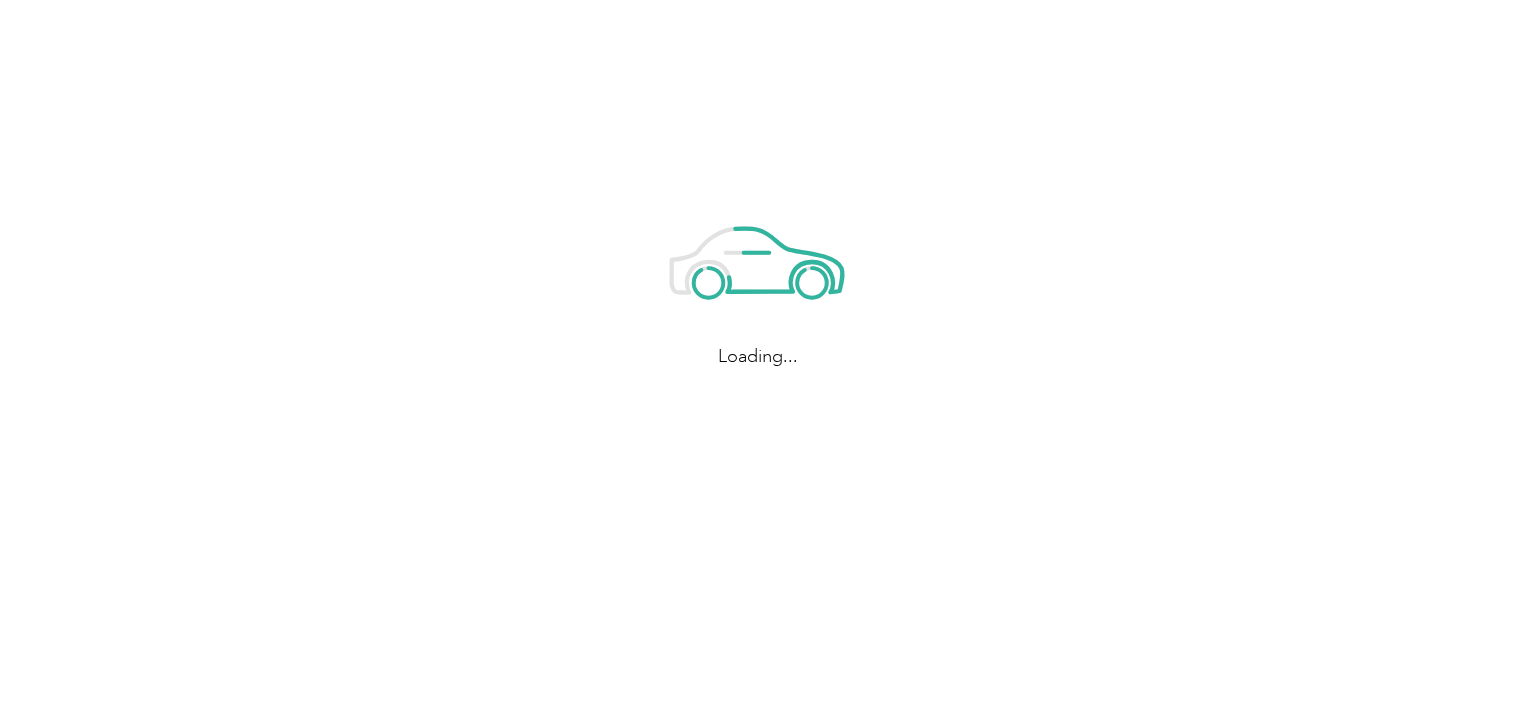 scroll, scrollTop: 0, scrollLeft: 0, axis: both 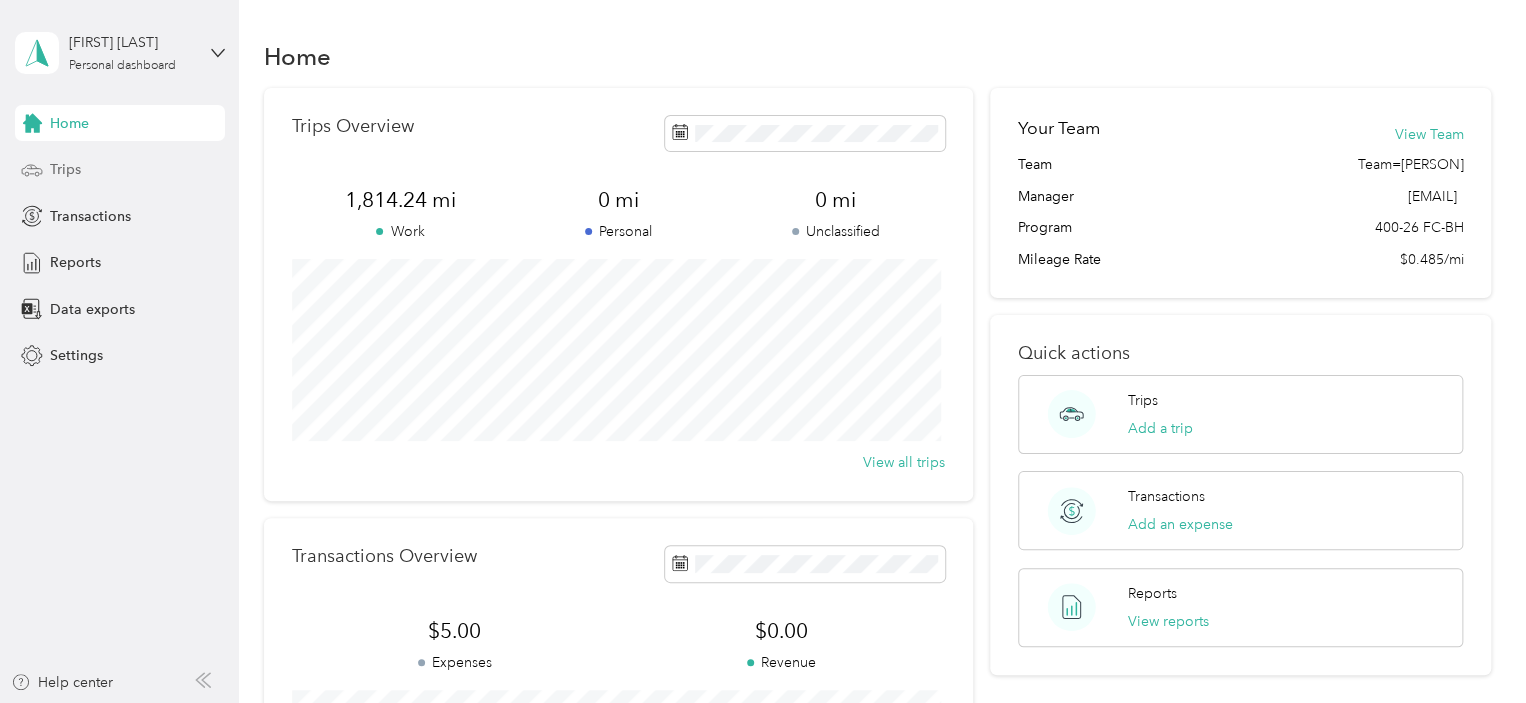 click on "Trips" at bounding box center (65, 169) 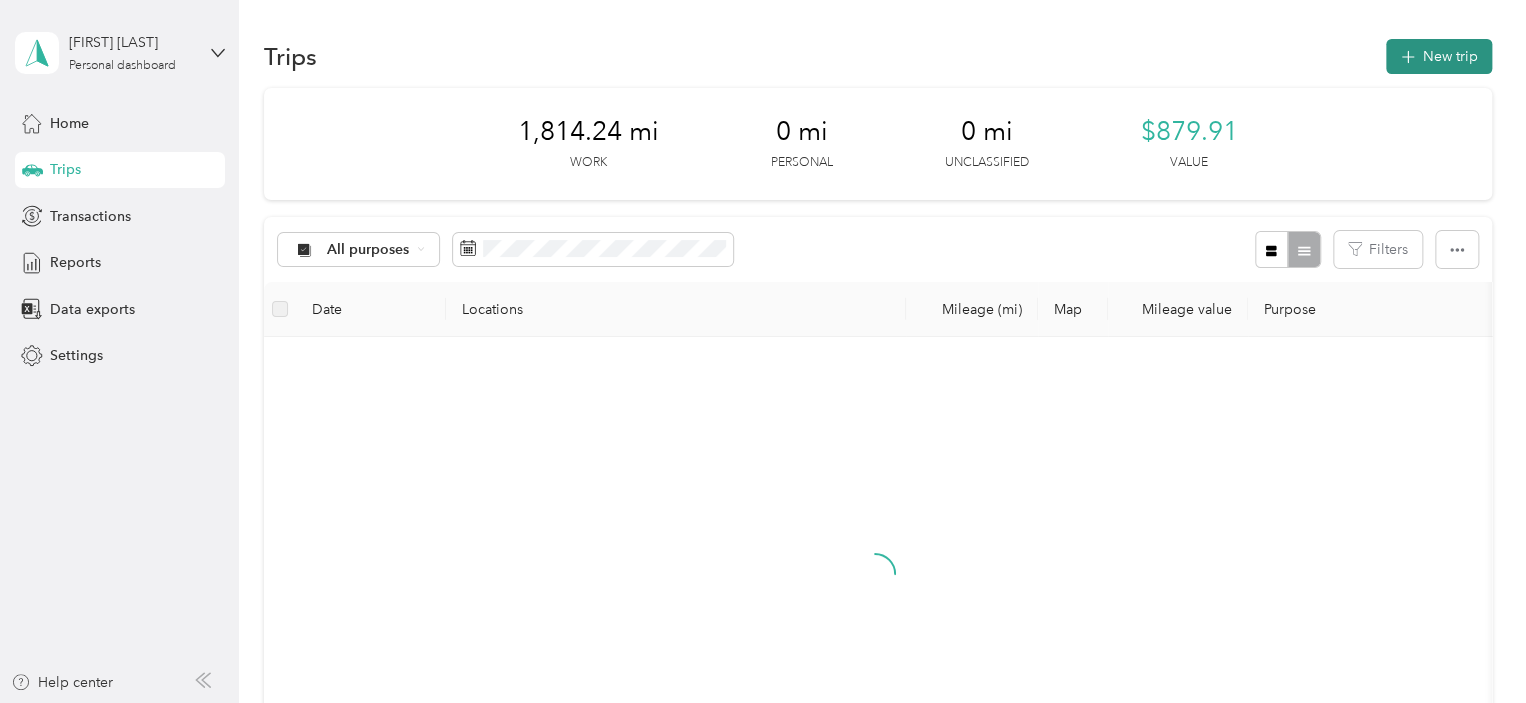 click on "New trip" at bounding box center (1439, 56) 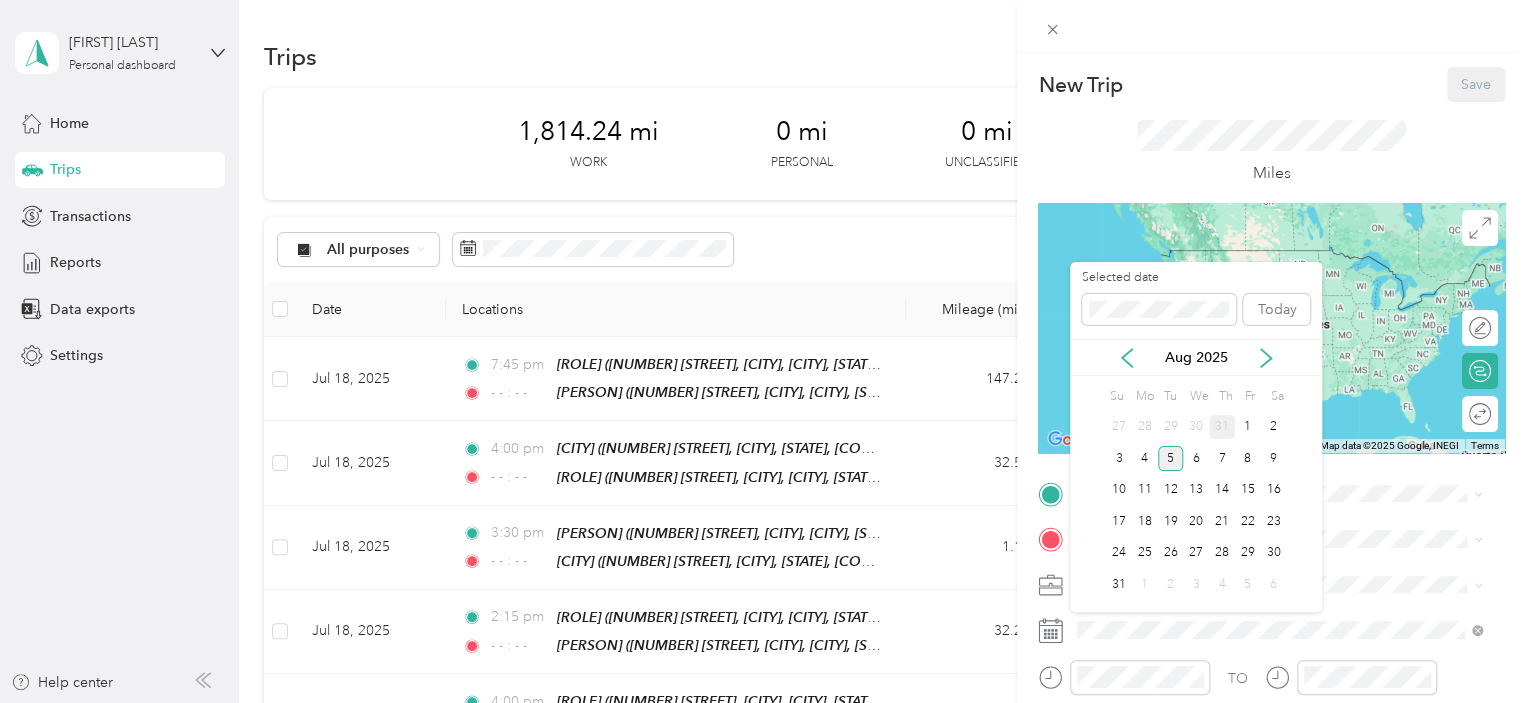 click on "31" at bounding box center (1222, 427) 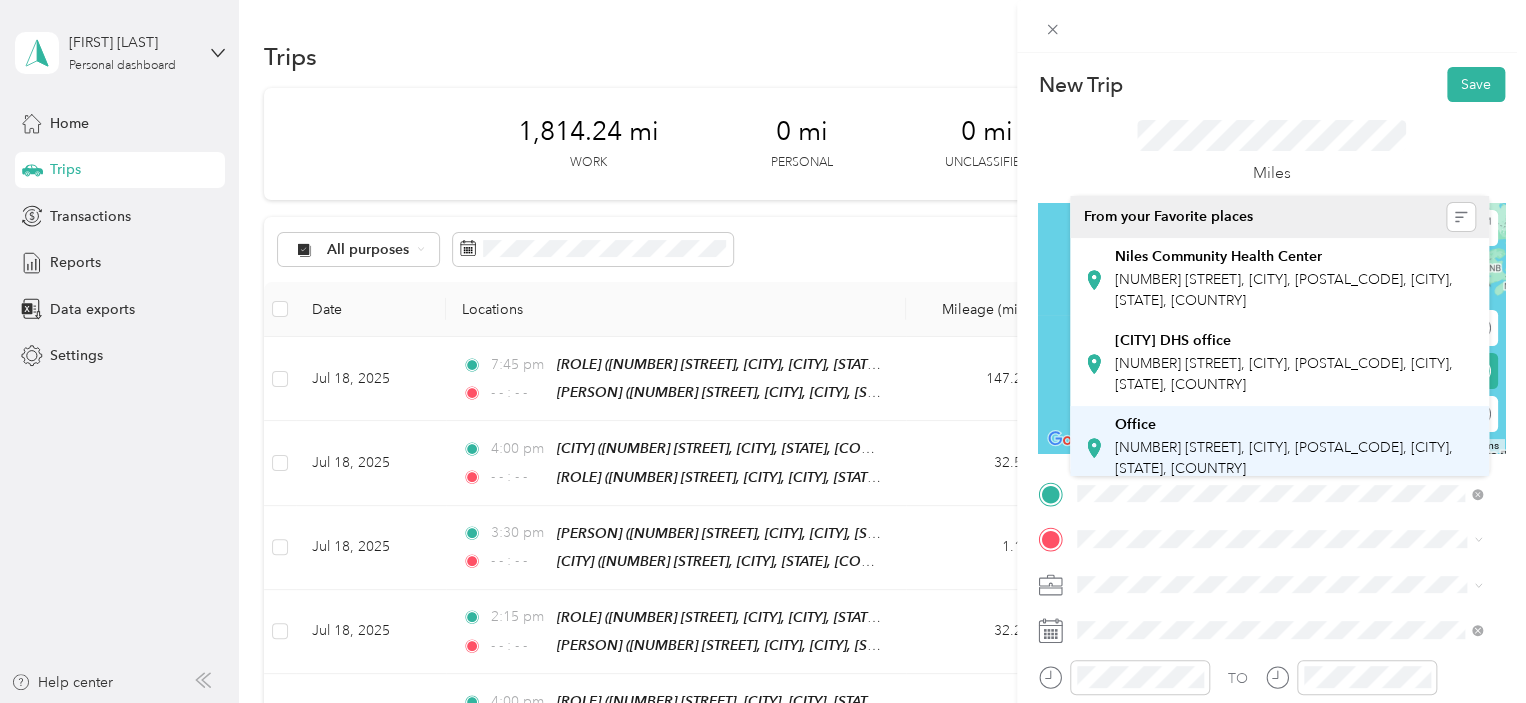 click on "[NUMBER] [STREET], [CITY], [POSTAL_CODE], [CITY], [STATE], [COUNTRY]" at bounding box center [1284, 458] 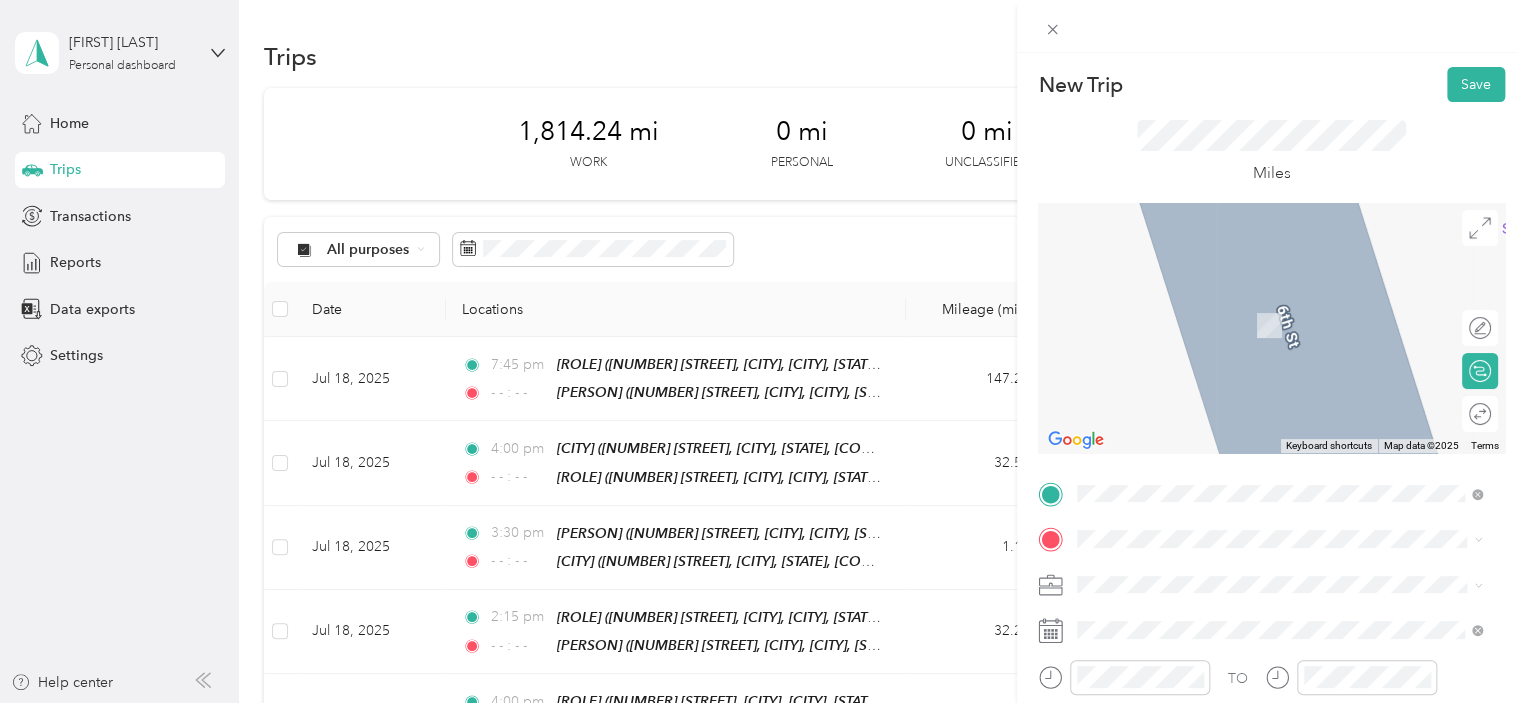 click on "Vail" at bounding box center [1270, 297] 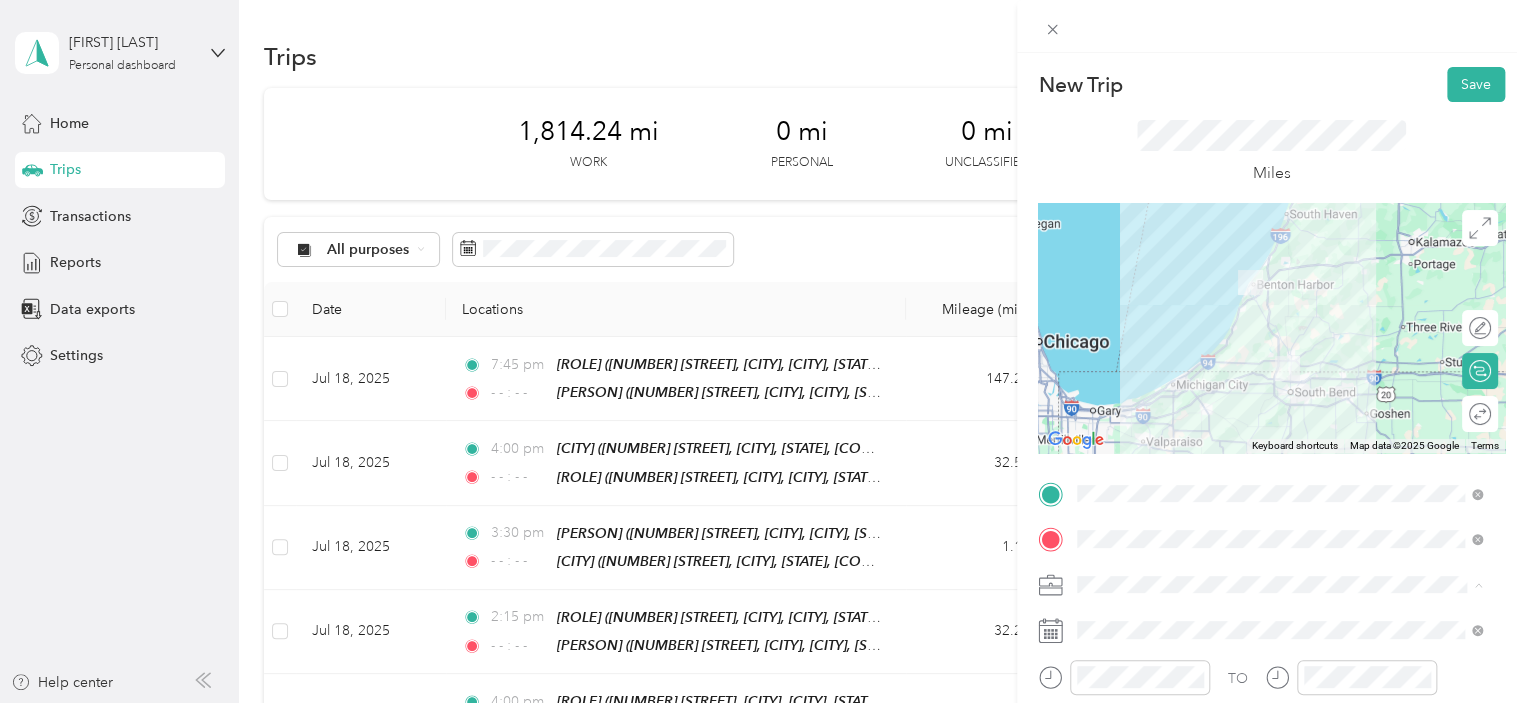 click on "400-26" at bounding box center (1279, 514) 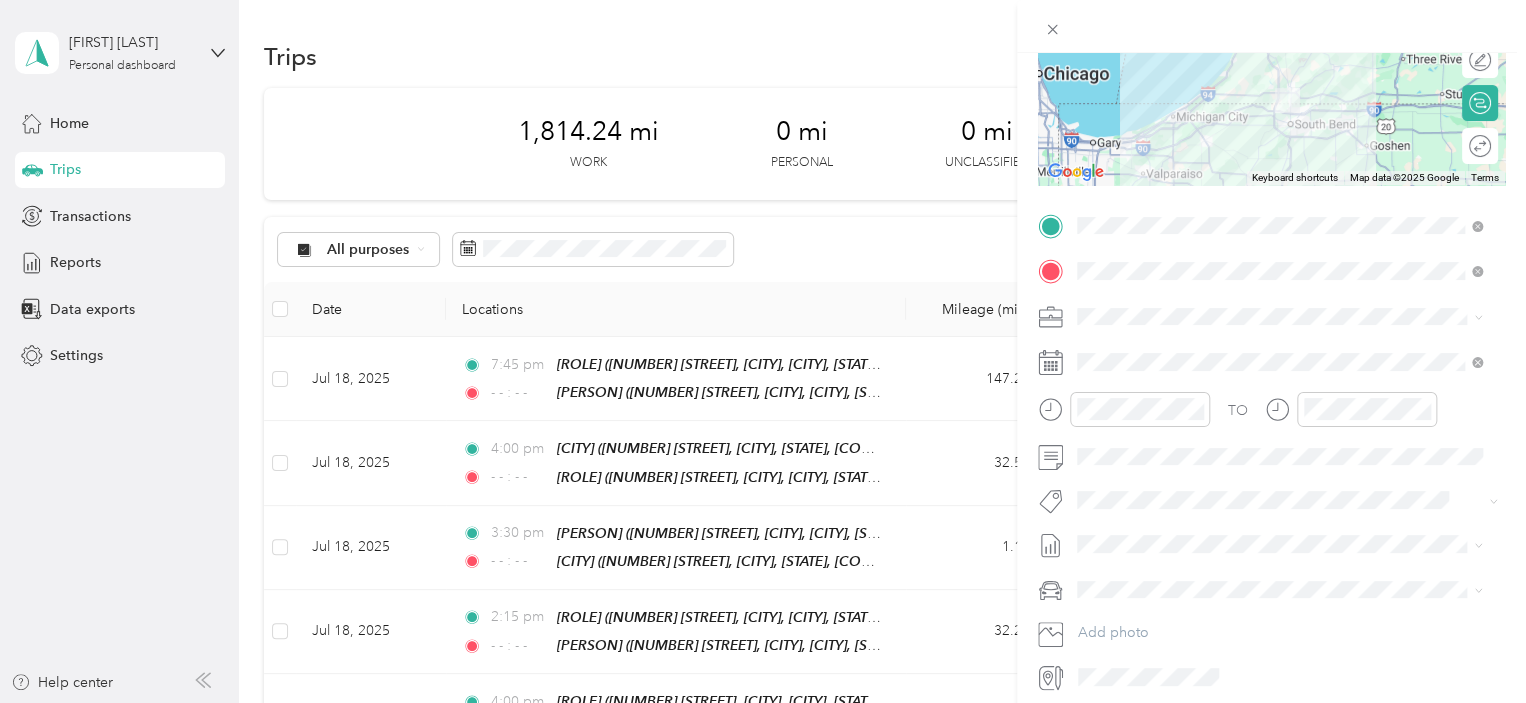 scroll, scrollTop: 271, scrollLeft: 0, axis: vertical 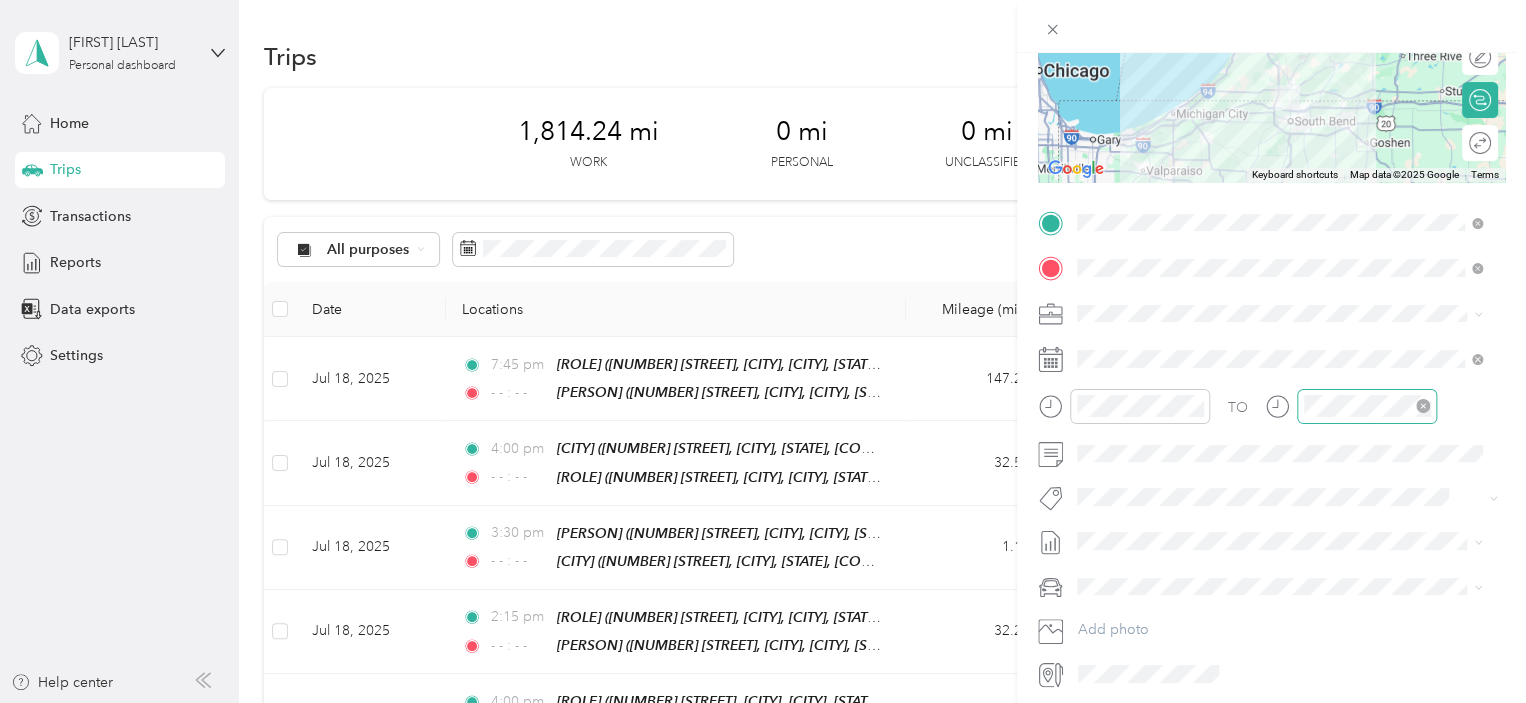drag, startPoint x: 1196, startPoint y: 403, endPoint x: 1415, endPoint y: 401, distance: 219.00912 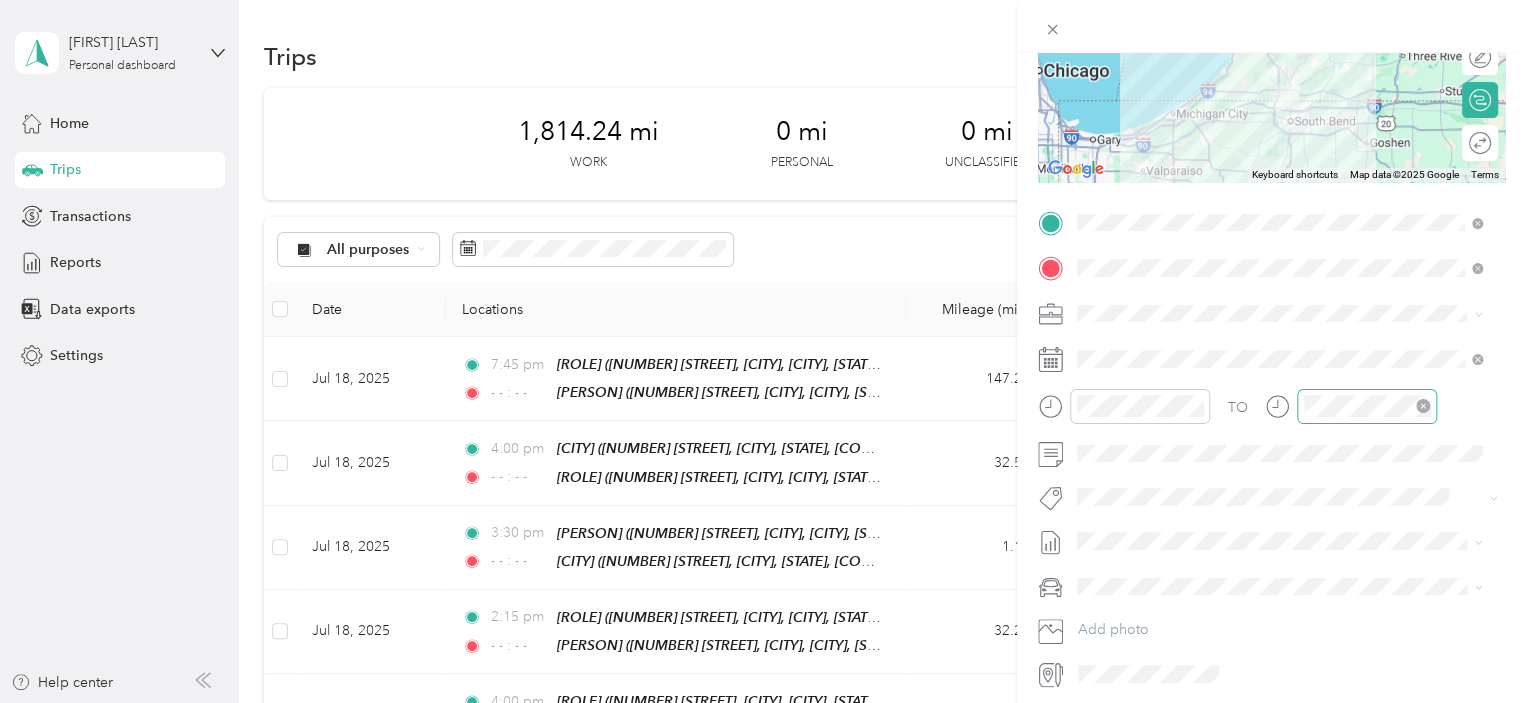 click 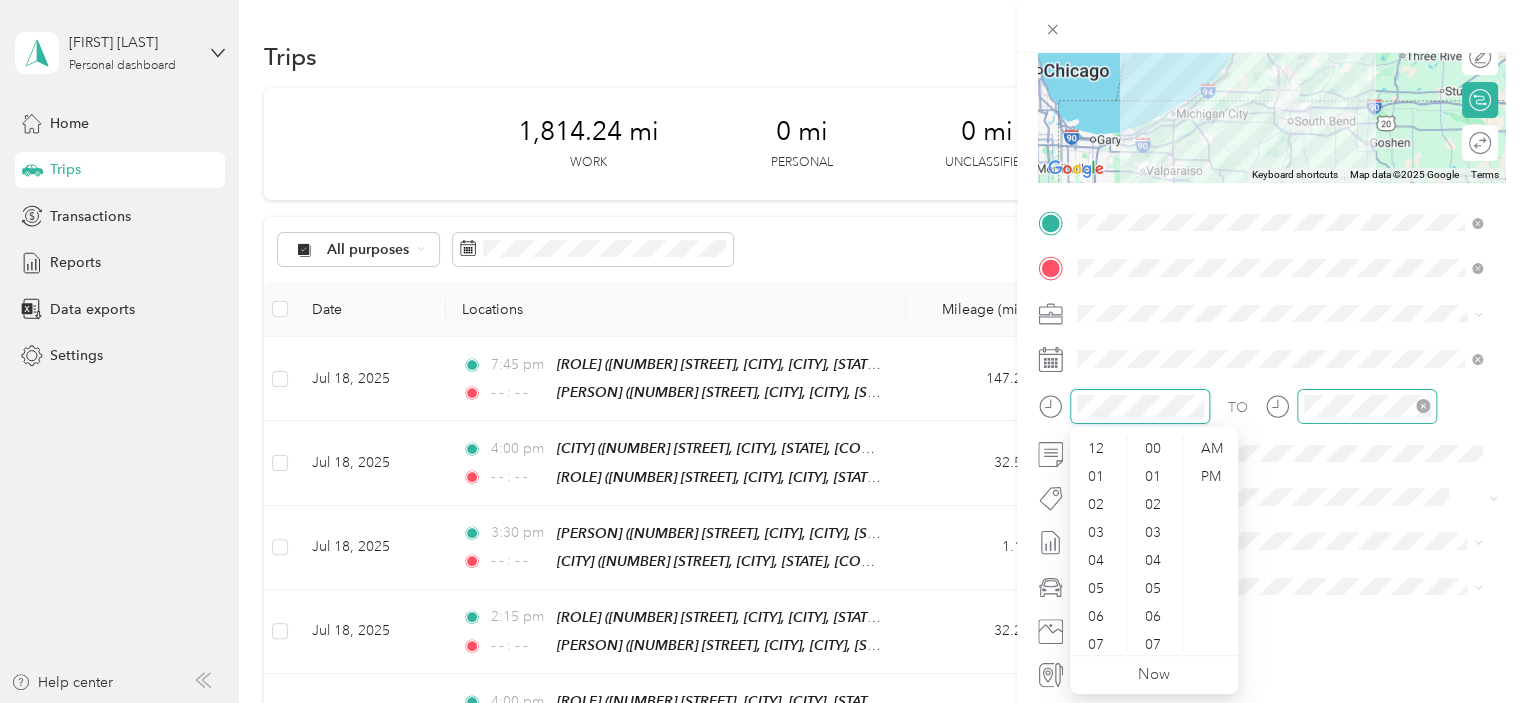 scroll, scrollTop: 1176, scrollLeft: 0, axis: vertical 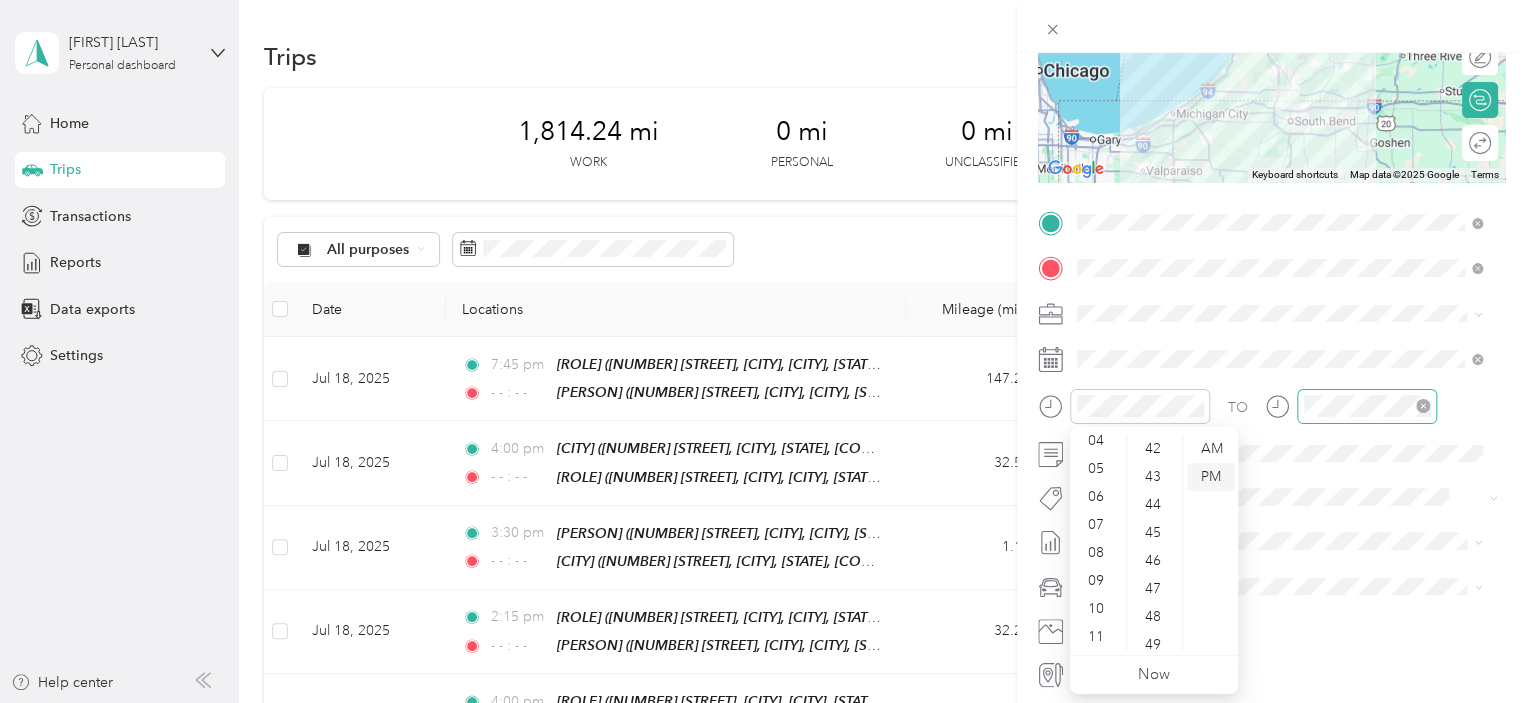 click on "PM" at bounding box center (1211, 477) 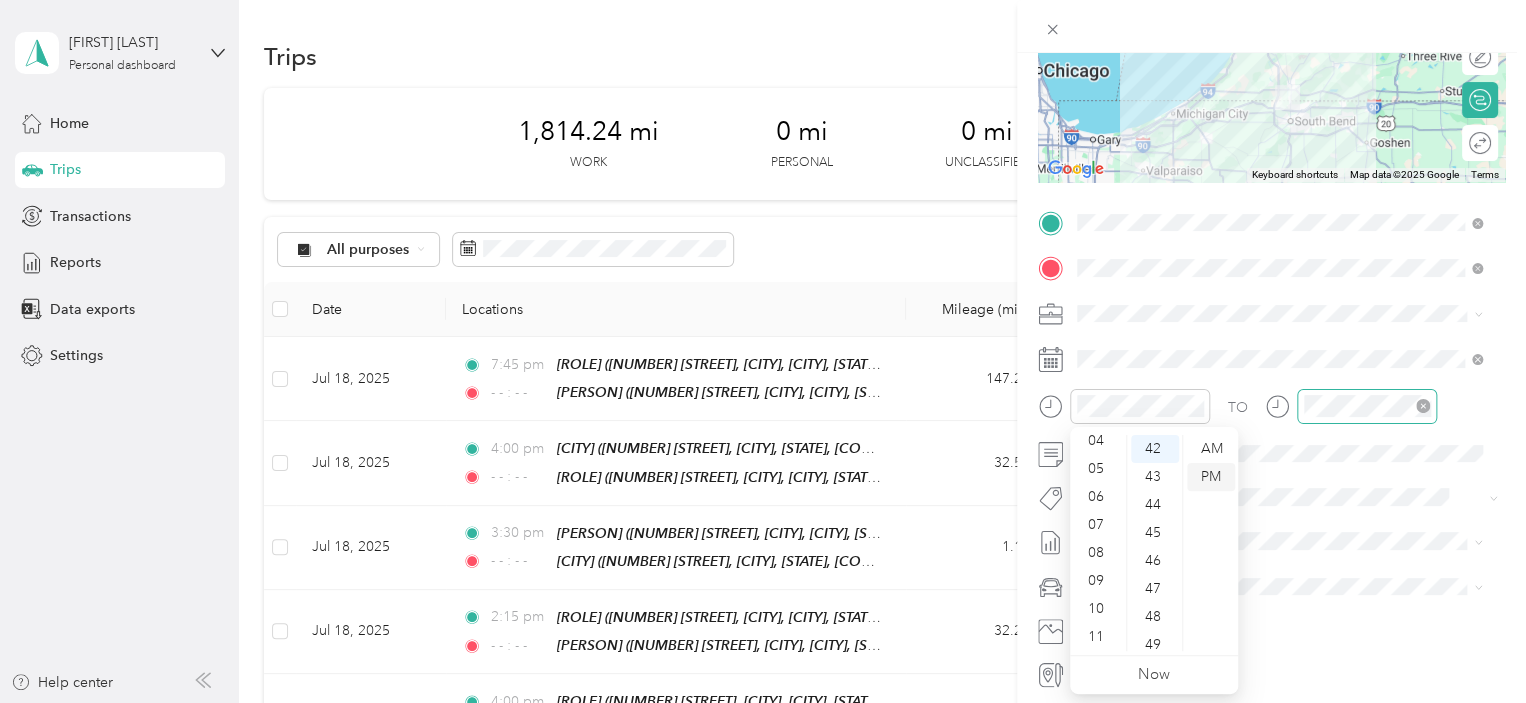 scroll, scrollTop: 0, scrollLeft: 0, axis: both 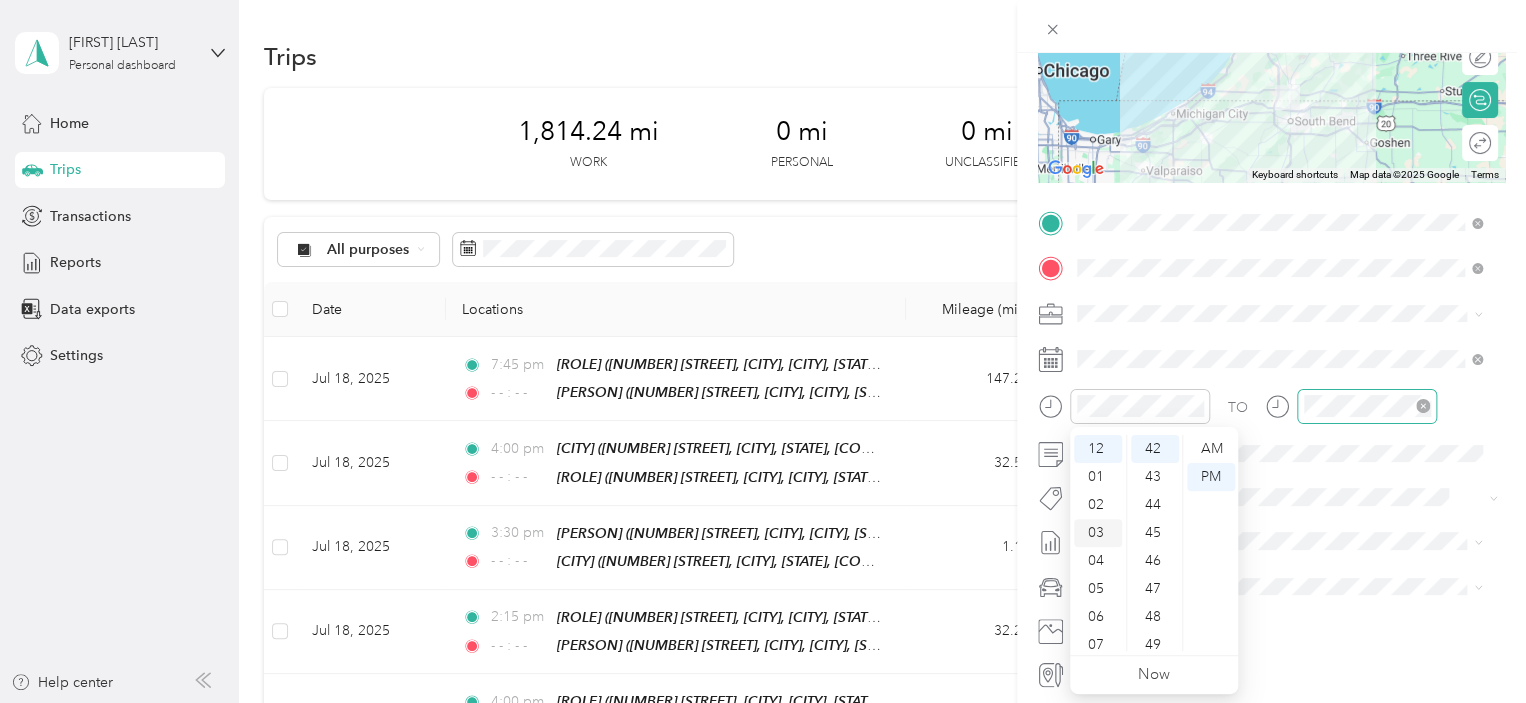 click on "03" at bounding box center (1098, 533) 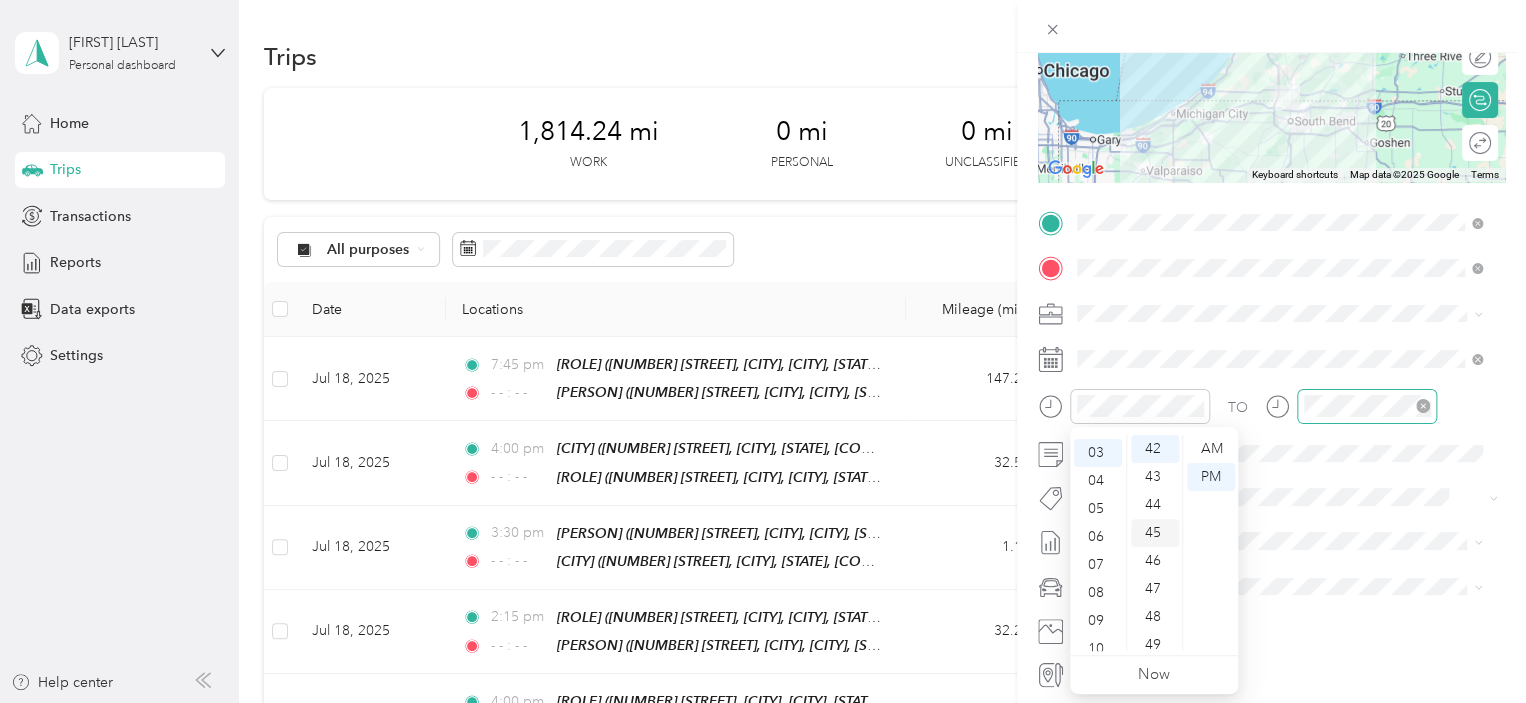 scroll, scrollTop: 84, scrollLeft: 0, axis: vertical 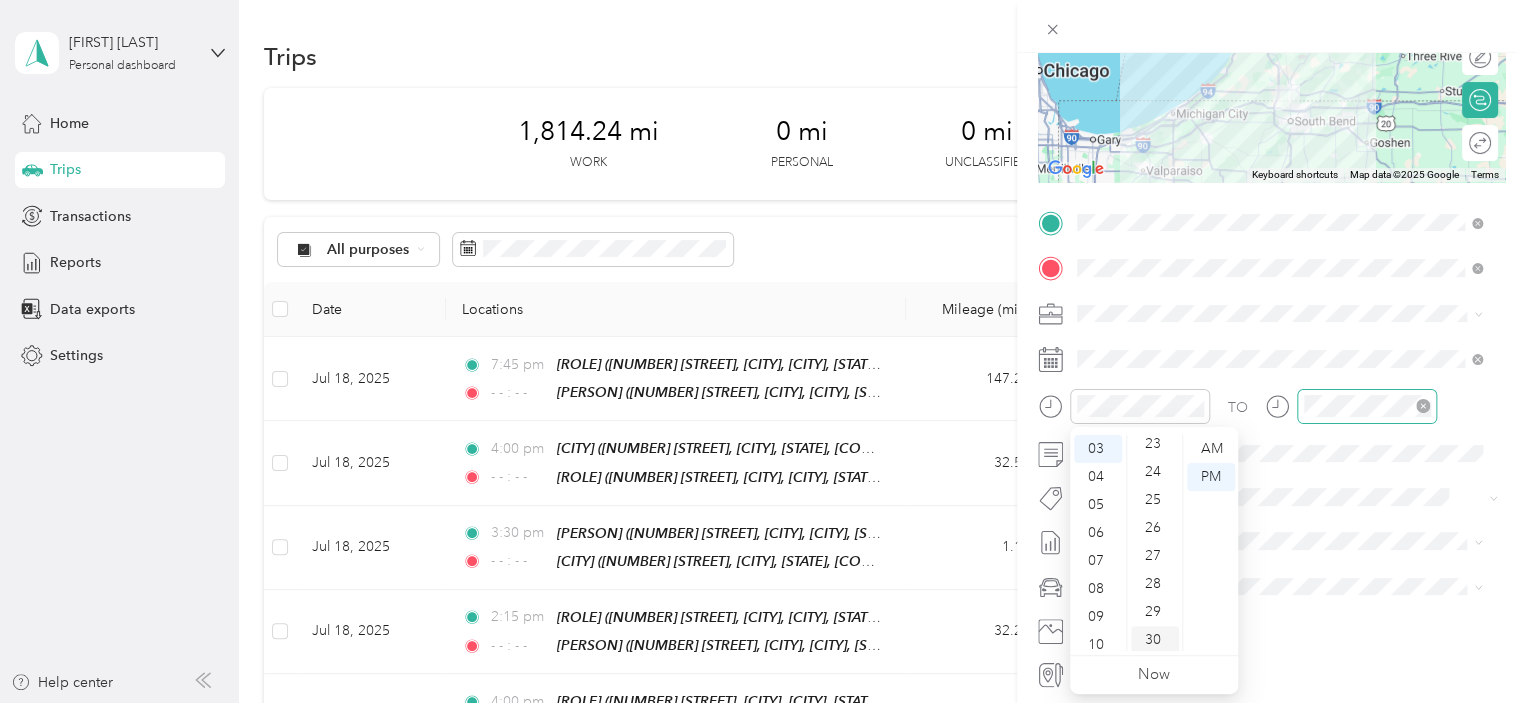 click on "30" at bounding box center (1155, 640) 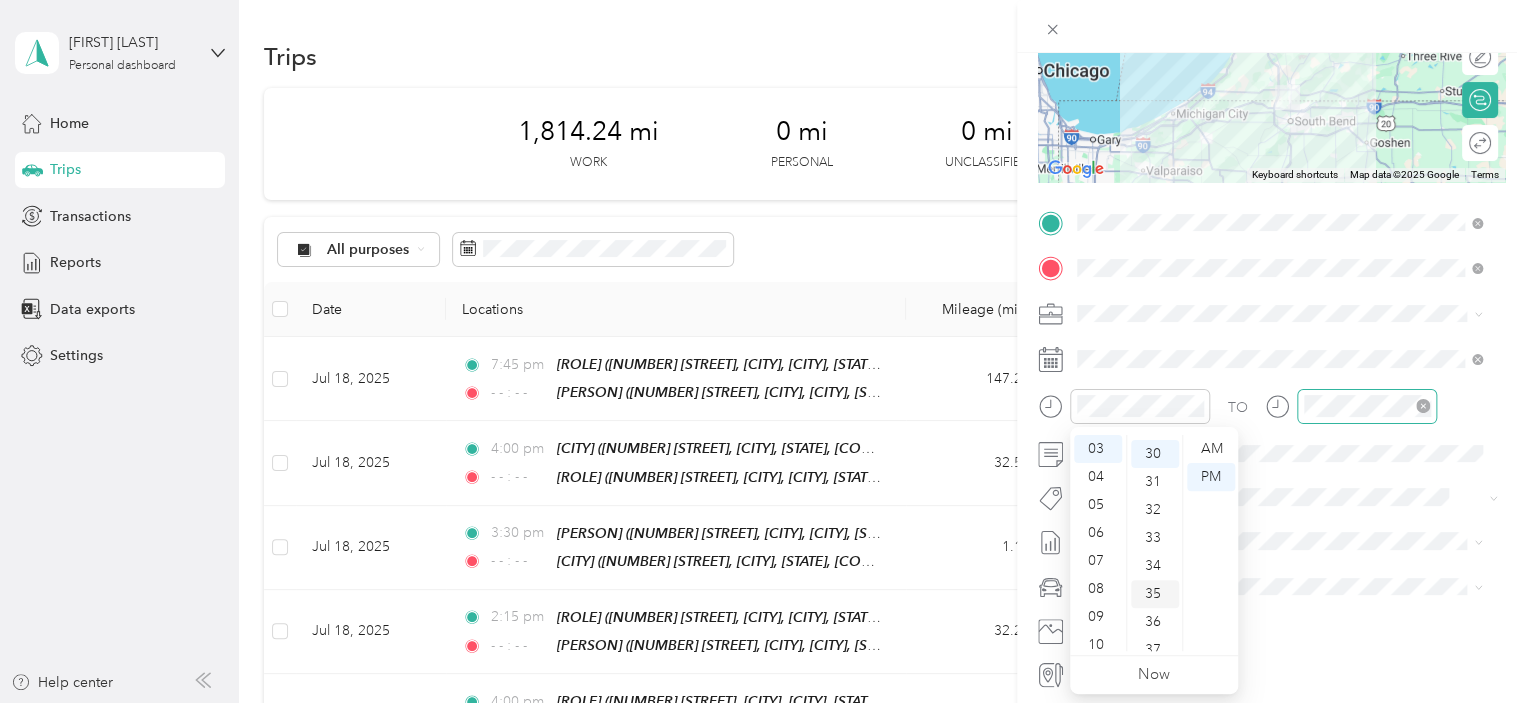 scroll, scrollTop: 840, scrollLeft: 0, axis: vertical 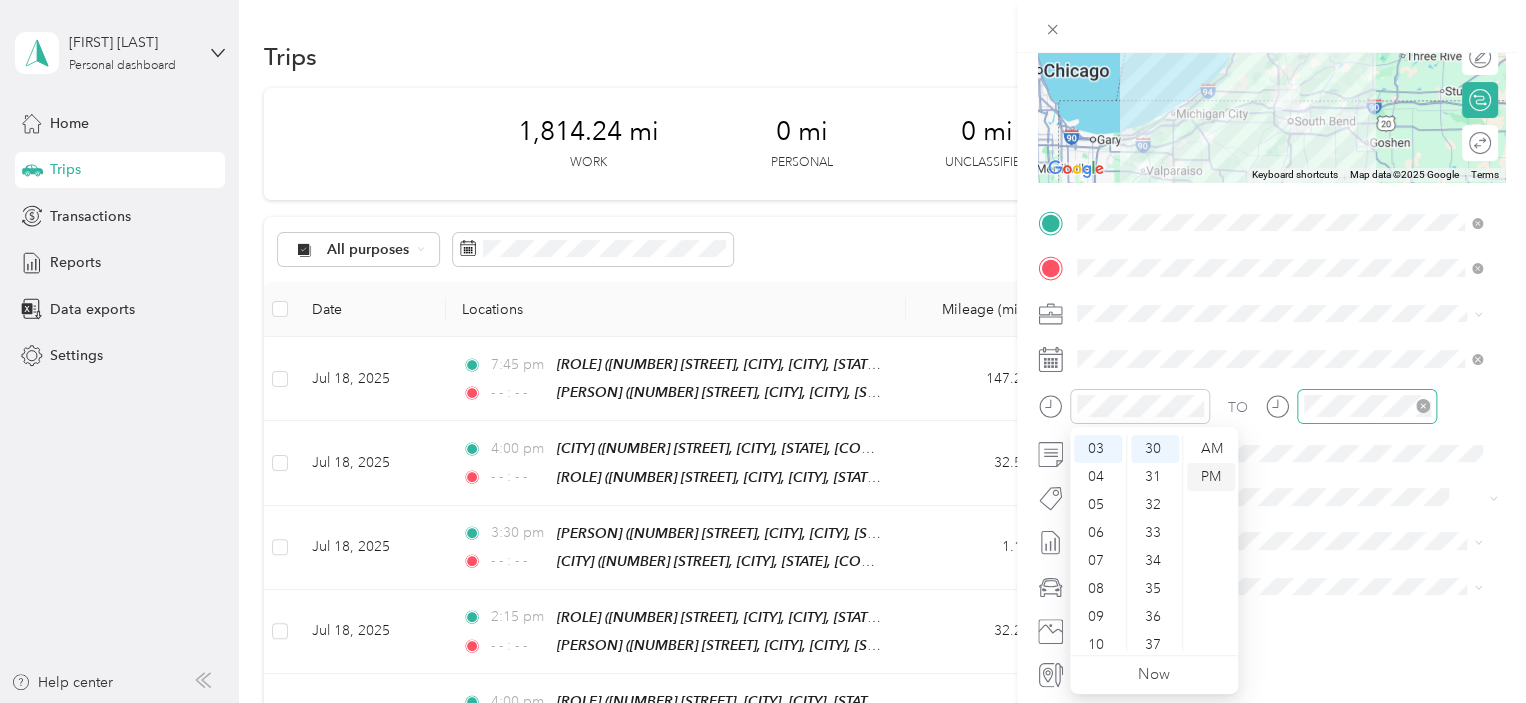 click on "PM" at bounding box center [1211, 477] 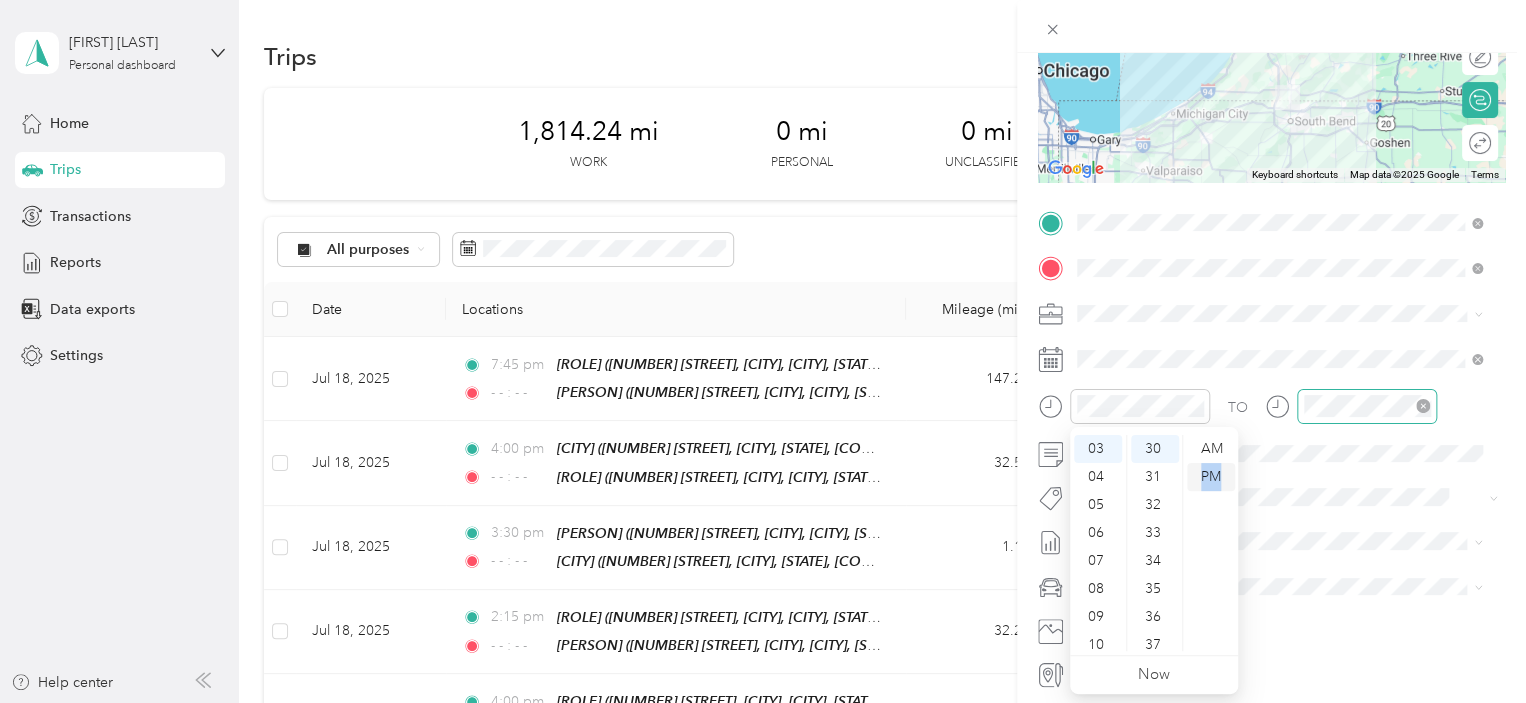 click on "PM" at bounding box center (1211, 477) 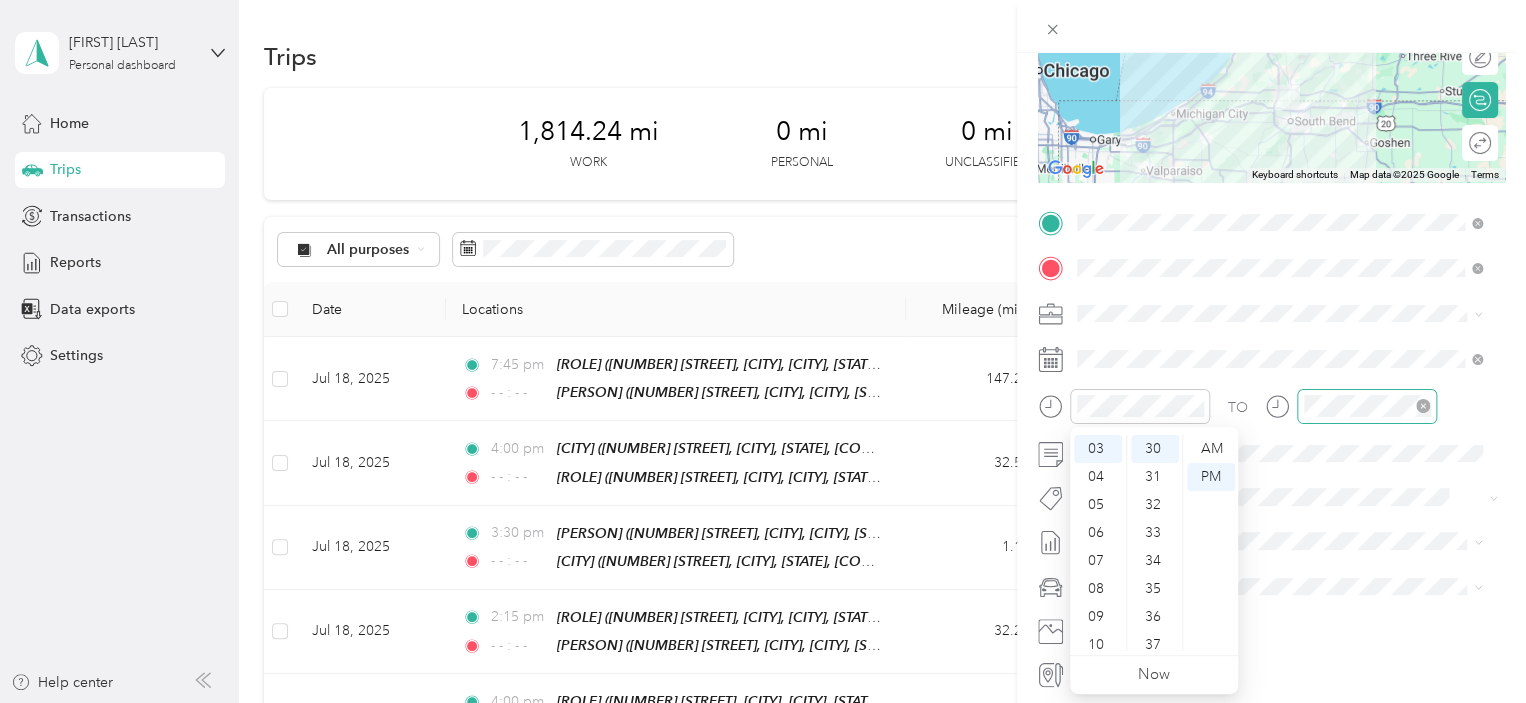 click at bounding box center (1287, 587) 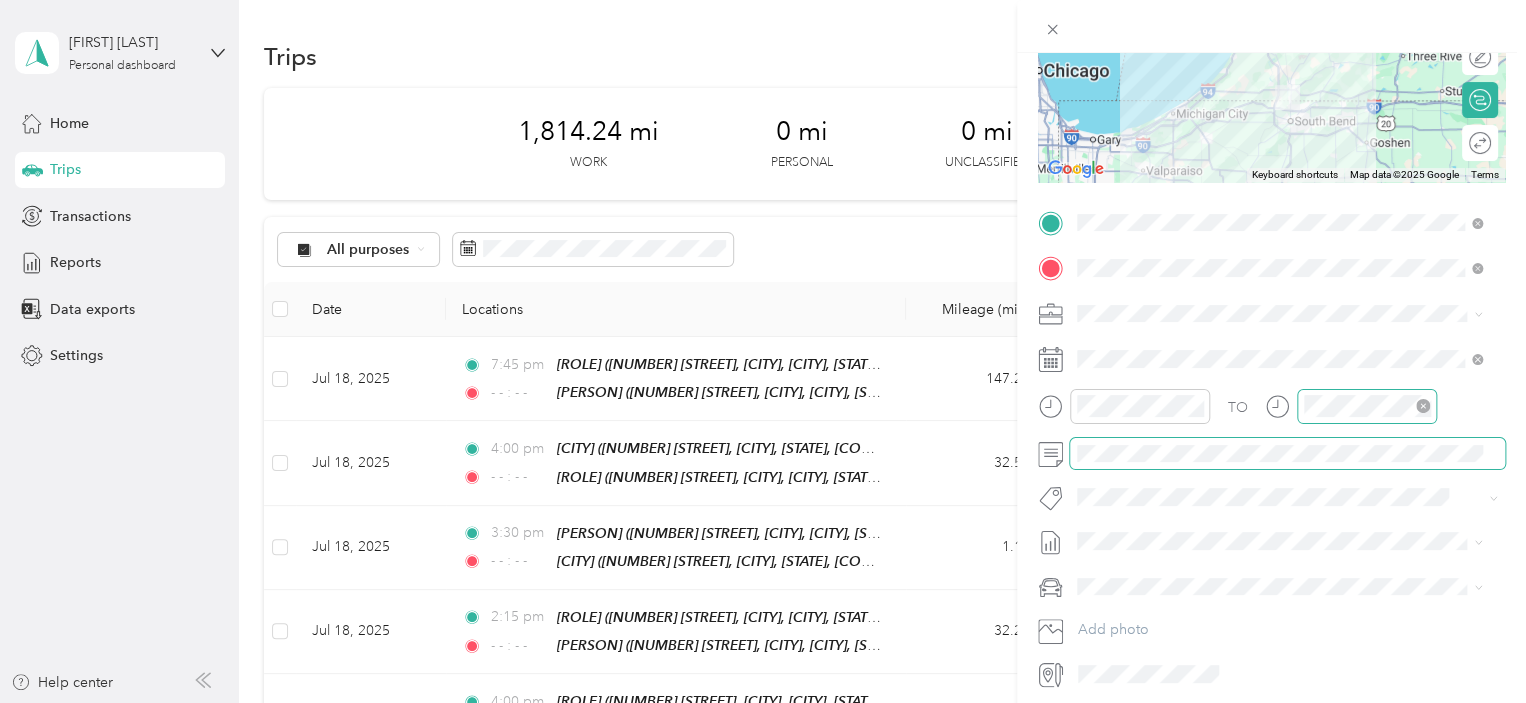 scroll, scrollTop: 0, scrollLeft: 5, axis: horizontal 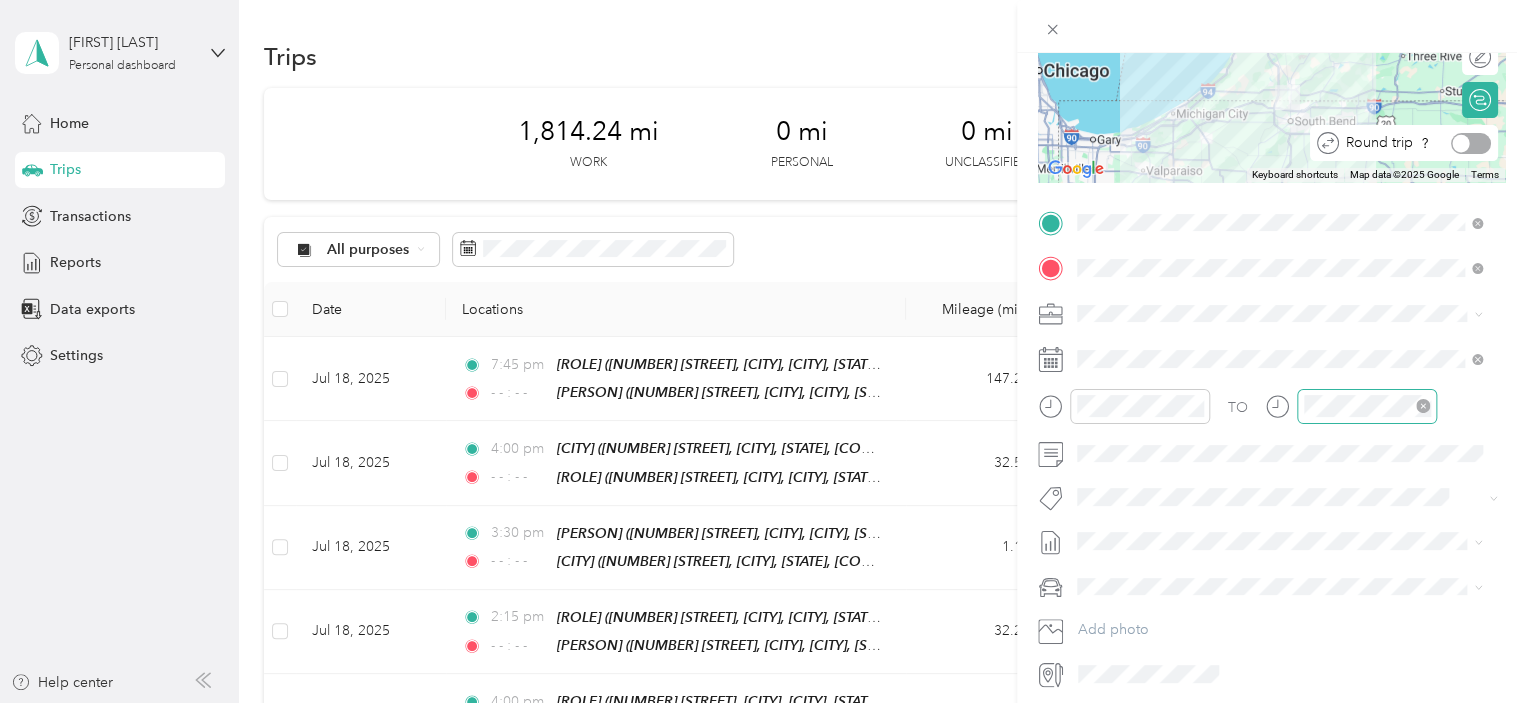 click at bounding box center (1471, 143) 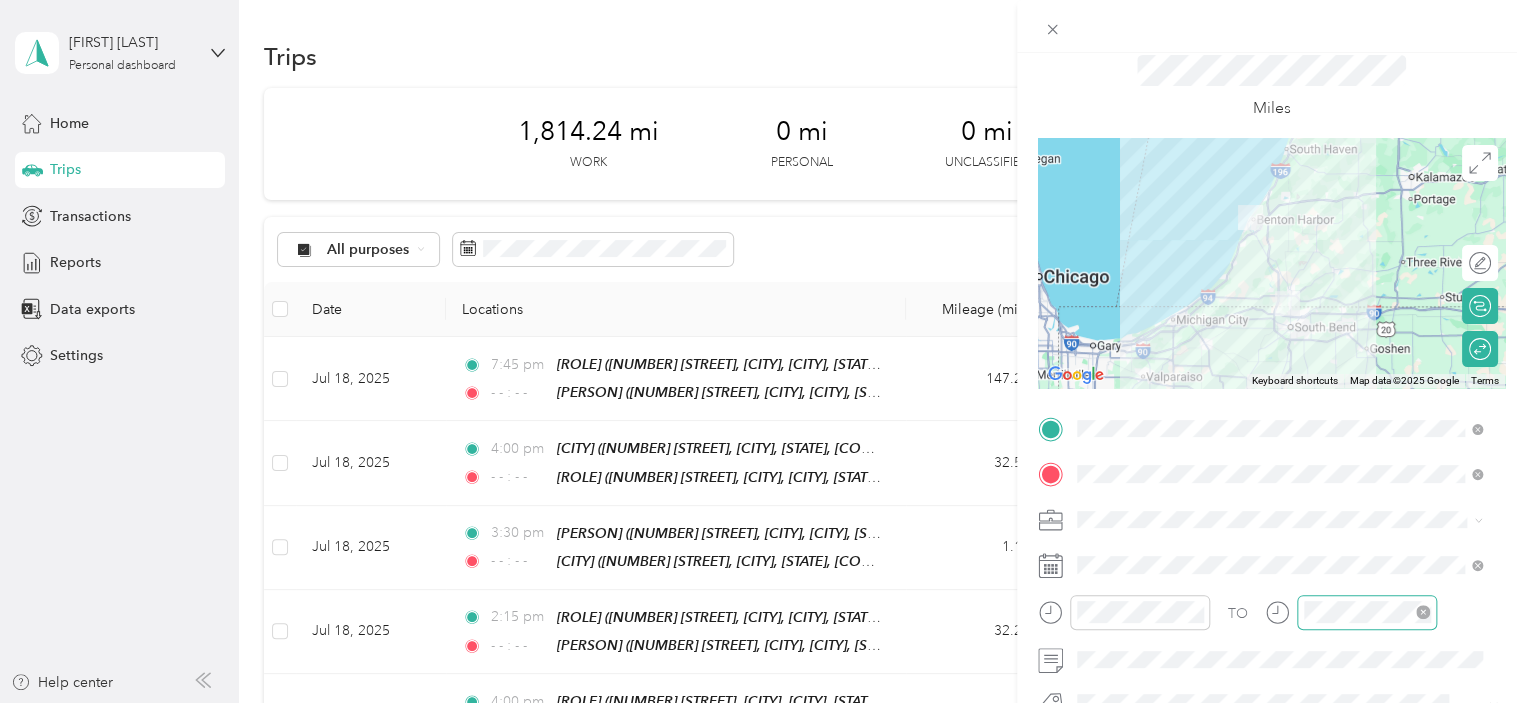 scroll, scrollTop: 0, scrollLeft: 0, axis: both 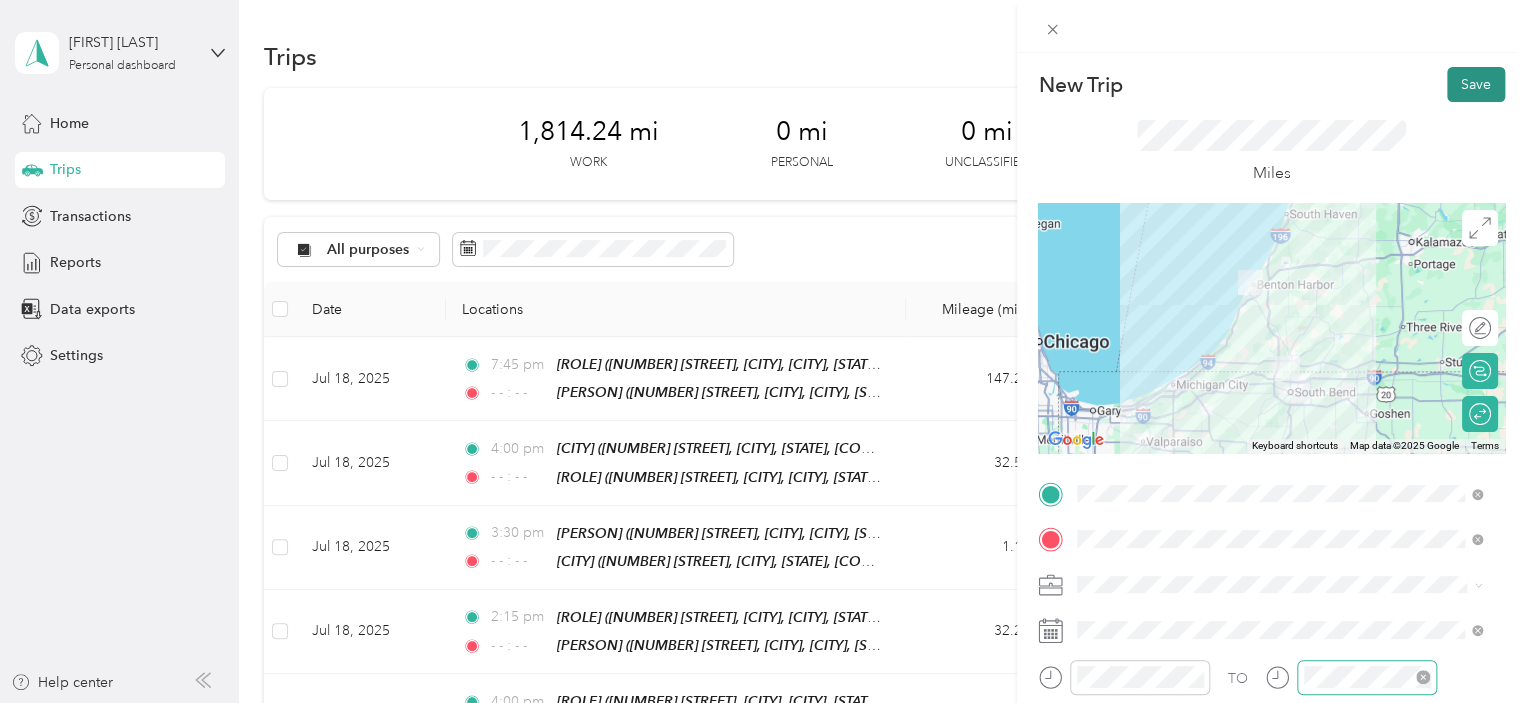 click on "Save" at bounding box center [1476, 84] 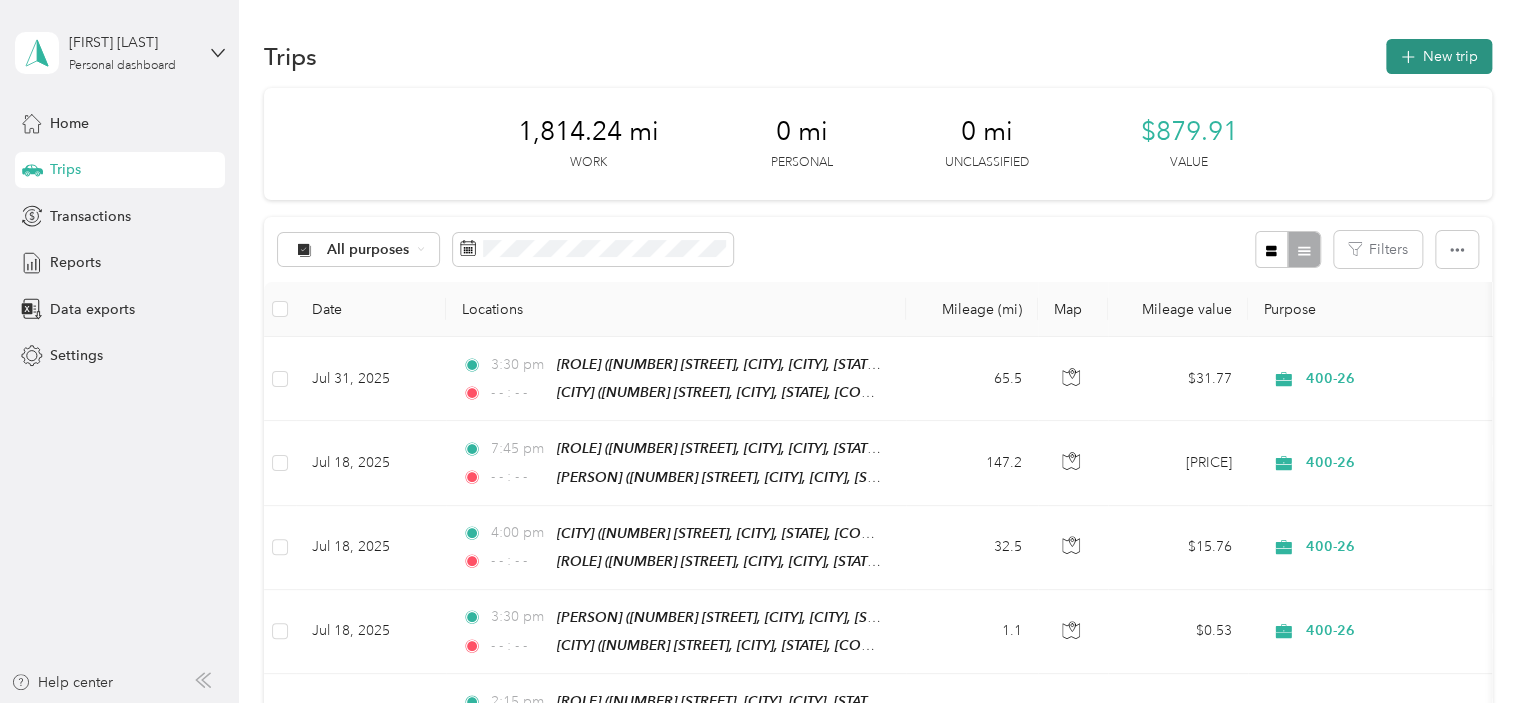click on "New trip" at bounding box center [1439, 56] 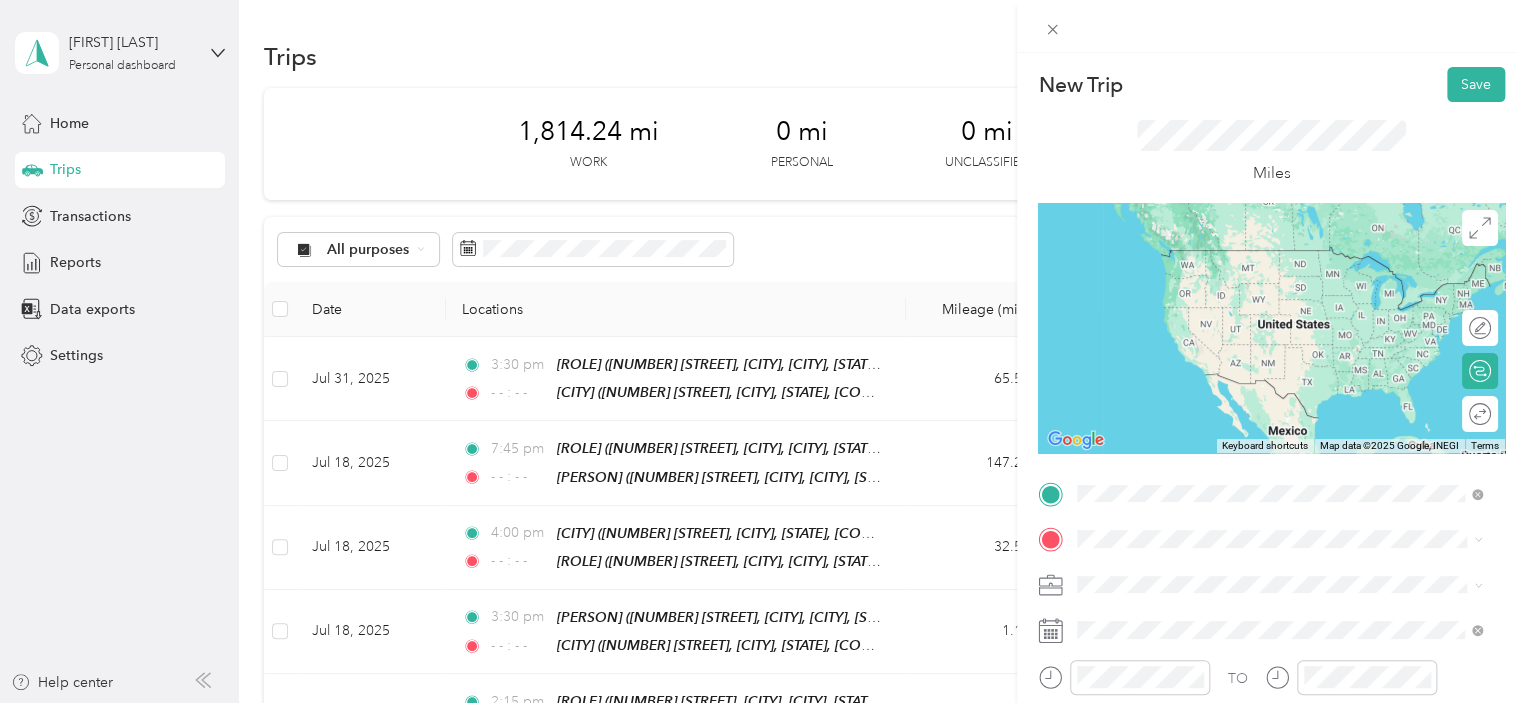 click on "[NUMBER] [STREET], [CITY], [POSTAL_CODE], [CITY], [STATE], [COUNTRY]" at bounding box center (1284, 458) 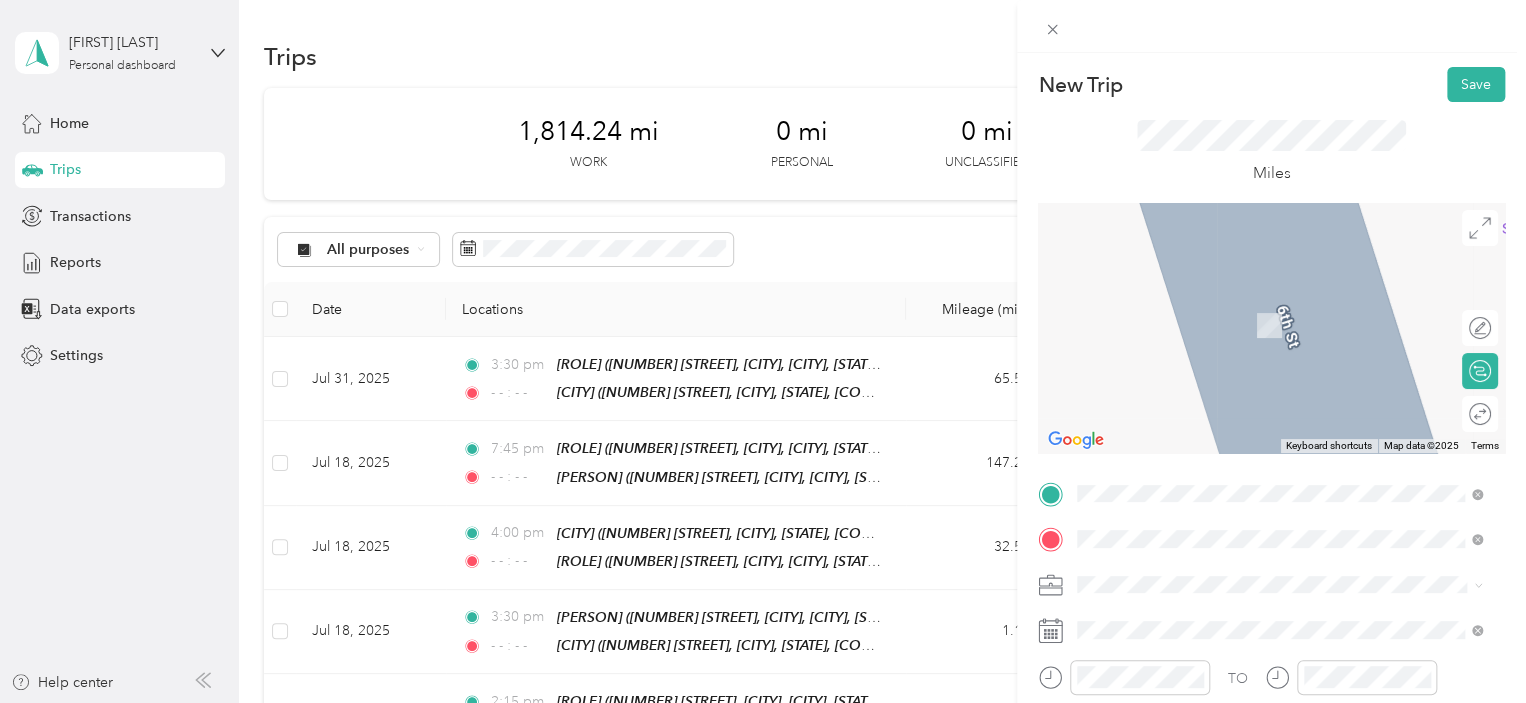 click on "[NUMBER] [STREET]
[CITY], [STATE] [POSTAL_CODE], [COUNTRY]" at bounding box center [1259, 360] 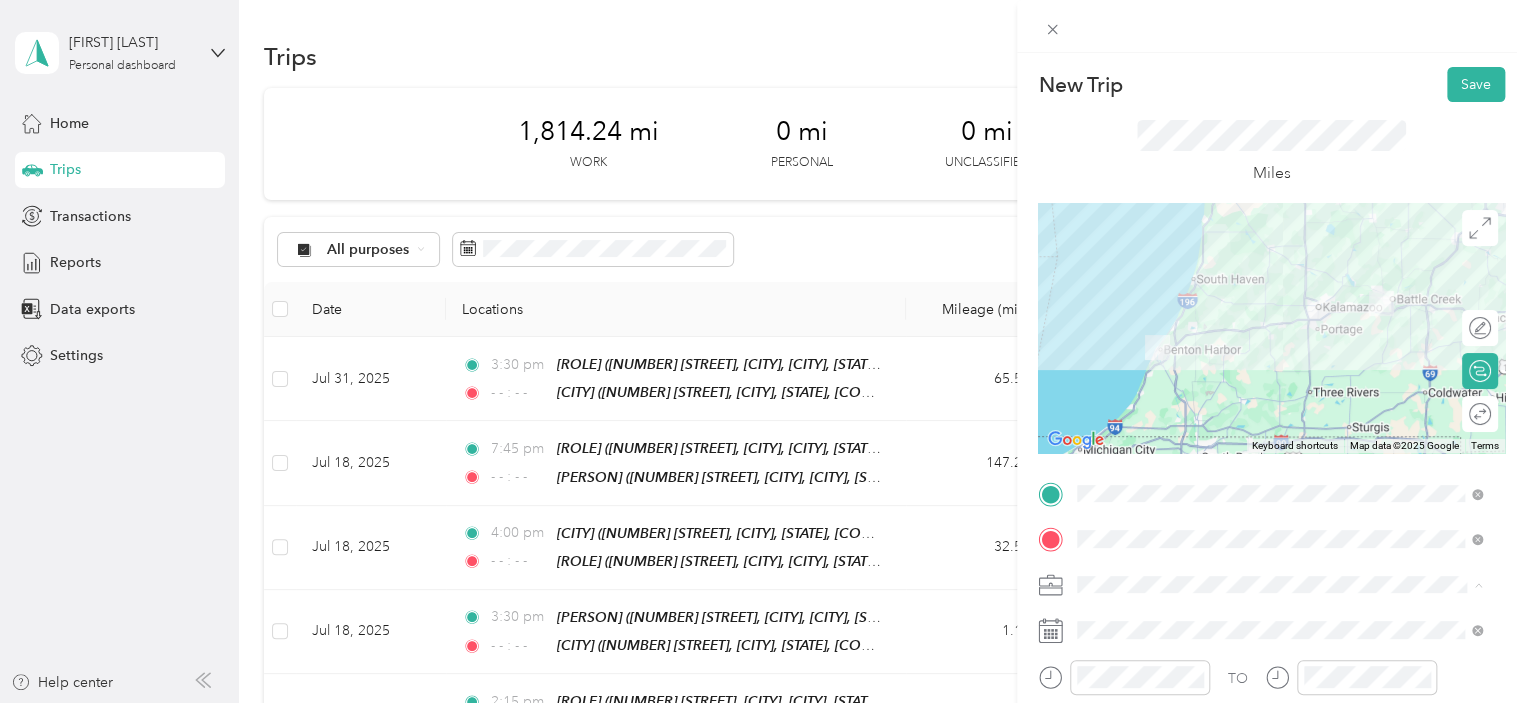 click on "400-26" at bounding box center [1106, 514] 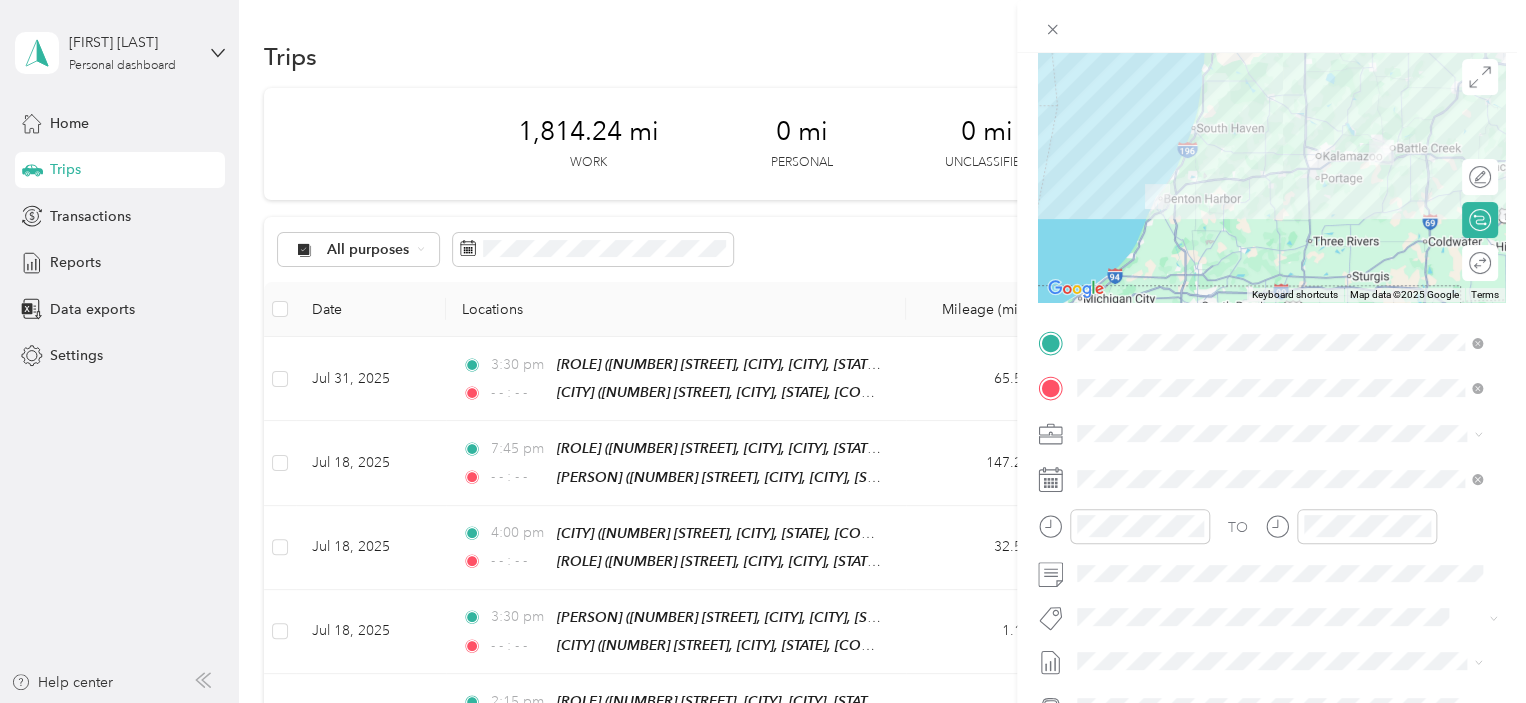 scroll, scrollTop: 345, scrollLeft: 0, axis: vertical 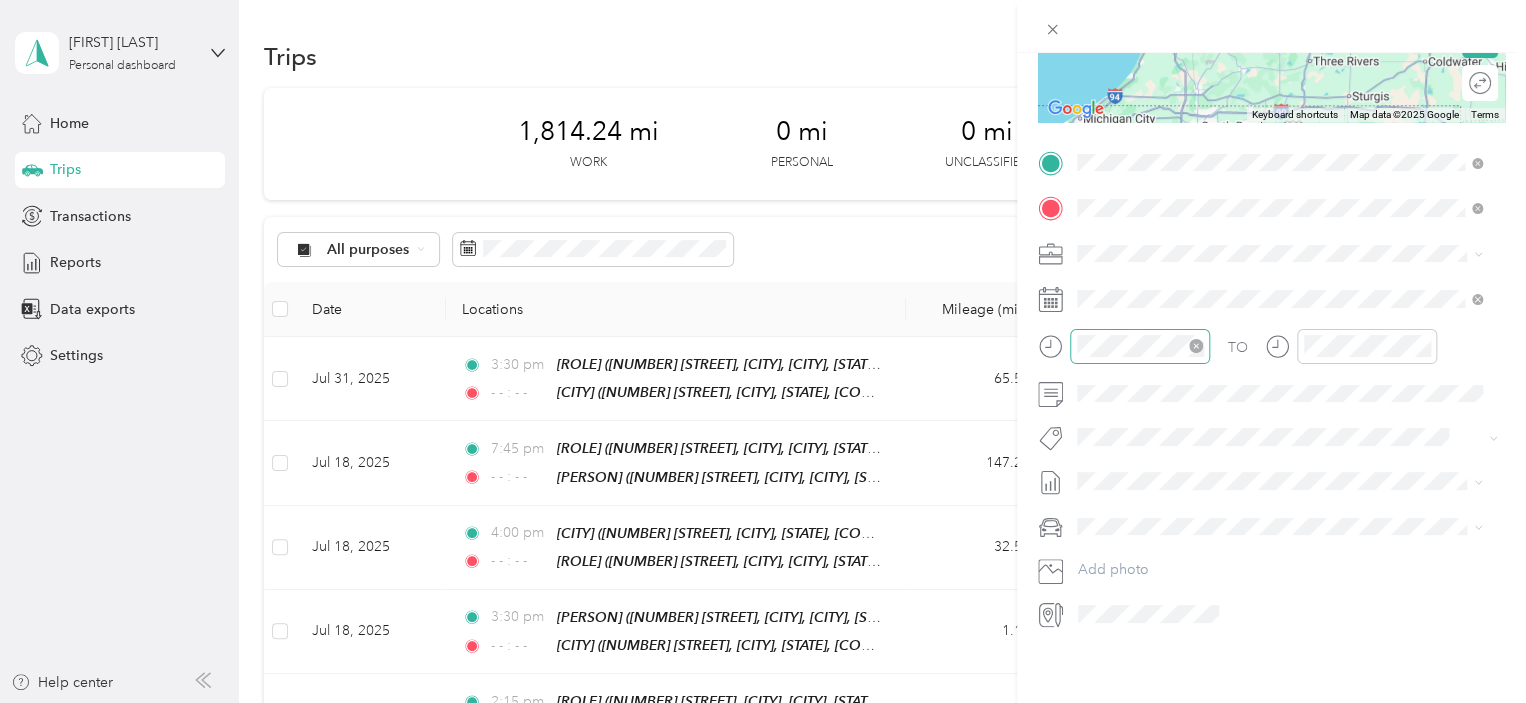 click 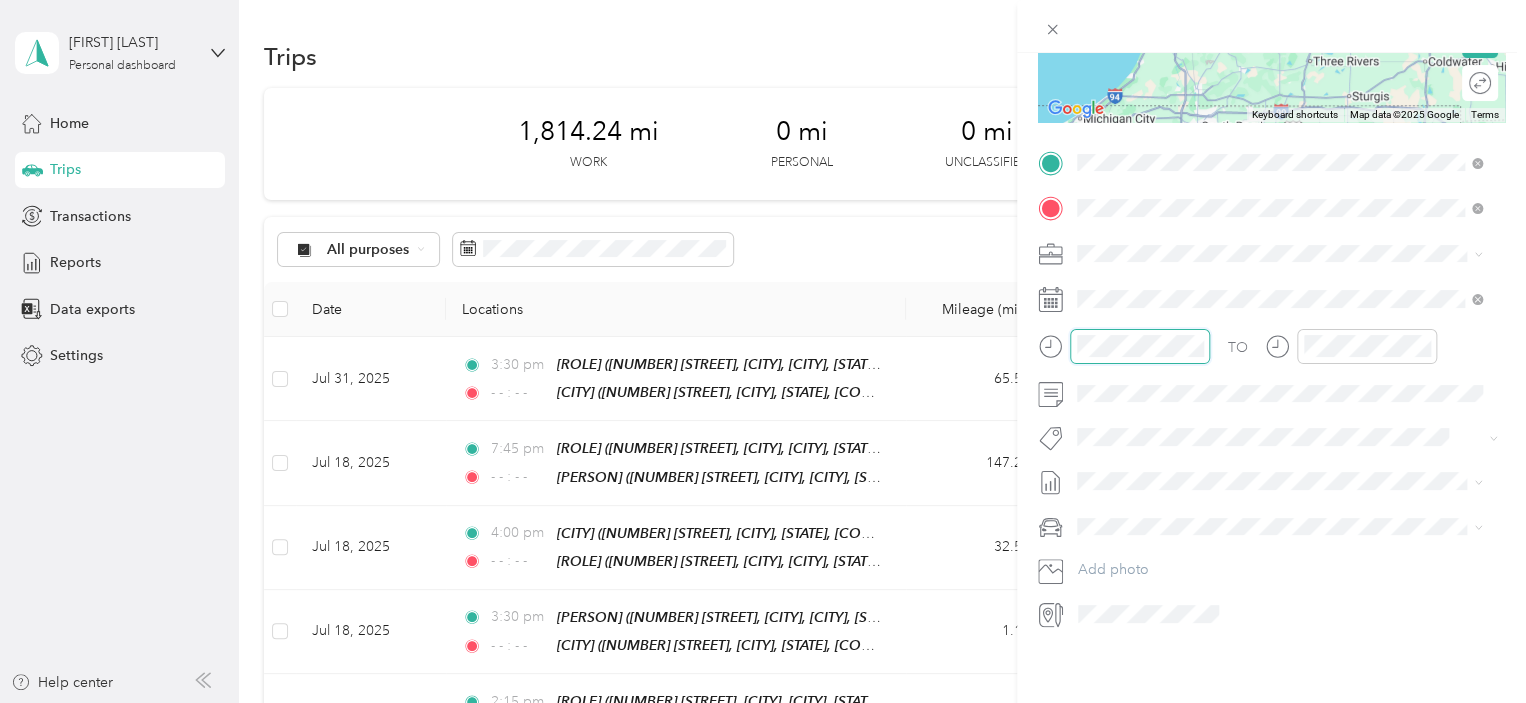 scroll, scrollTop: 120, scrollLeft: 0, axis: vertical 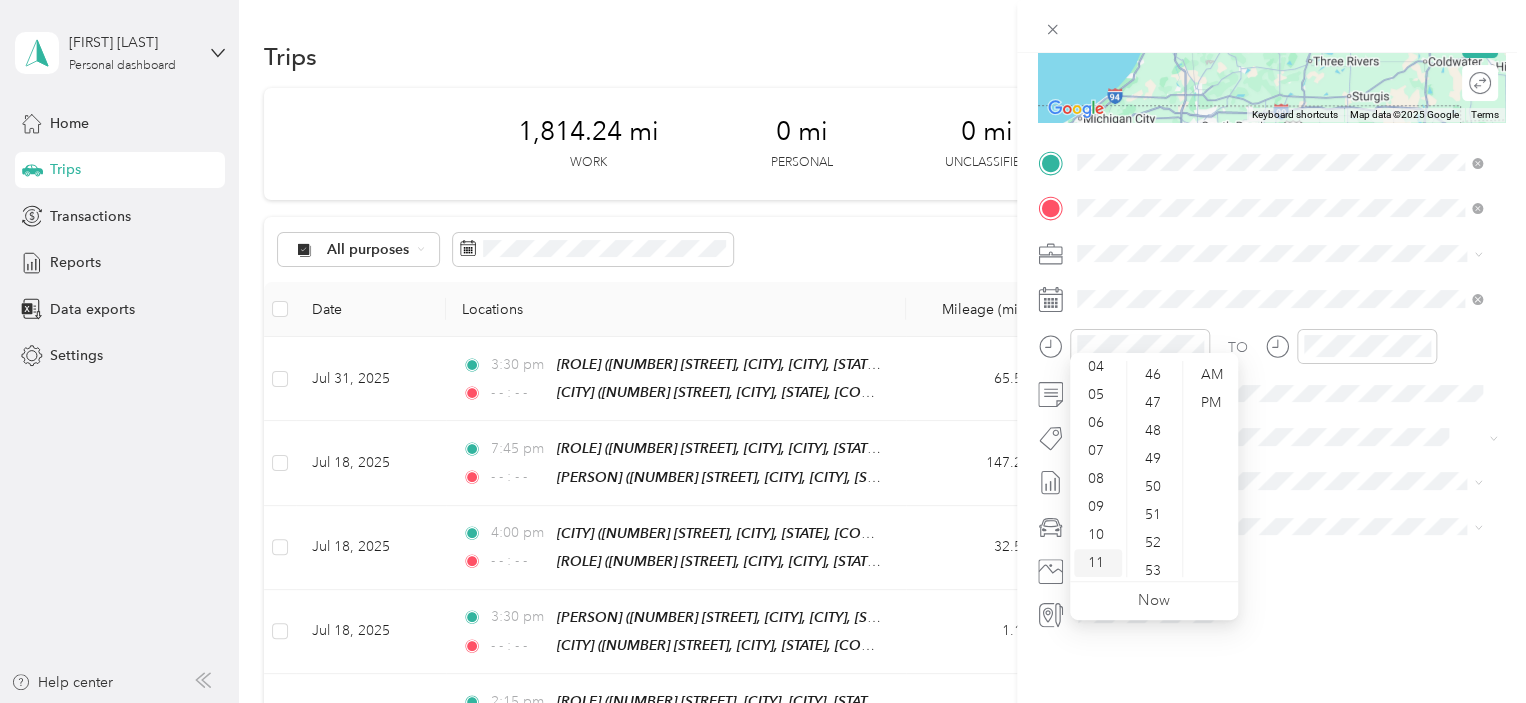 drag, startPoint x: 1092, startPoint y: 570, endPoint x: 1136, endPoint y: 530, distance: 59.464275 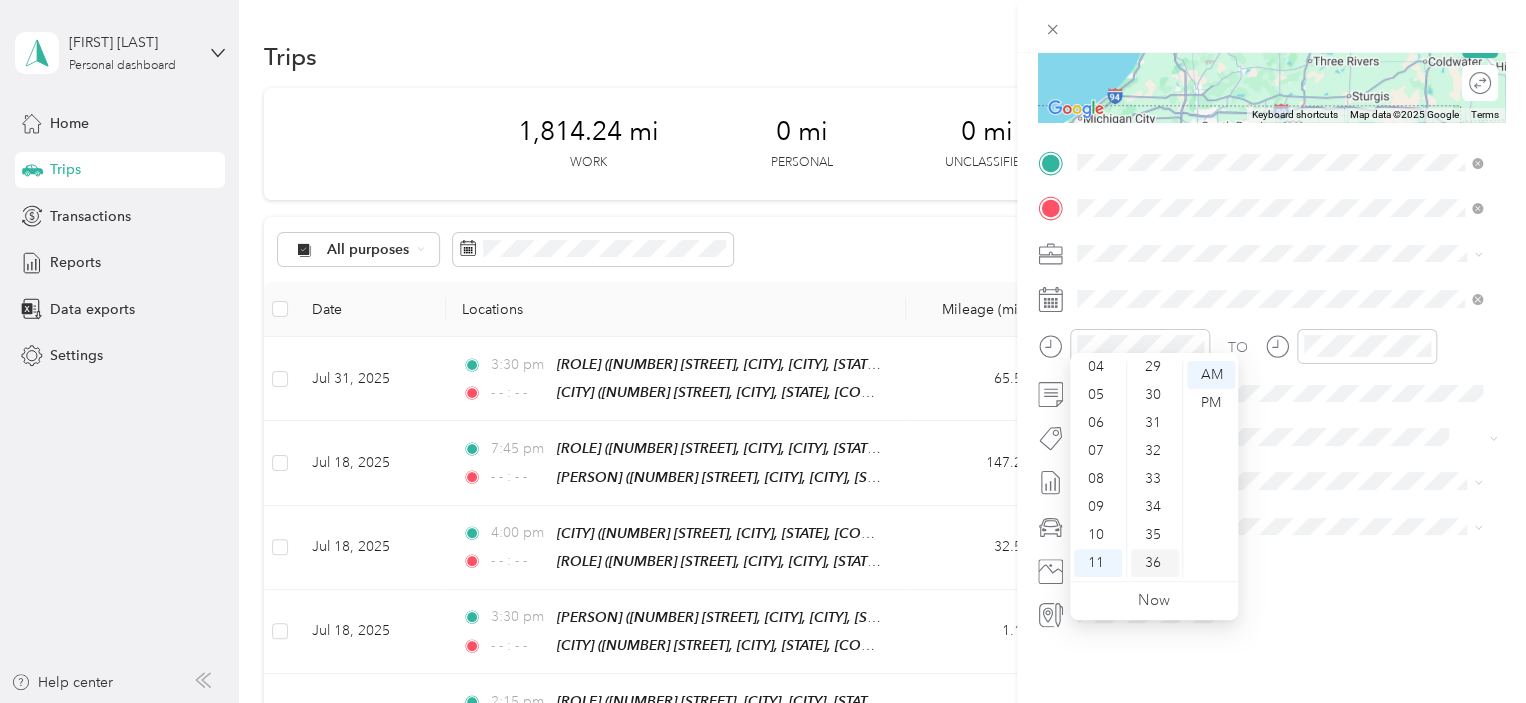 scroll, scrollTop: 788, scrollLeft: 0, axis: vertical 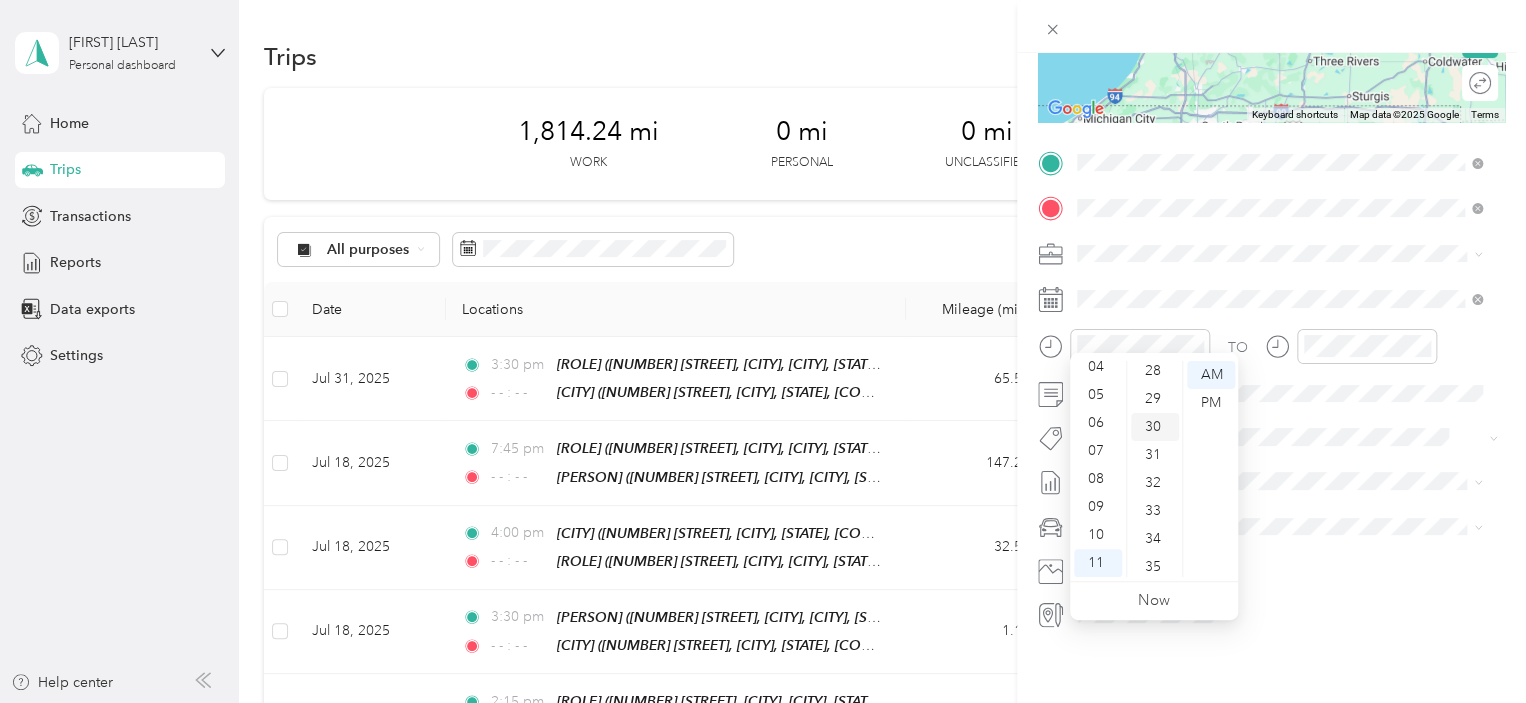 click on "30" at bounding box center (1155, 427) 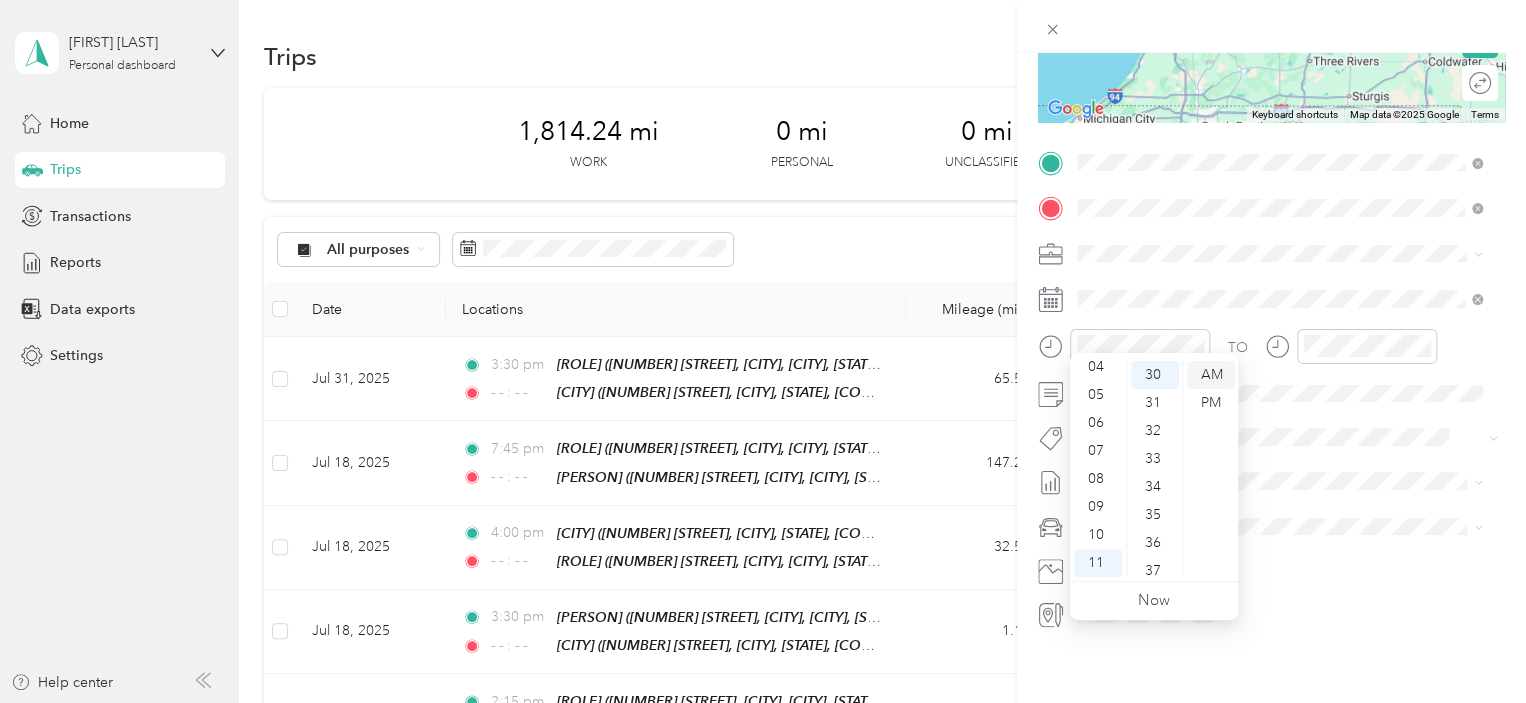 click on "AM" at bounding box center [1211, 375] 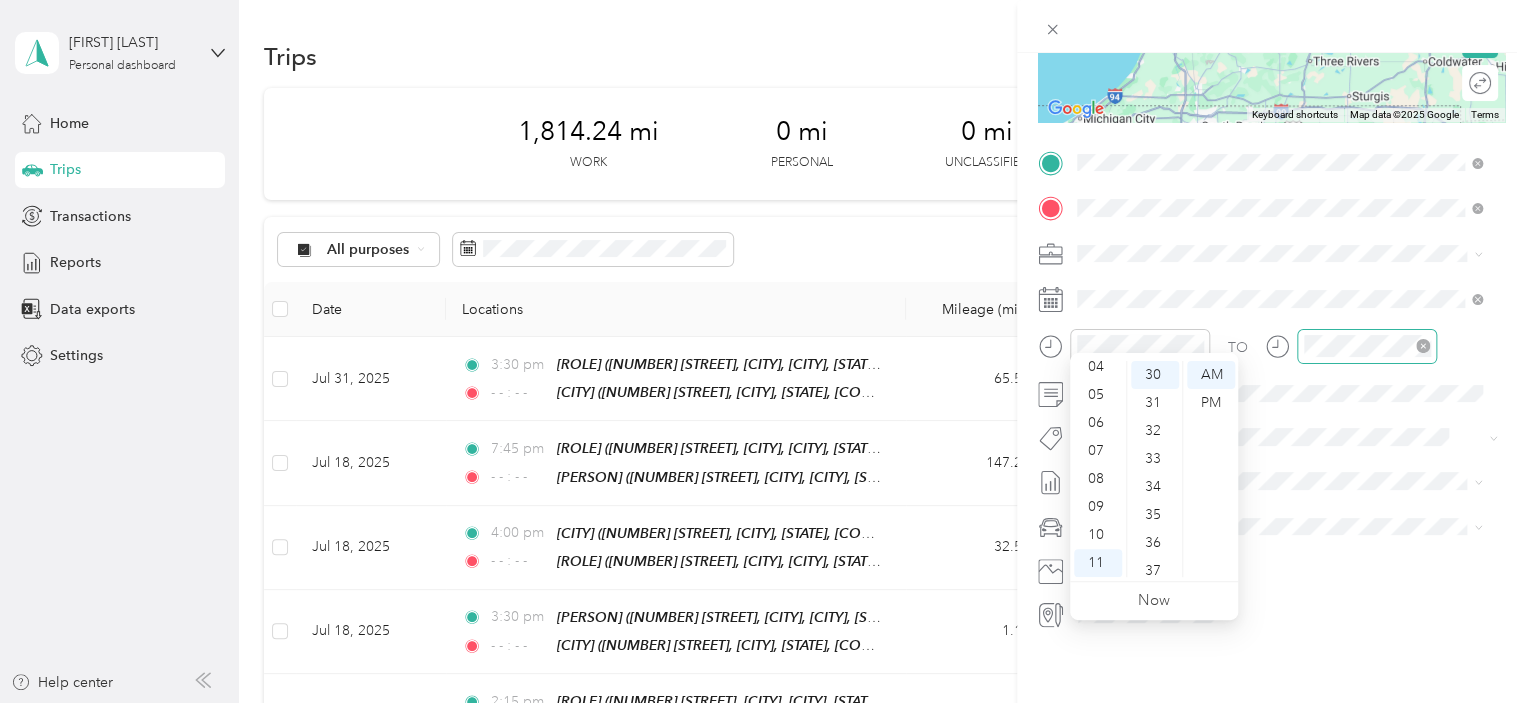 click 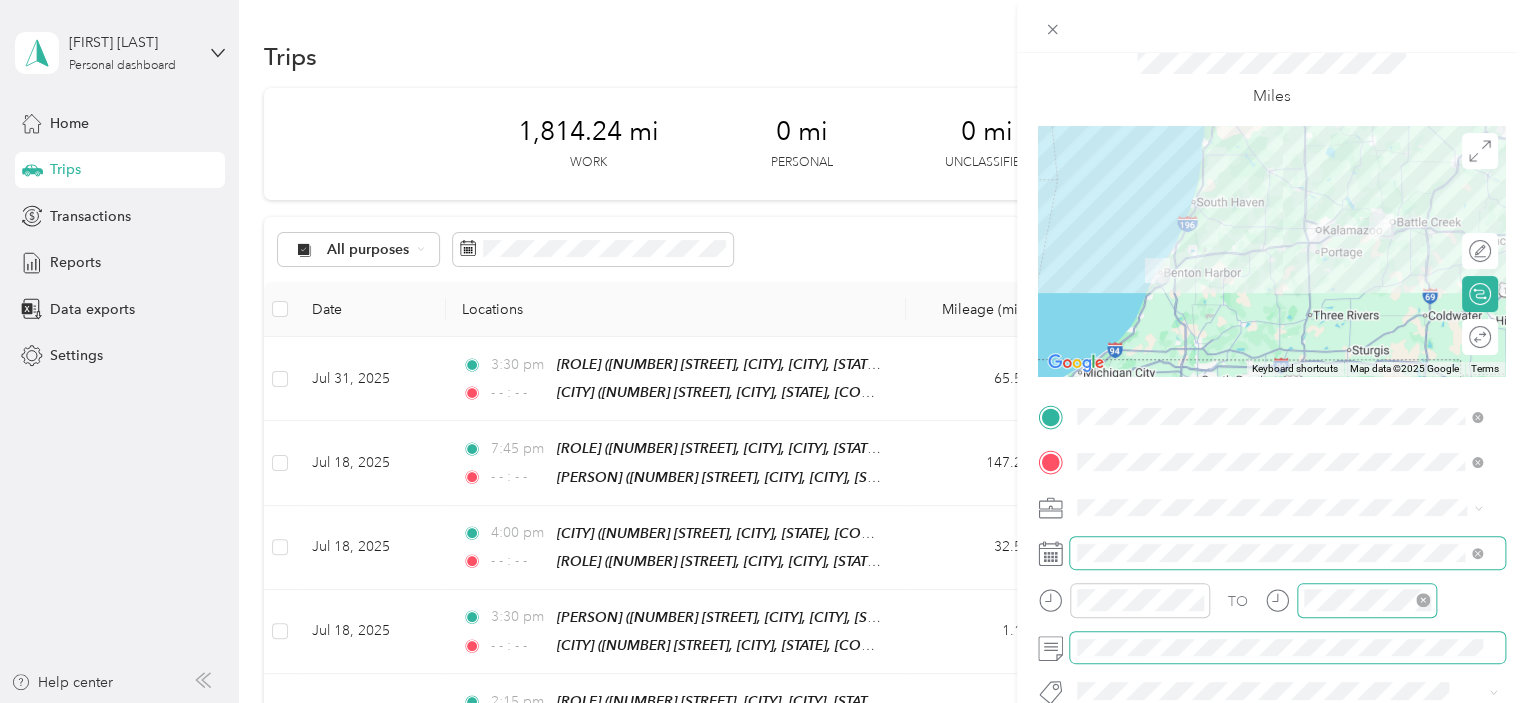 scroll, scrollTop: 0, scrollLeft: 0, axis: both 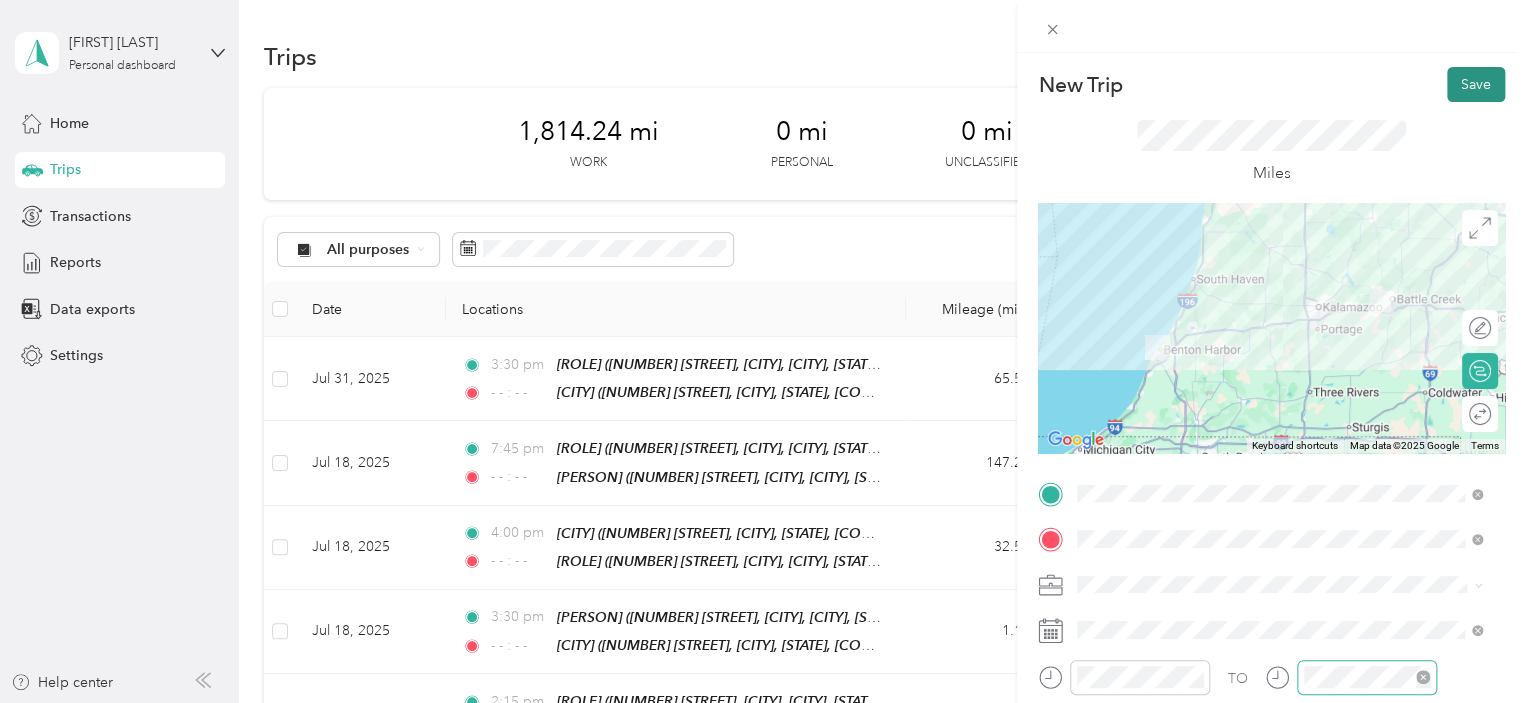 click on "Save" at bounding box center [1476, 84] 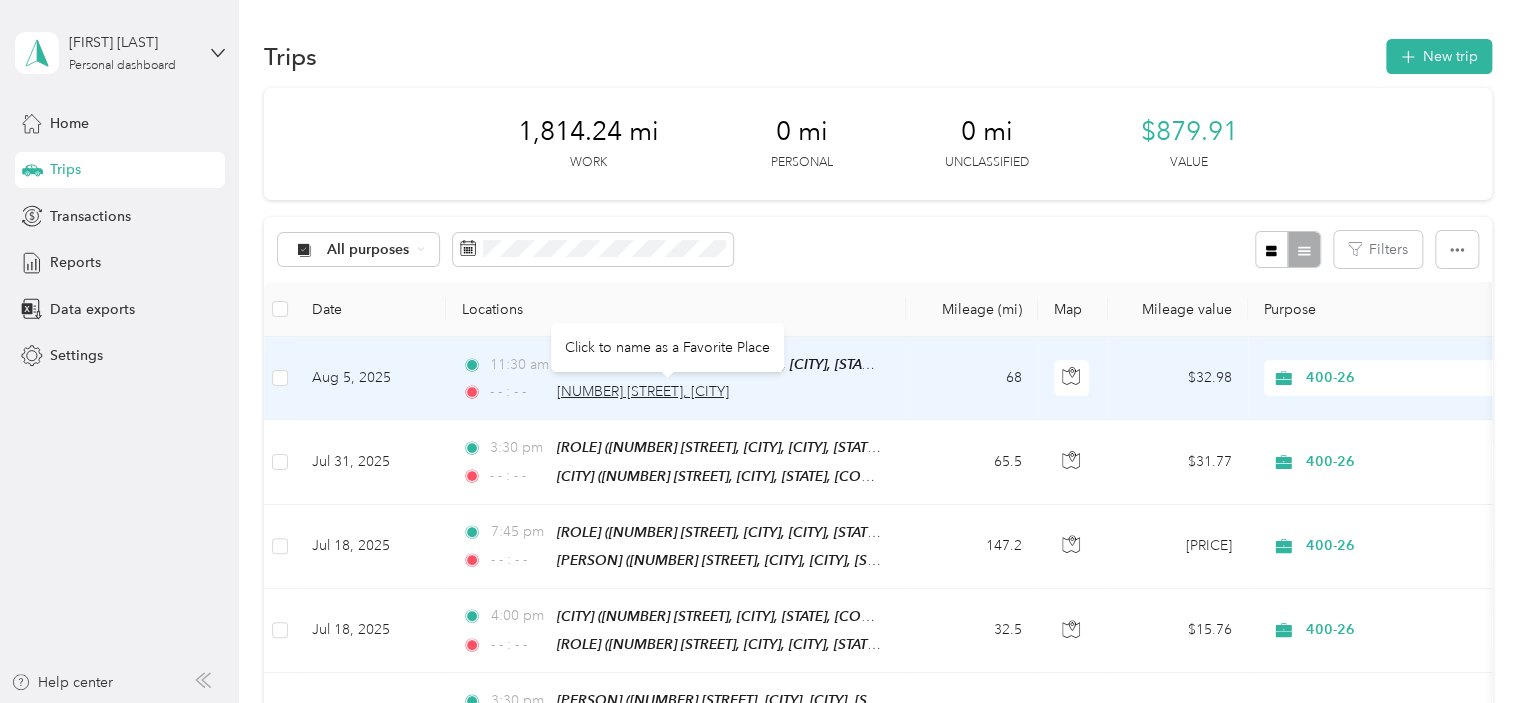 click on "[NUMBER] [STREET], [CITY]" at bounding box center (643, 391) 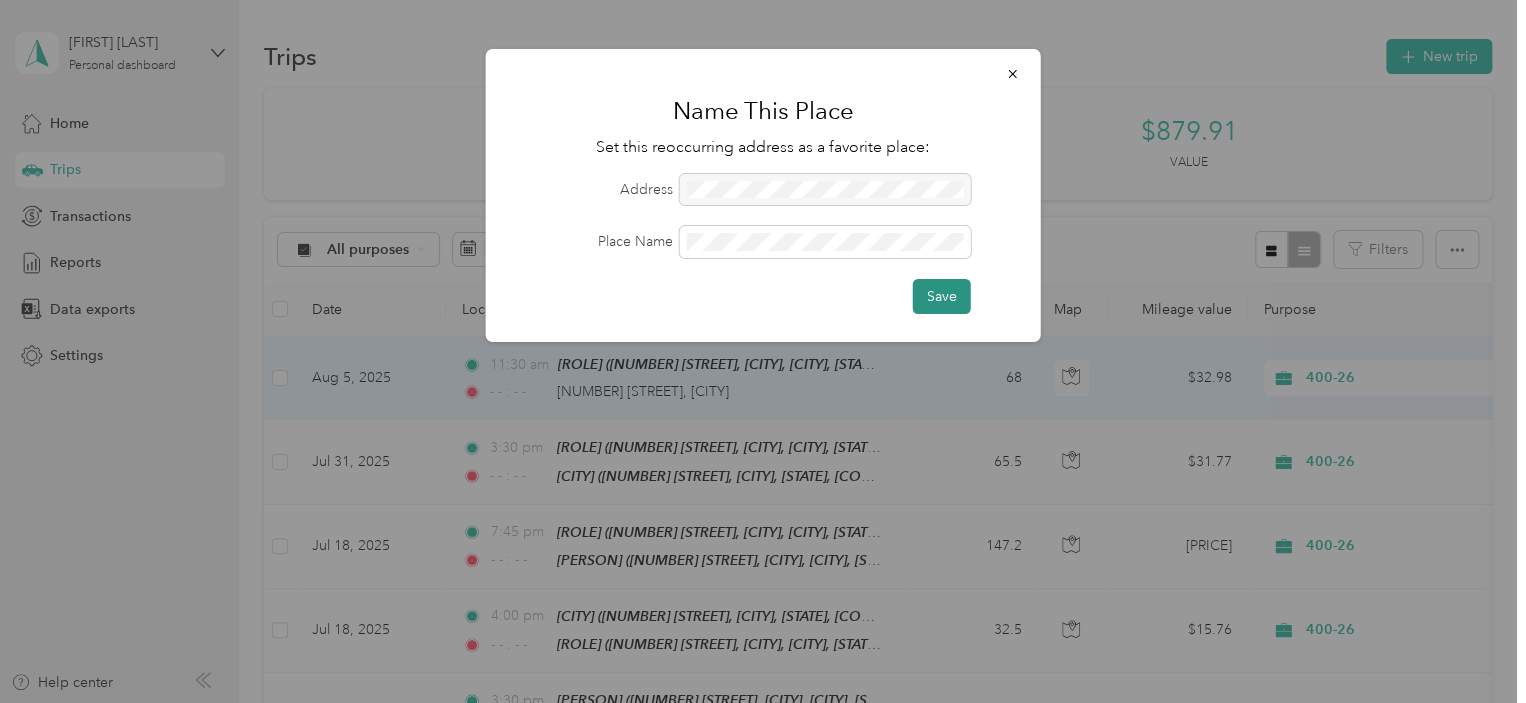 click on "Save" at bounding box center (942, 296) 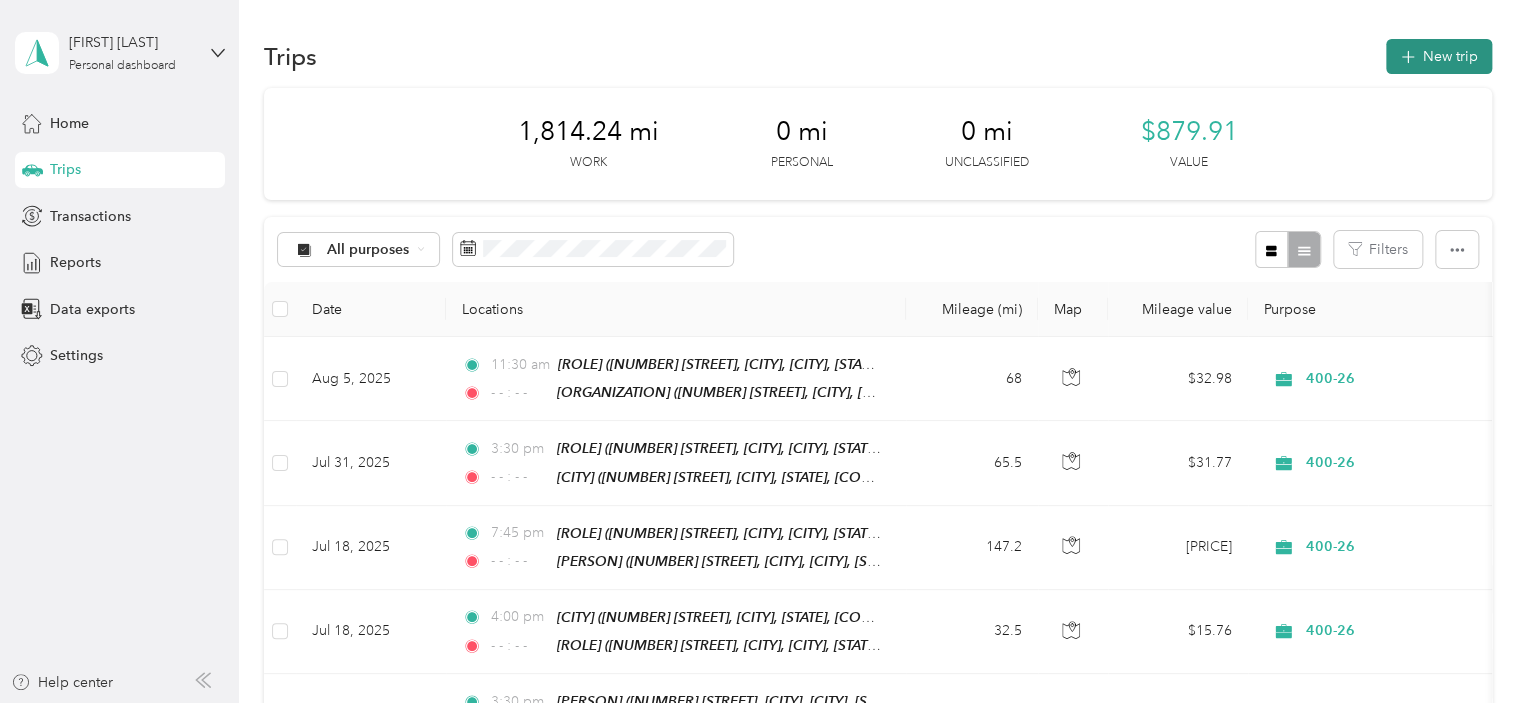 click on "New trip" at bounding box center [1439, 56] 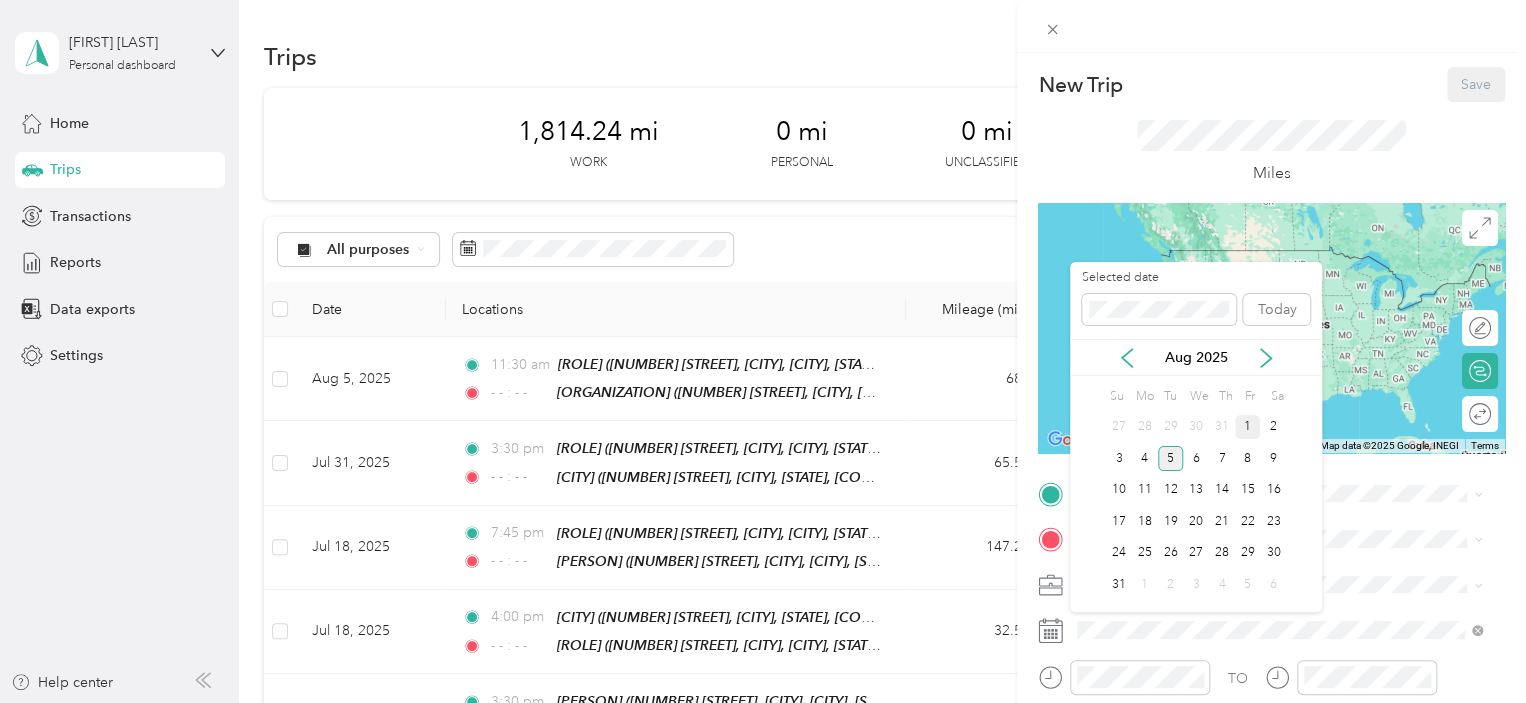 click on "1" at bounding box center (1248, 427) 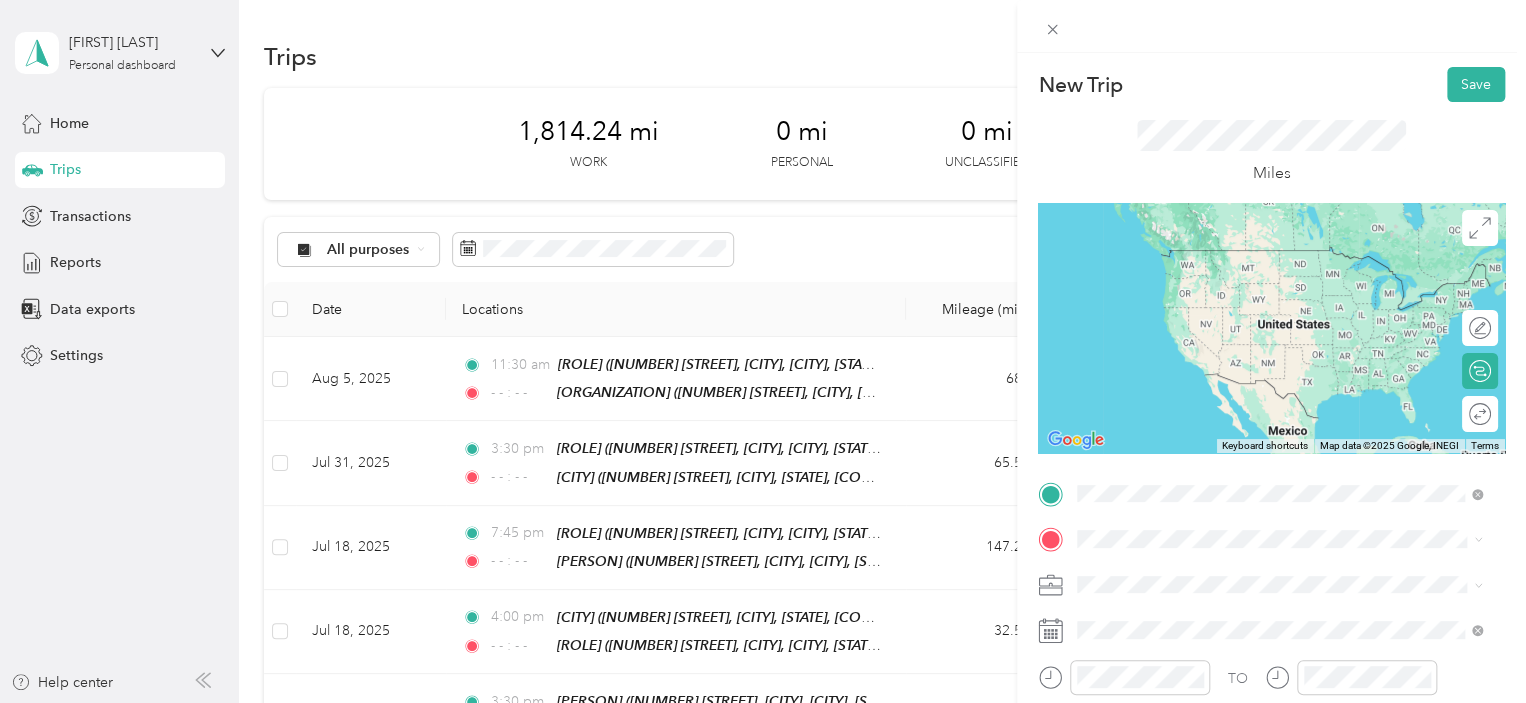 click on "[BRAND] [BRAND] [NUMBER] [STREET], [CITY], [POSTAL_CODE], [CITY], [STATE], [COUNTRY]" at bounding box center (1295, 279) 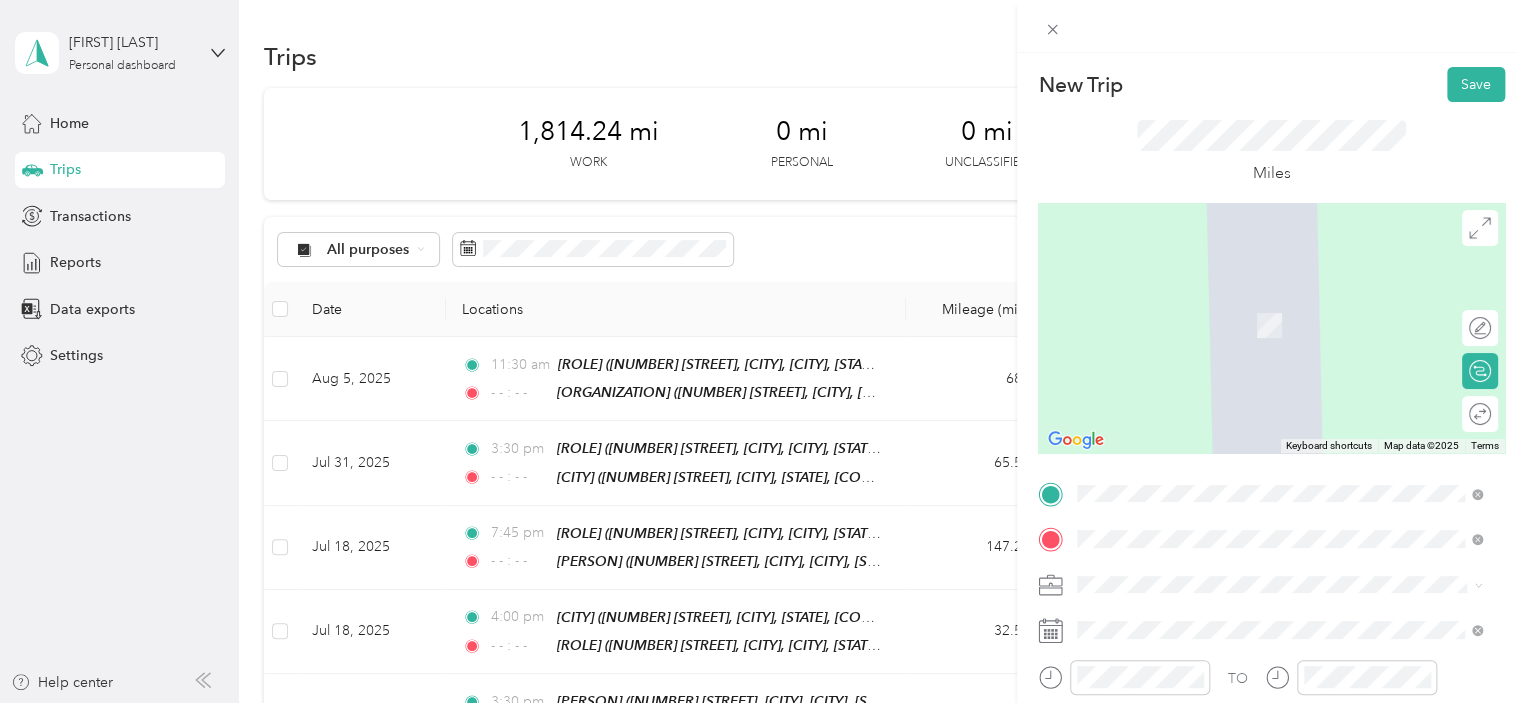 click on "[NUMBER] [STREET]
[CITY], [STATE] [POSTAL_CODE], [COUNTRY]" at bounding box center (1259, 304) 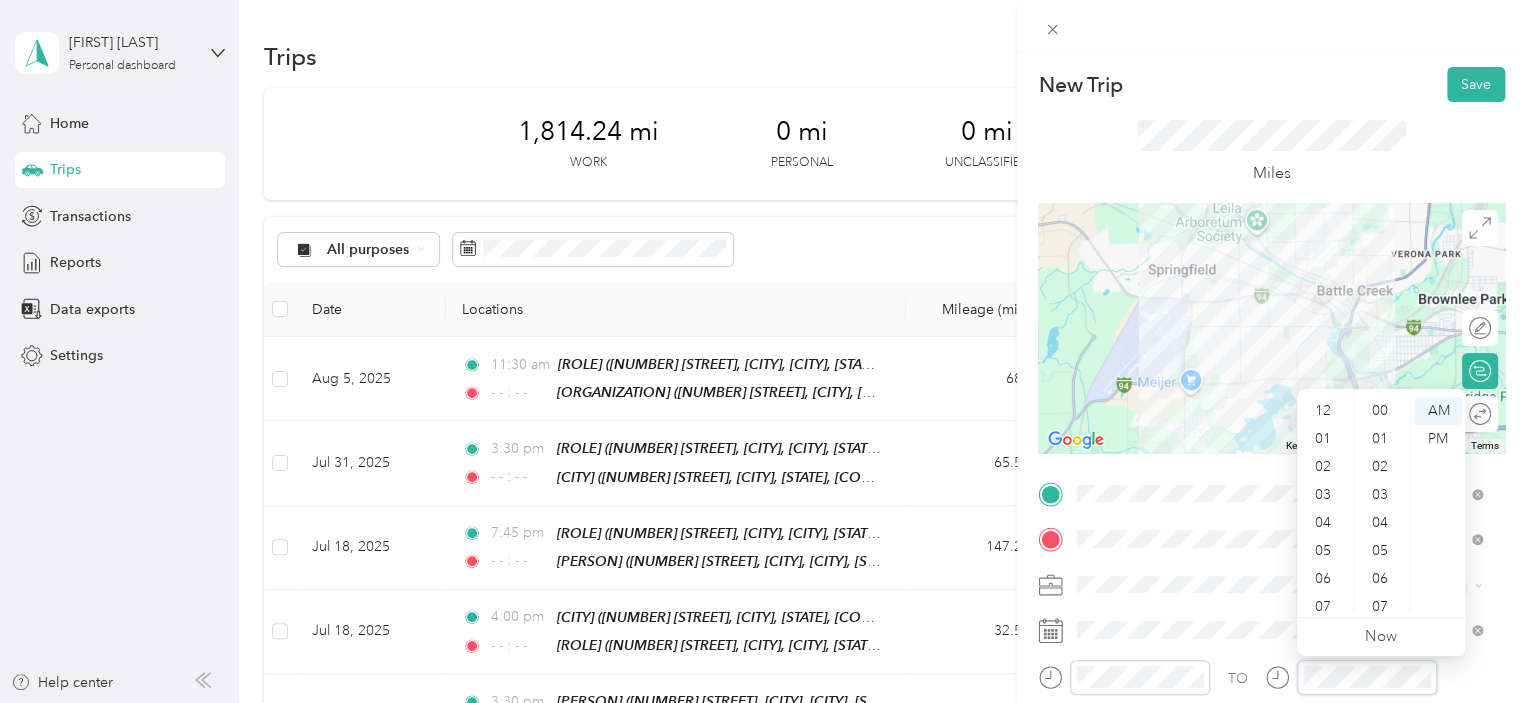 scroll, scrollTop: 1427, scrollLeft: 0, axis: vertical 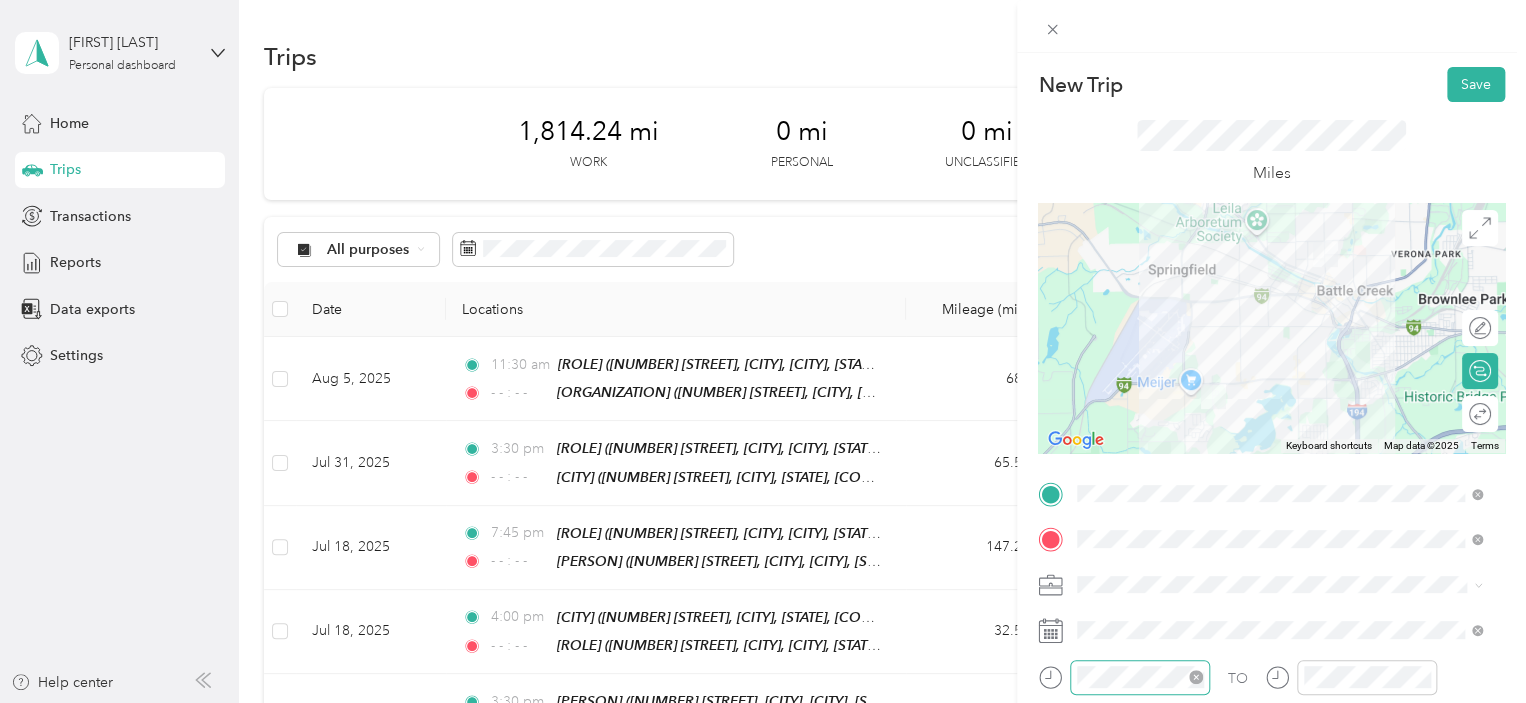click 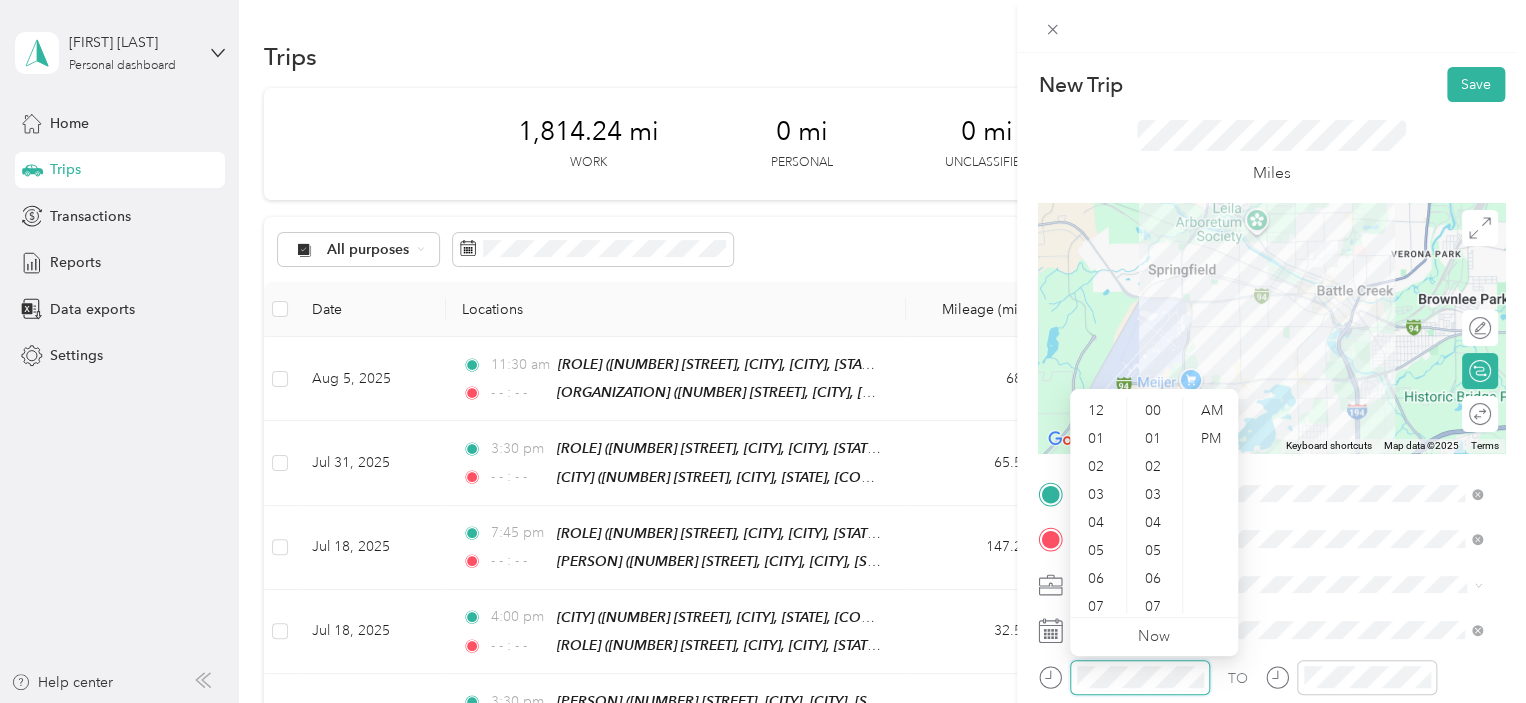 scroll, scrollTop: 1420, scrollLeft: 0, axis: vertical 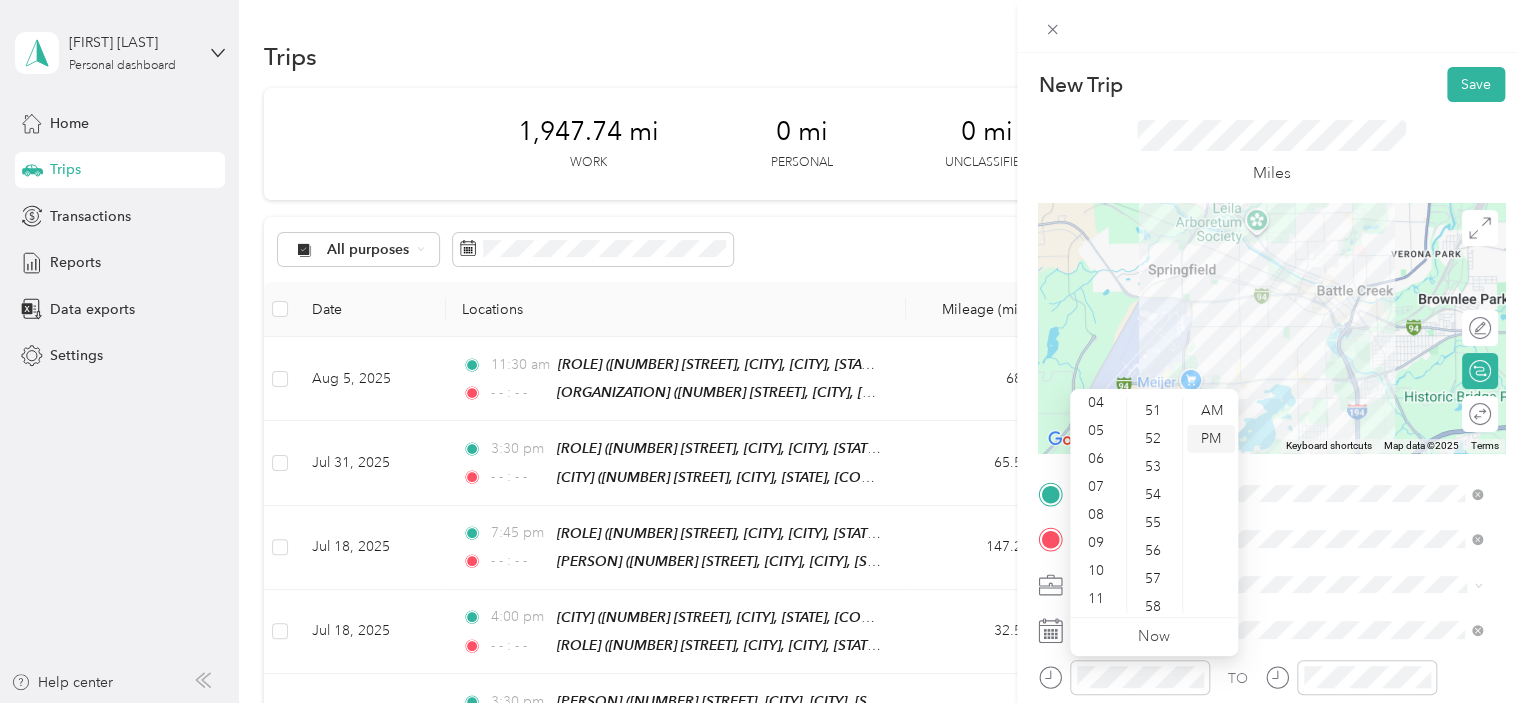 click on "PM" at bounding box center [1211, 439] 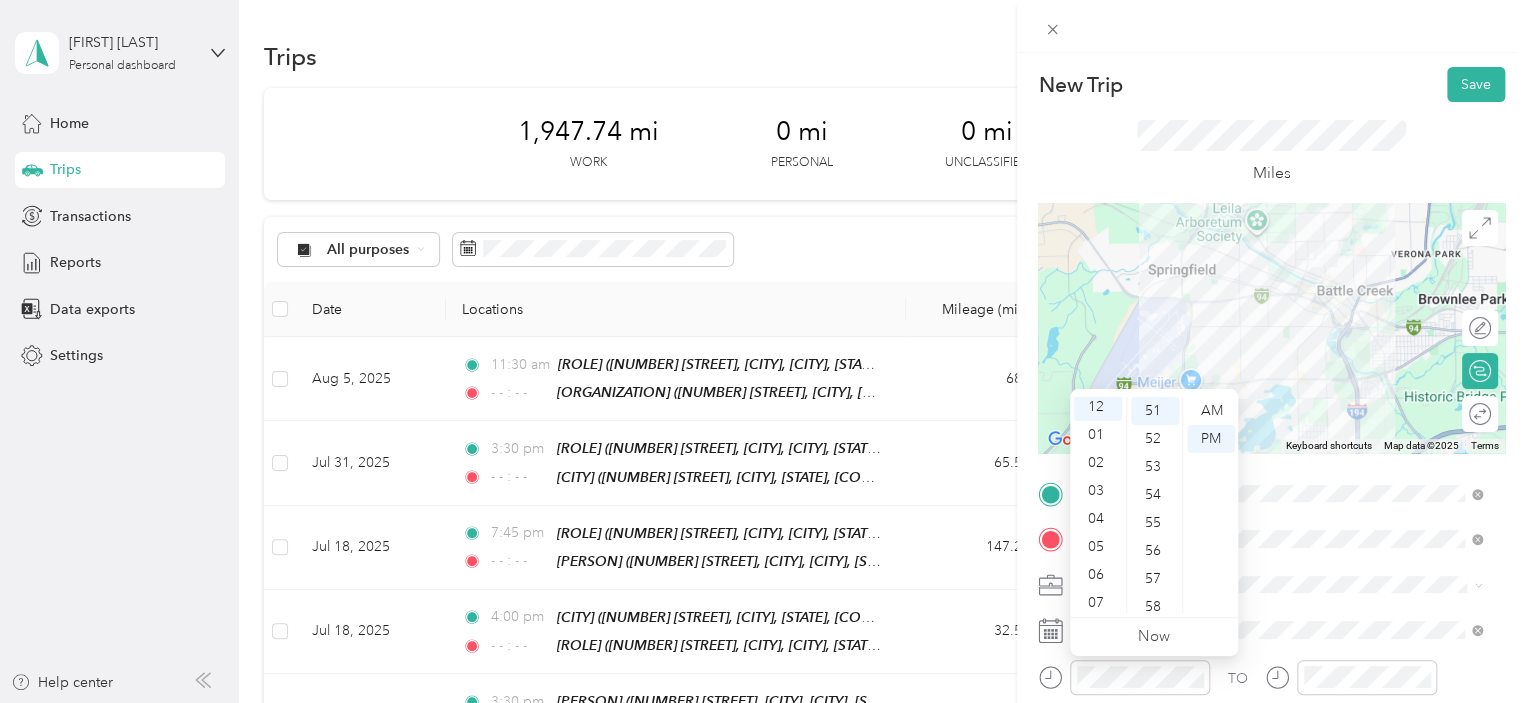 scroll, scrollTop: 0, scrollLeft: 0, axis: both 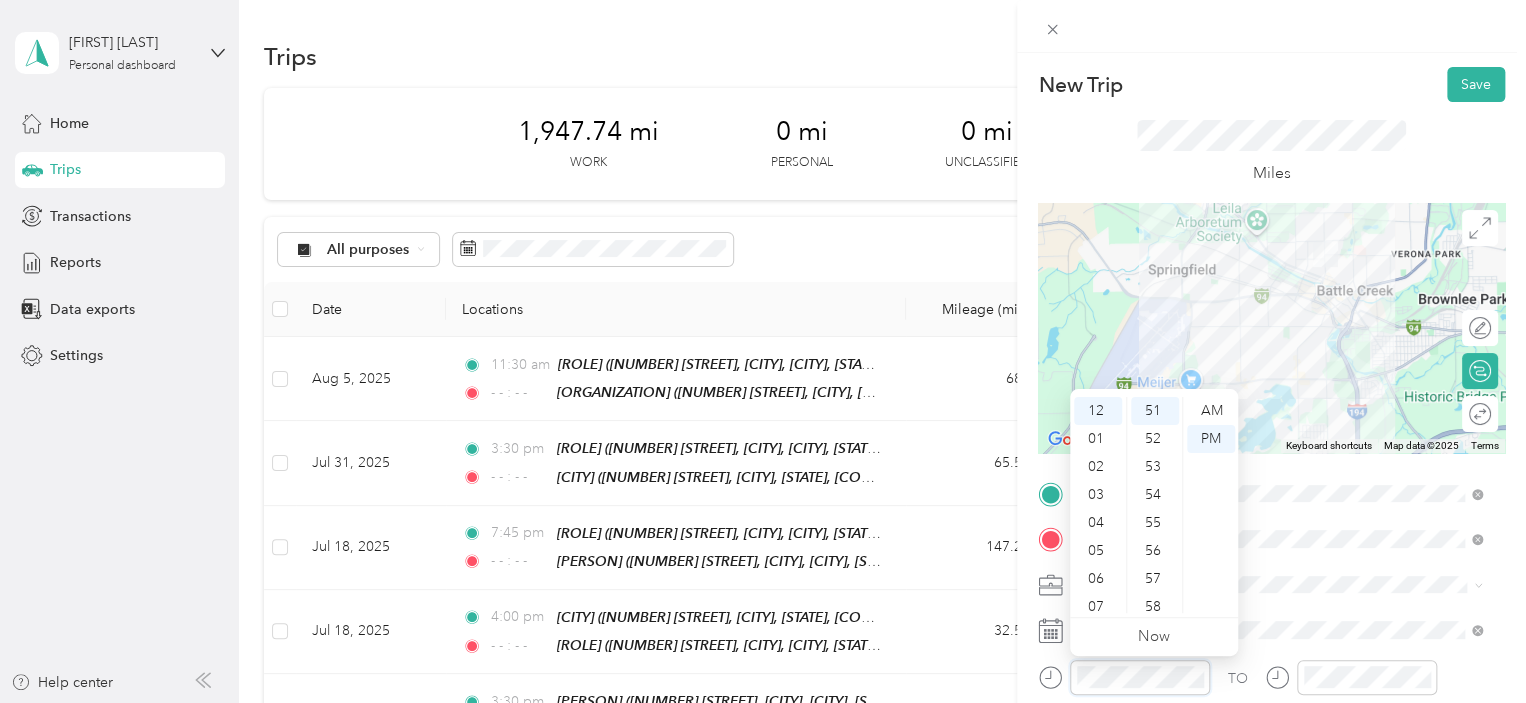 click at bounding box center [1124, 677] 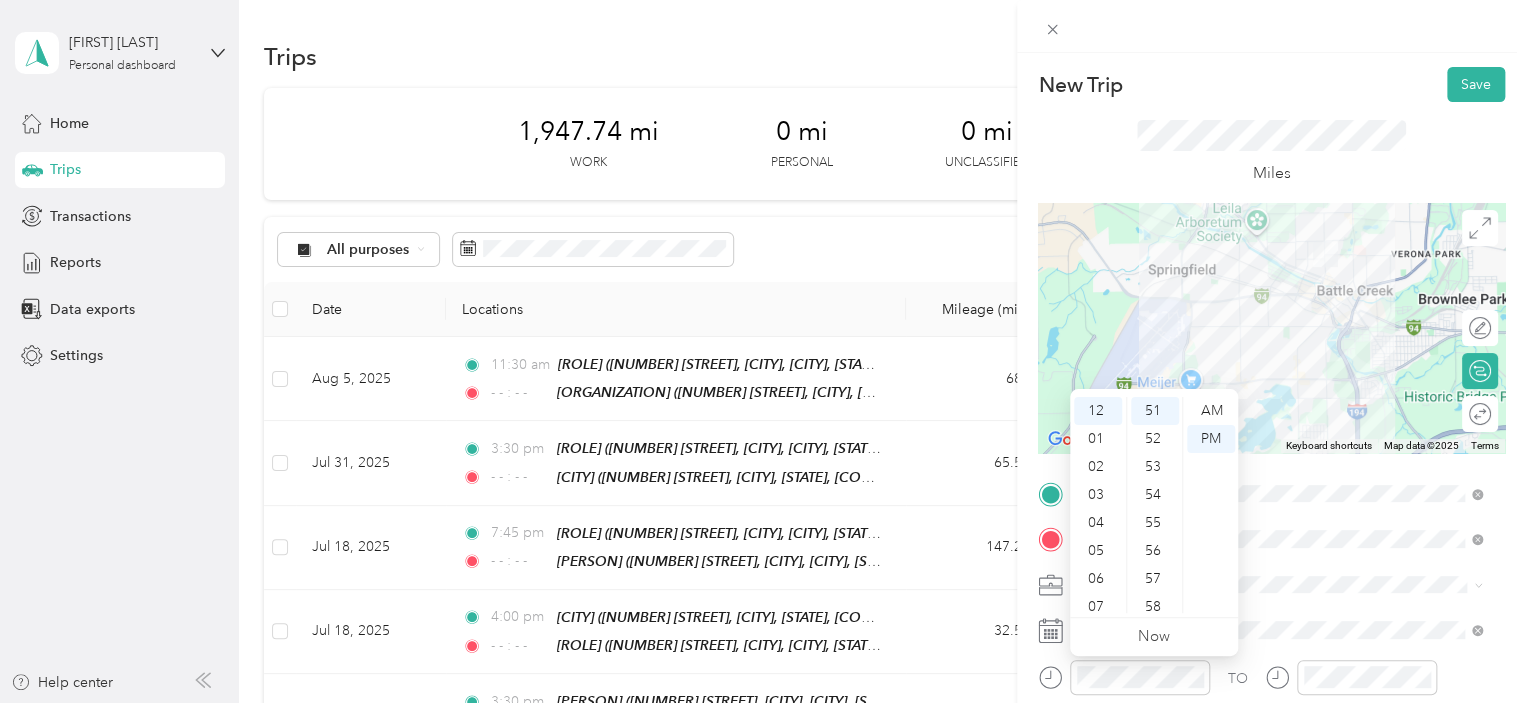 click on "TO Add photo" at bounding box center (1271, 719) 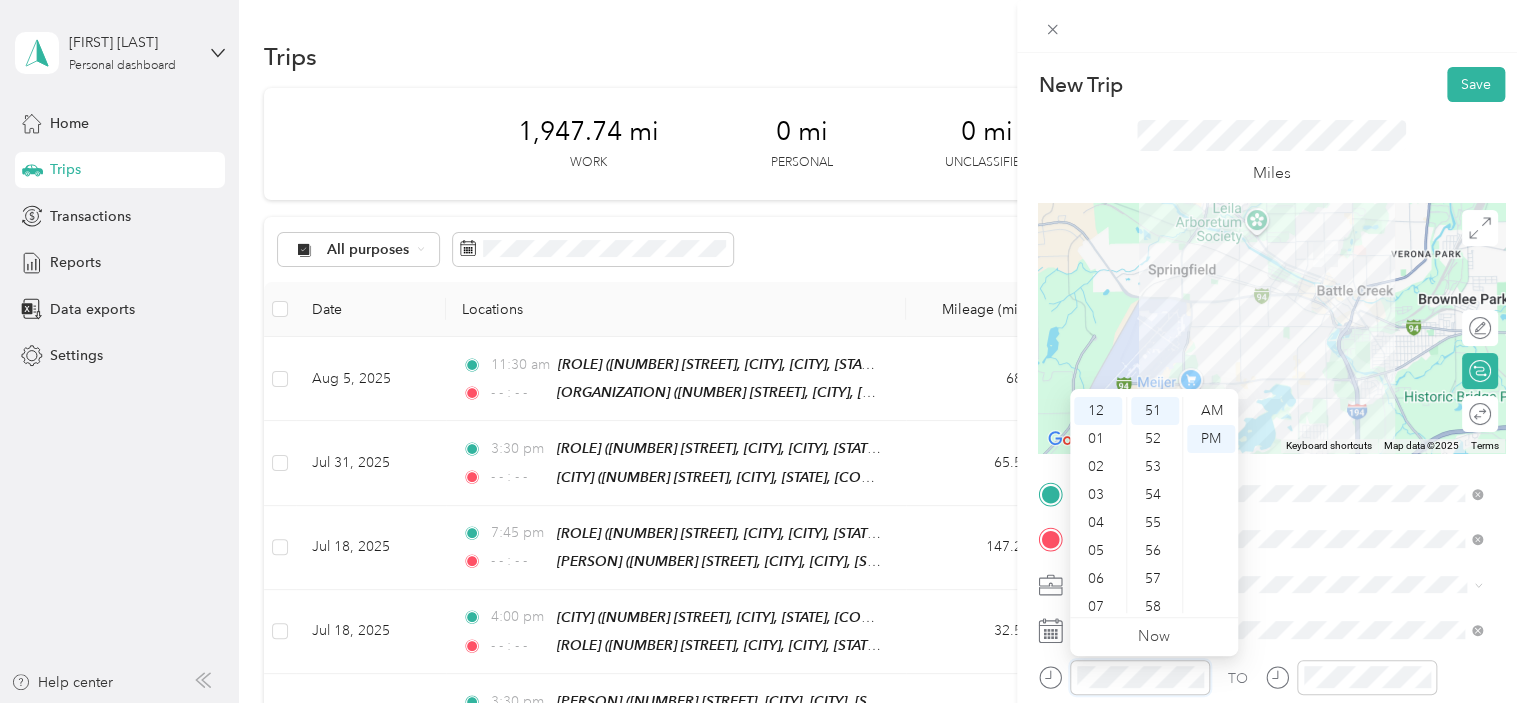 click 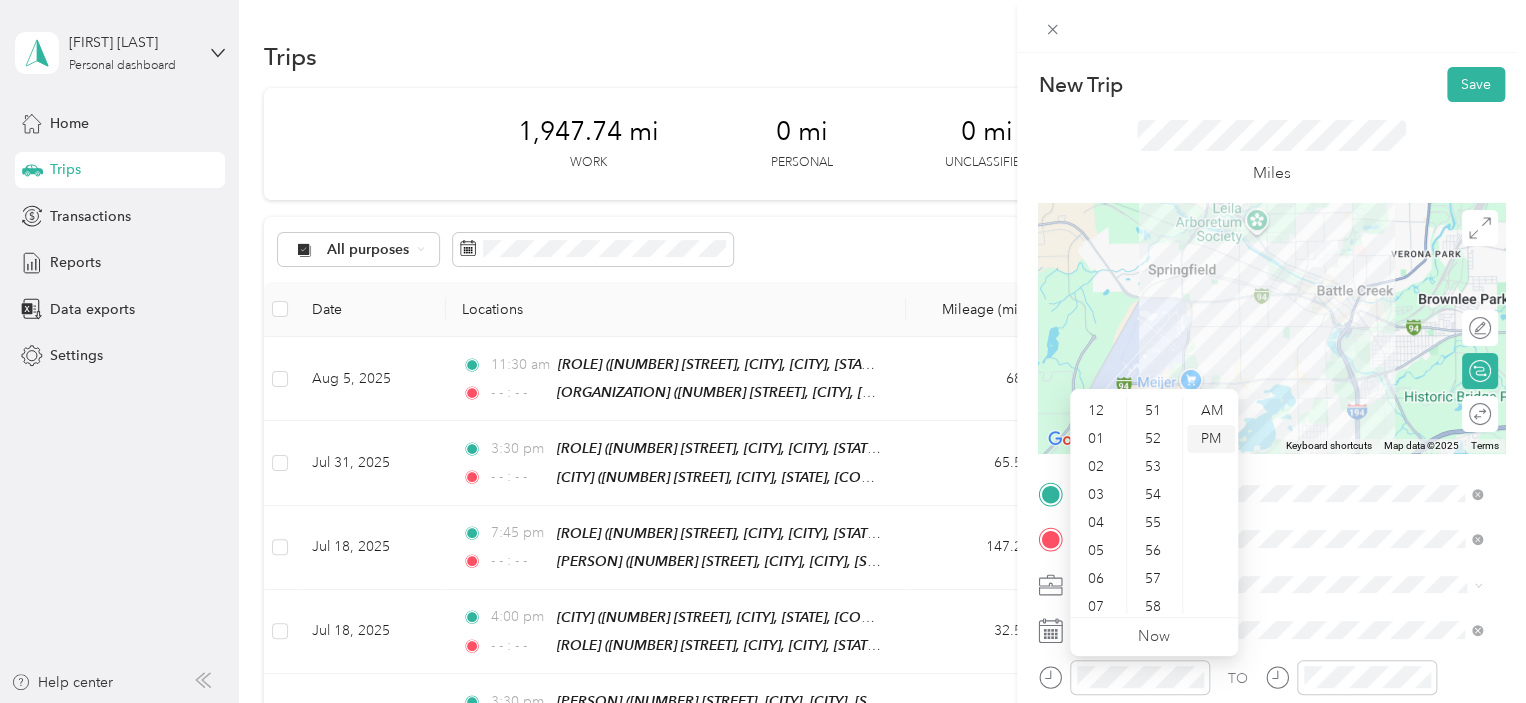 click on "PM" at bounding box center (1211, 439) 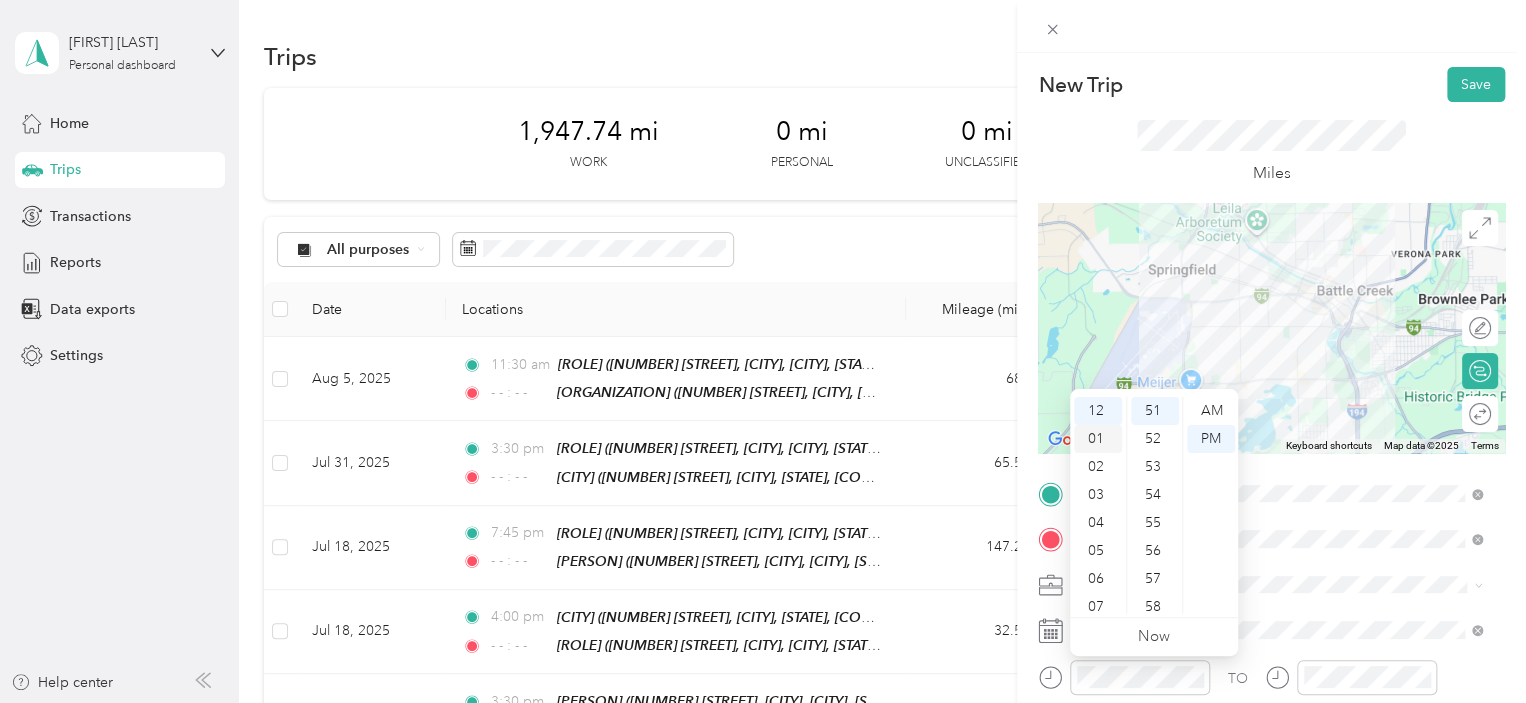 click on "01" at bounding box center (1098, 439) 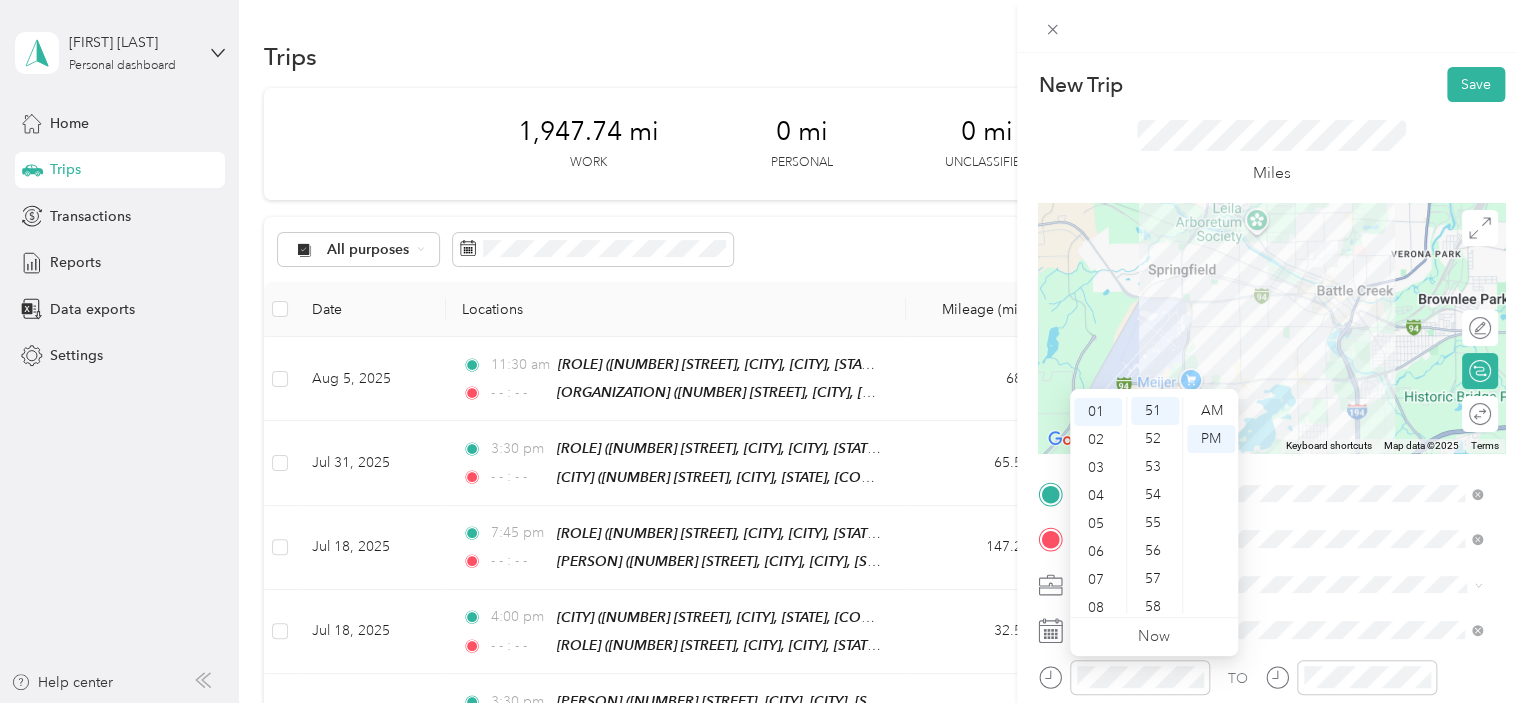 scroll, scrollTop: 28, scrollLeft: 0, axis: vertical 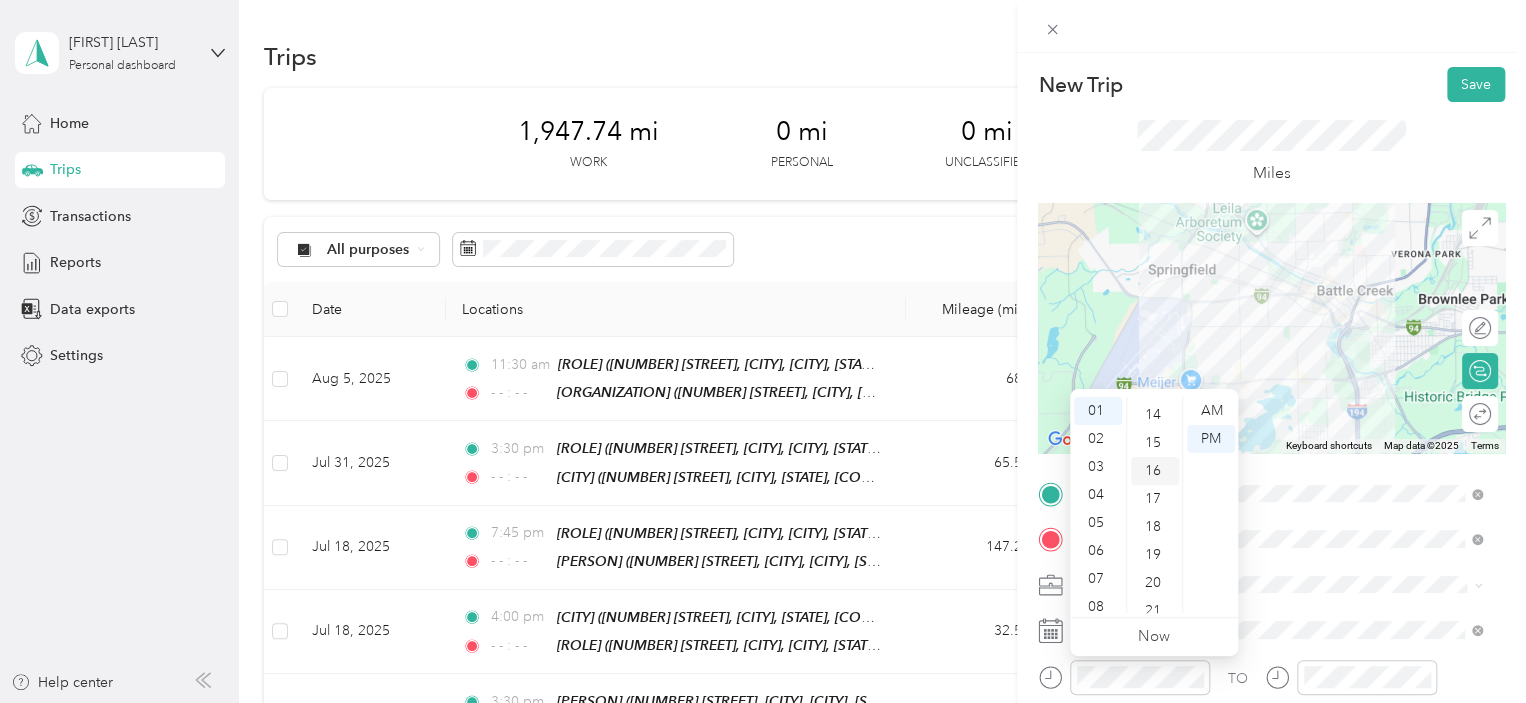 click on "15" at bounding box center [1155, 443] 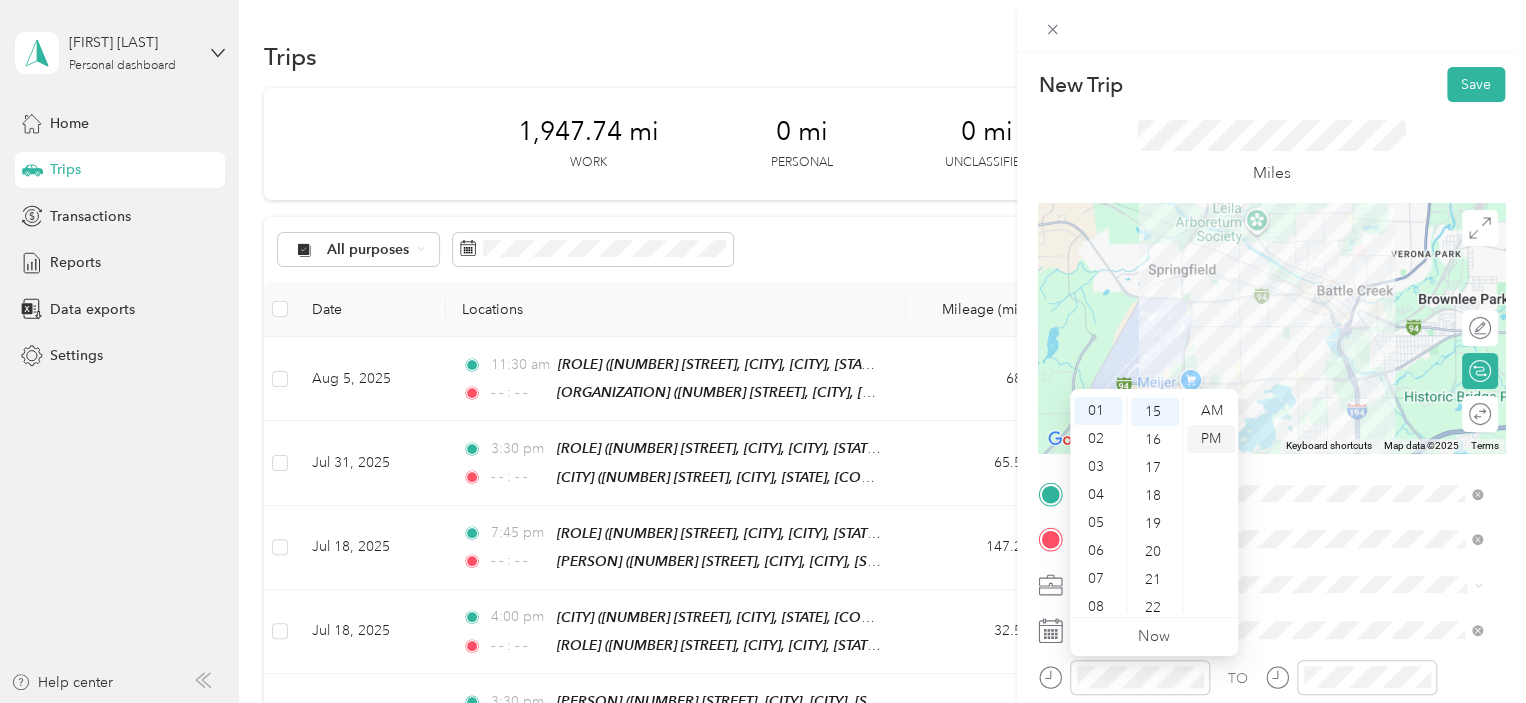 scroll, scrollTop: 420, scrollLeft: 0, axis: vertical 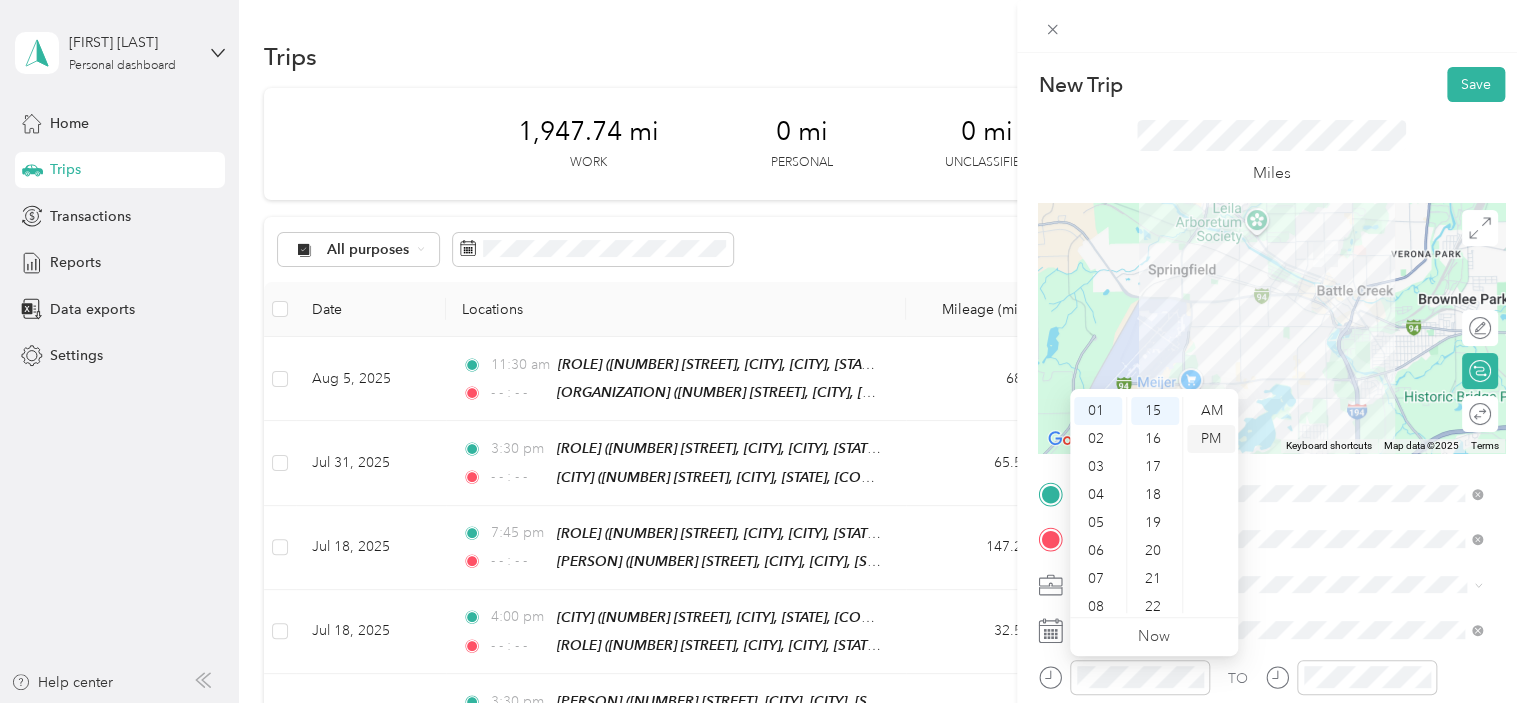 click on "PM" at bounding box center (1211, 439) 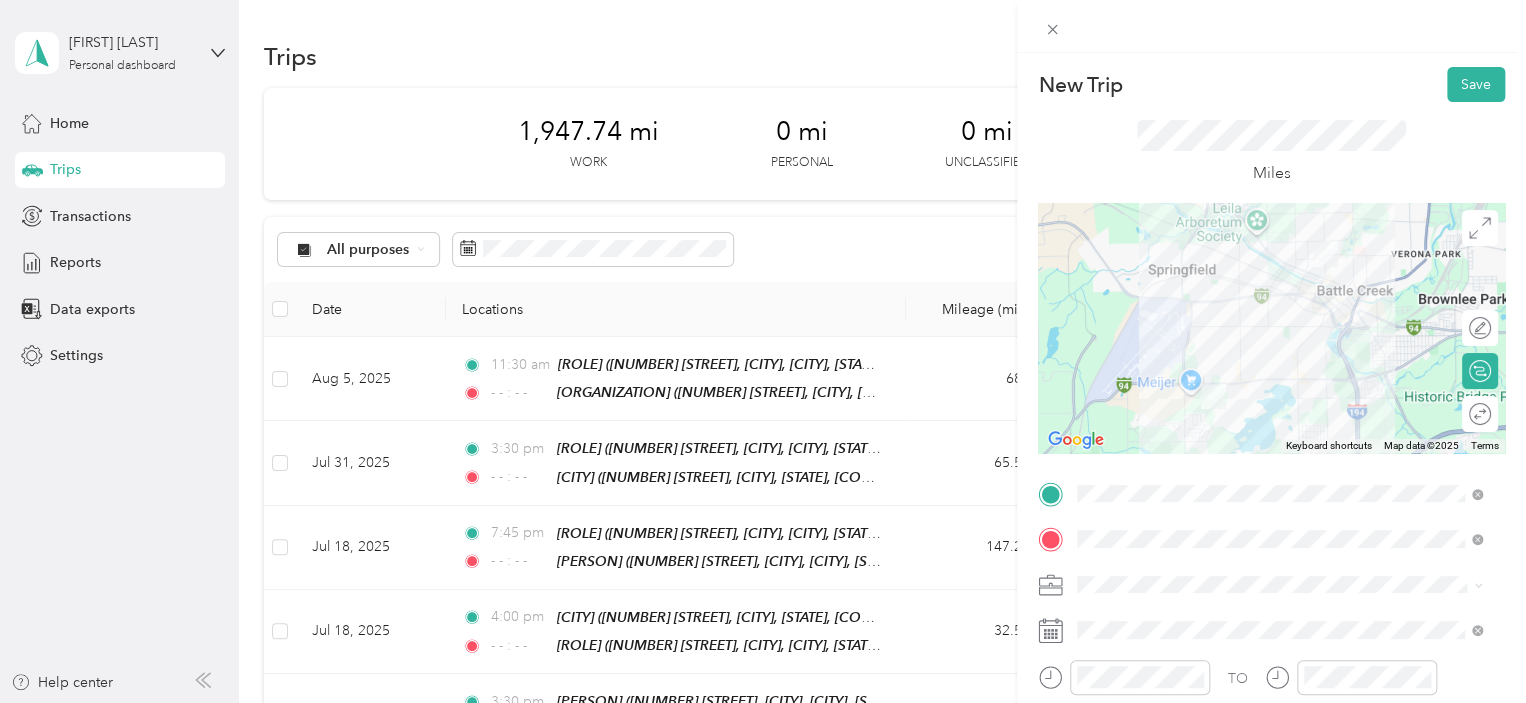 click on "400-26" at bounding box center (1279, 512) 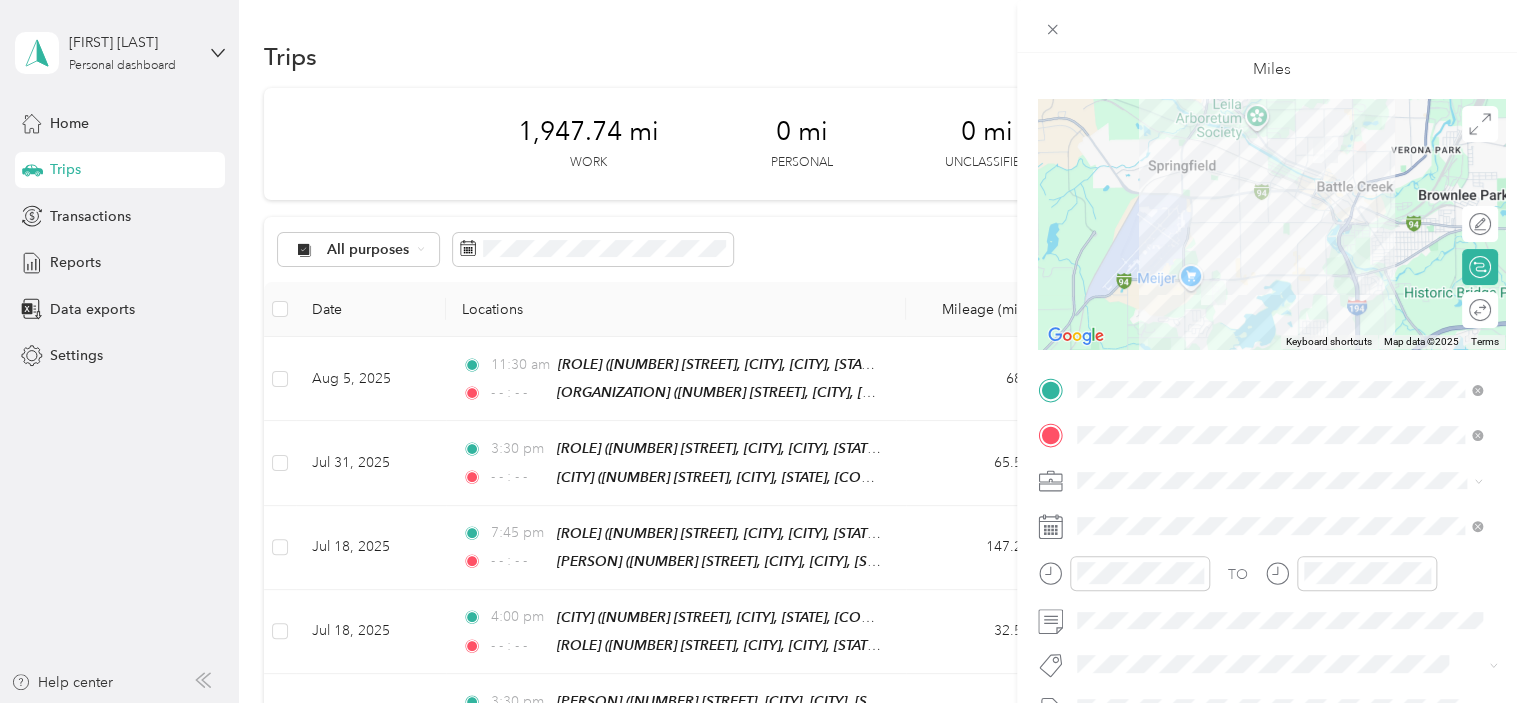 scroll, scrollTop: 200, scrollLeft: 0, axis: vertical 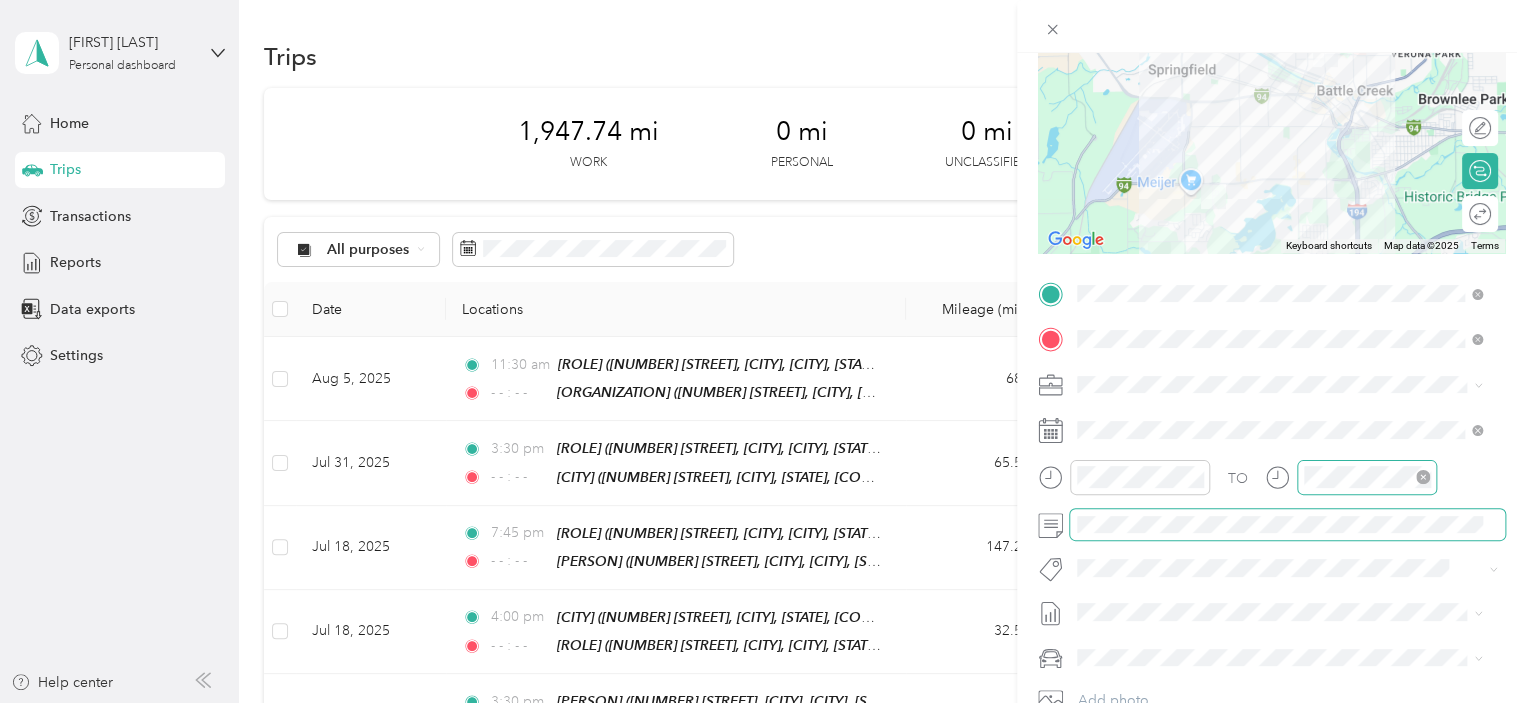 click 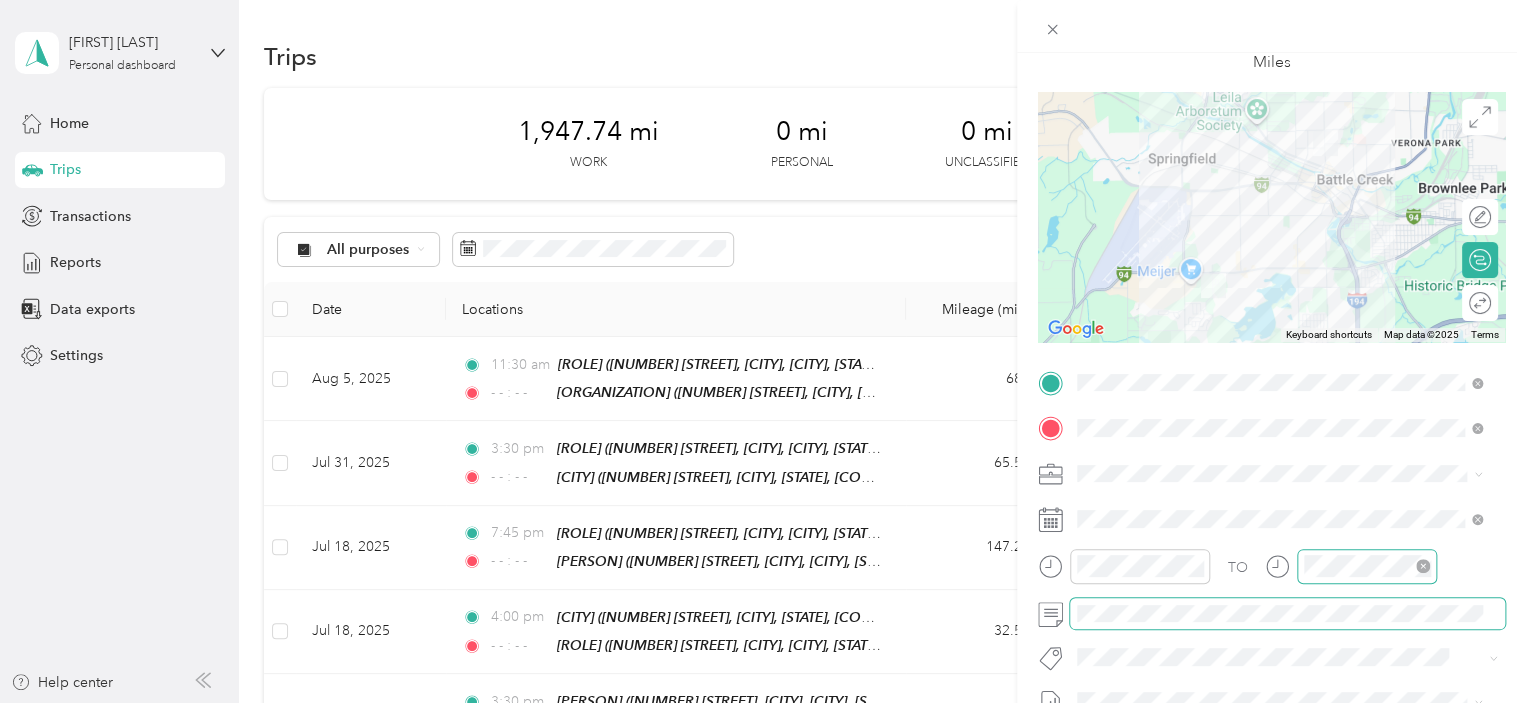 scroll, scrollTop: 0, scrollLeft: 0, axis: both 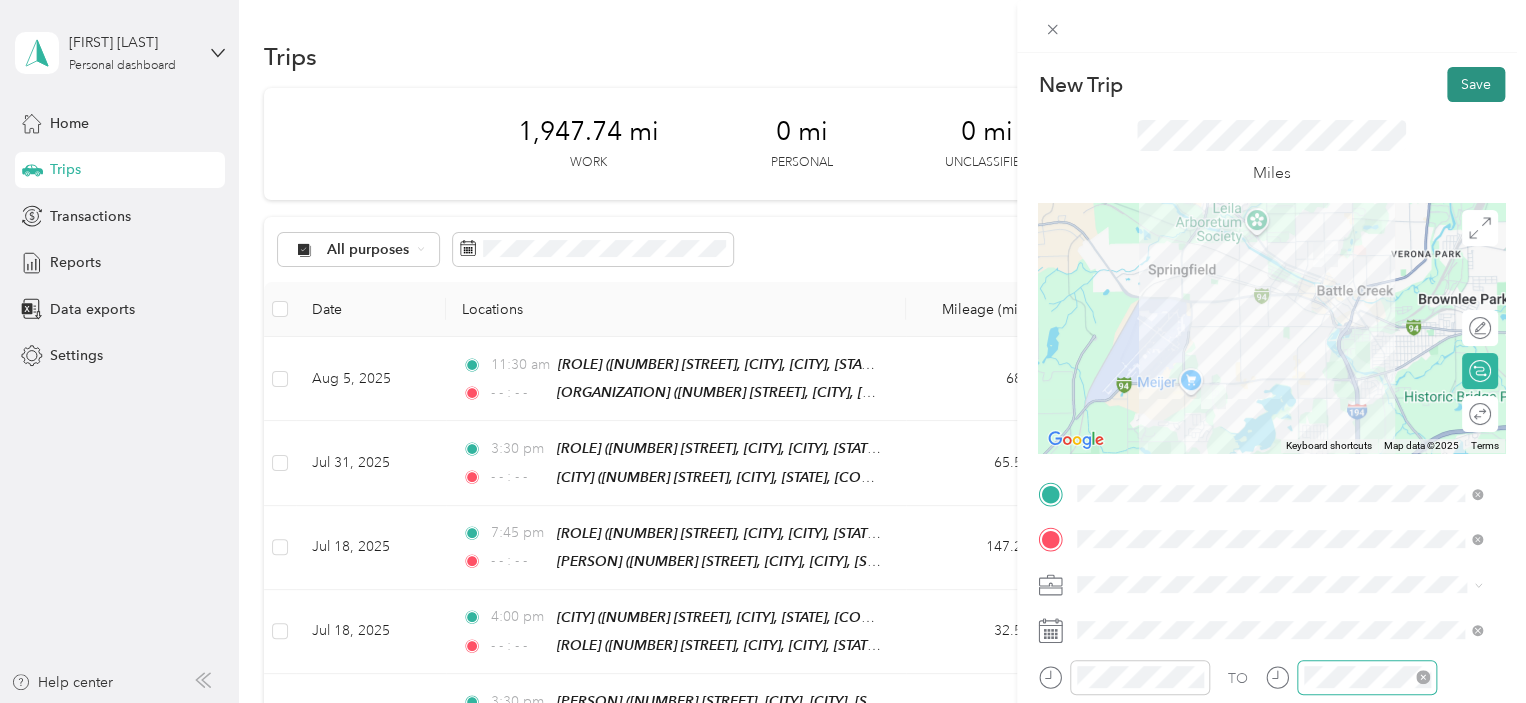 click on "Save" at bounding box center [1476, 84] 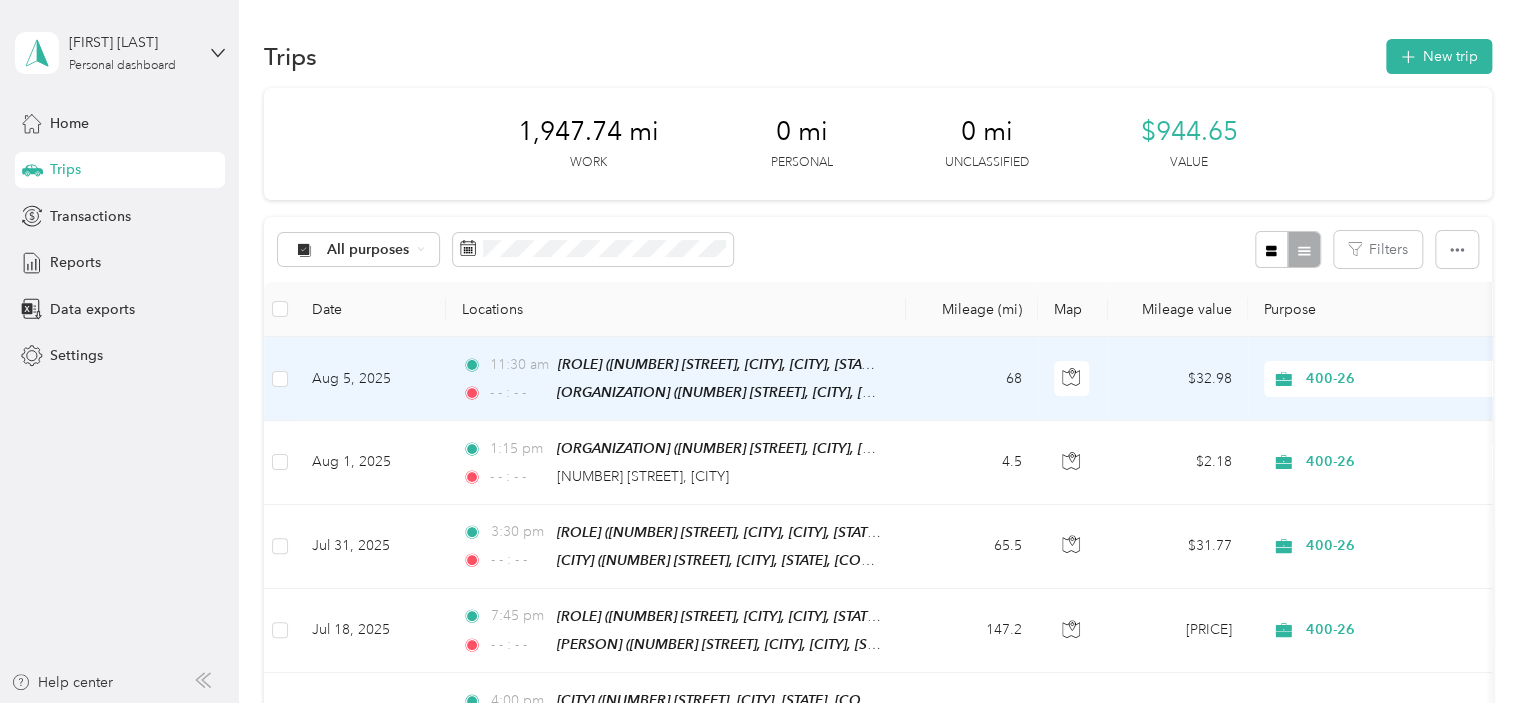click on "Aug 5, 2025" at bounding box center [371, 379] 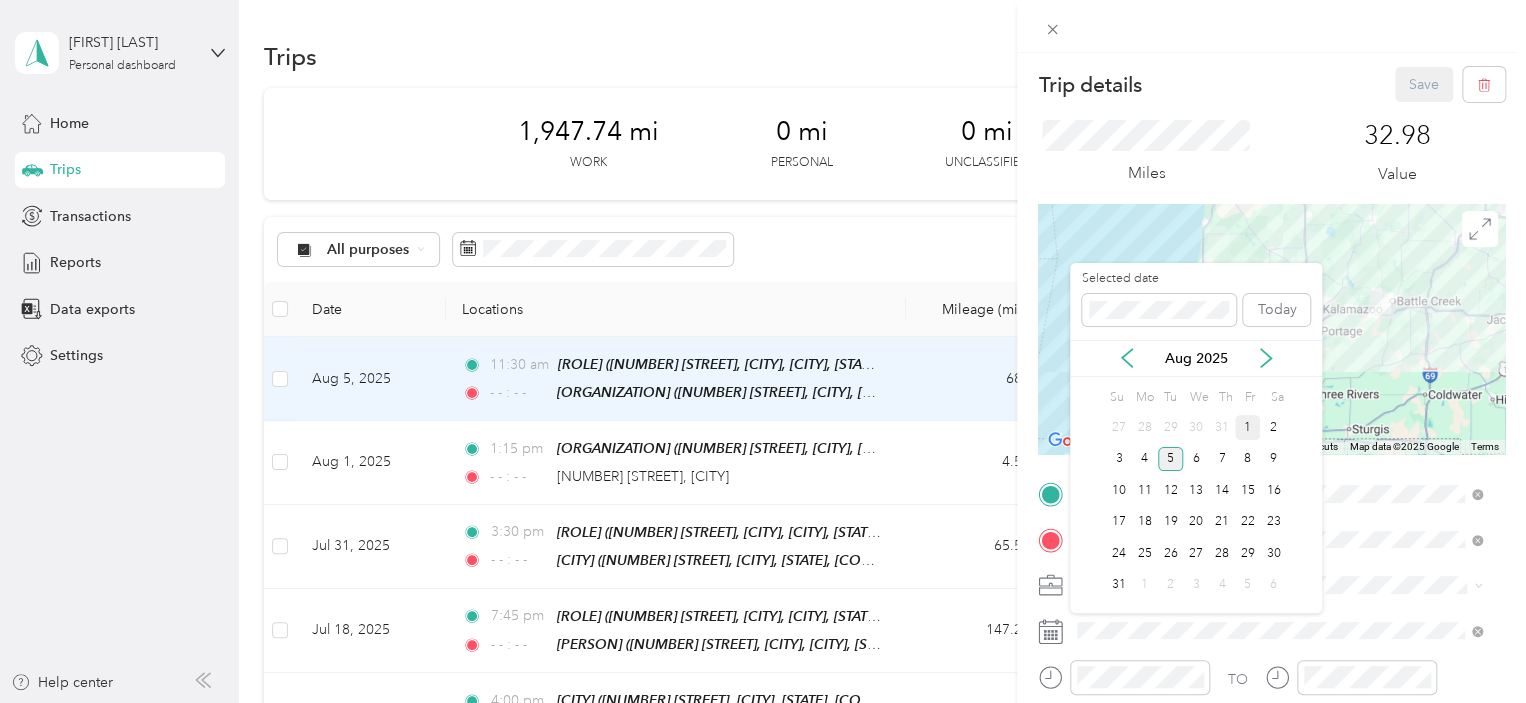 click on "1" at bounding box center [1248, 427] 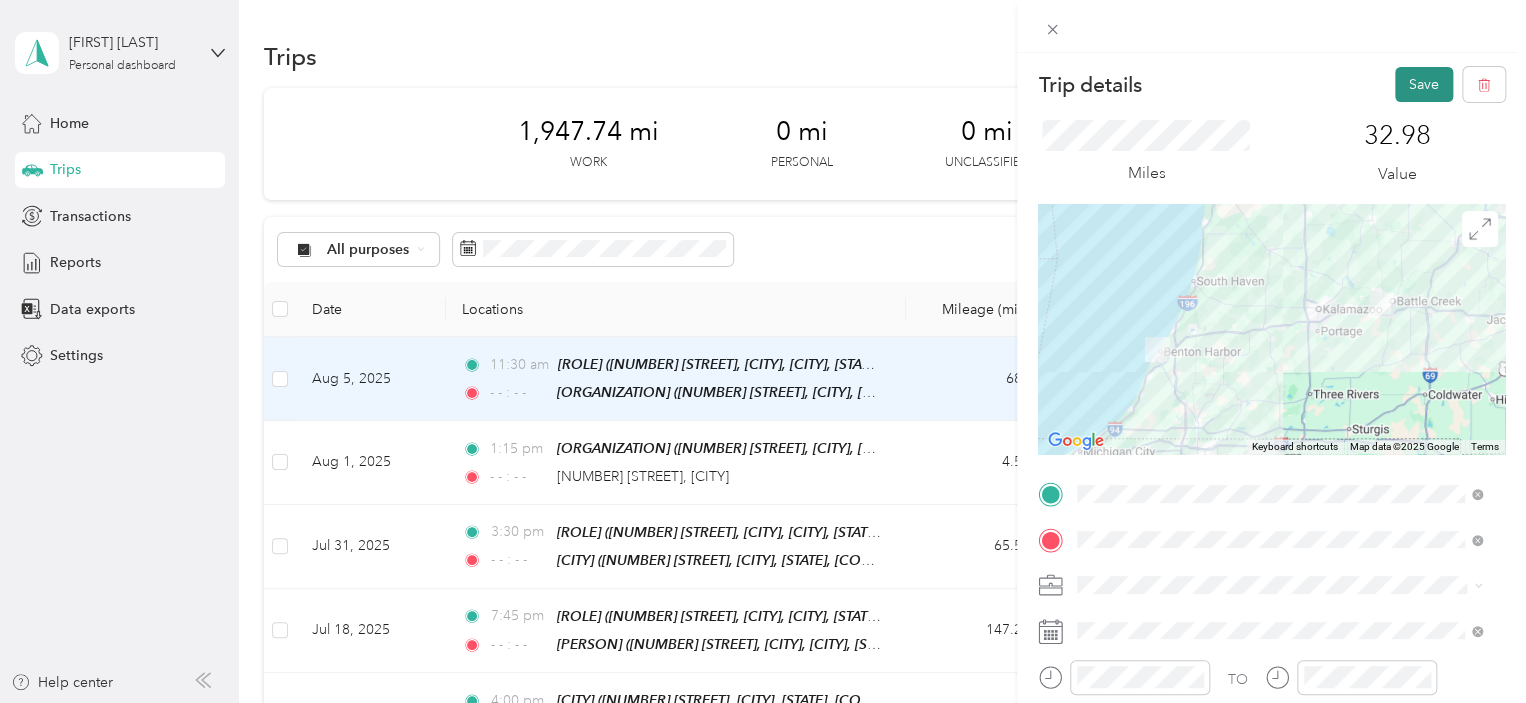 click on "Save" at bounding box center [1424, 84] 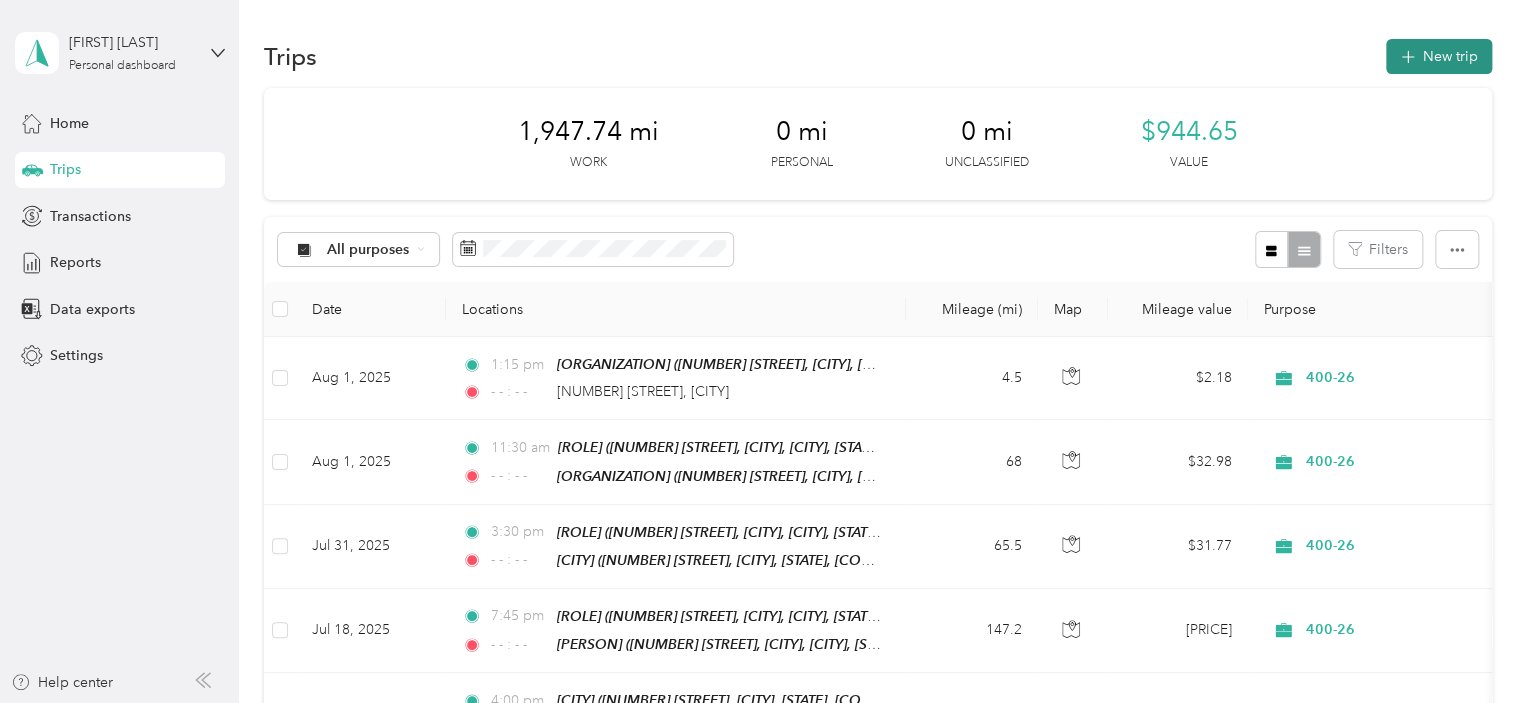click on "New trip" at bounding box center [1439, 56] 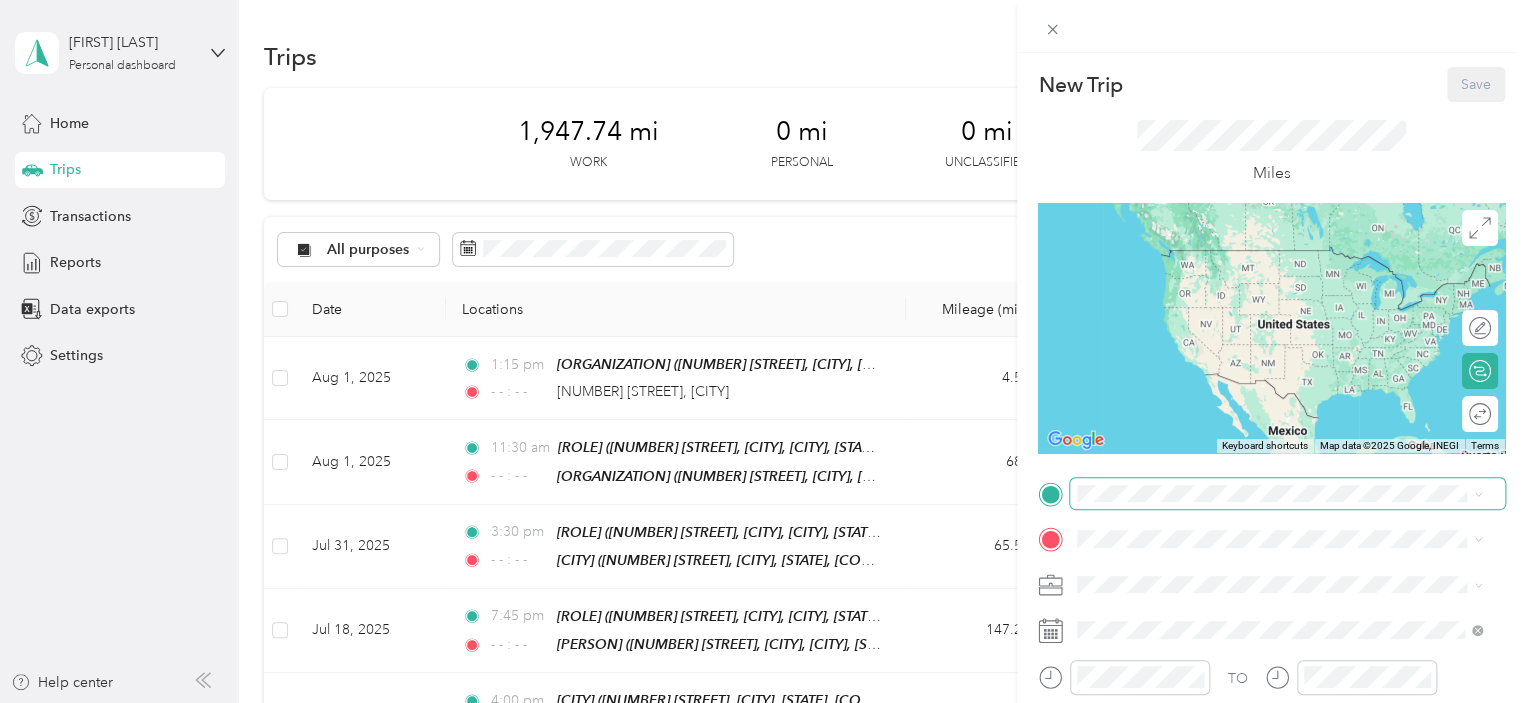 click at bounding box center (1287, 494) 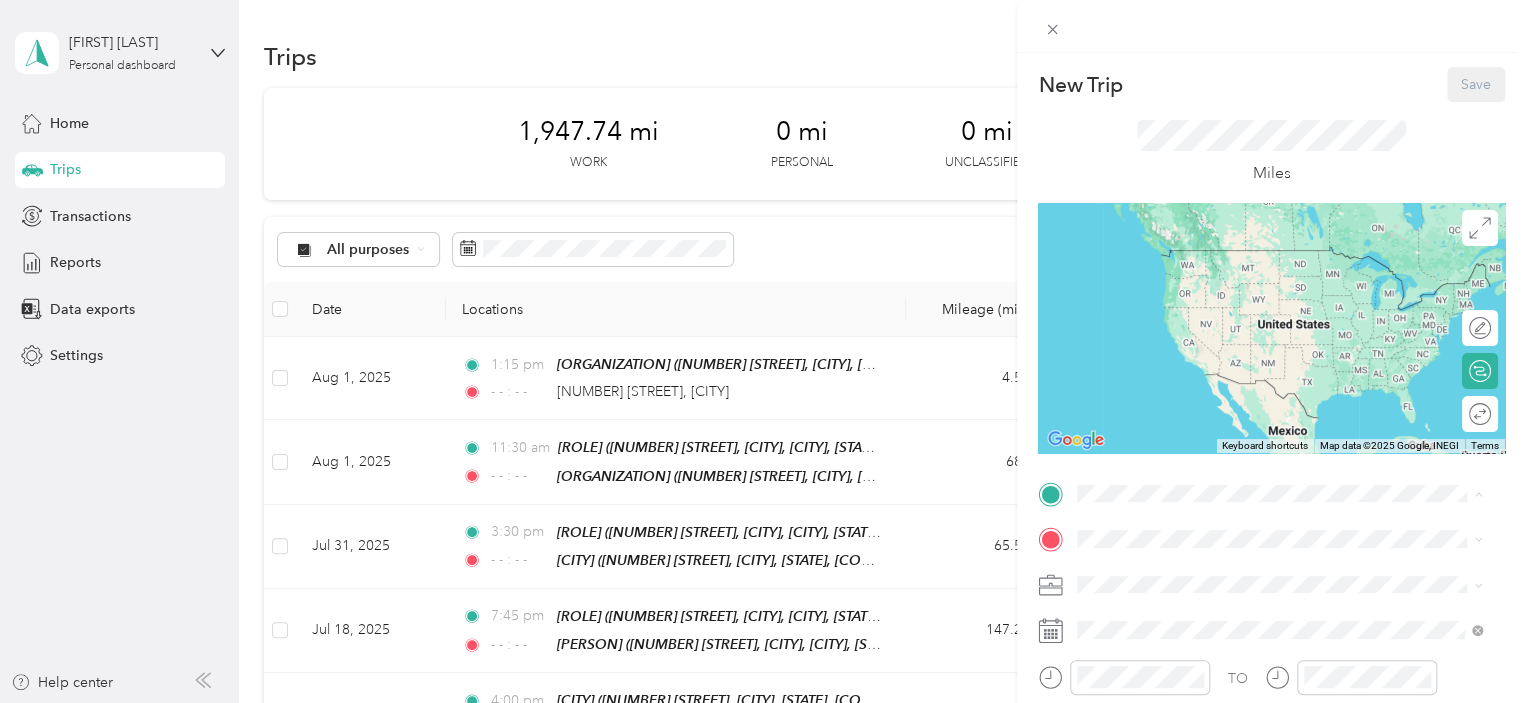 click on "New Trip Save This trip cannot be edited because it is either under review, approved, or paid. Contact your Team Manager to edit it. Miles To navigate the map with touch gestures double-tap and hold your finger on the map, then drag the map. ← Move left → Move right ↑ Move up ↓ Move down + Zoom in - Zoom out Home Jump left by 75% End Jump right by 75% Page Up Jump up by 75% Page Down Jump down by 75% Keyboard shortcuts Map Data Map data ©2025 Google, INEGI Map data ©2025 Google, INEGI 1000 km  Click to toggle between metric and imperial units Terms Report a map error Edit route Calculate route Round trip TO Add photo" at bounding box center (763, 351) 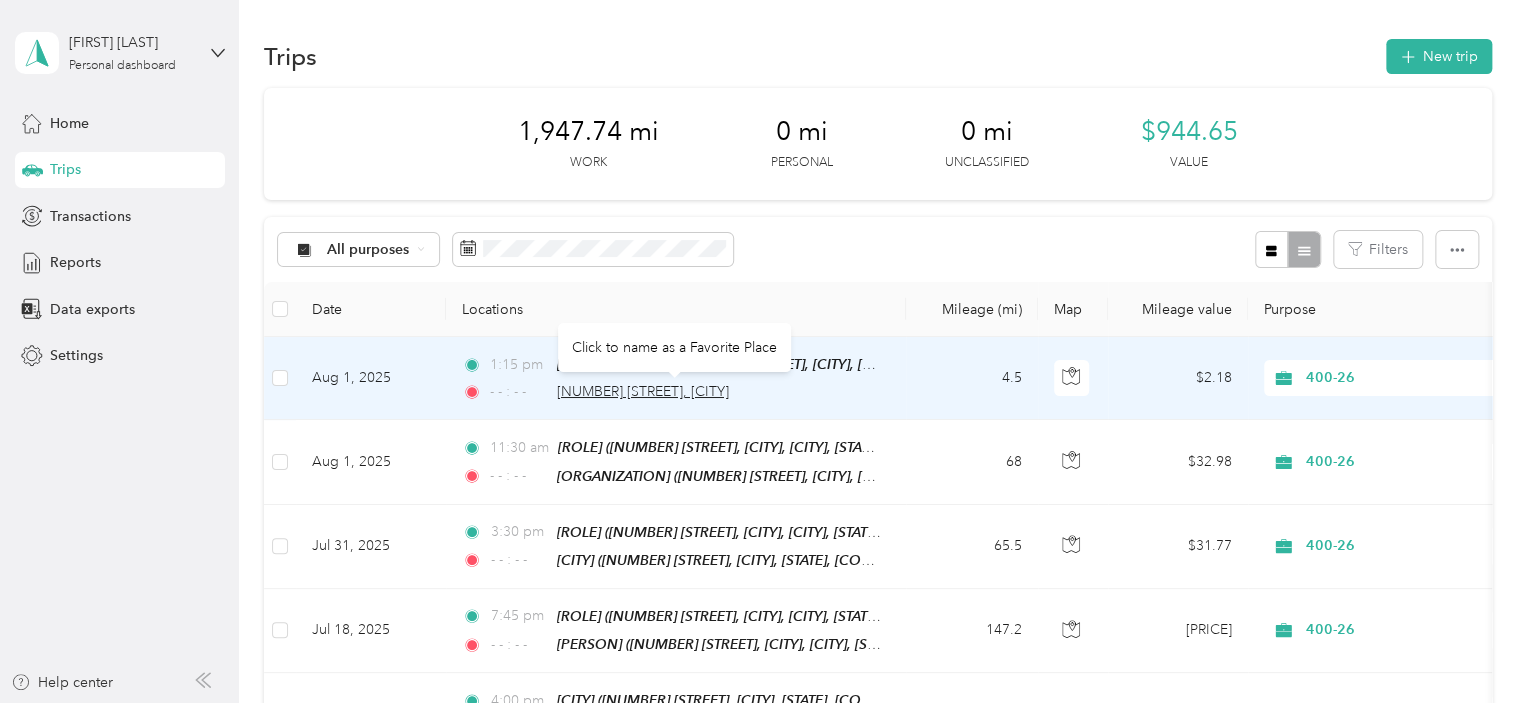 click on "[NUMBER] [STREET], [CITY]" at bounding box center [643, 391] 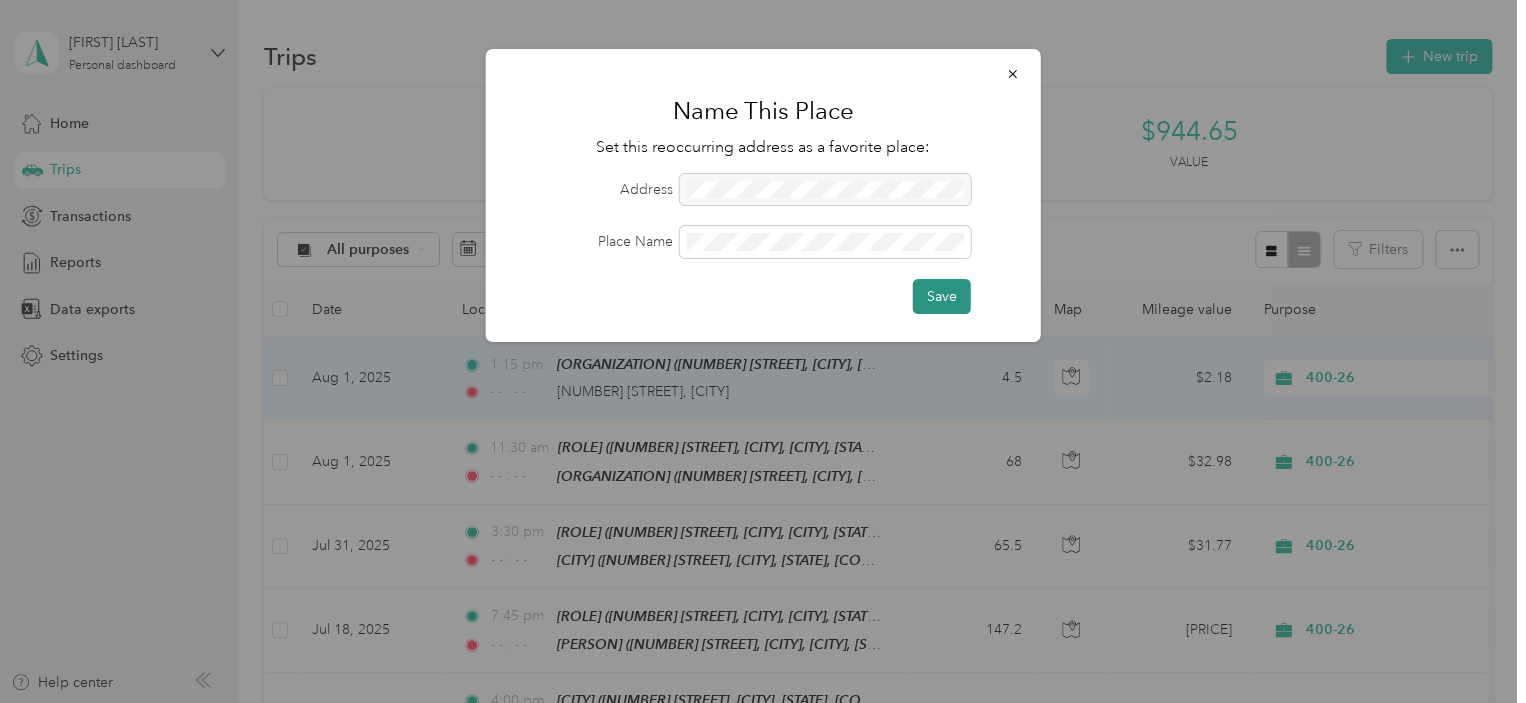 click on "Save" at bounding box center [942, 296] 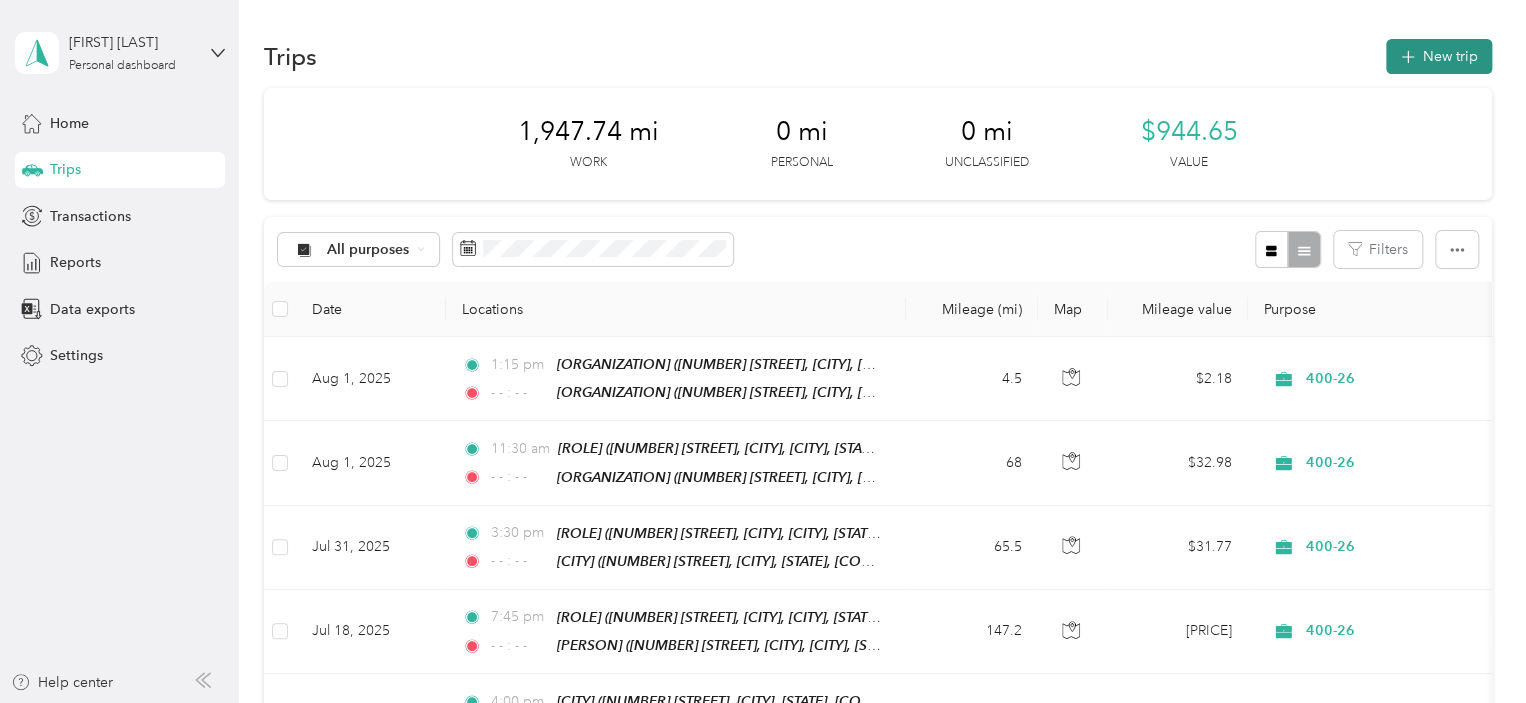 click on "New trip" at bounding box center [1439, 56] 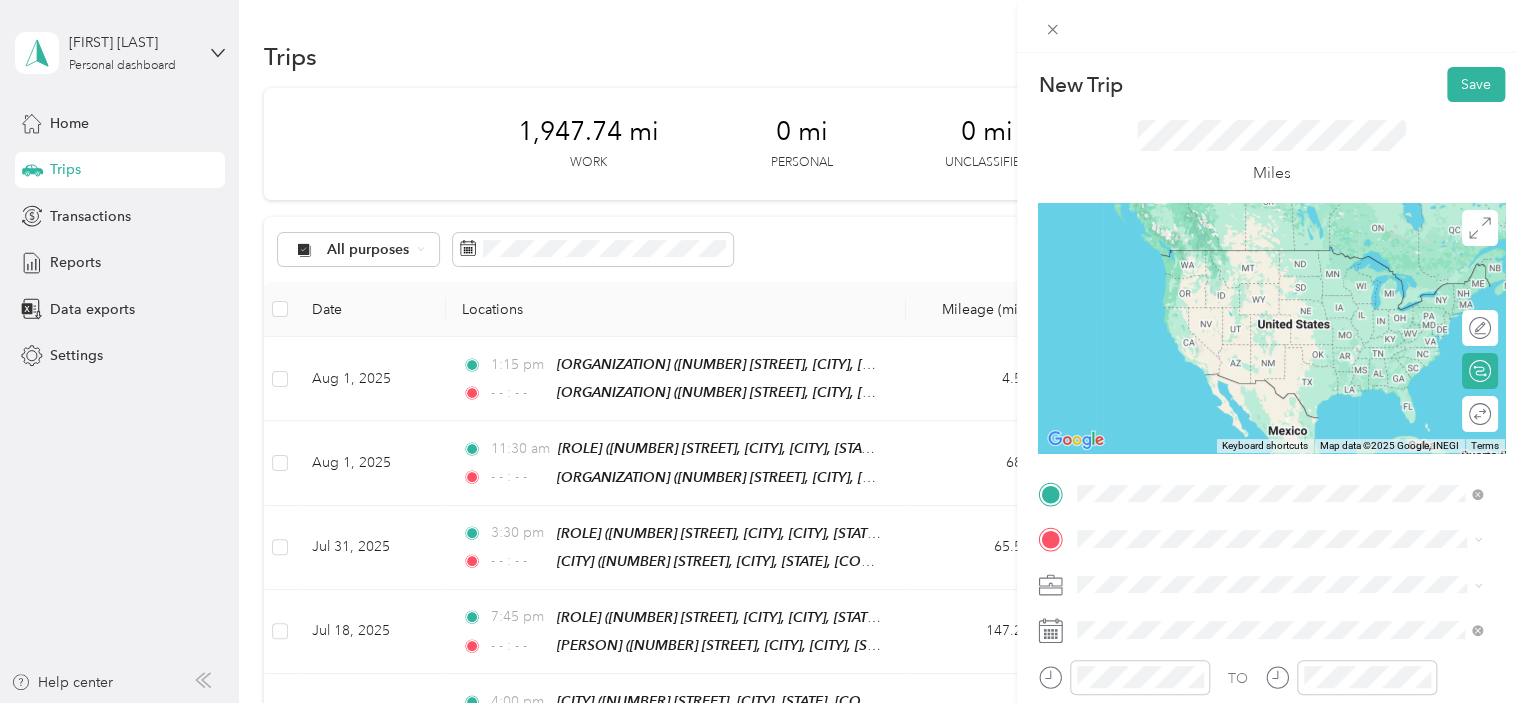 click on "[ORGANIZATION] [NUMBER] [STREET], [CITY], [POSTAL_CODE], [CITY], [STATE], [COUNTRY]" at bounding box center (1295, 363) 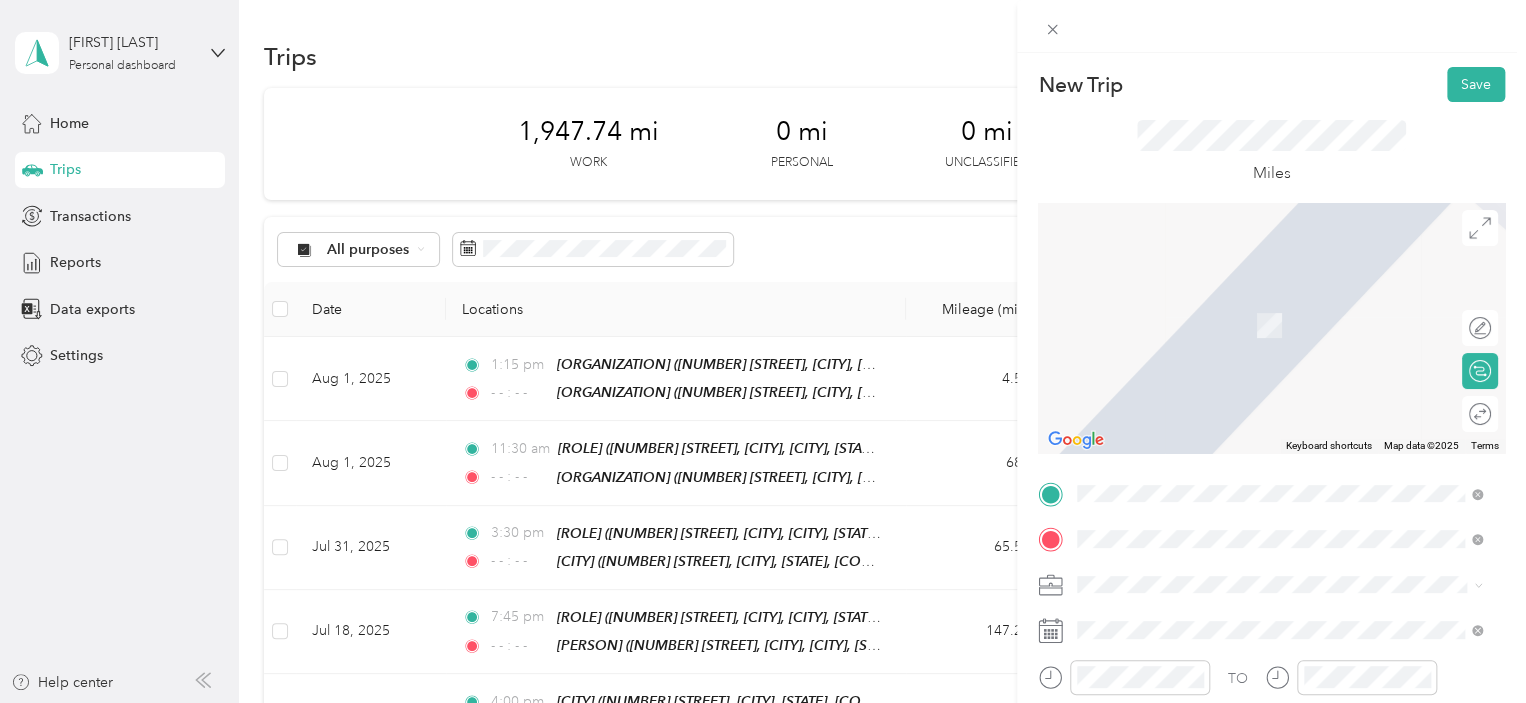 click on "[FIRST] [LAST] [NUMBER] [STREET], [CITY], [POSTAL_CODE], [CITY], [STATE], [COUNTRY]" at bounding box center (1295, 325) 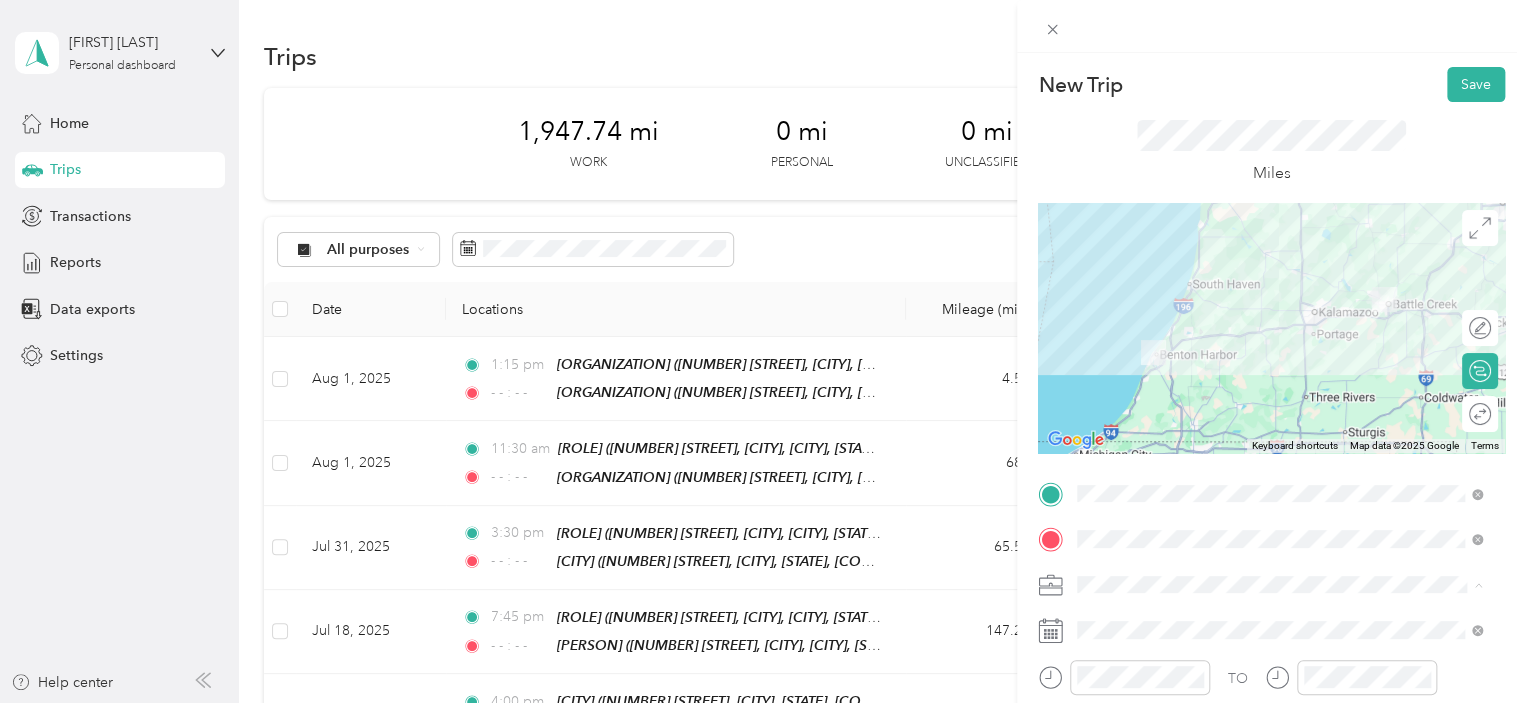 click on "400-26" at bounding box center [1279, 514] 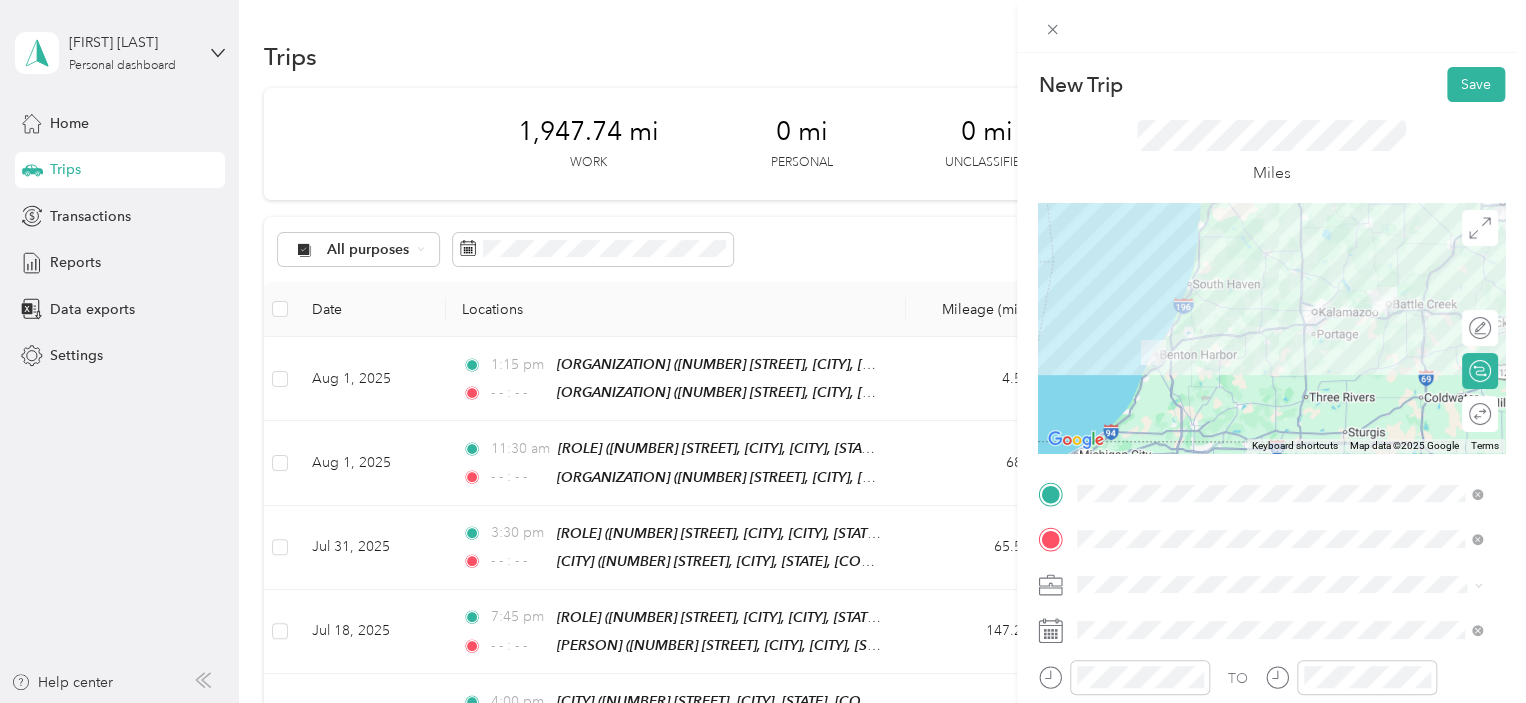 scroll, scrollTop: 100, scrollLeft: 0, axis: vertical 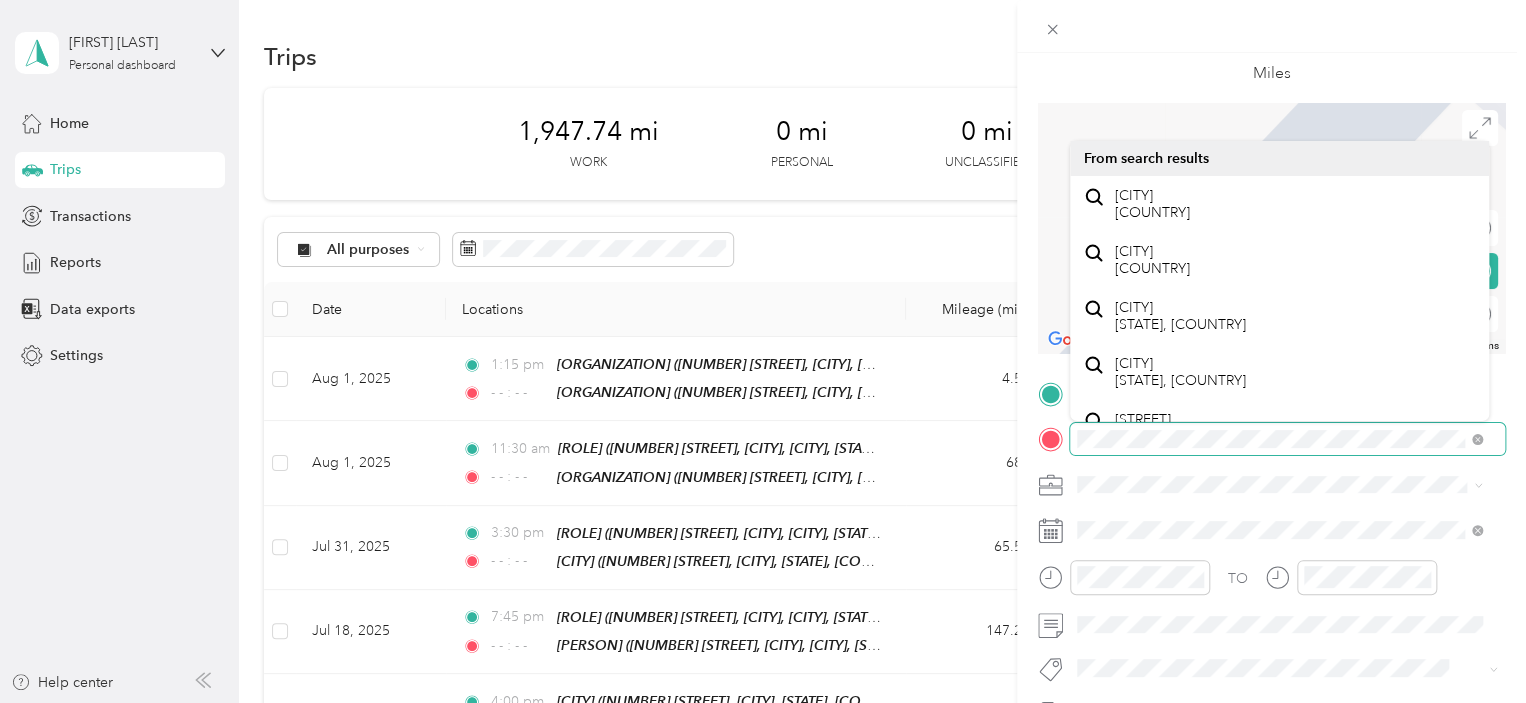 drag, startPoint x: 1476, startPoint y: 443, endPoint x: 1060, endPoint y: 447, distance: 416.01923 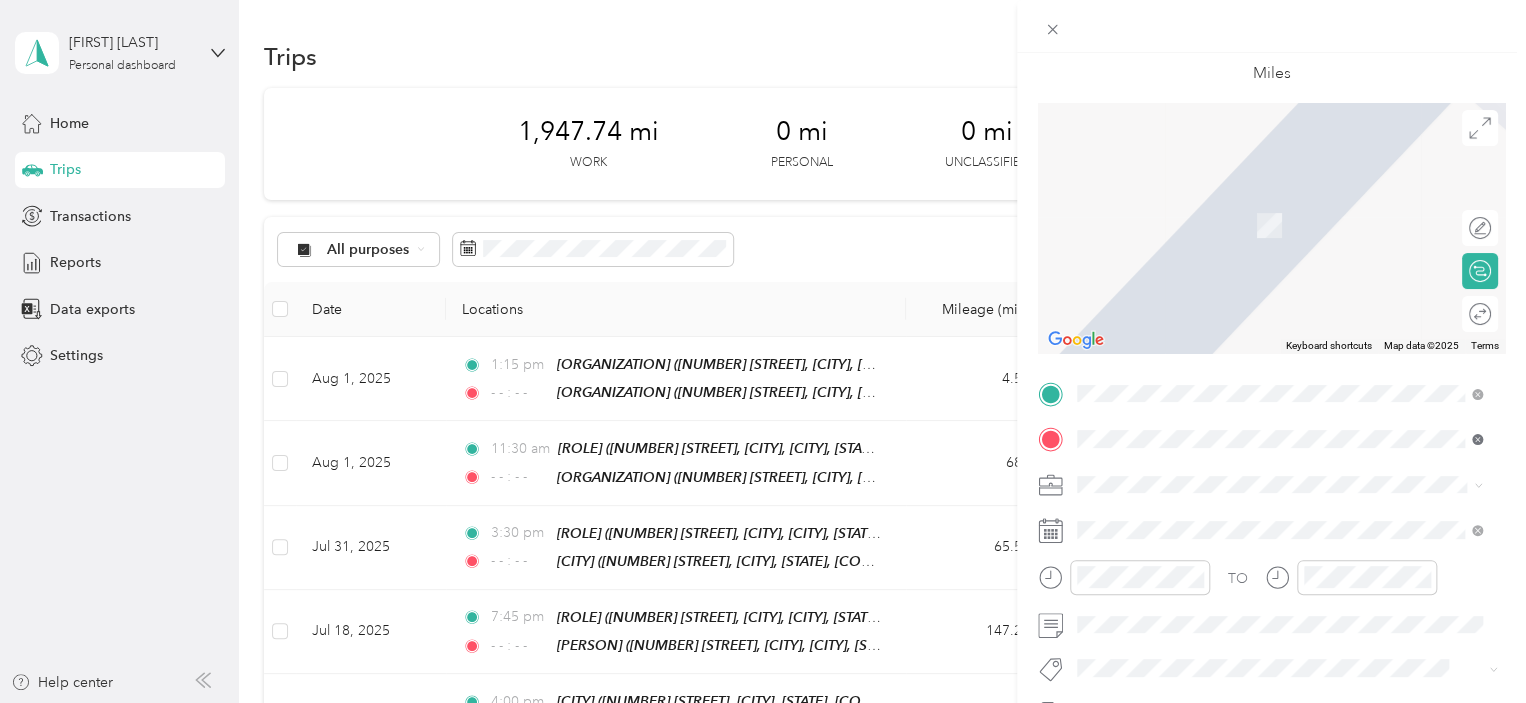 click 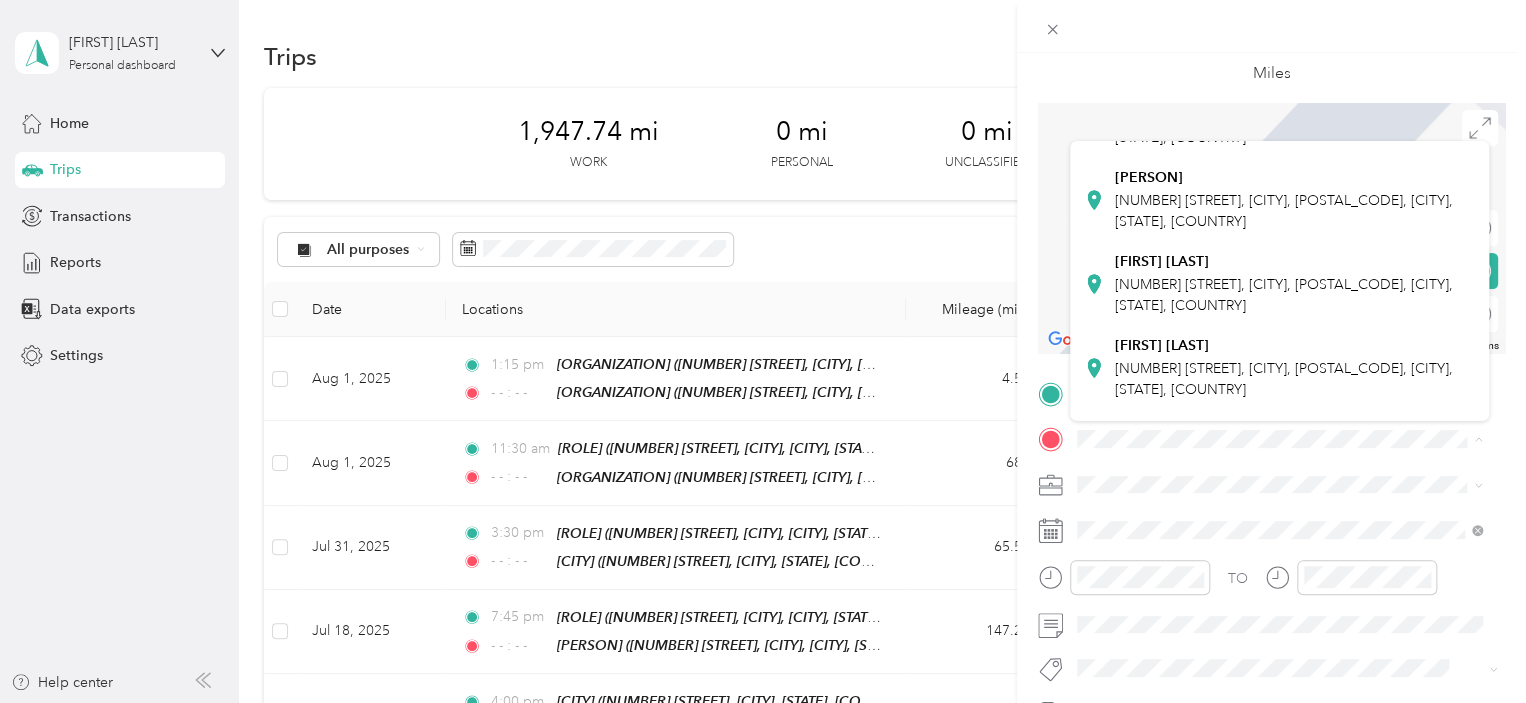 scroll, scrollTop: 300, scrollLeft: 0, axis: vertical 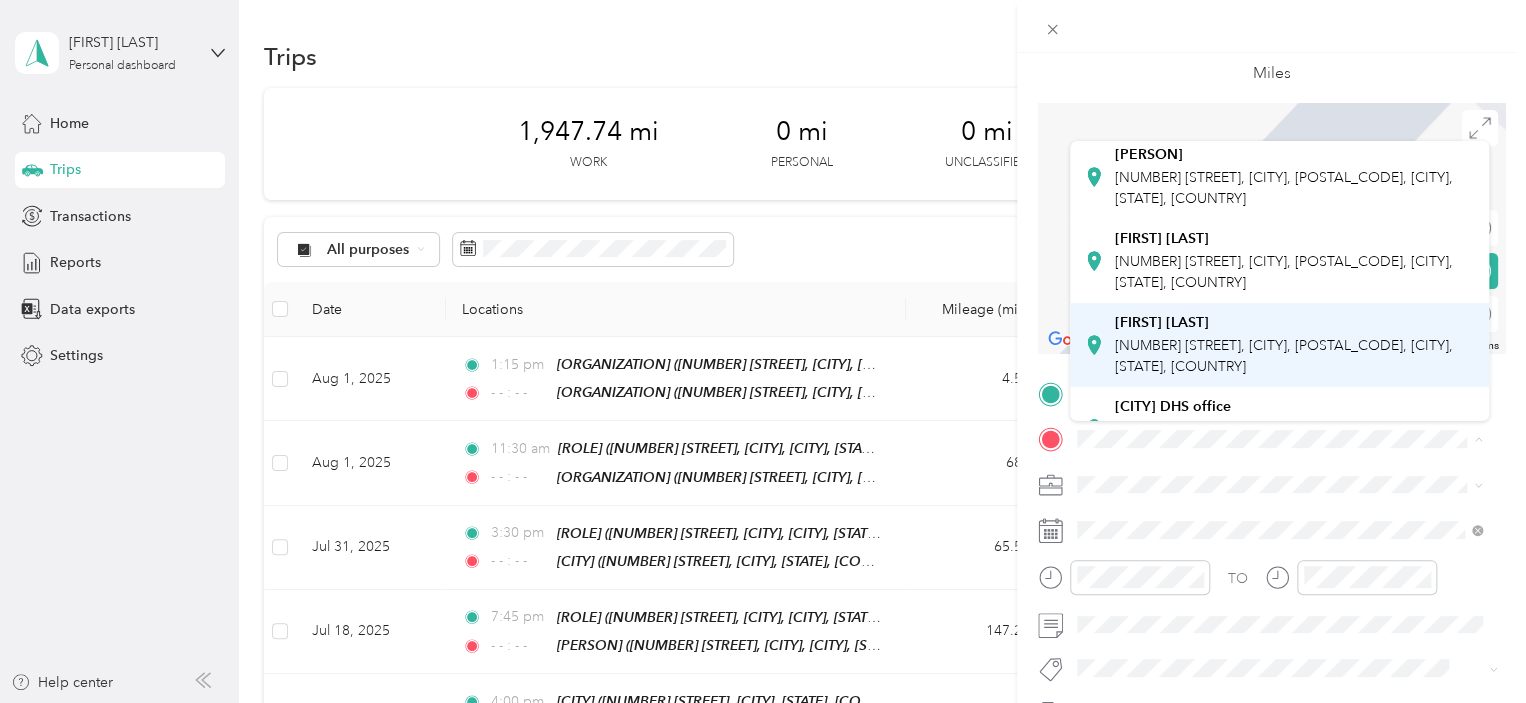 click on "[NUMBER] [STREET], [CITY], [POSTAL_CODE], [CITY], [STATE], [COUNTRY]" at bounding box center [1284, 356] 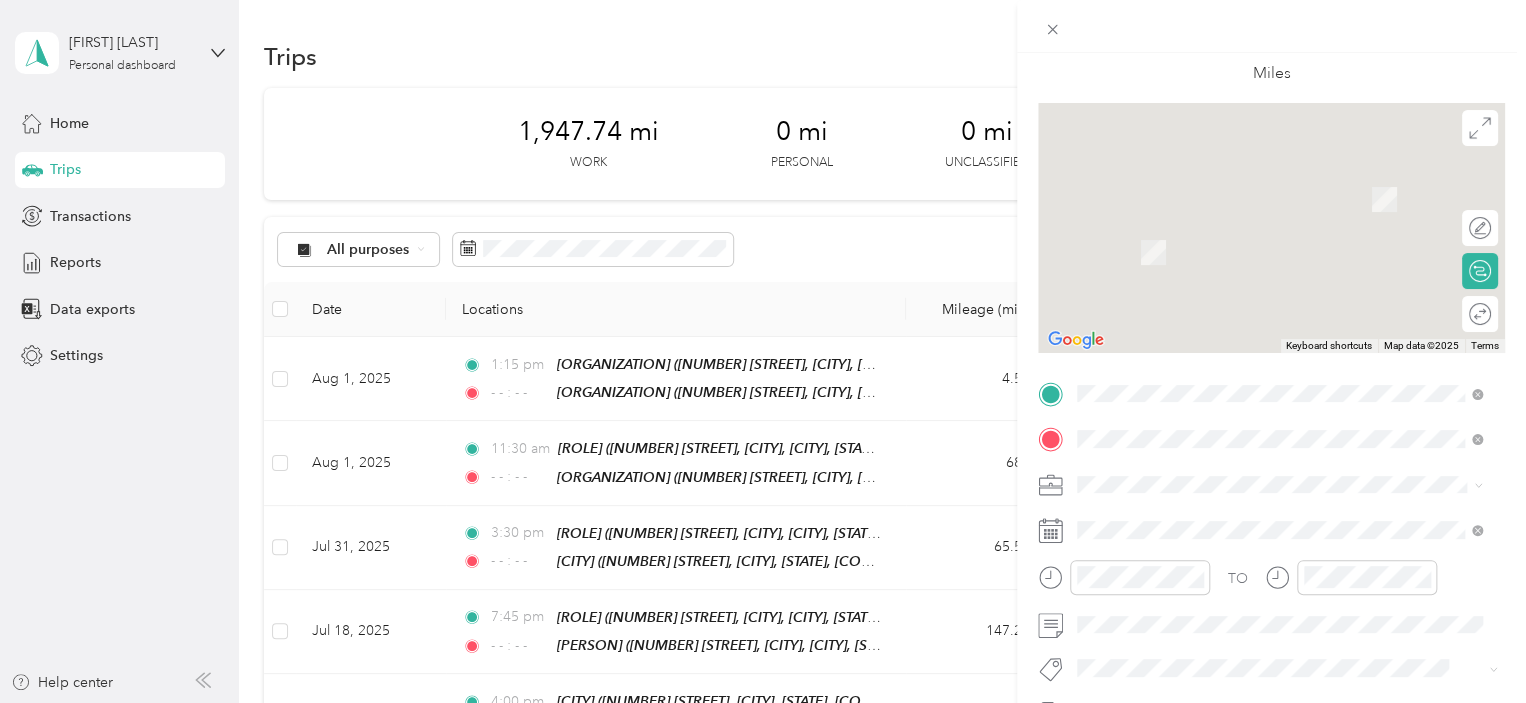 scroll, scrollTop: 35, scrollLeft: 0, axis: vertical 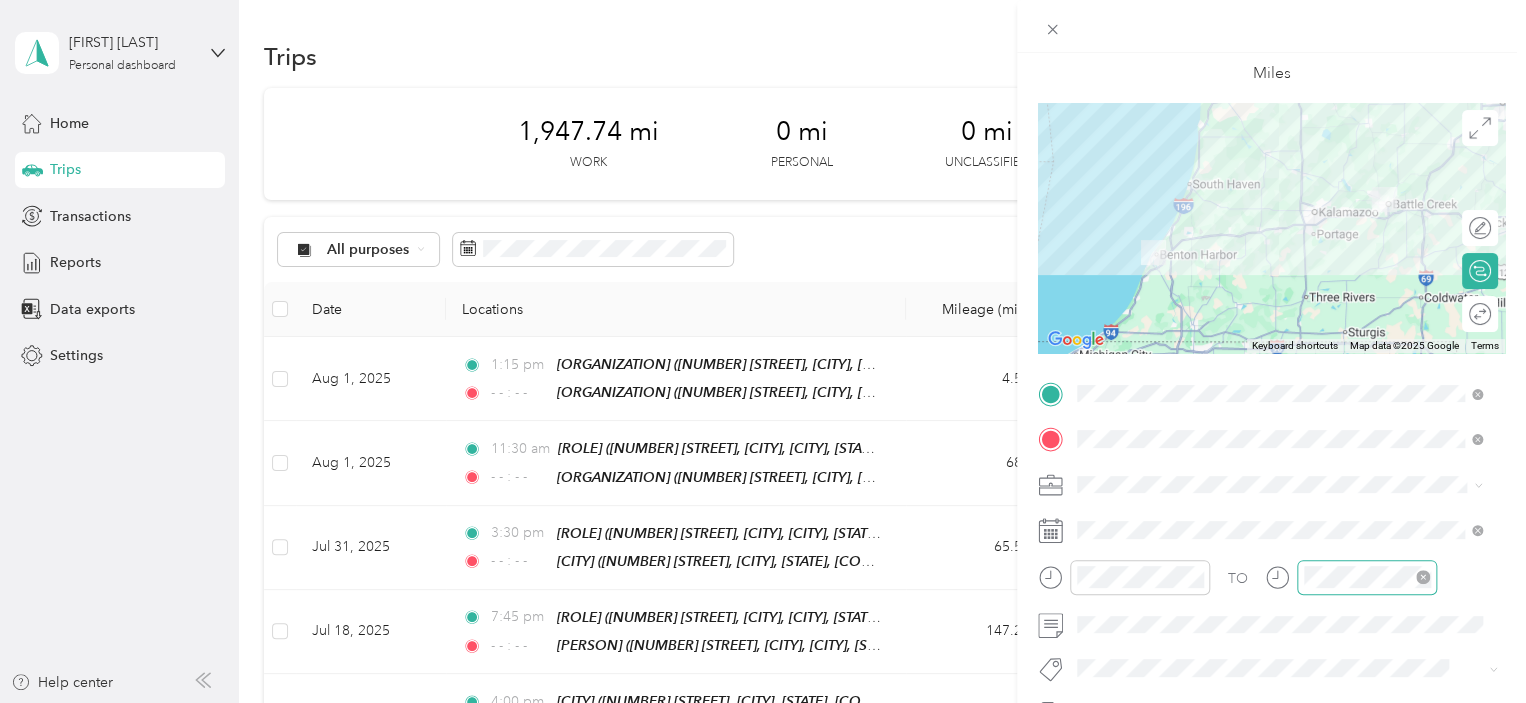 click 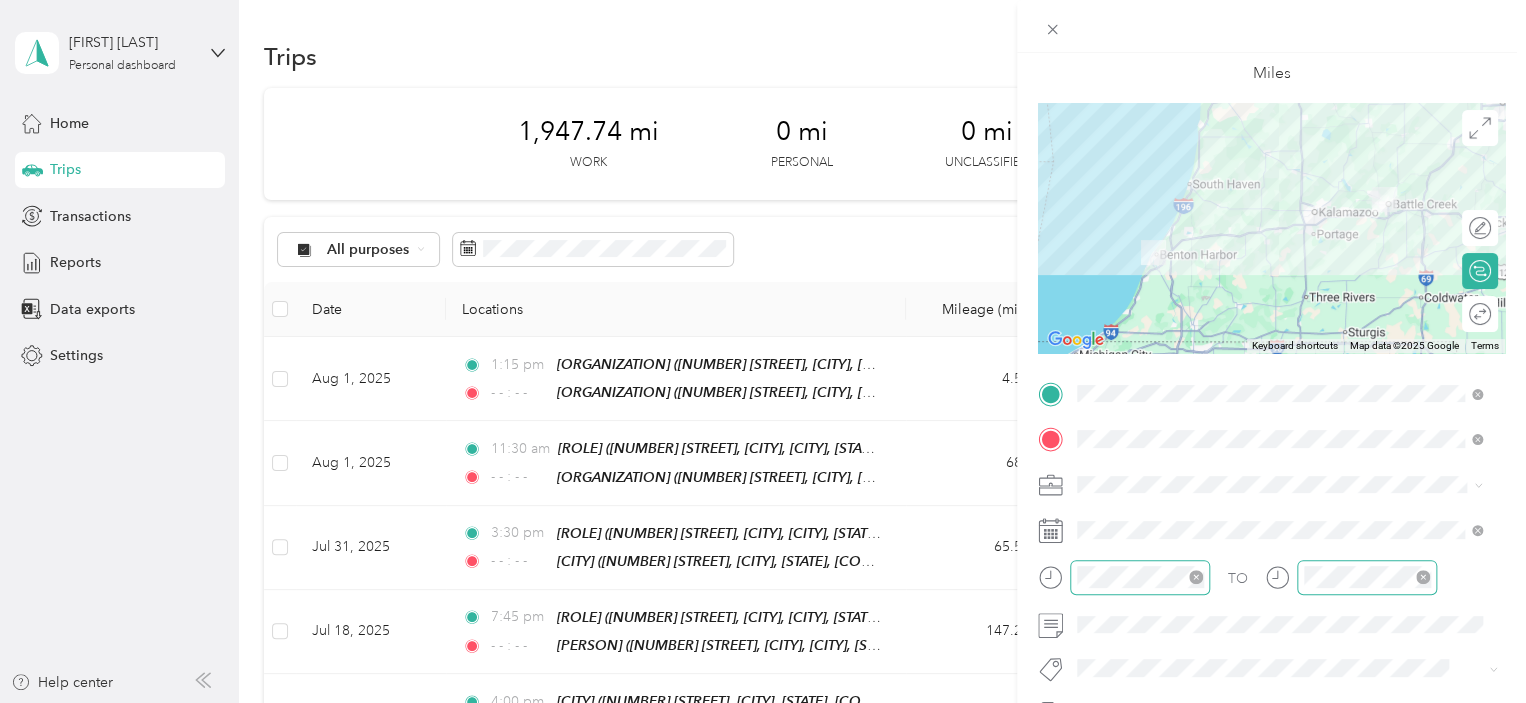 click 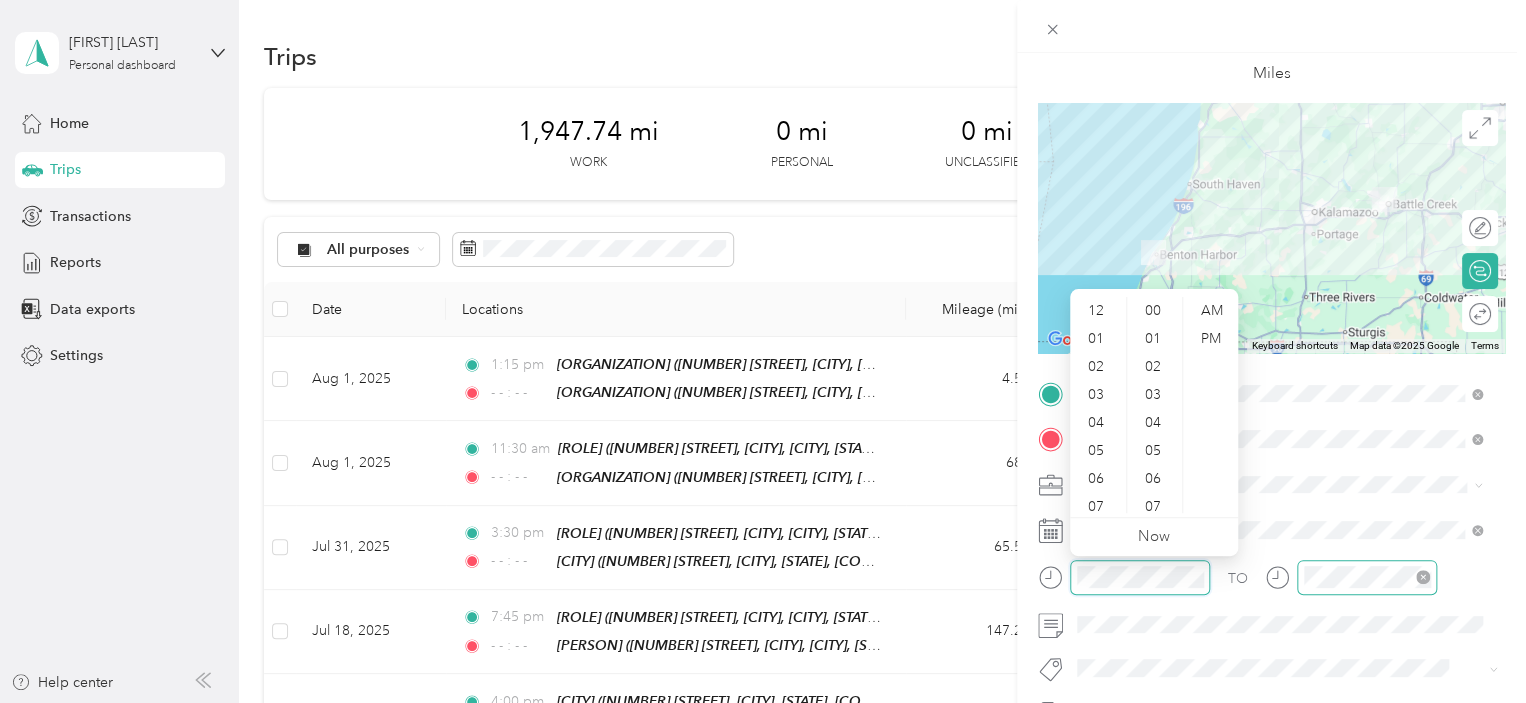 scroll, scrollTop: 1464, scrollLeft: 0, axis: vertical 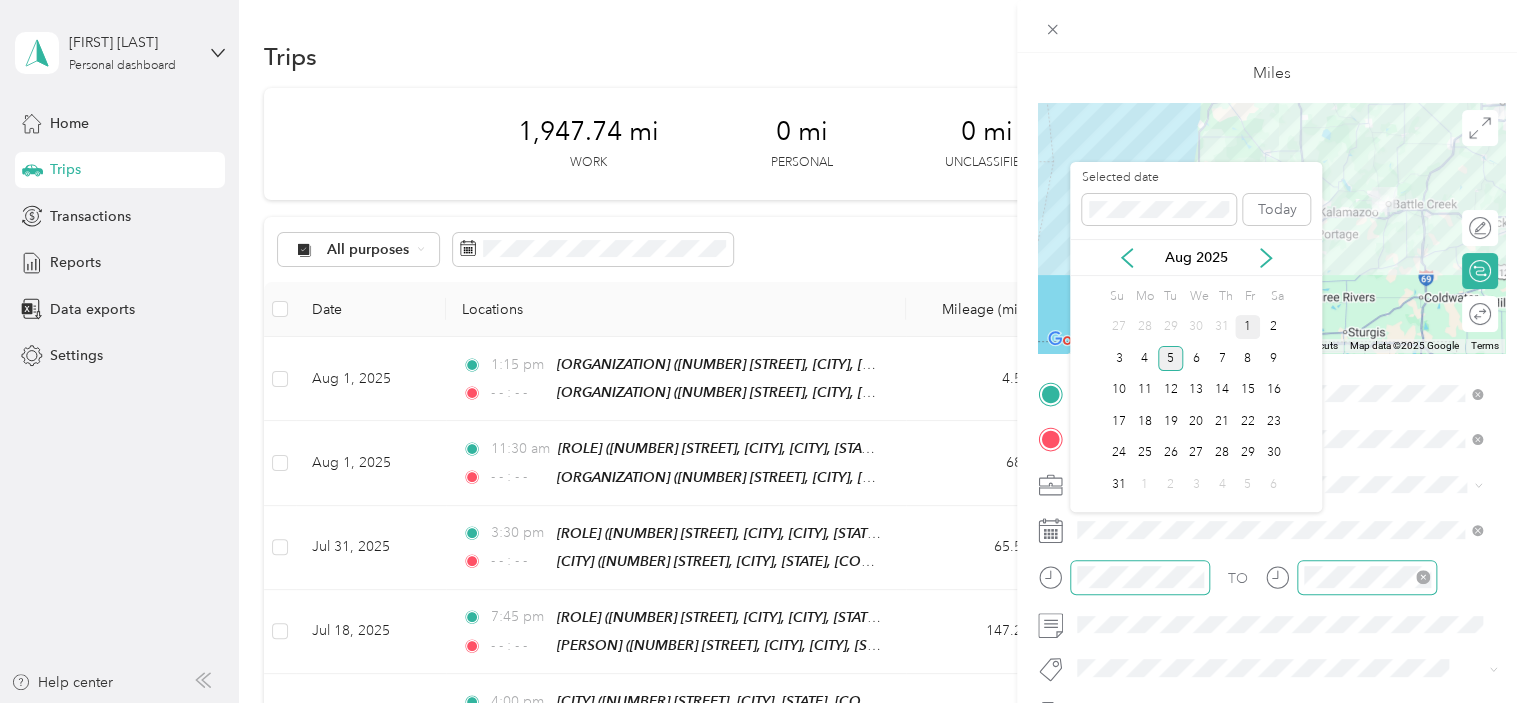 click on "1" at bounding box center (1248, 327) 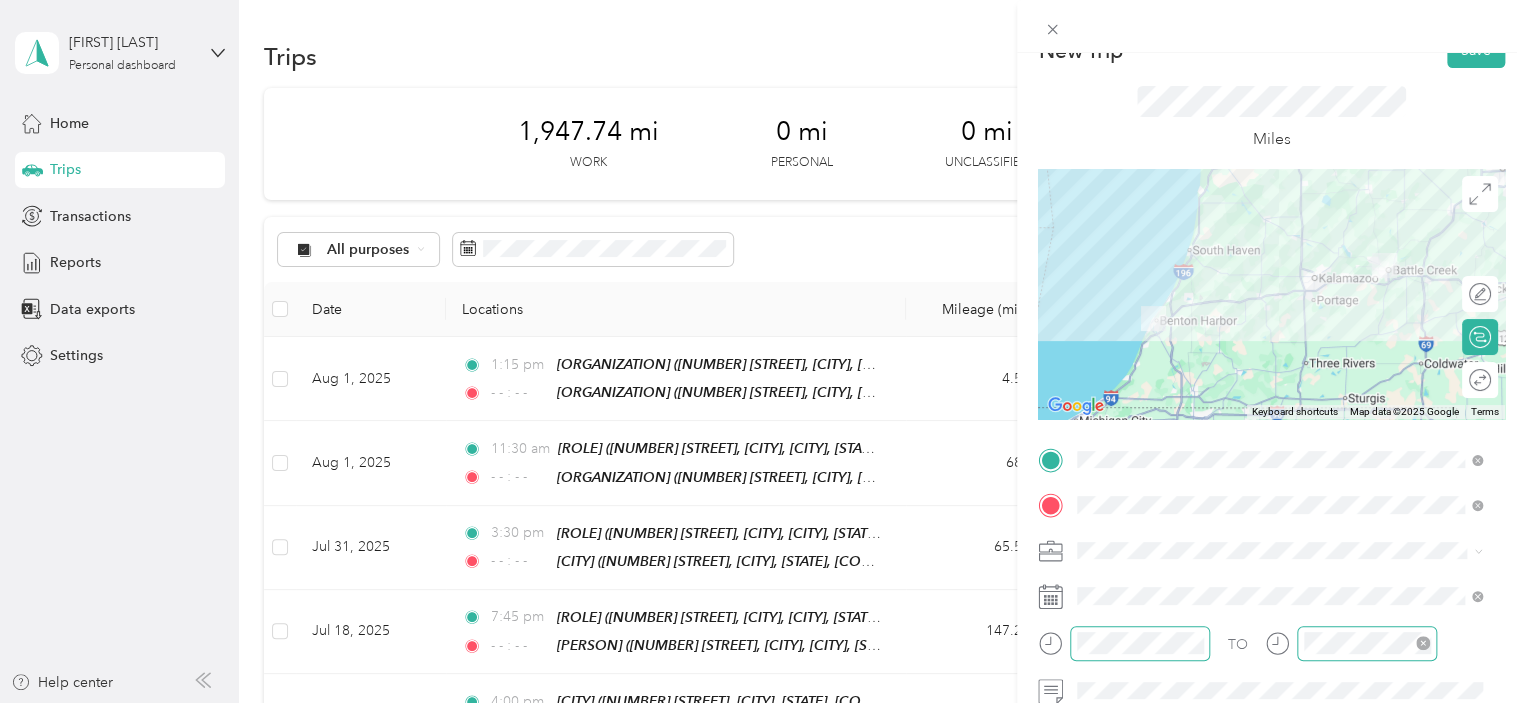 scroll, scrollTop: 0, scrollLeft: 0, axis: both 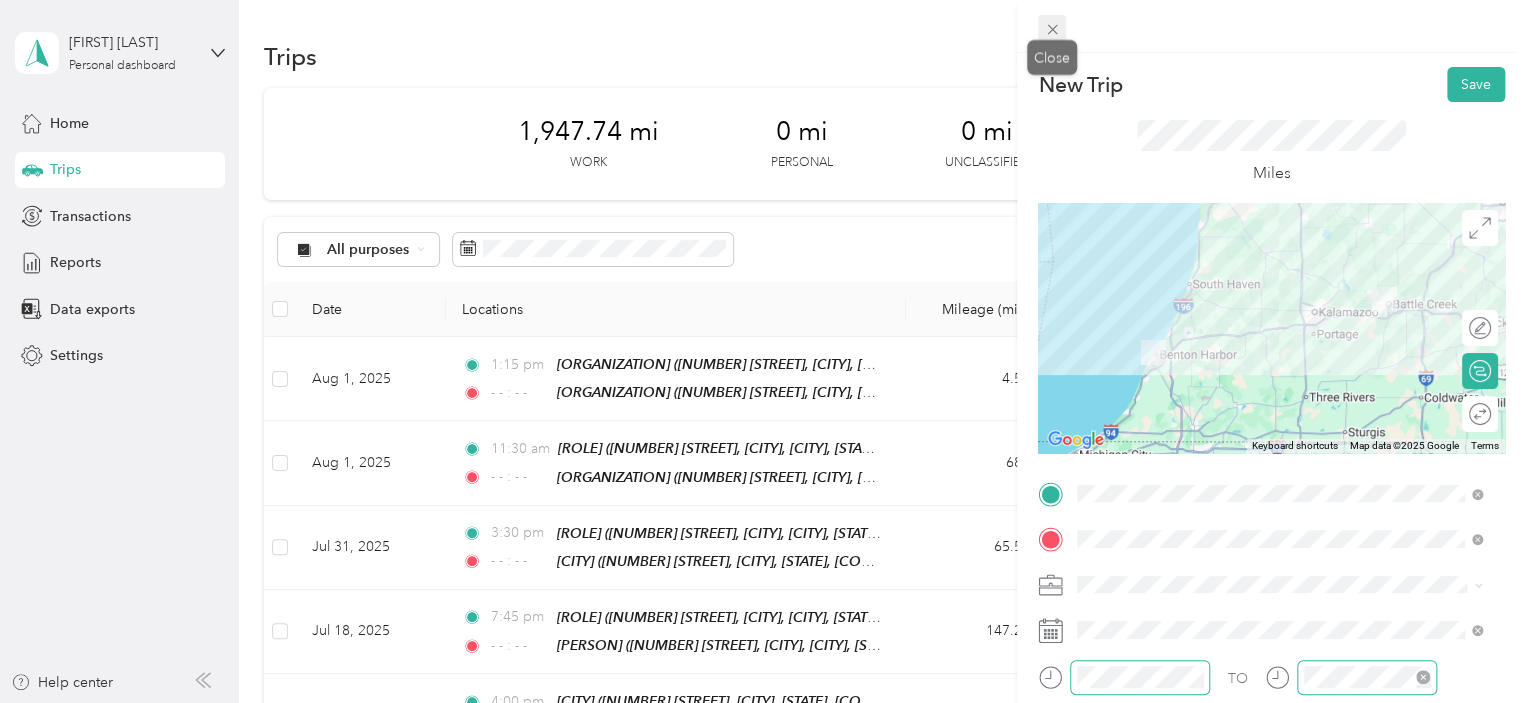 click 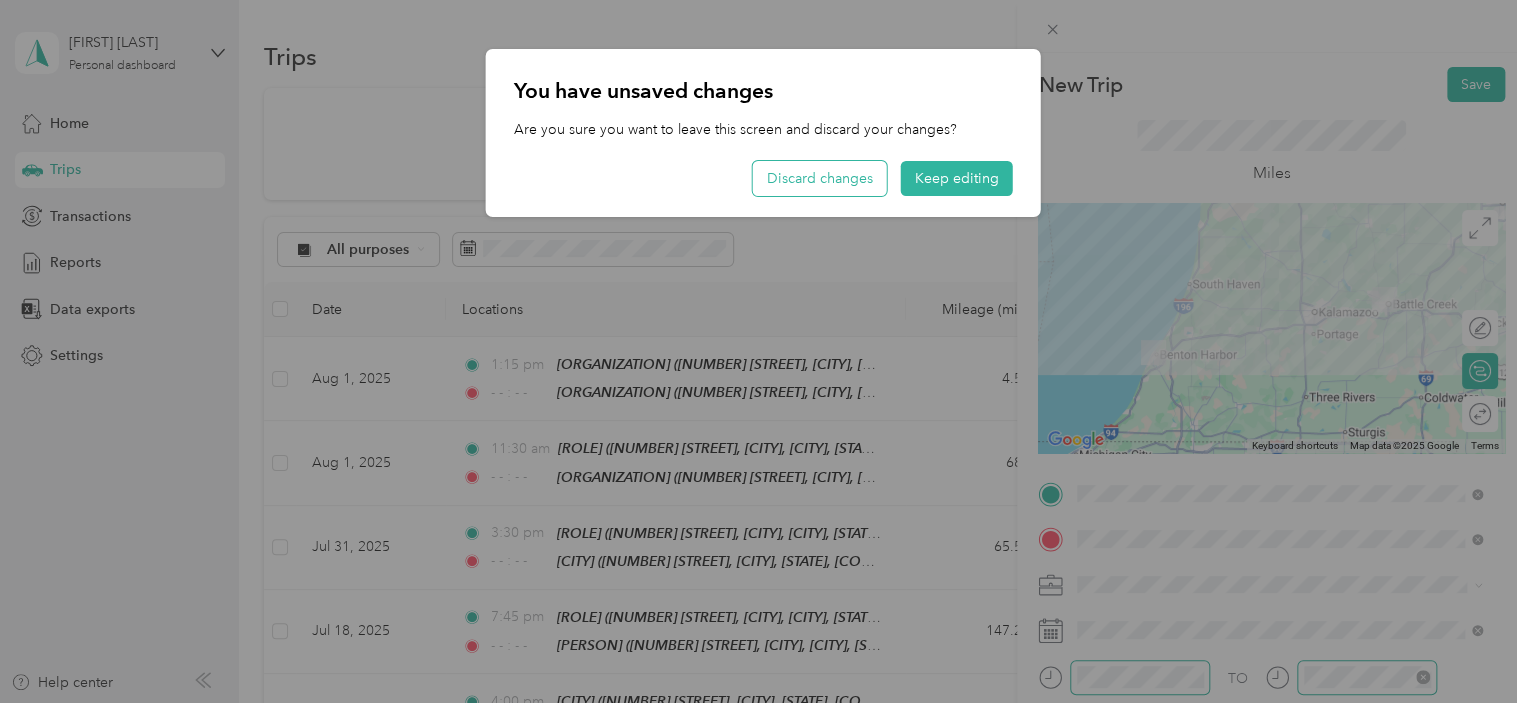 click on "Discard changes" at bounding box center [820, 178] 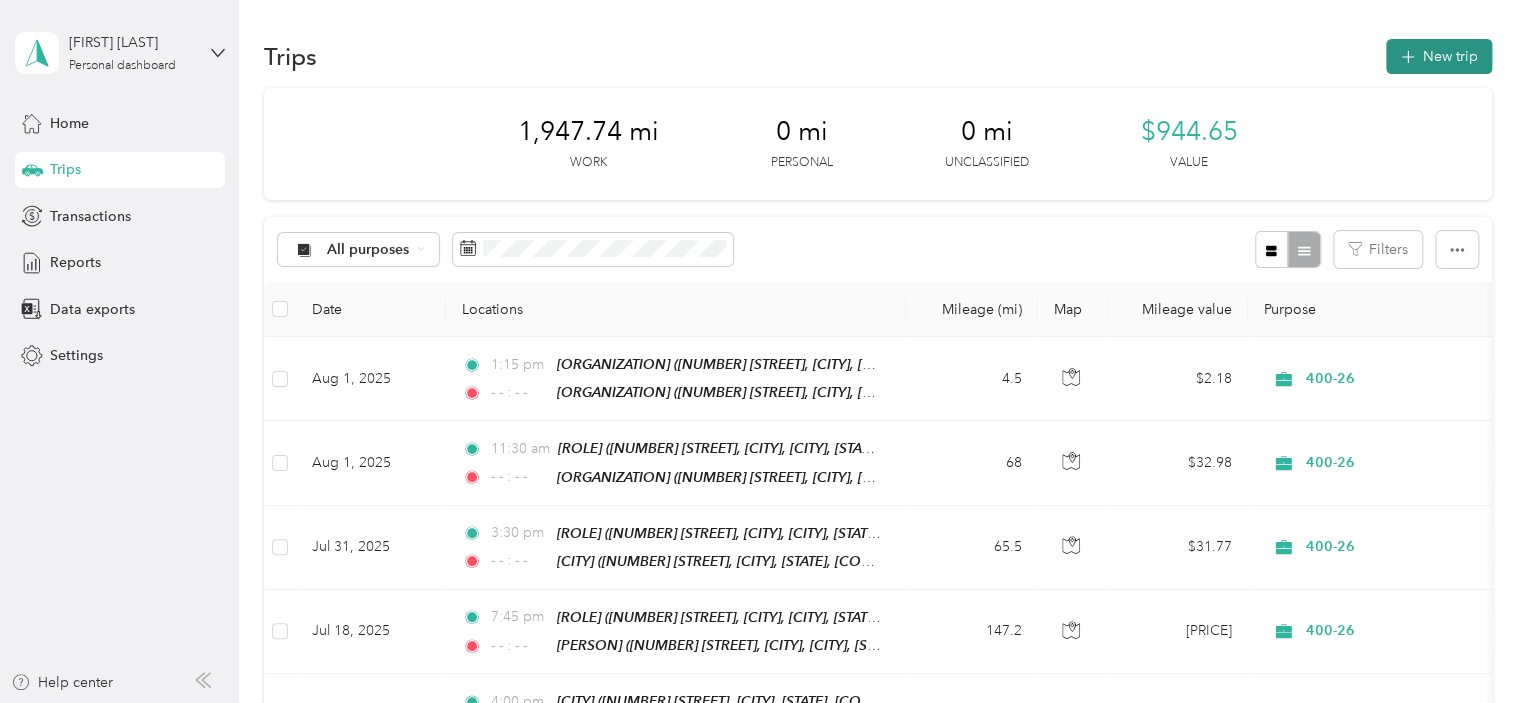 click on "New trip" at bounding box center (1439, 56) 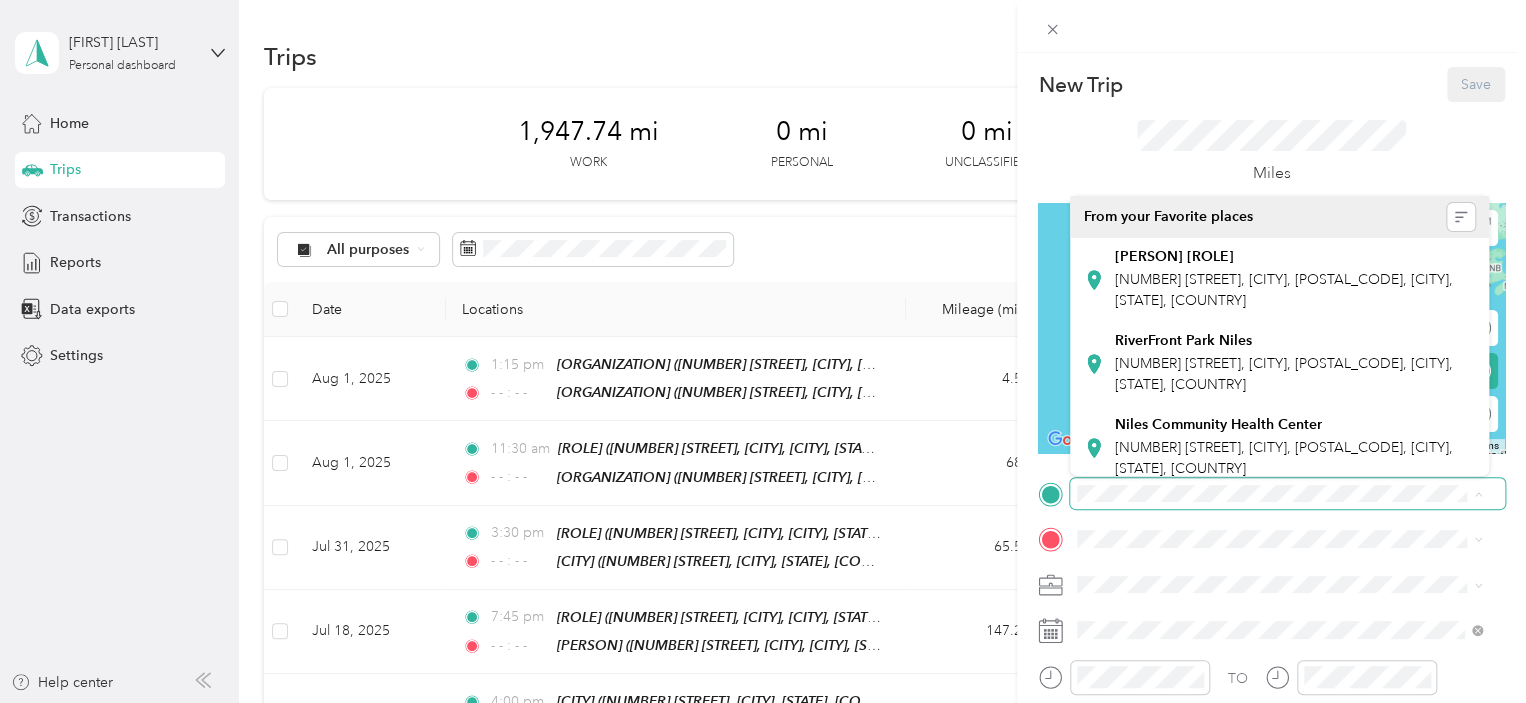 scroll, scrollTop: 0, scrollLeft: 0, axis: both 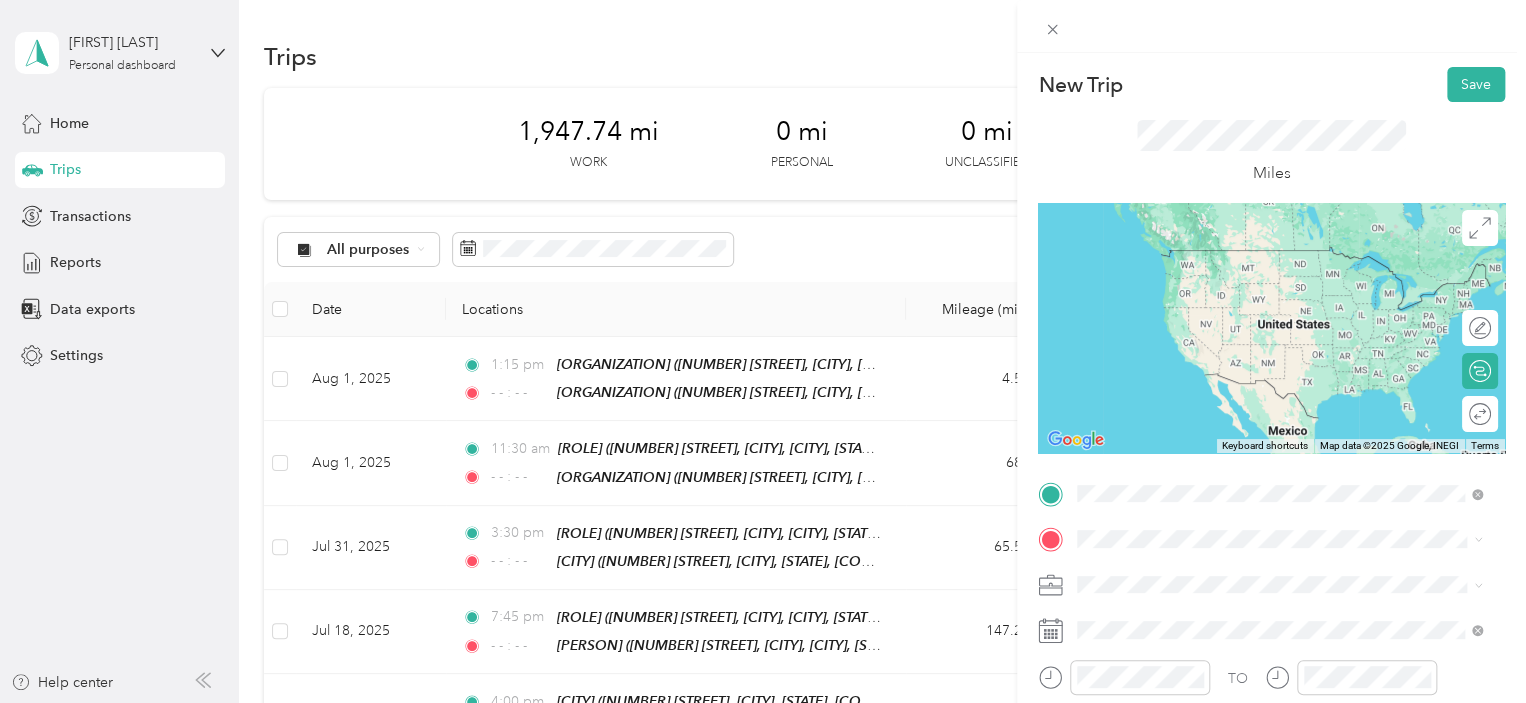 click on "[NUMBER] [STREET], [CITY], [POSTAL_CODE], [CITY], [STATE], [COUNTRY]" at bounding box center (1284, 374) 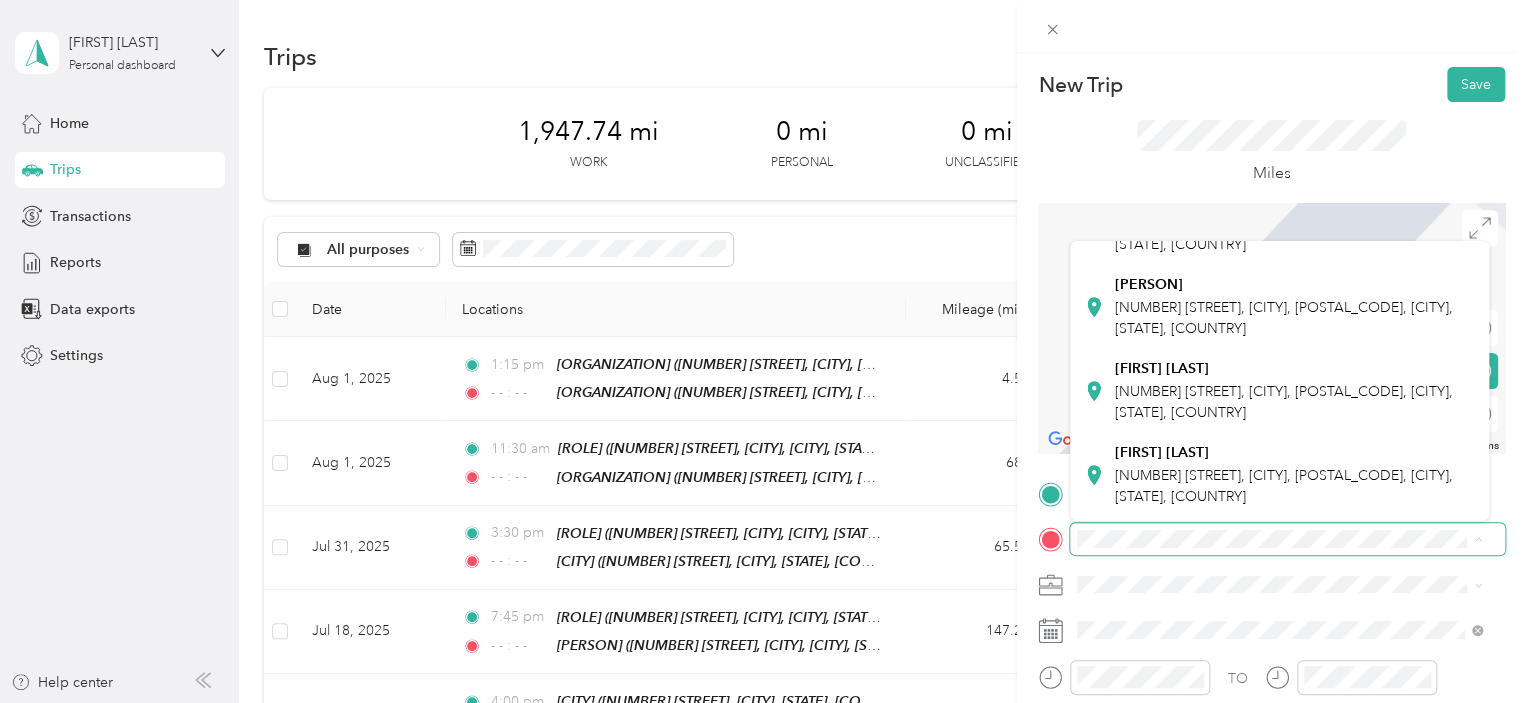 scroll, scrollTop: 300, scrollLeft: 0, axis: vertical 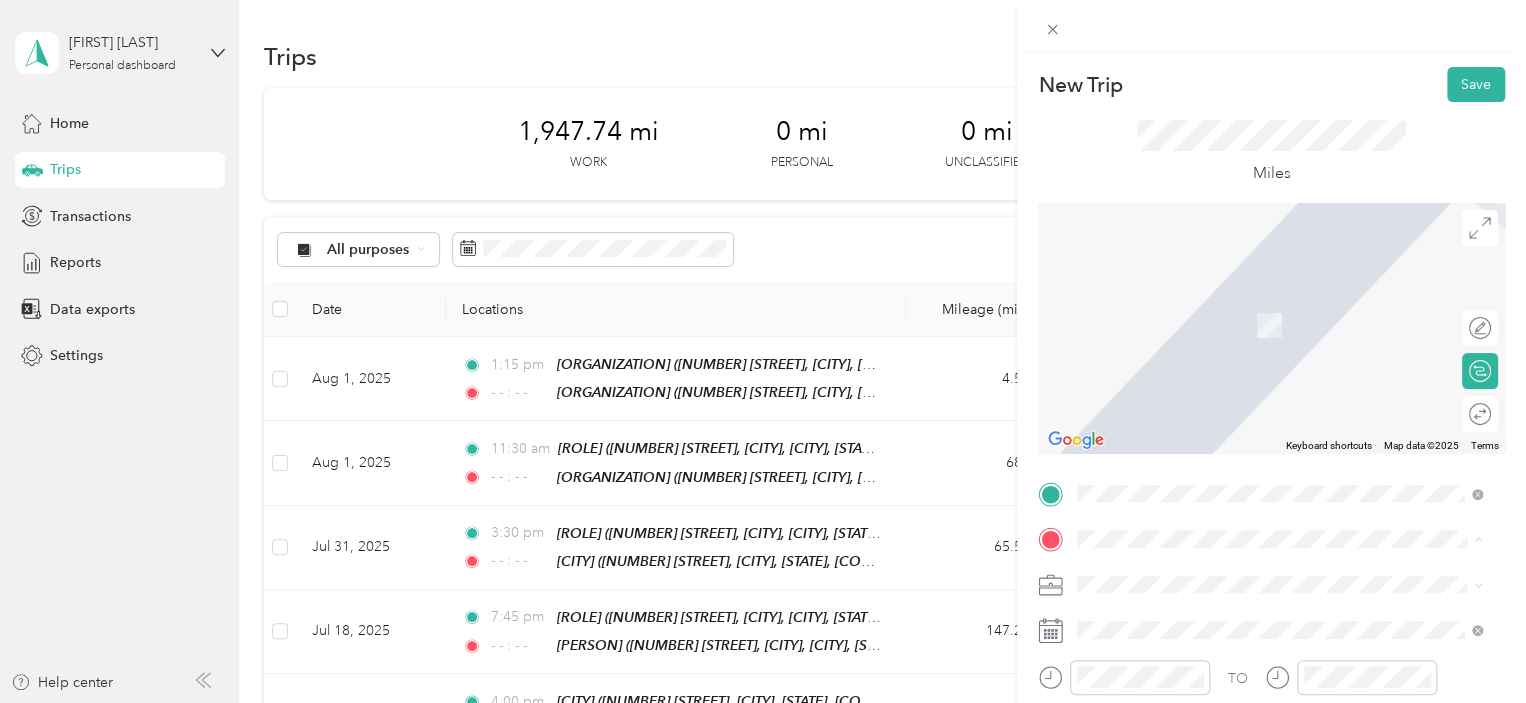 click on "[FIRST] [LAST]" at bounding box center [1162, 423] 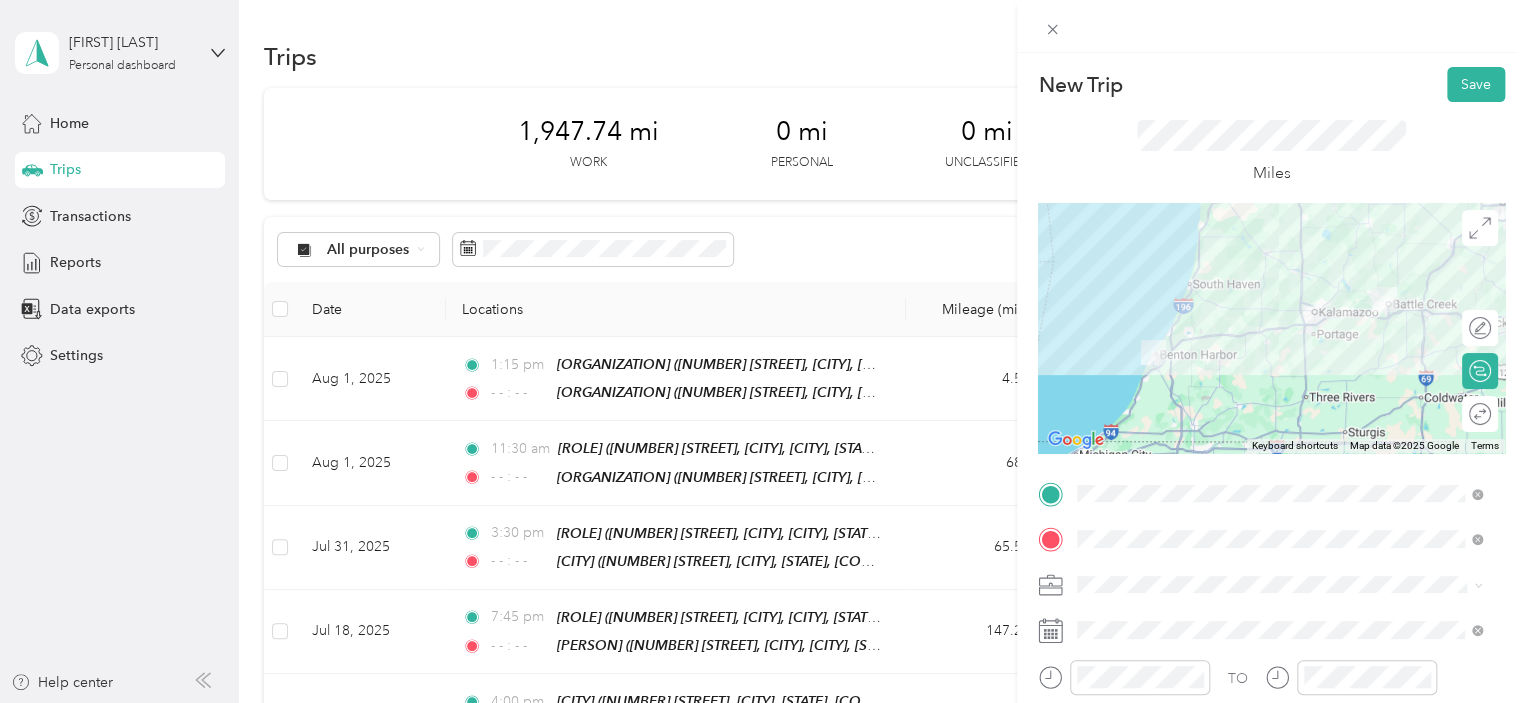 click on "400-26" at bounding box center (1106, 512) 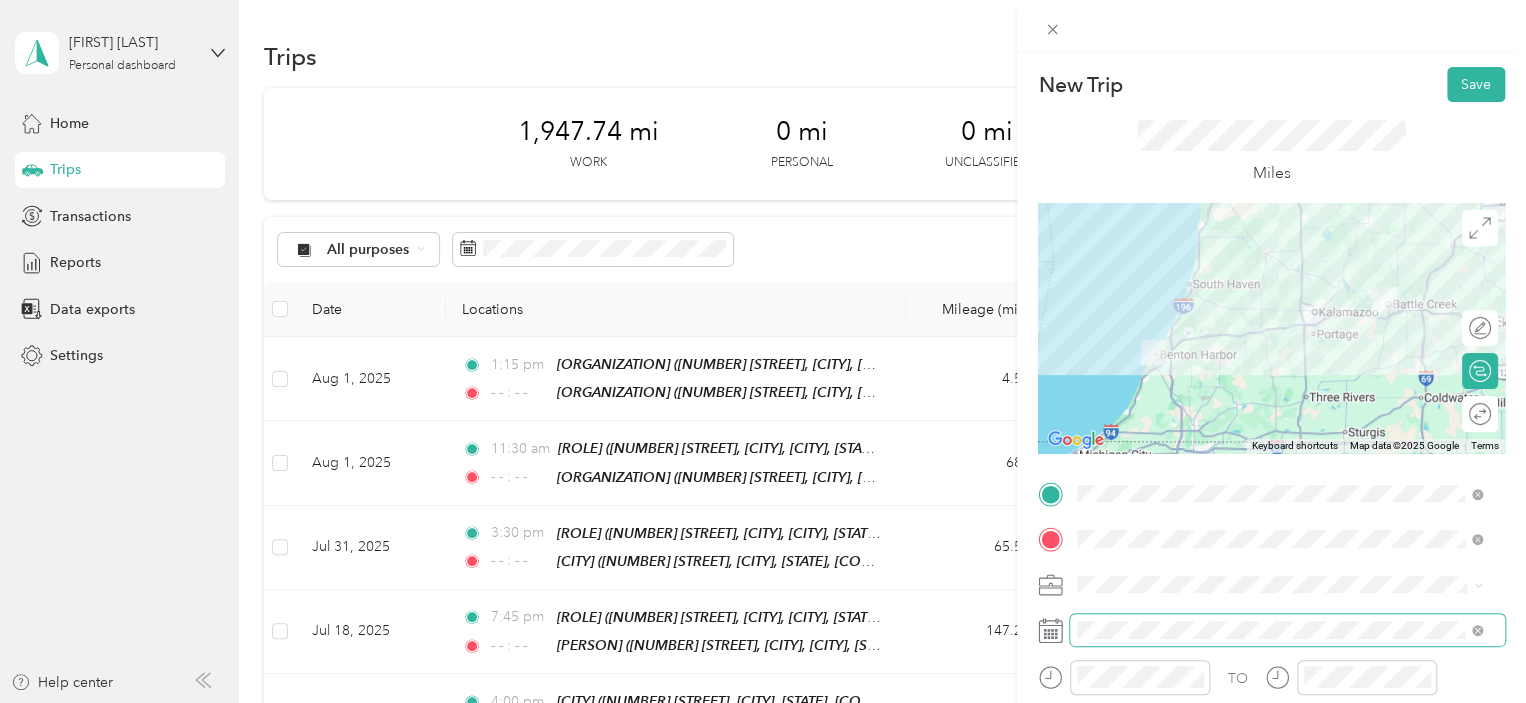 click at bounding box center [1287, 630] 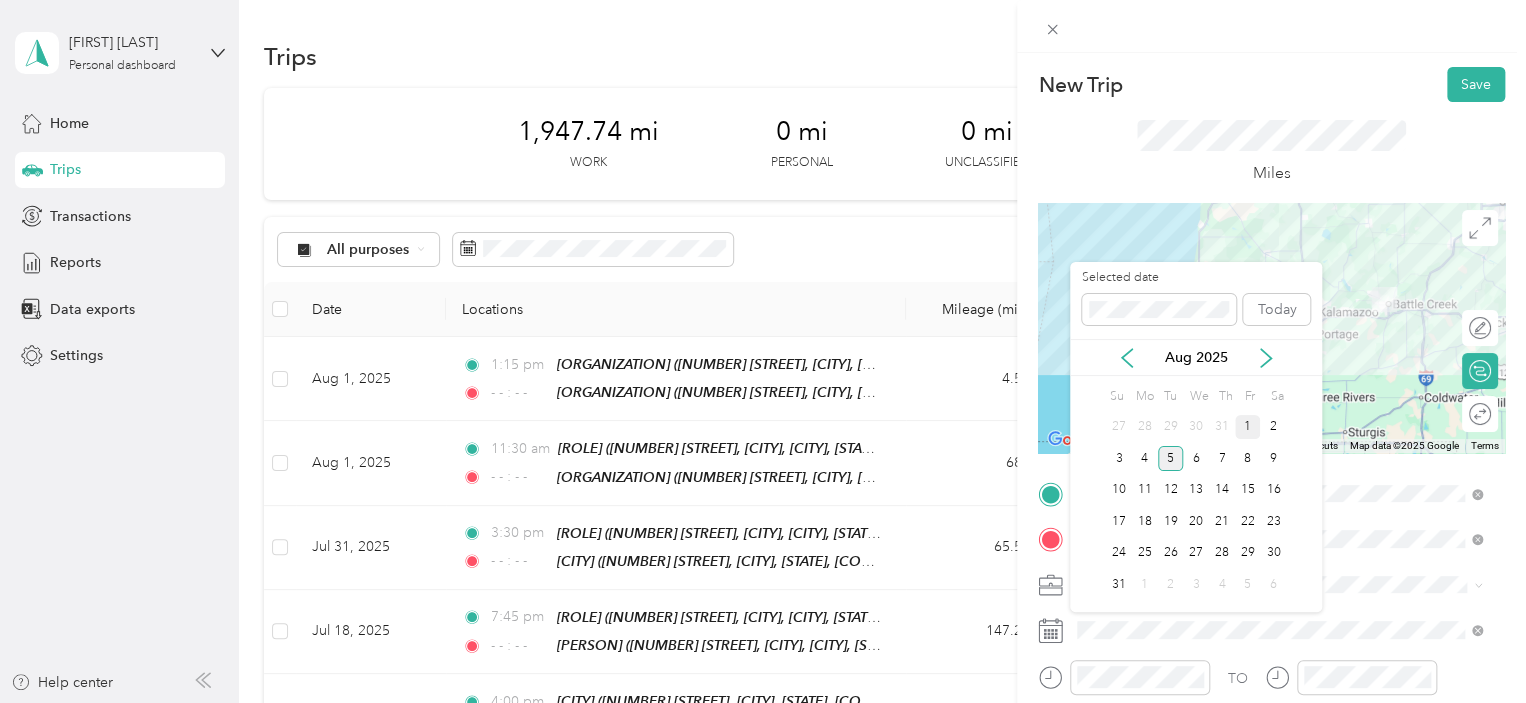click on "1" at bounding box center [1248, 427] 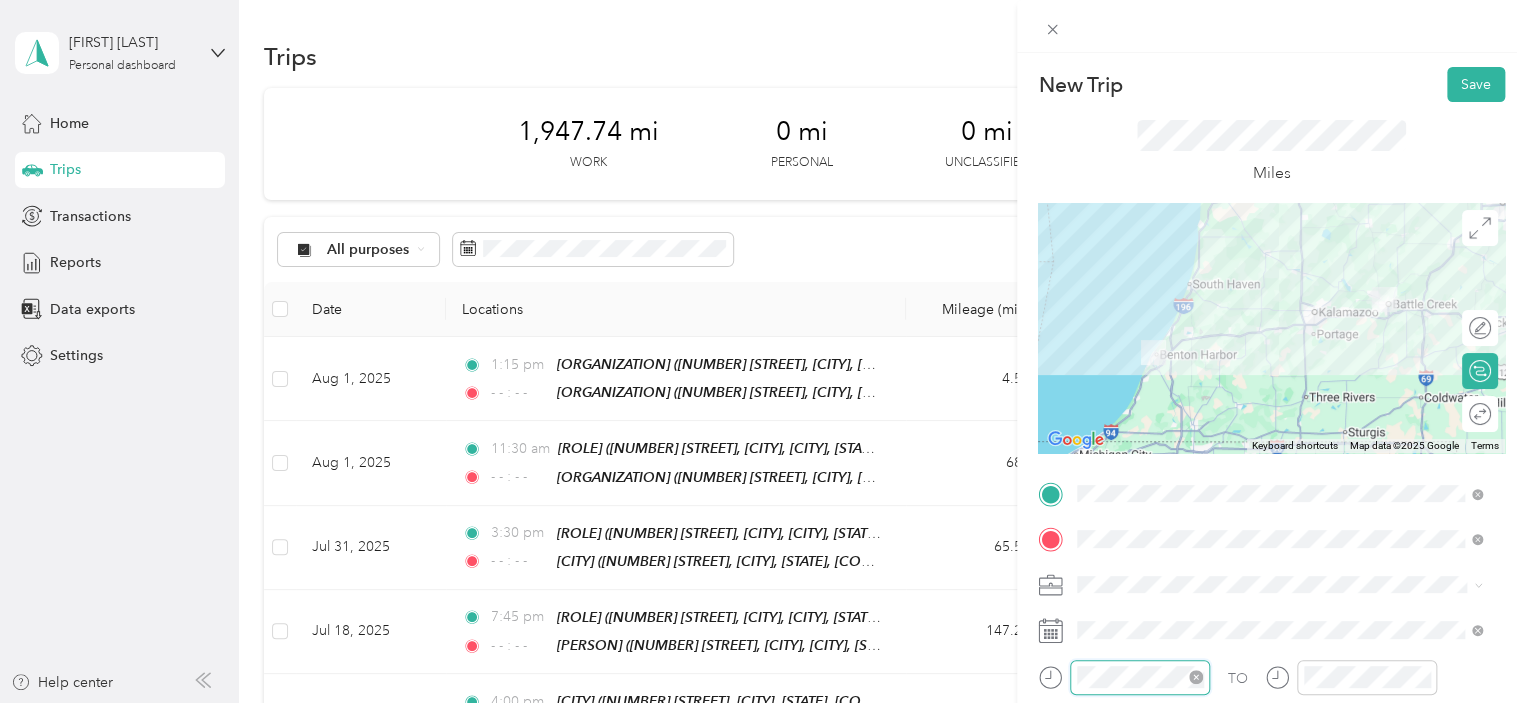 scroll, scrollTop: 1449, scrollLeft: 0, axis: vertical 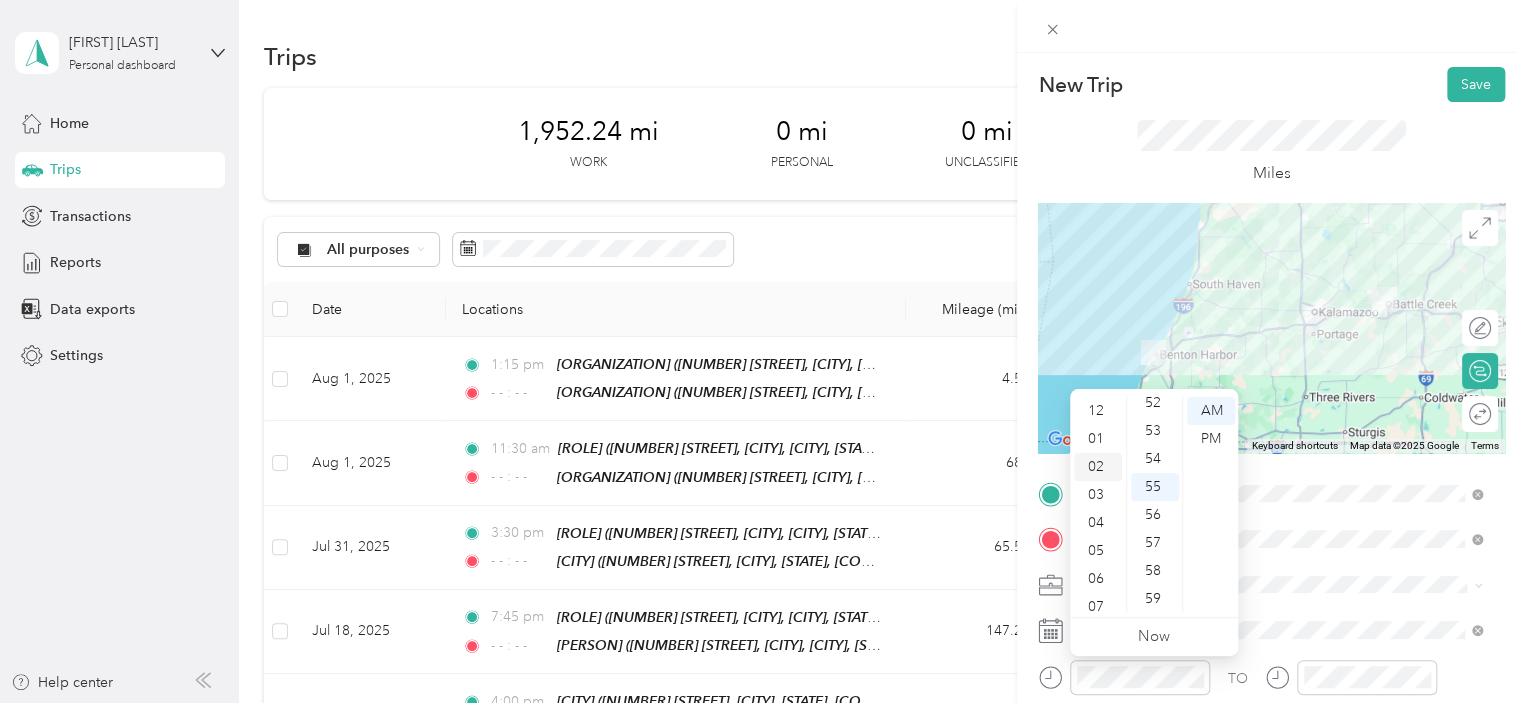 click on "02" at bounding box center (1098, 467) 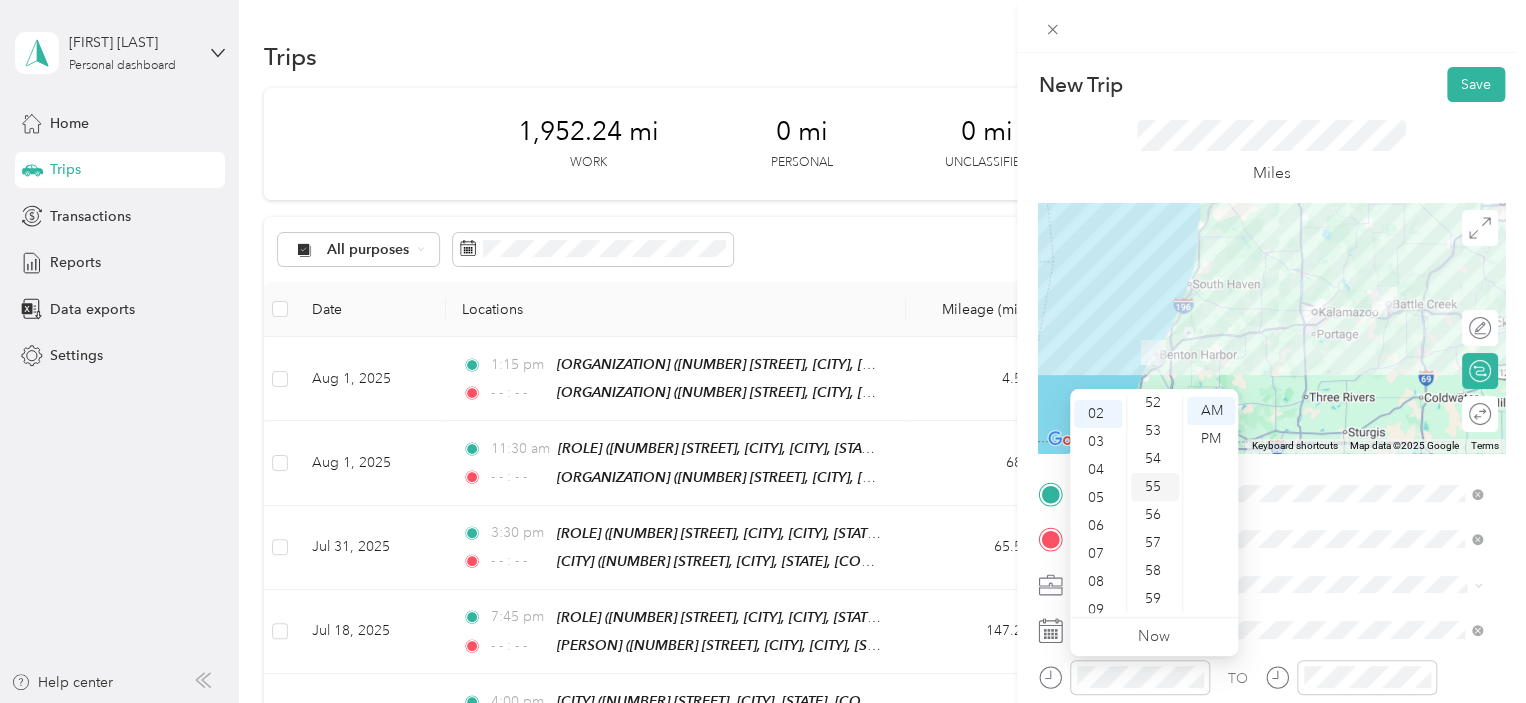 scroll, scrollTop: 56, scrollLeft: 0, axis: vertical 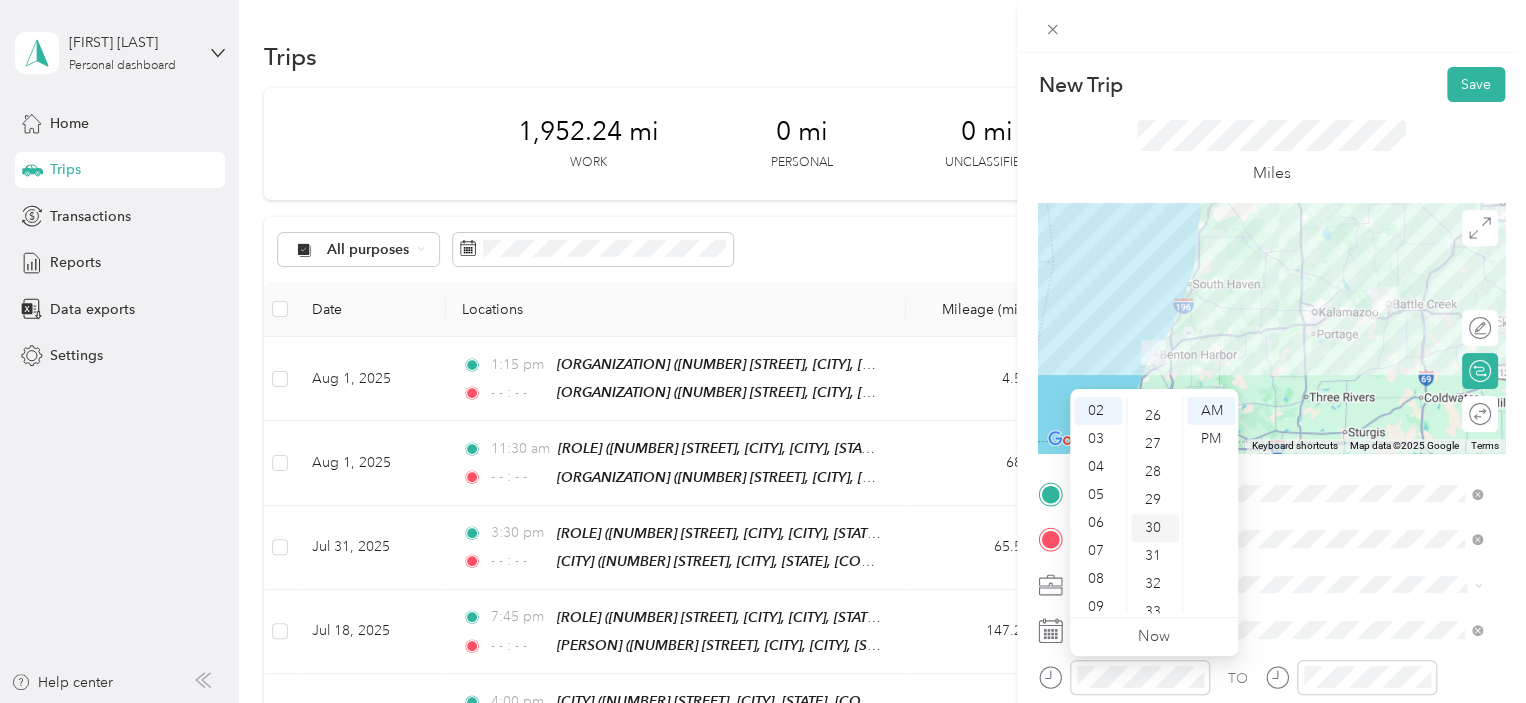 click on "30" at bounding box center (1155, 528) 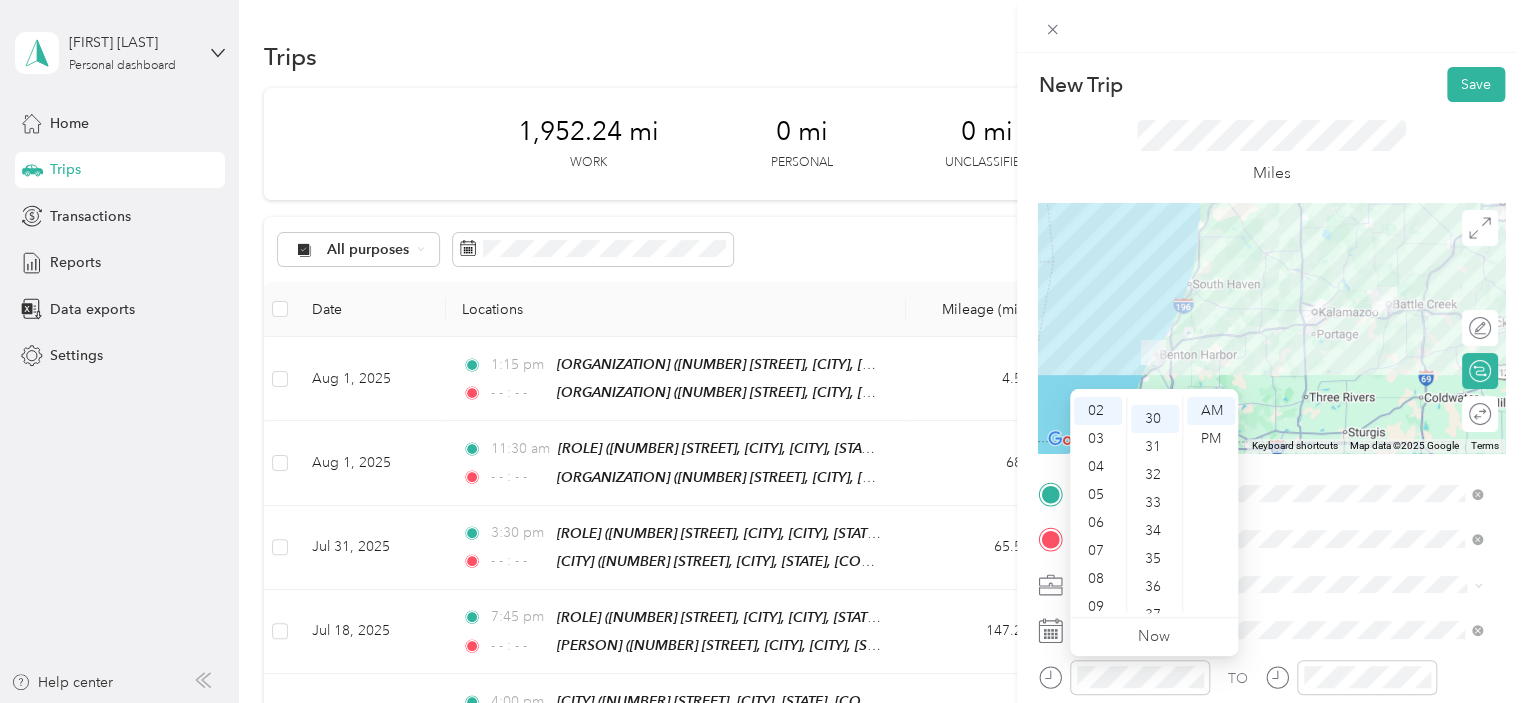 scroll, scrollTop: 840, scrollLeft: 0, axis: vertical 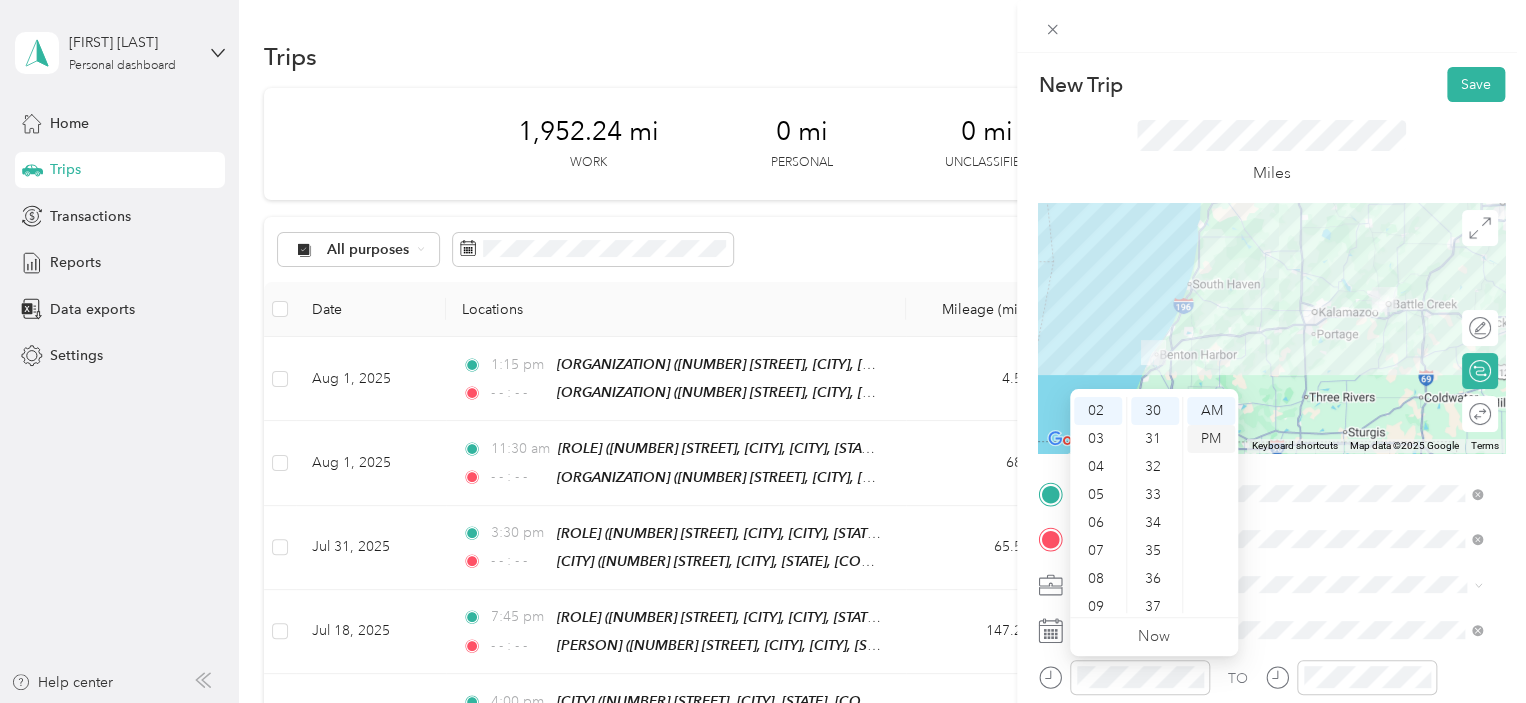 click on "PM" at bounding box center [1211, 439] 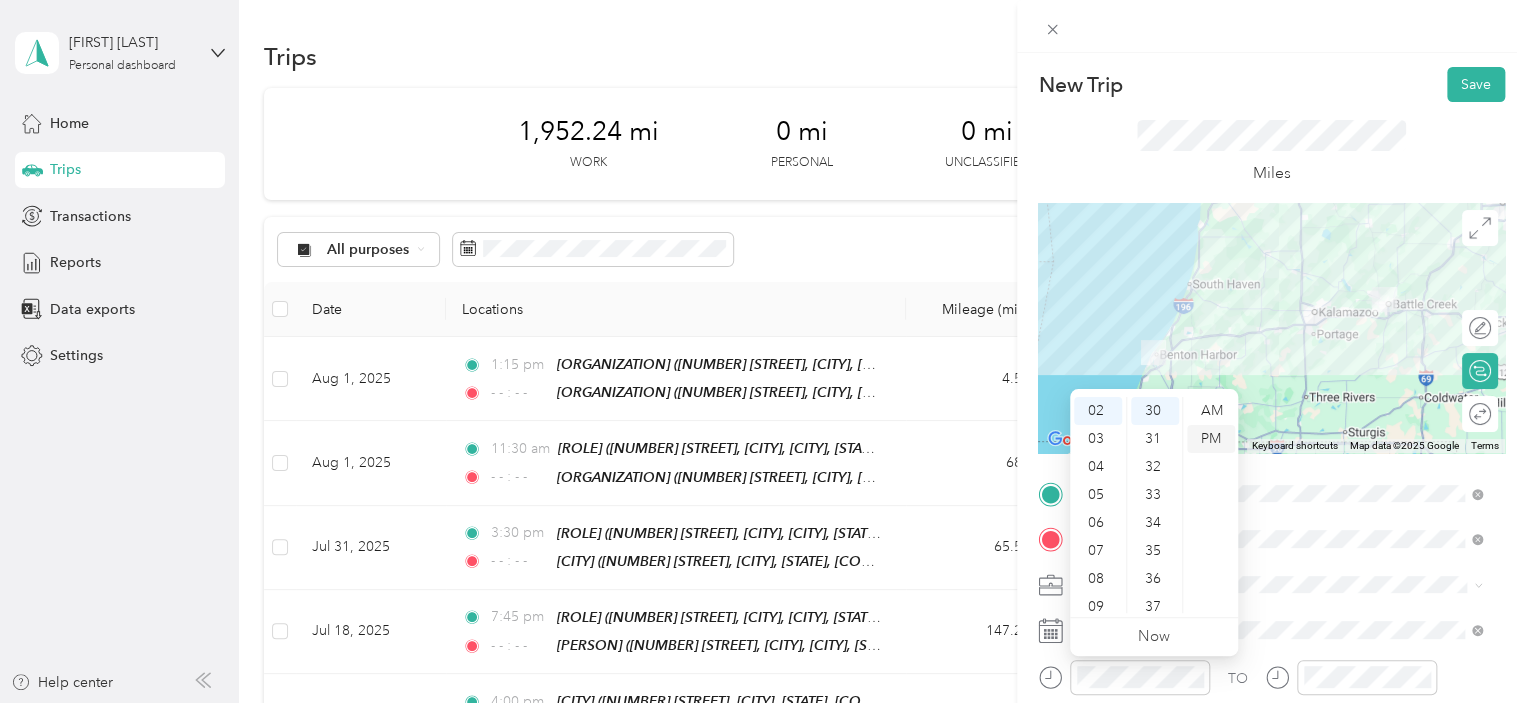click on "PM" at bounding box center (1211, 439) 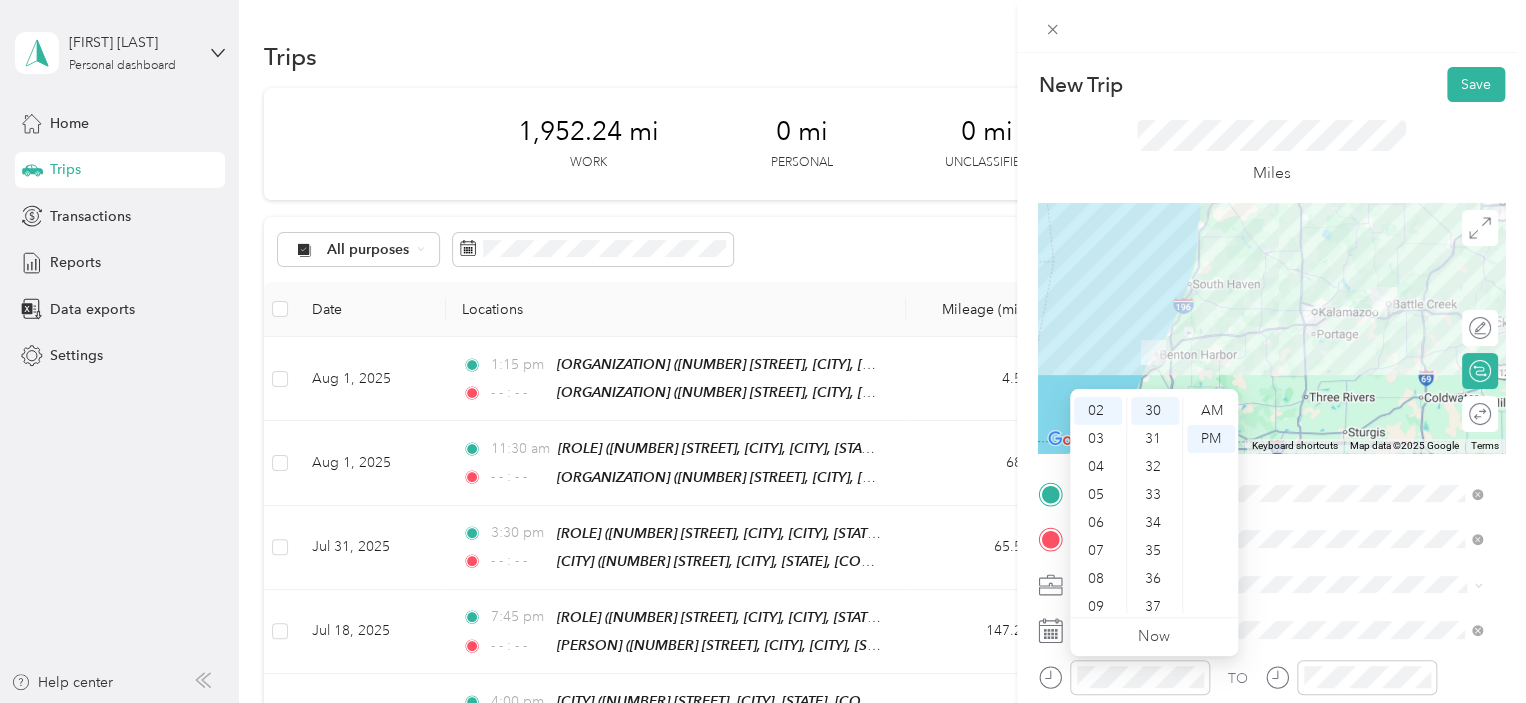 click on "TO Add photo" at bounding box center [1271, 719] 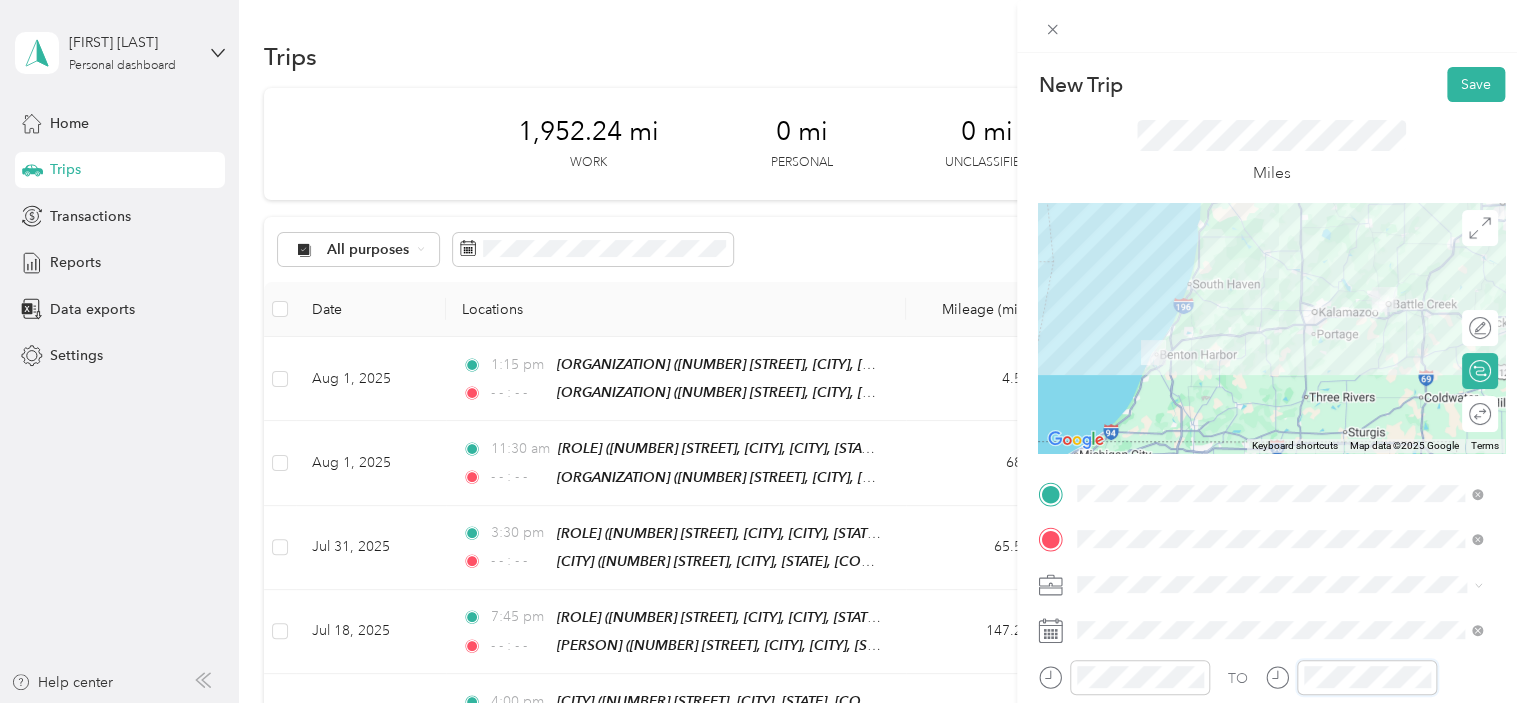 scroll, scrollTop: 1464, scrollLeft: 0, axis: vertical 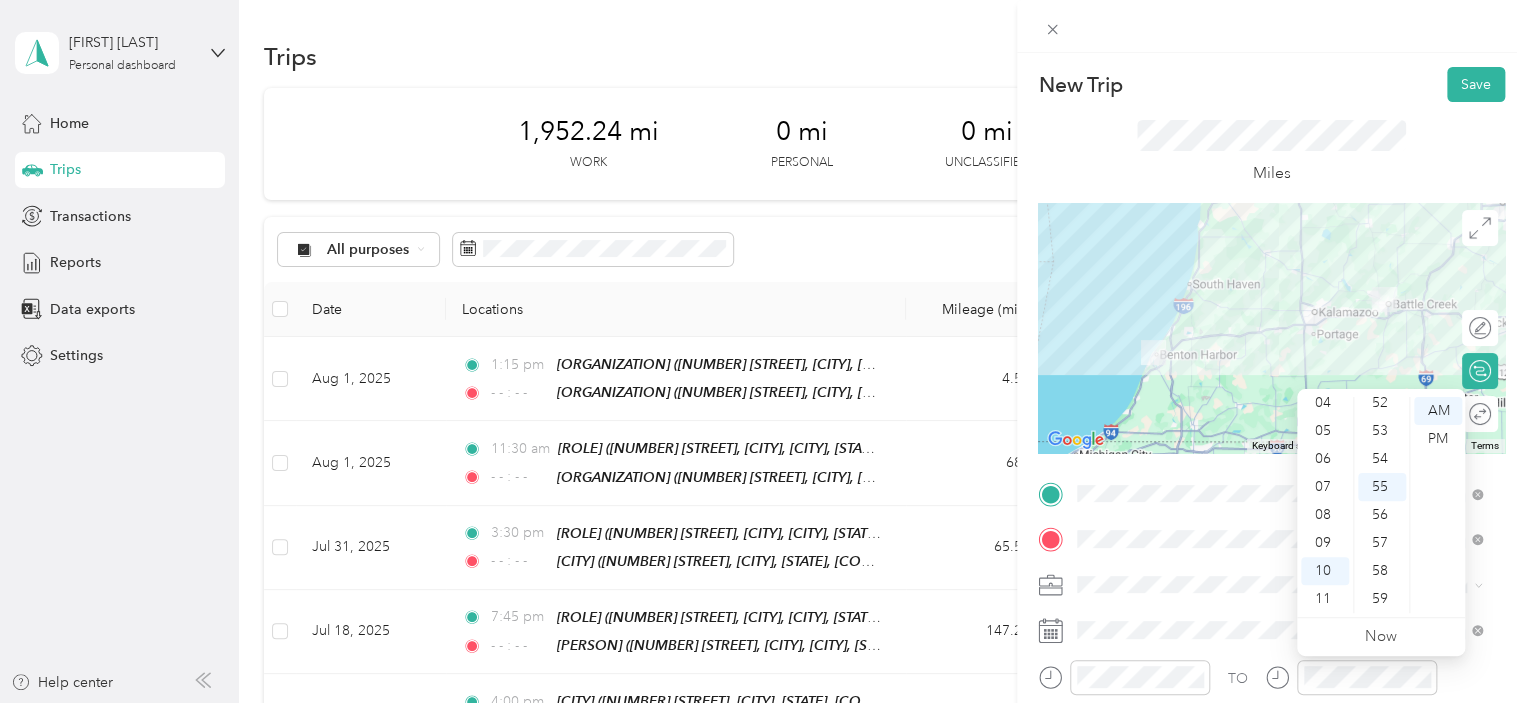 click on "TO Add photo" at bounding box center [1271, 719] 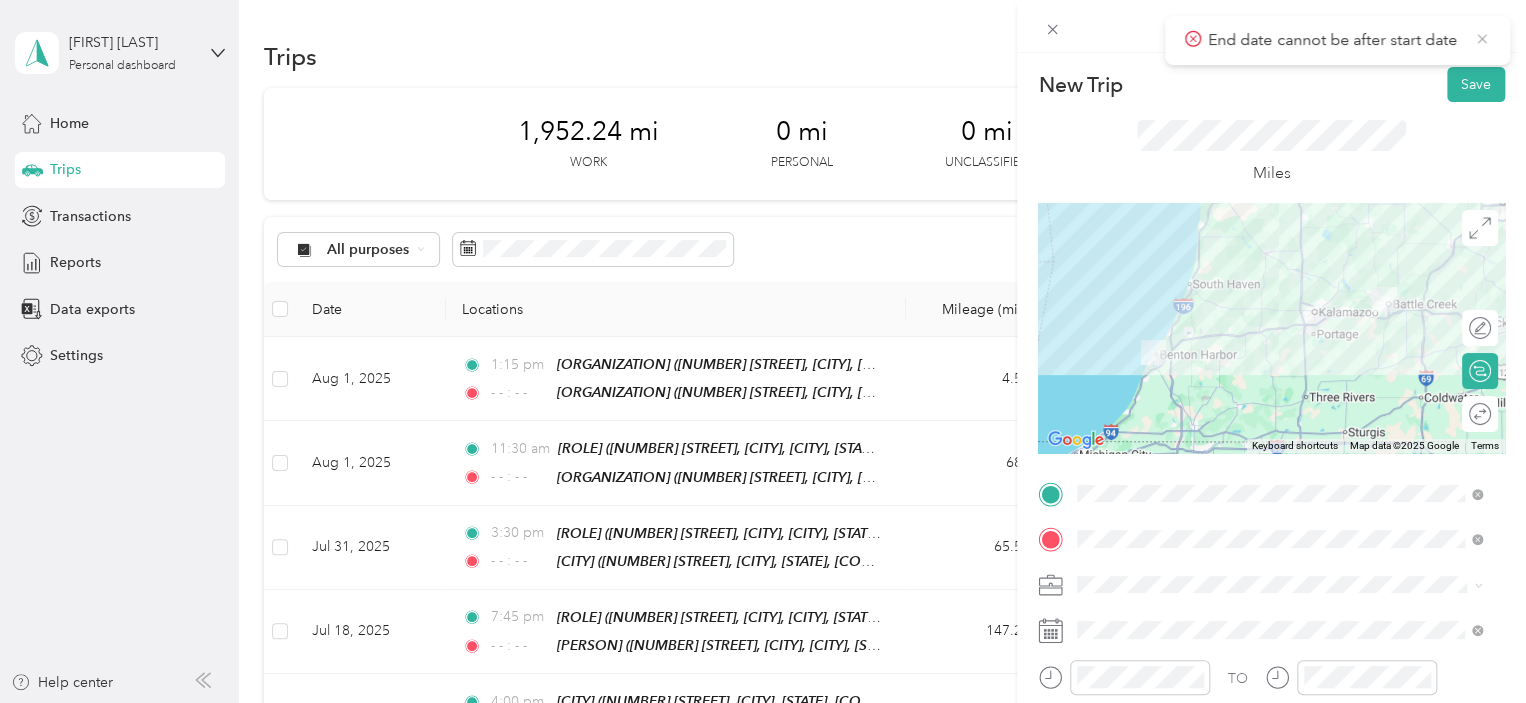 click 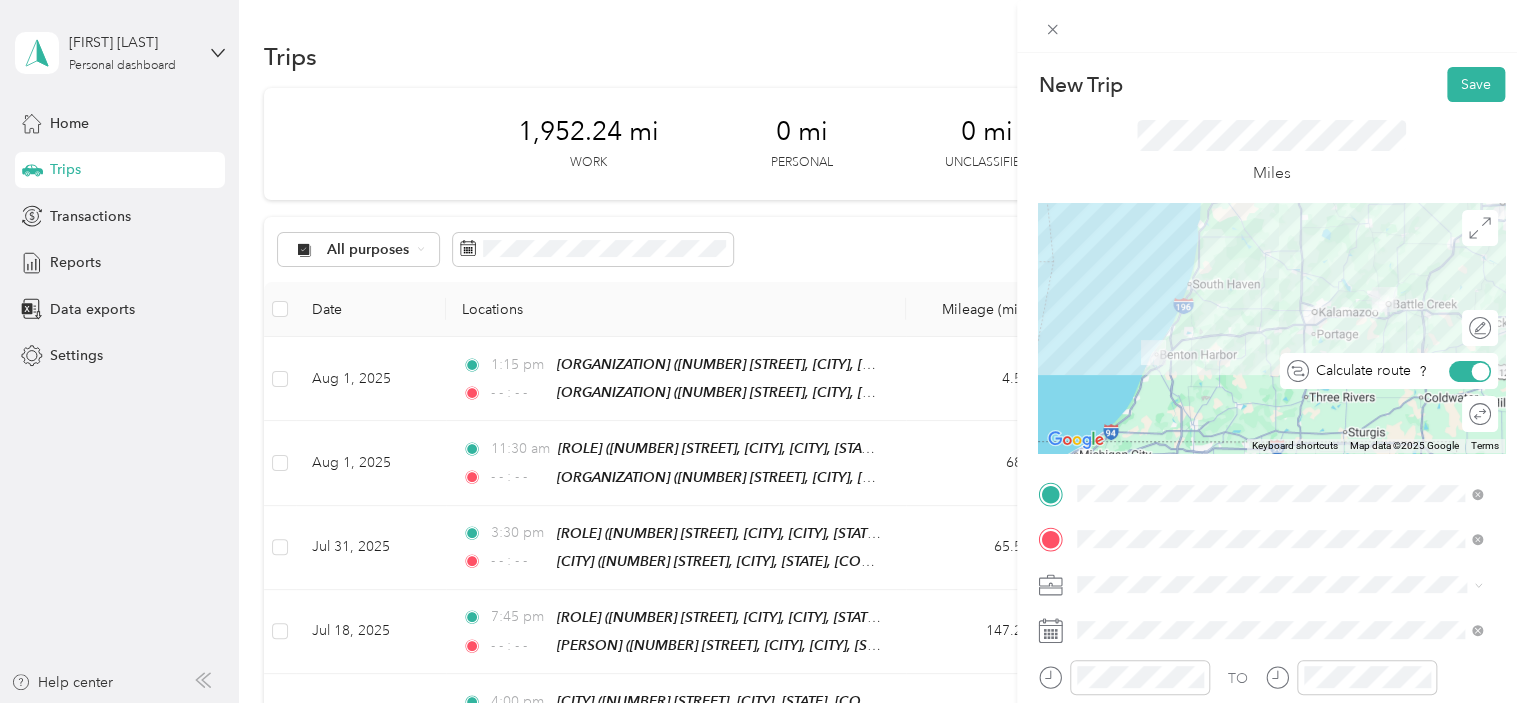 click at bounding box center [1470, 371] 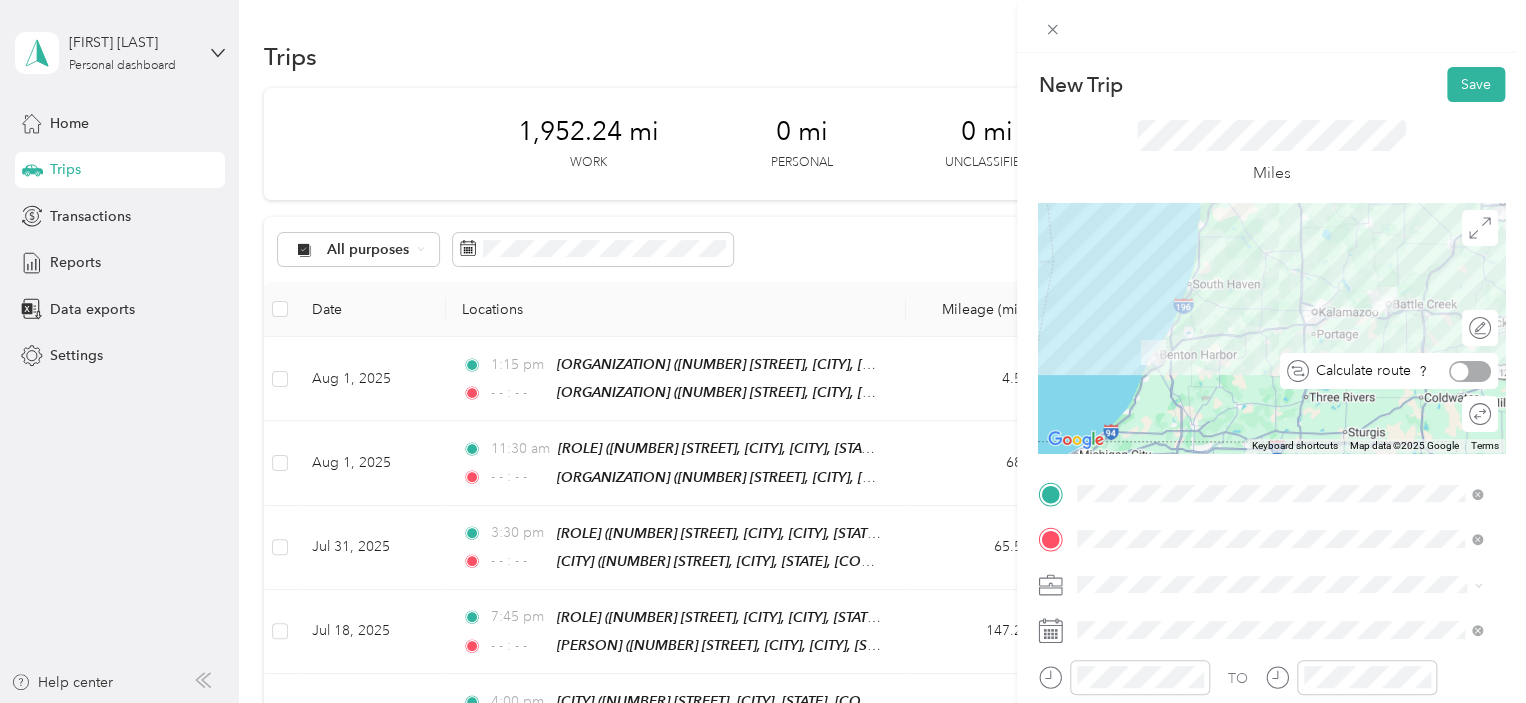 click at bounding box center [1470, 371] 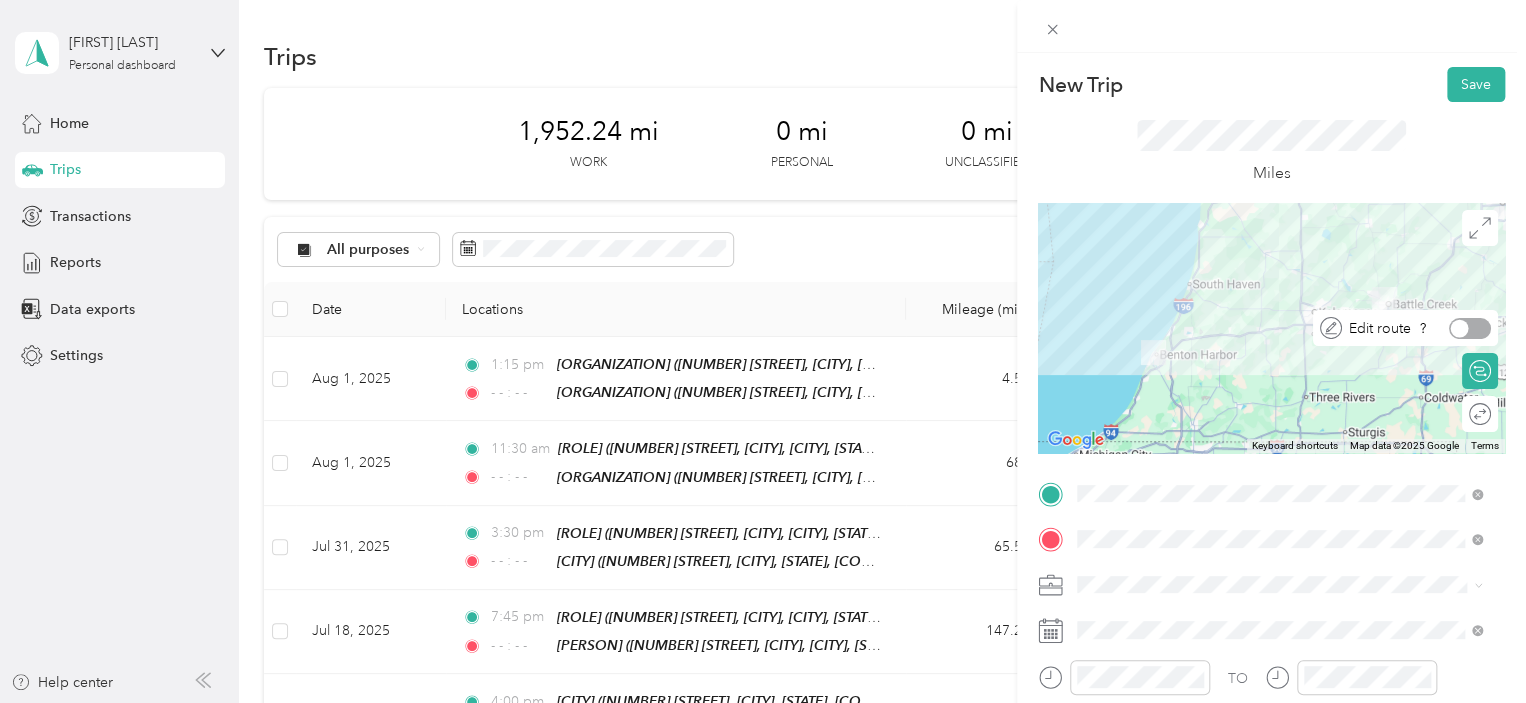 click at bounding box center [1470, 328] 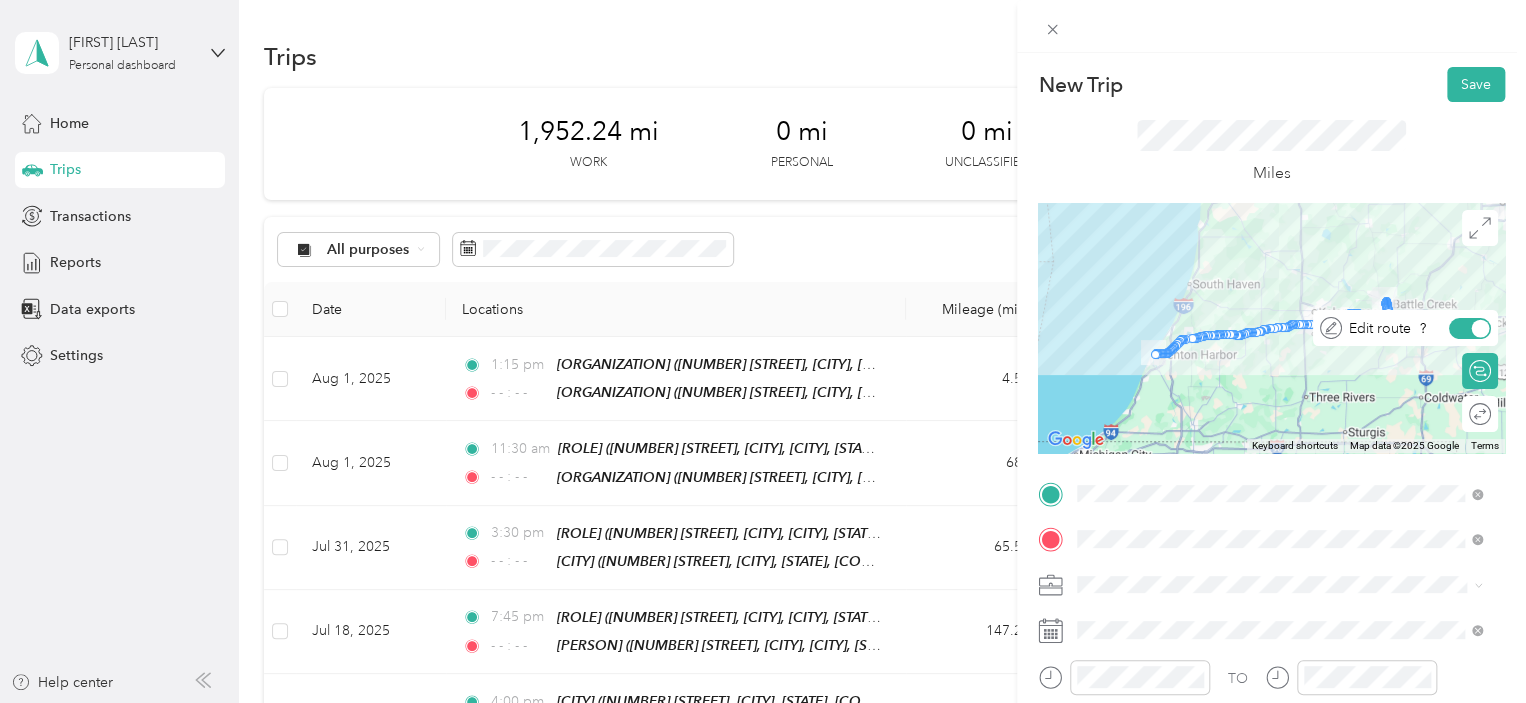 click at bounding box center (1470, 328) 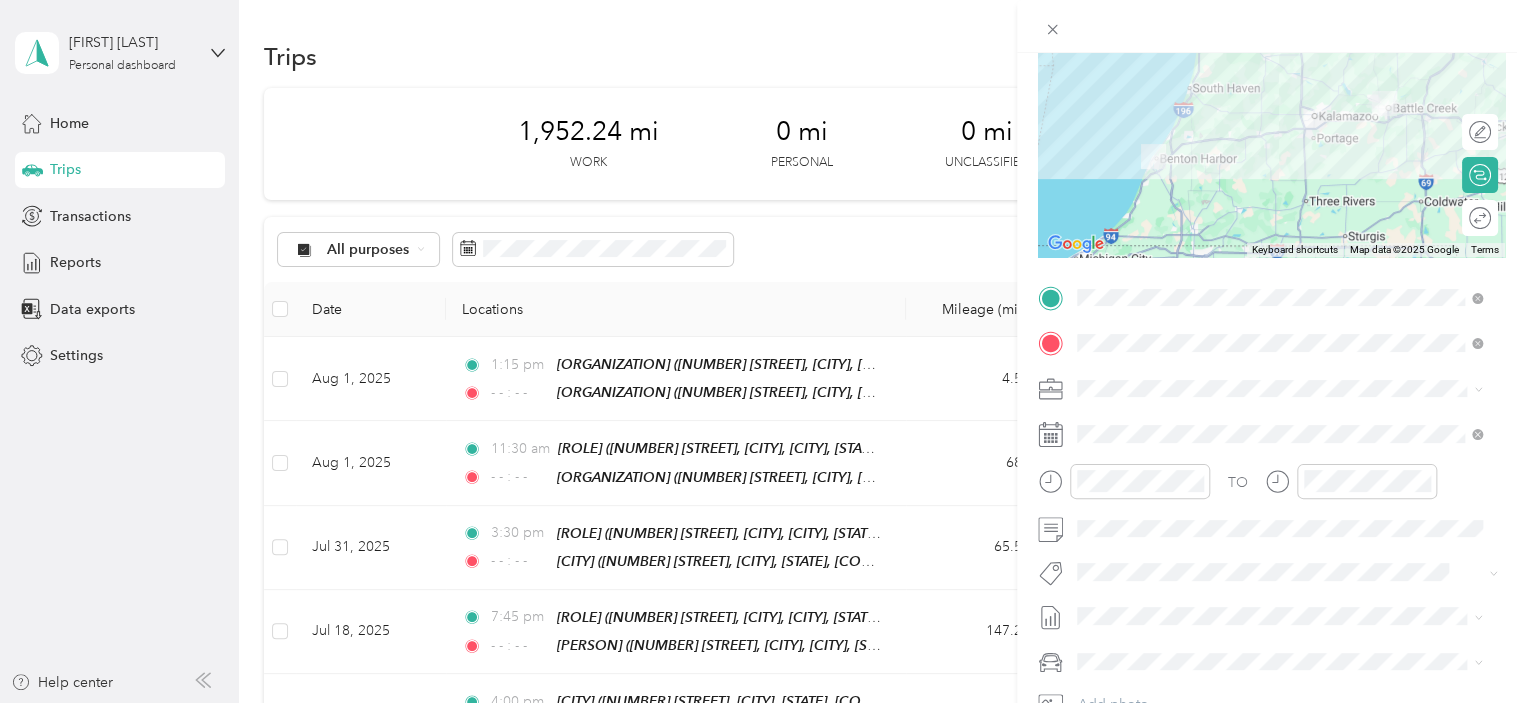 scroll, scrollTop: 200, scrollLeft: 0, axis: vertical 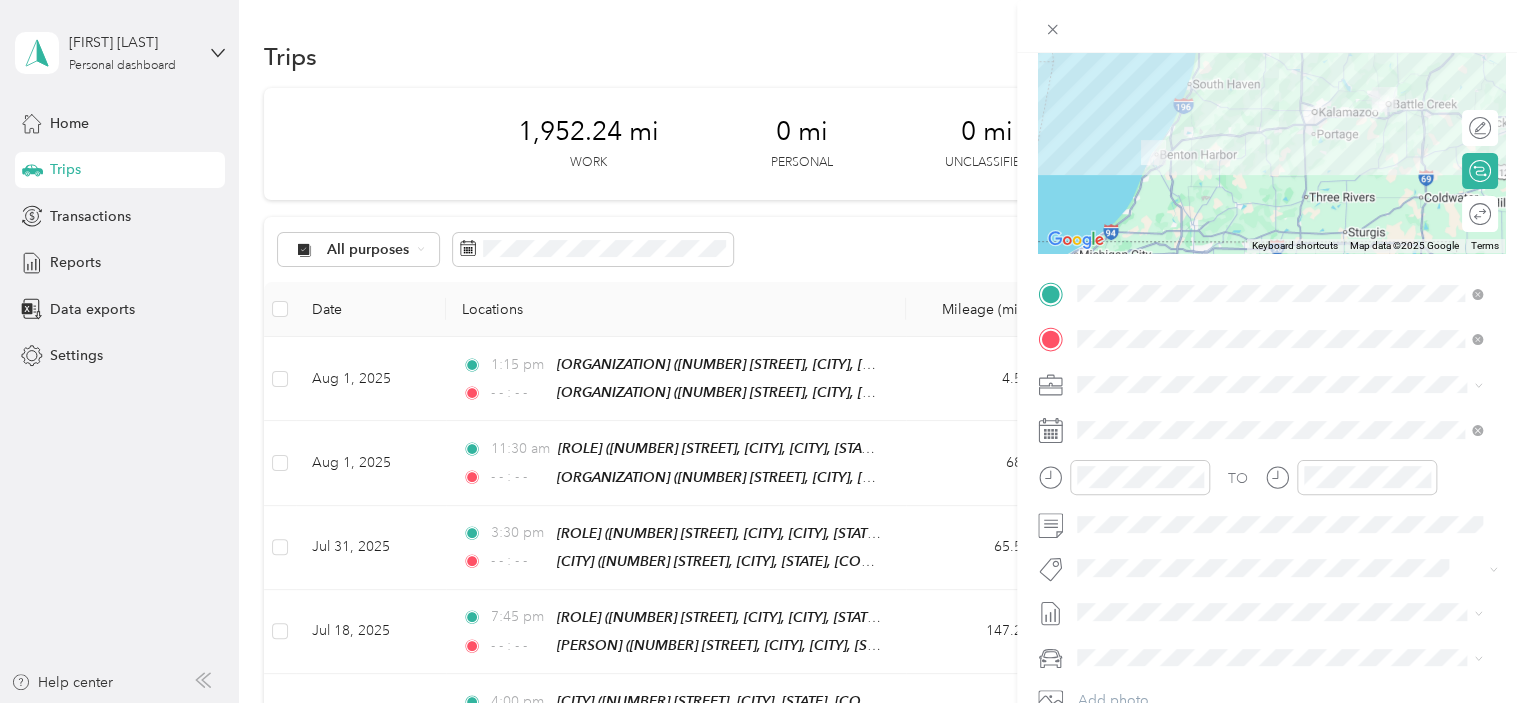 click on "[ORGANIZATION] [NUMBER] [STREET], [CITY], [POSTAL_CODE], [CITY], [STATE], [COUNTRY]" at bounding box center [1284, 478] 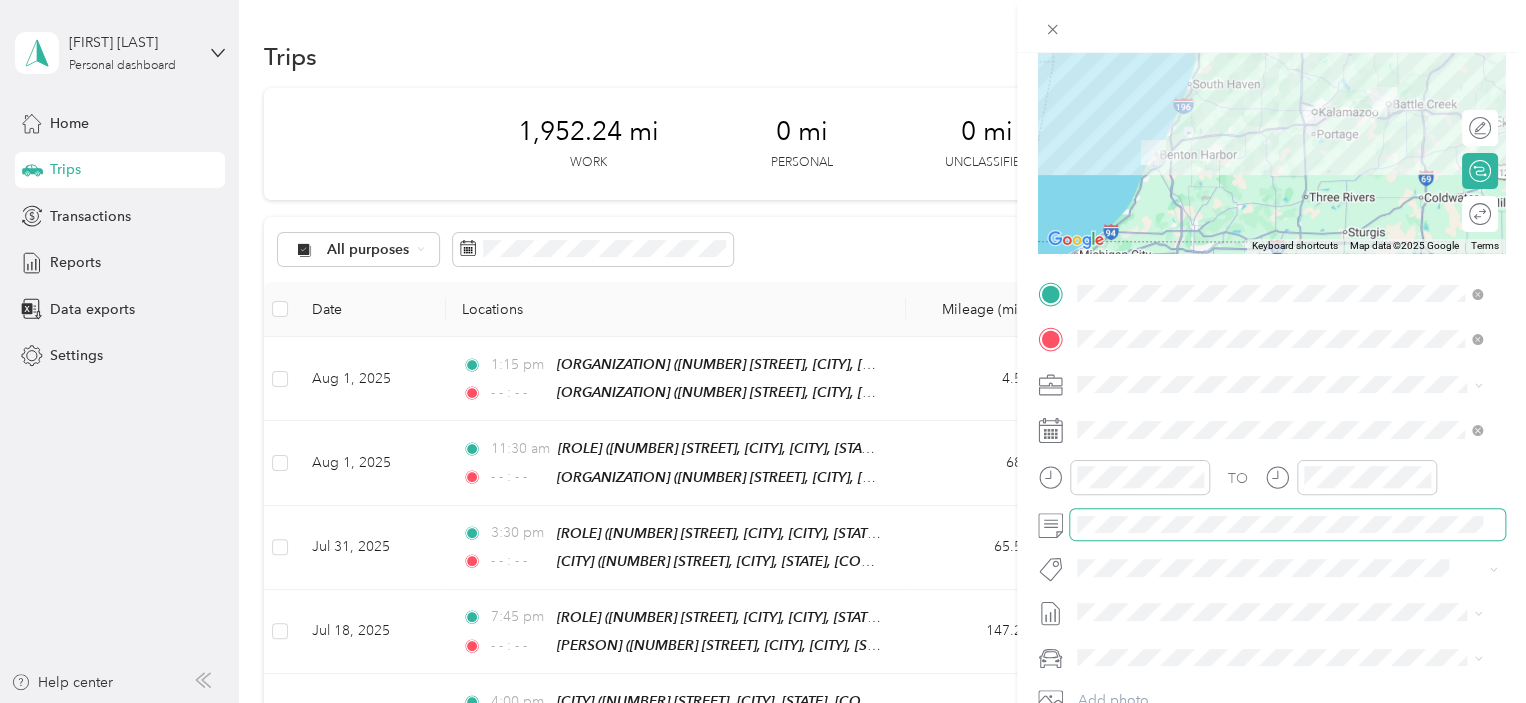 click at bounding box center (1287, 525) 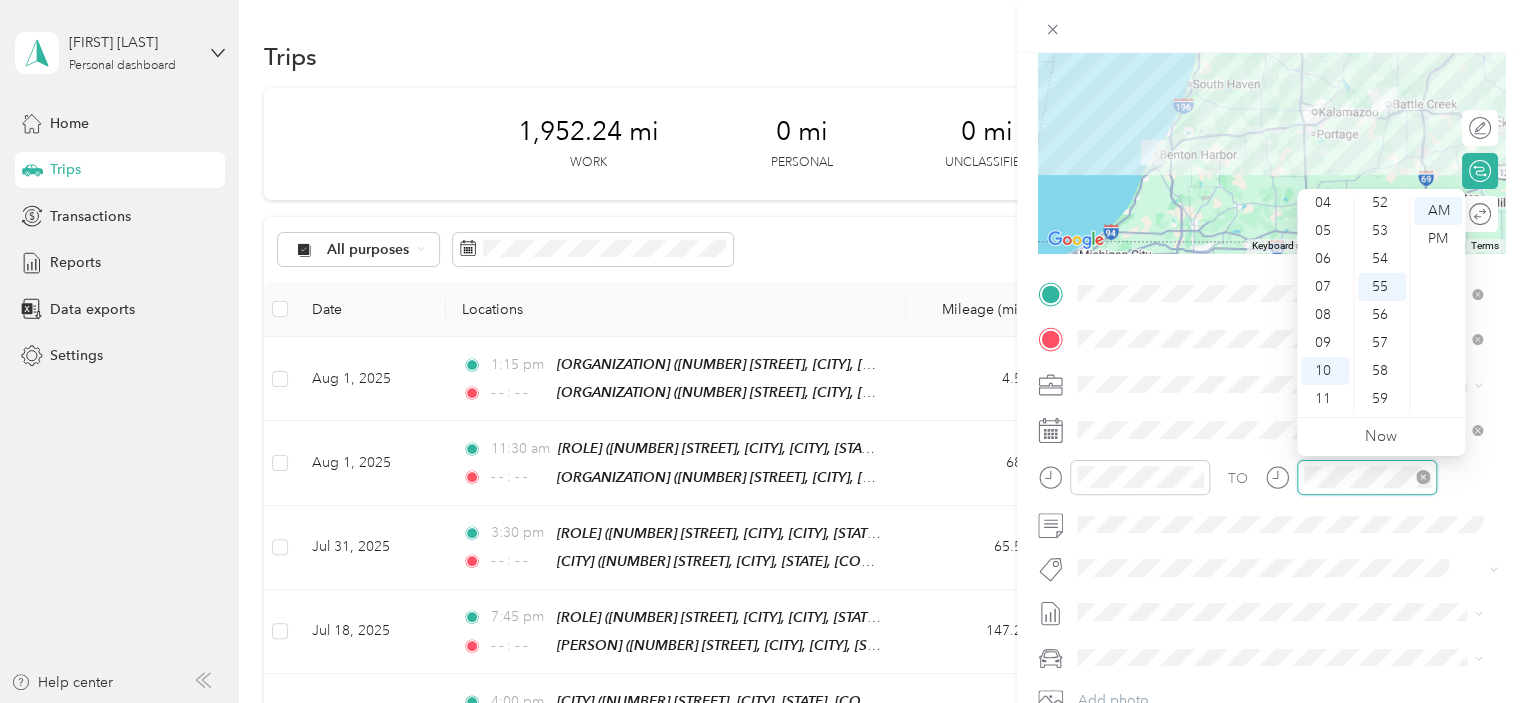 click 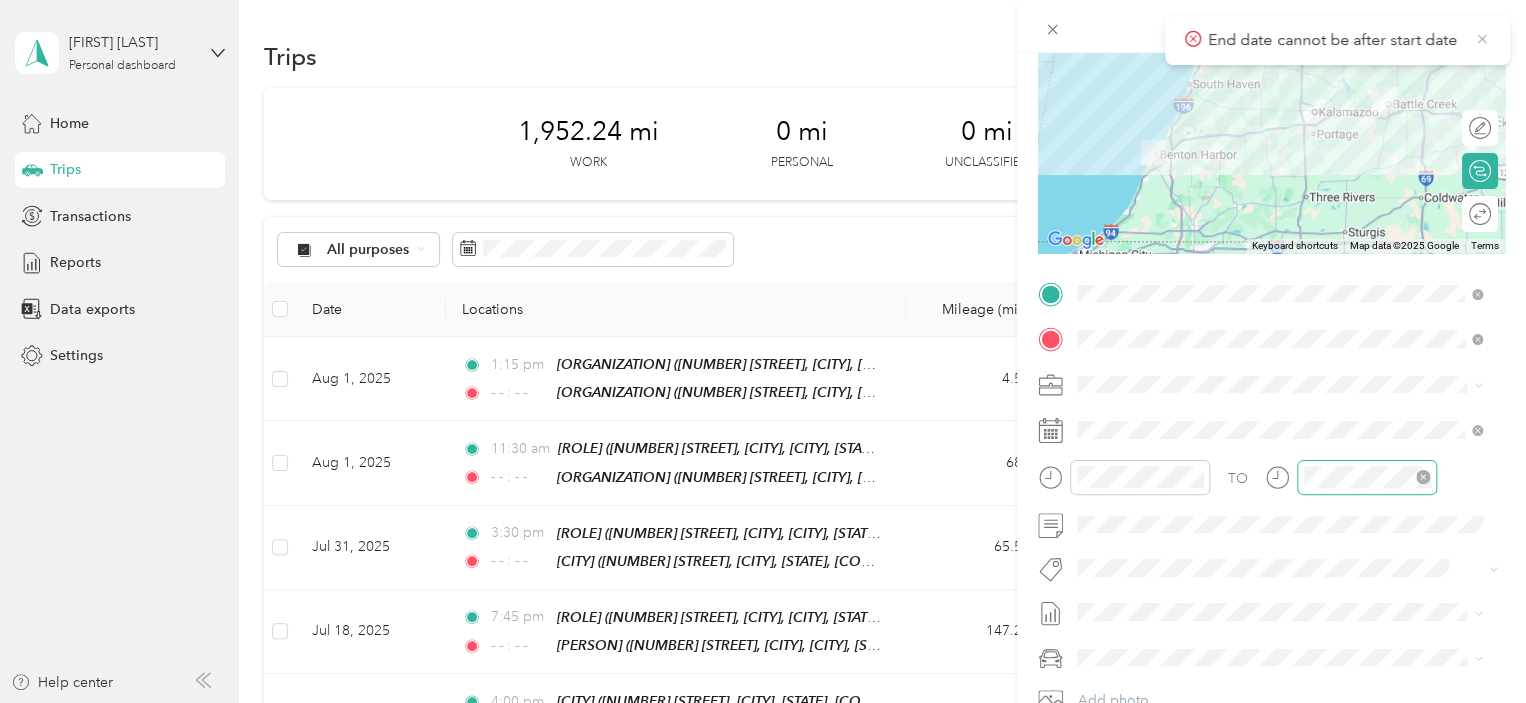 click 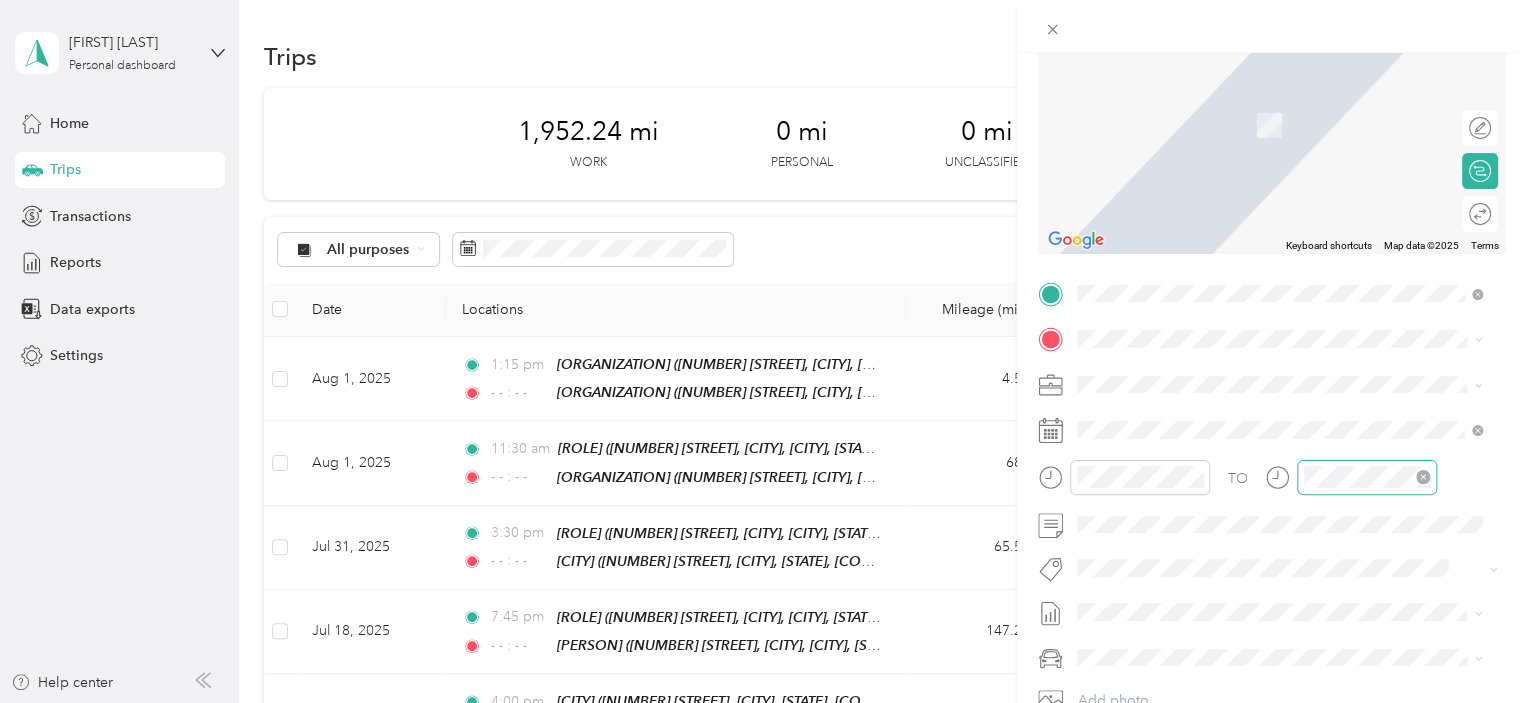 click on "[NUMBER] [STREET]
[CITY], [STATE] [POSTAL_CODE], [COUNTRY]" at bounding box center [1259, 419] 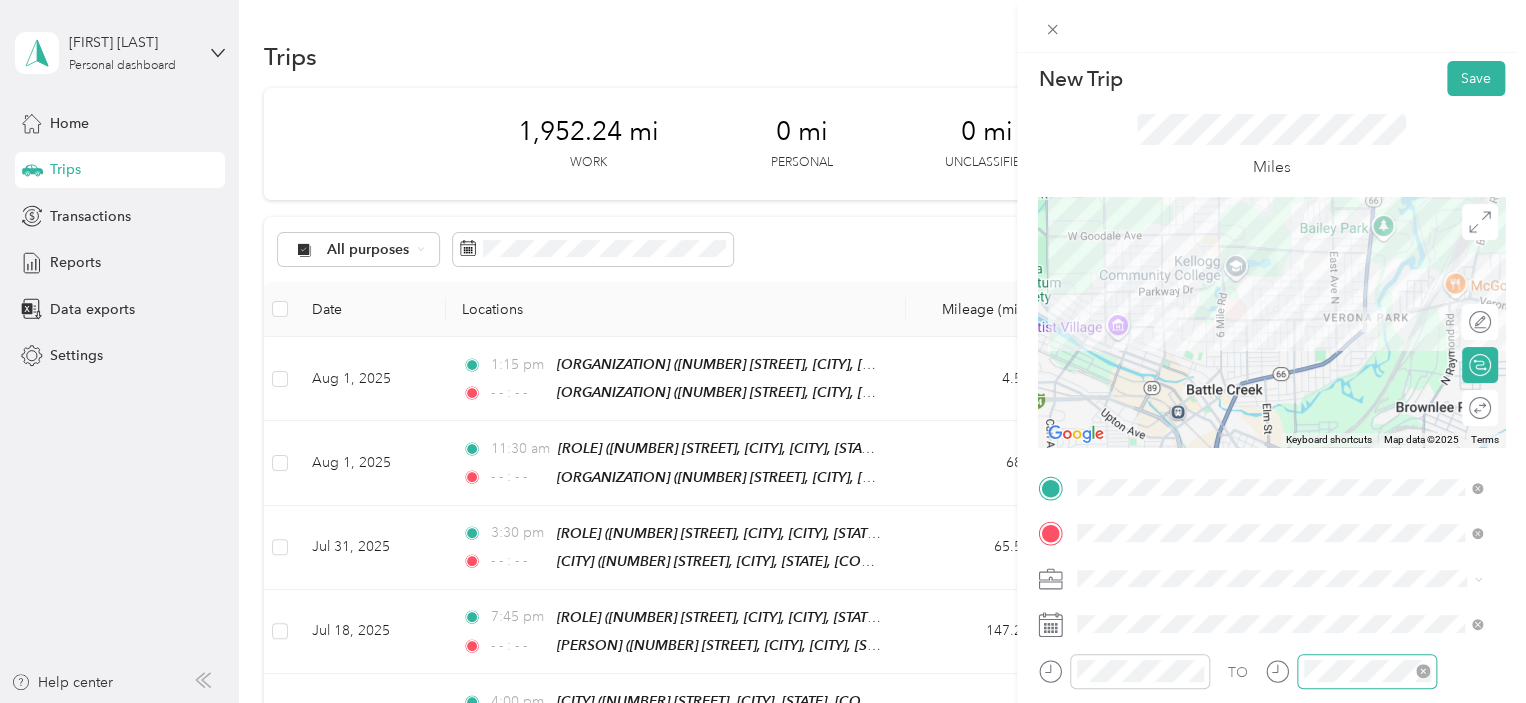 scroll, scrollTop: 0, scrollLeft: 0, axis: both 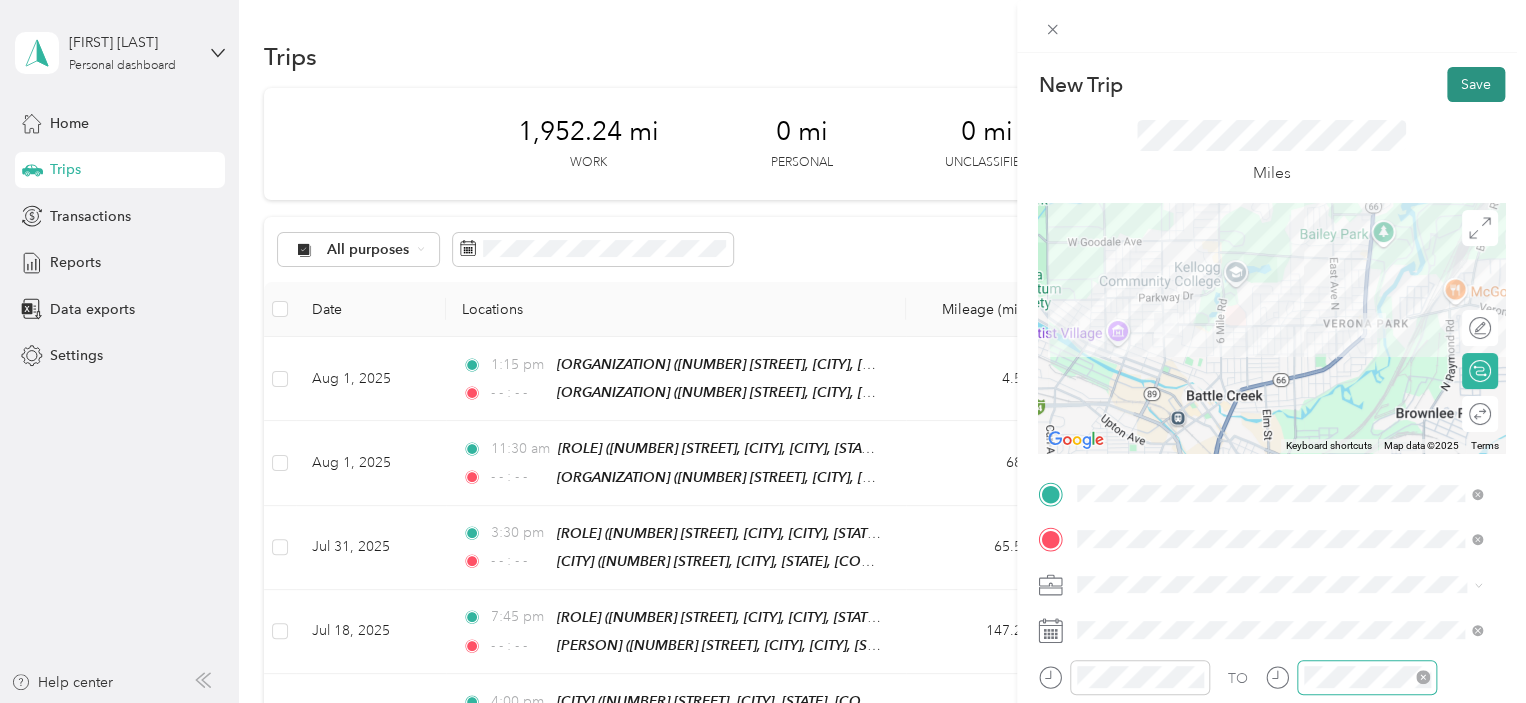 click on "Save" at bounding box center (1476, 84) 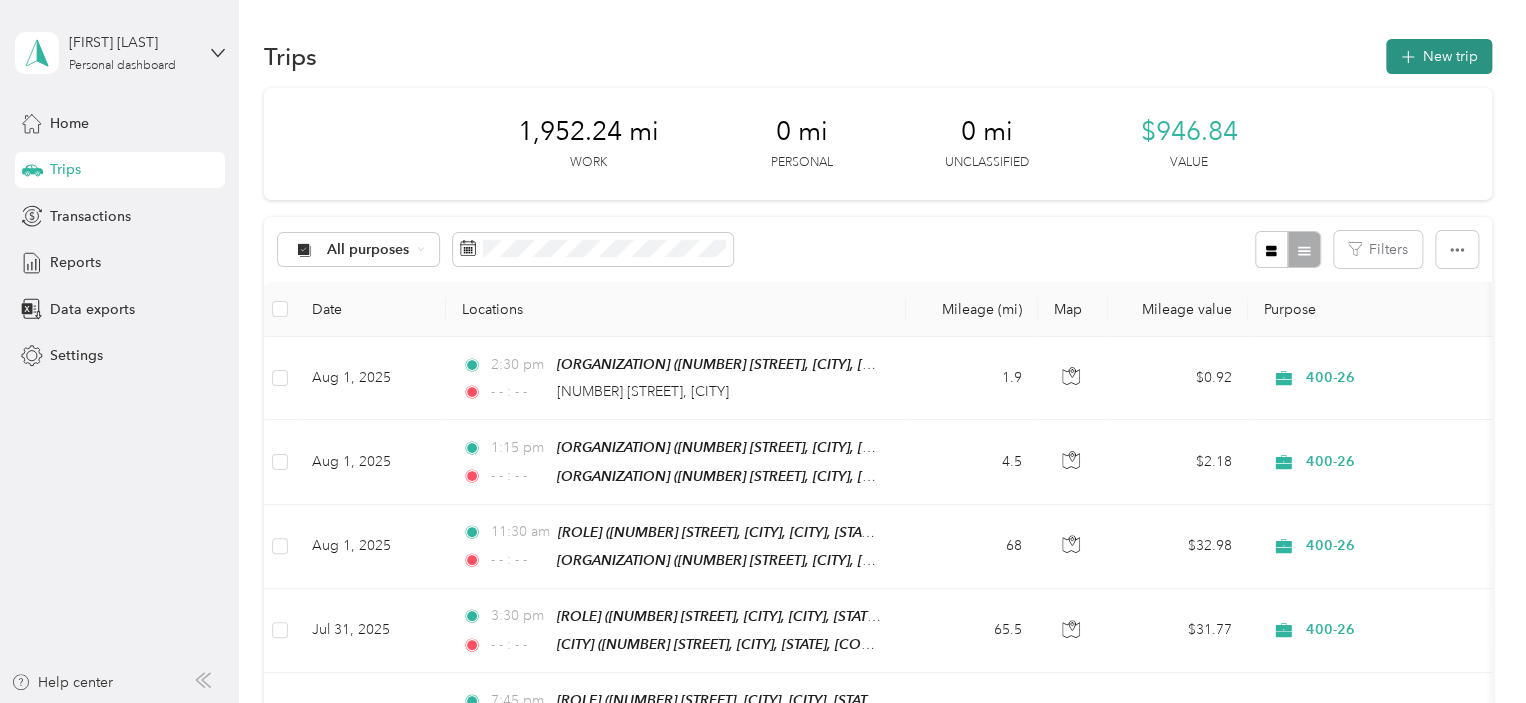 click on "New trip" at bounding box center [1439, 56] 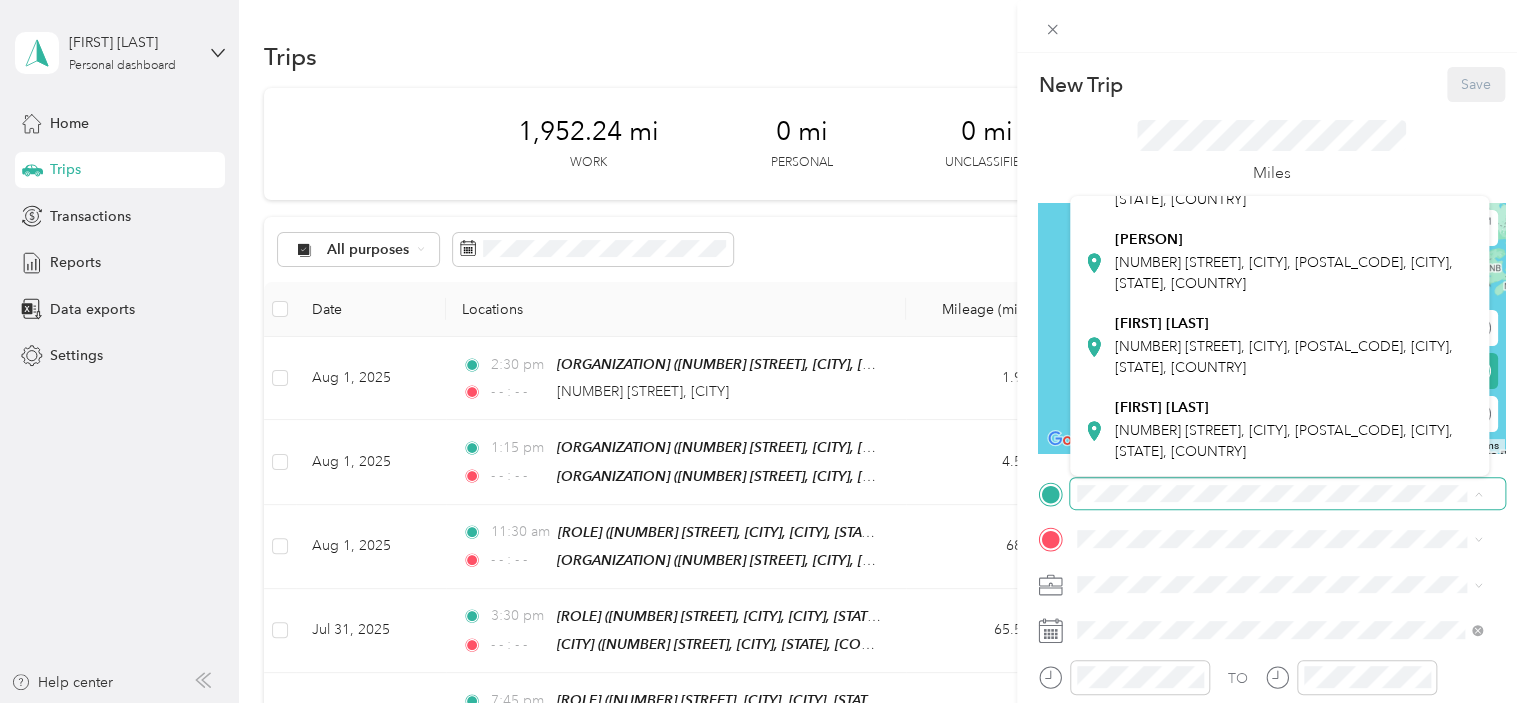 scroll, scrollTop: 300, scrollLeft: 0, axis: vertical 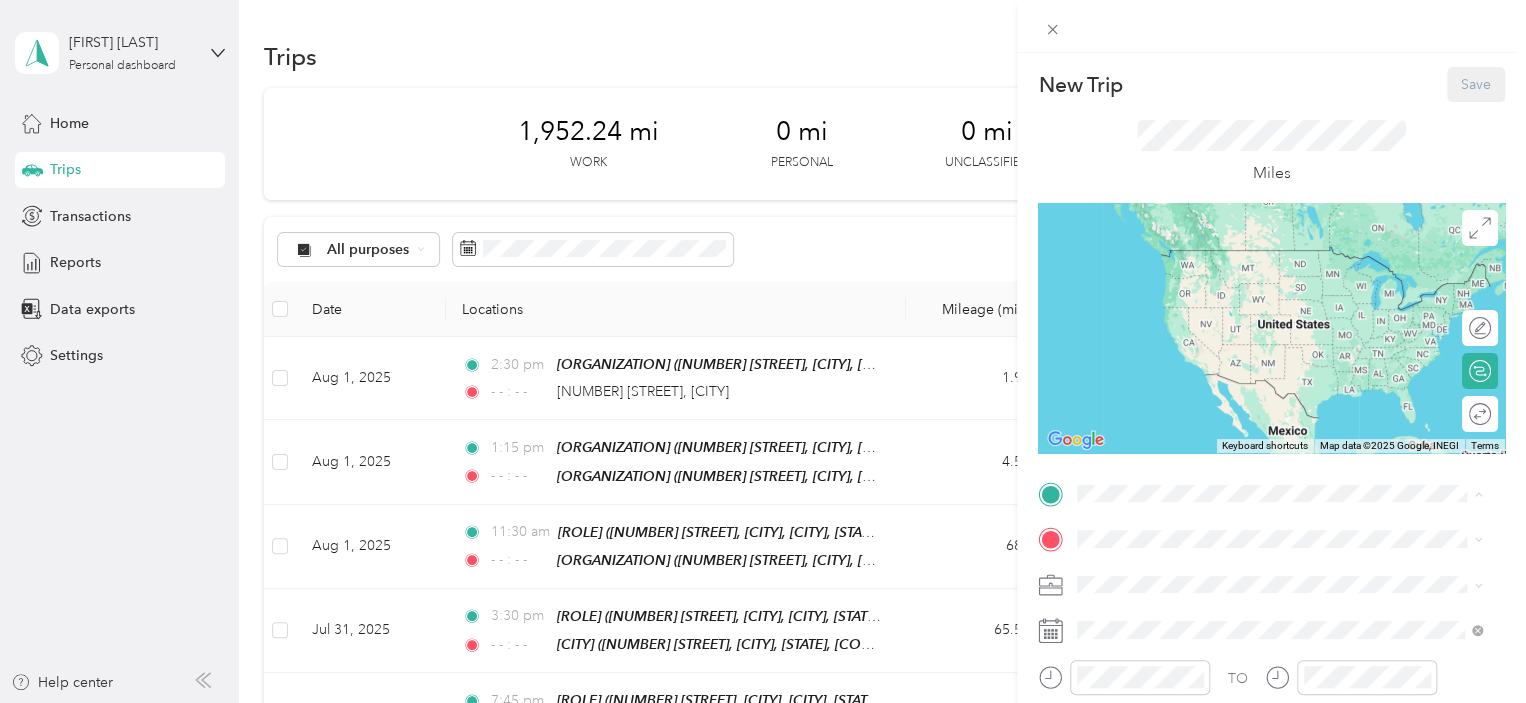 click on "[NUMBER] [STREET], [CITY], [POSTAL_CODE], [CITY], [STATE], [COUNTRY]" at bounding box center [1284, 410] 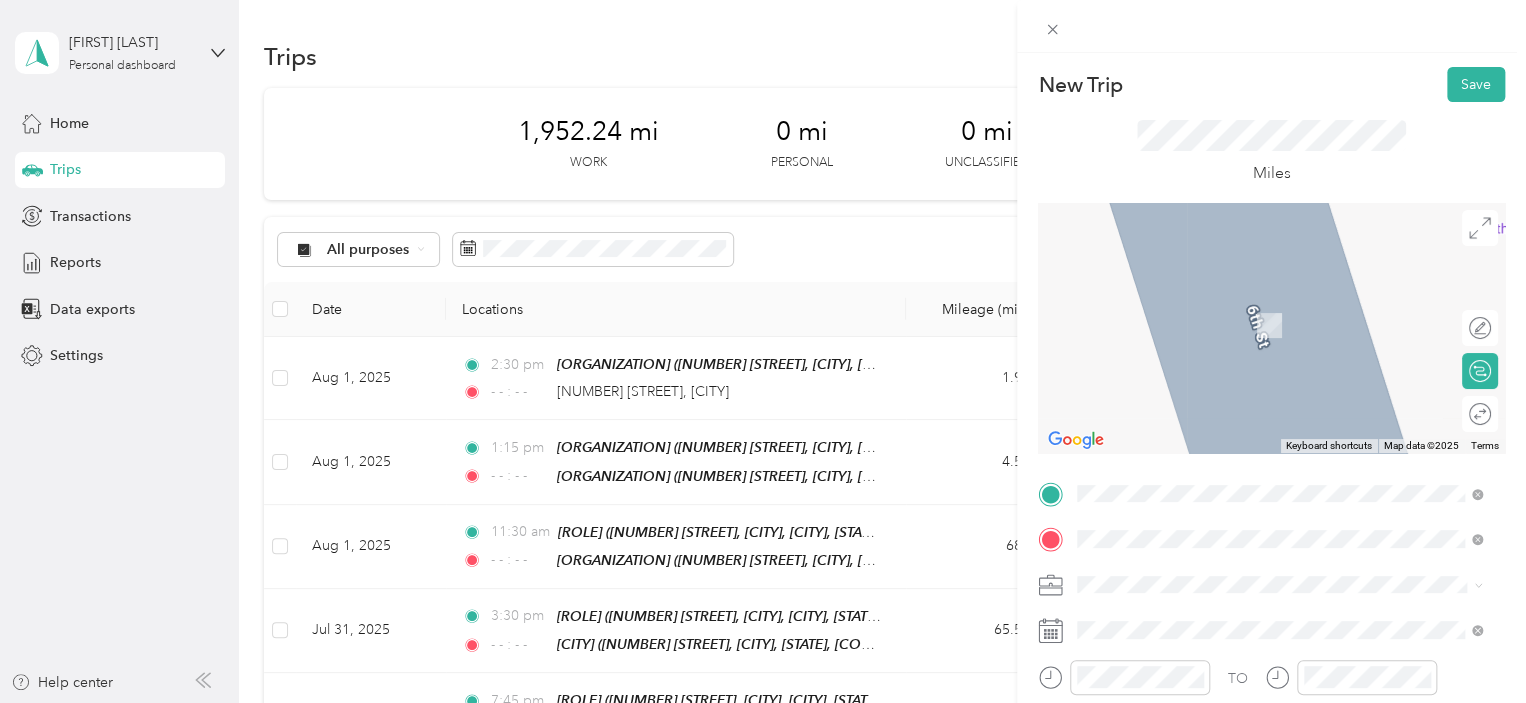 click on "[NUMBER] [STREET], [CITY], [POSTAL_CODE], [CITY], [STATE], [COUNTRY]" at bounding box center (1284, 420) 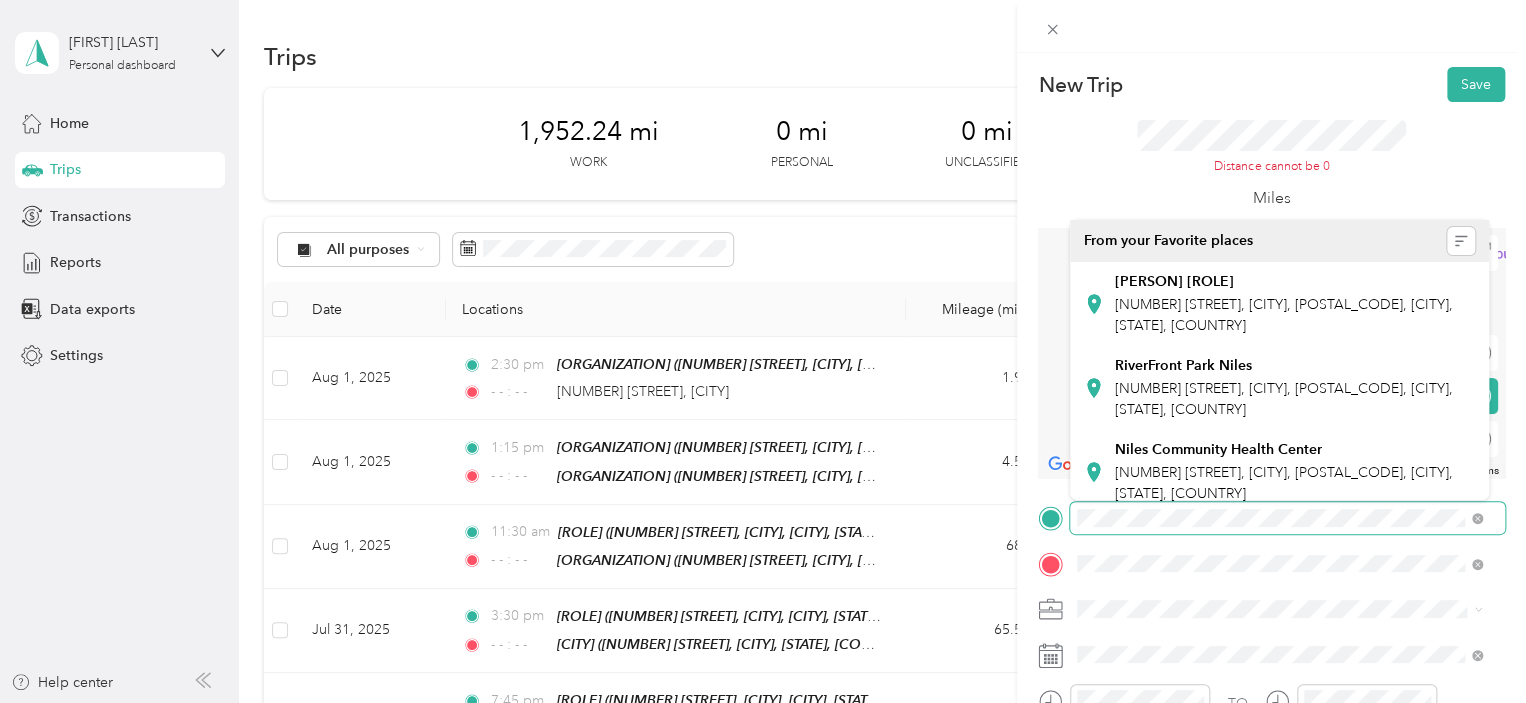 scroll, scrollTop: 0, scrollLeft: 212, axis: horizontal 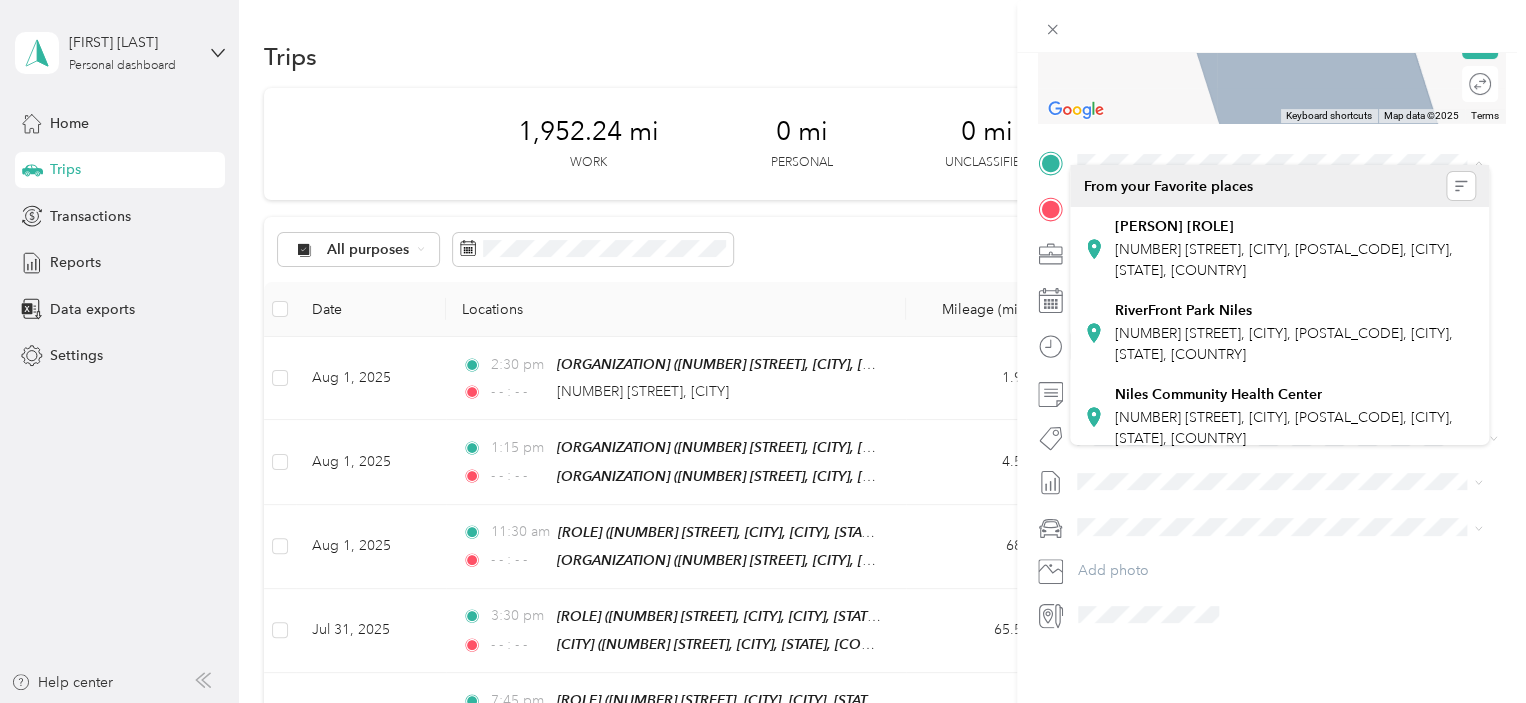 click at bounding box center (1288, 615) 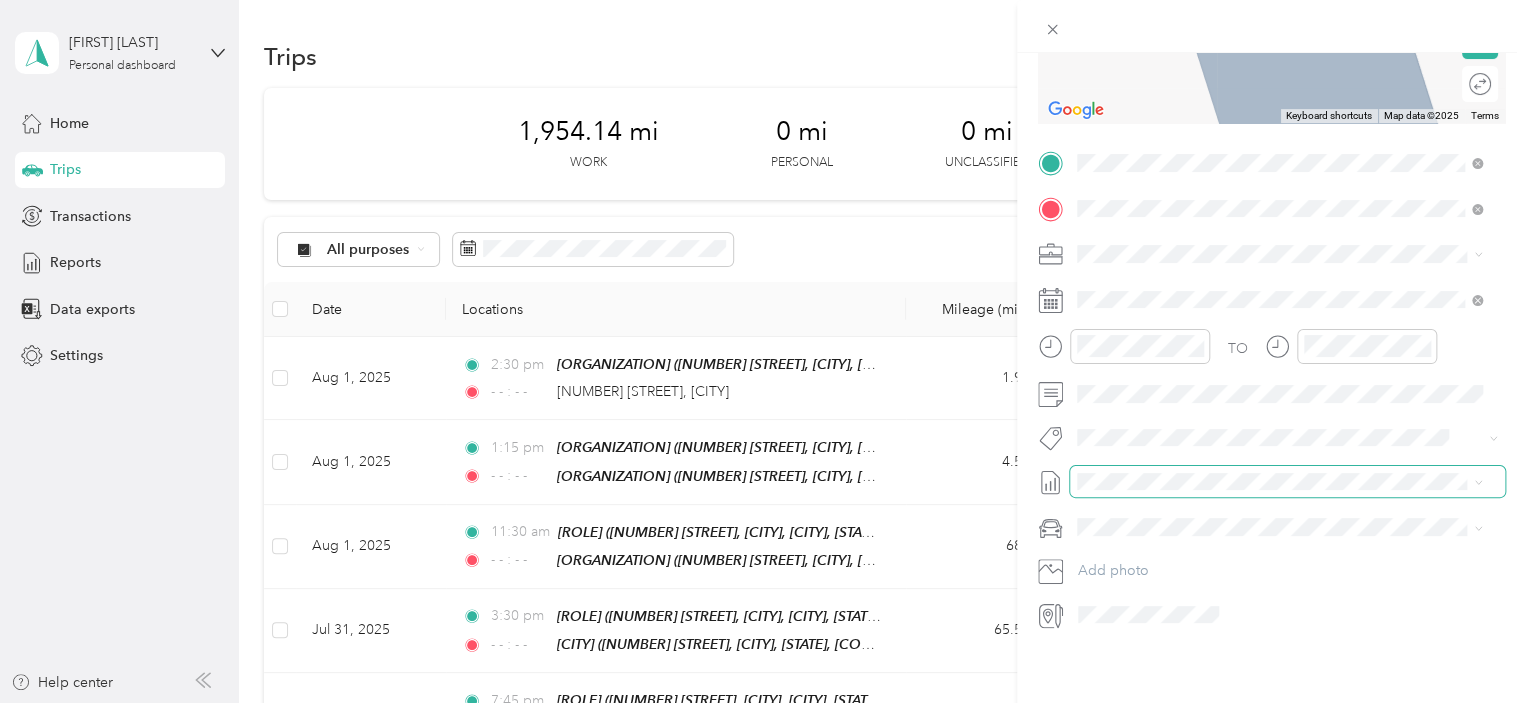 click on "[STREET], [CITY], [POSTAL_CODE], [CITY], [STATE], [COUNTRY]
[CITY]
[STATE], [COUNTRY]" at bounding box center [758, 703] 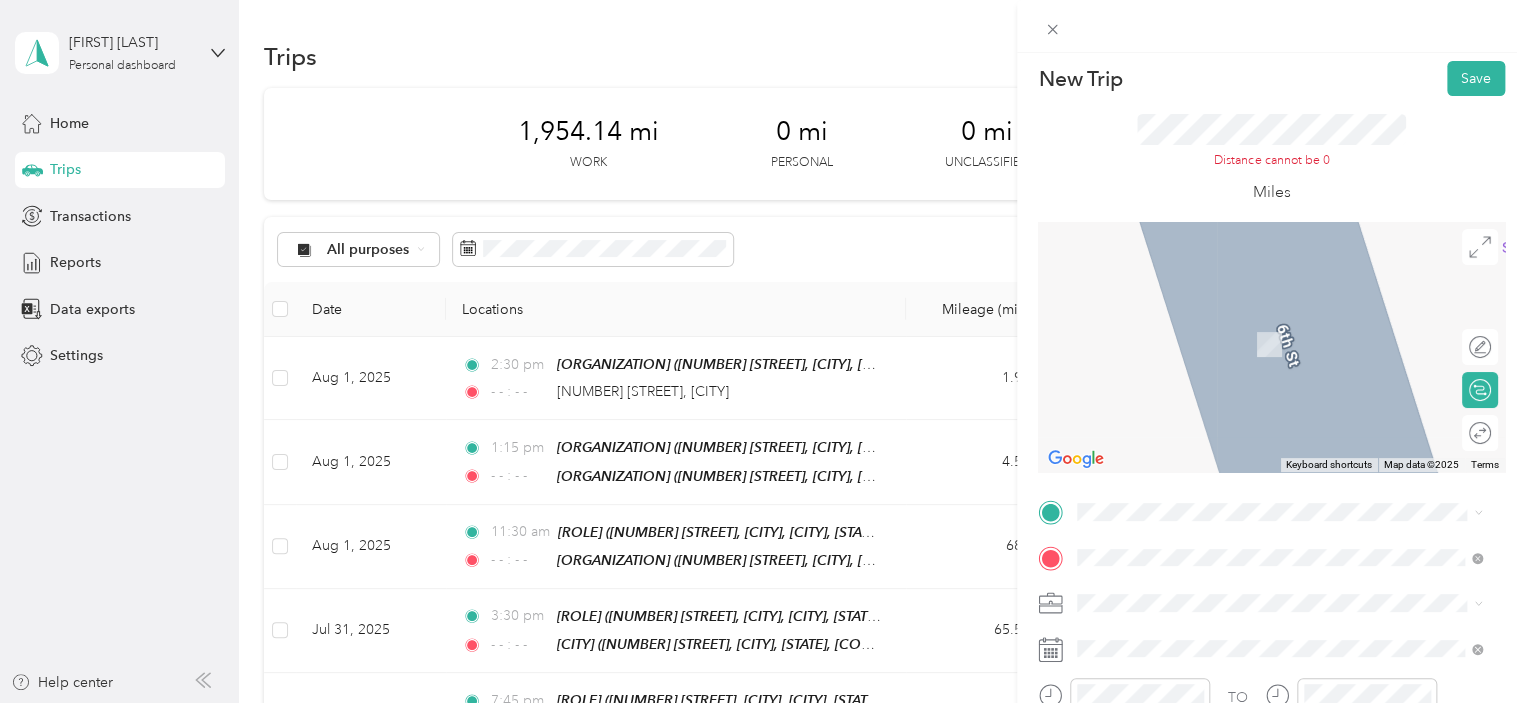 scroll, scrollTop: 0, scrollLeft: 0, axis: both 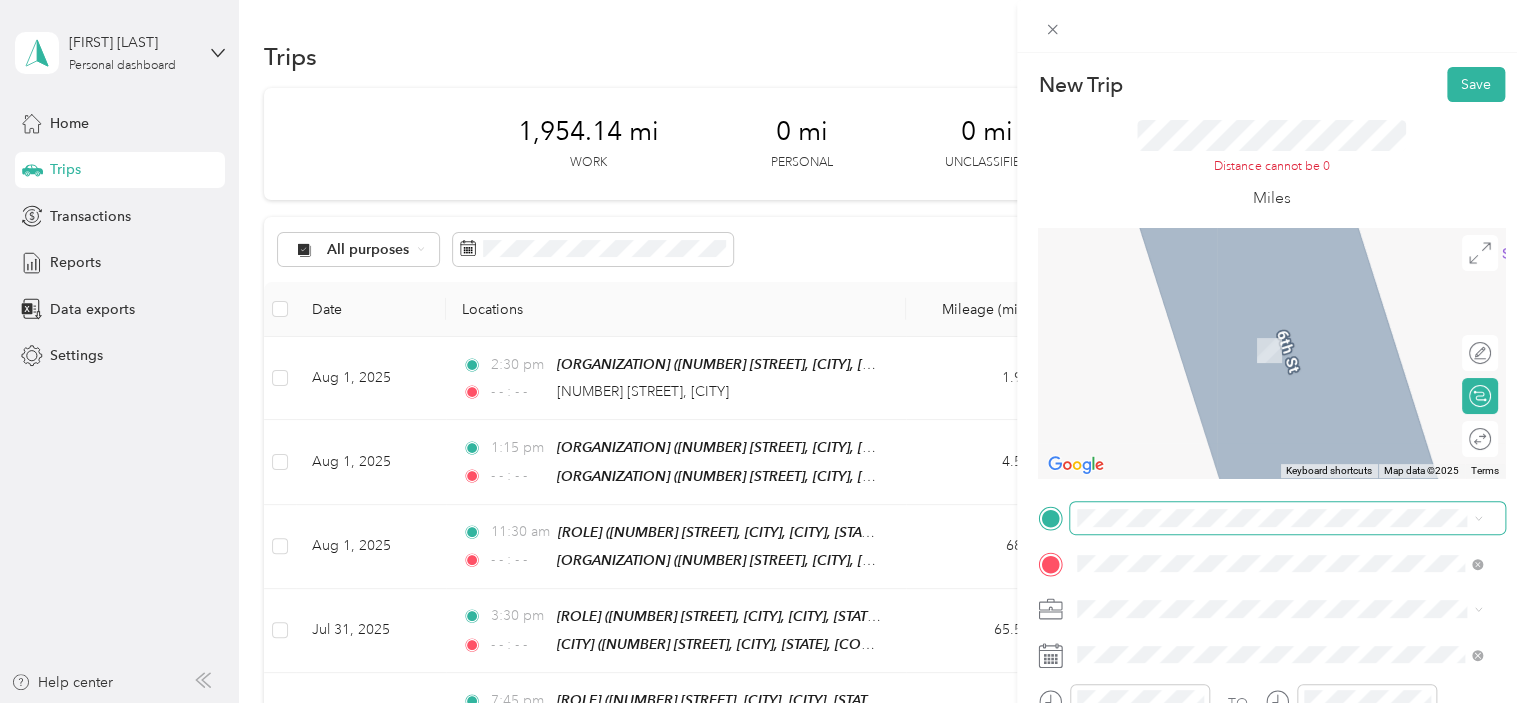 click at bounding box center [1287, 518] 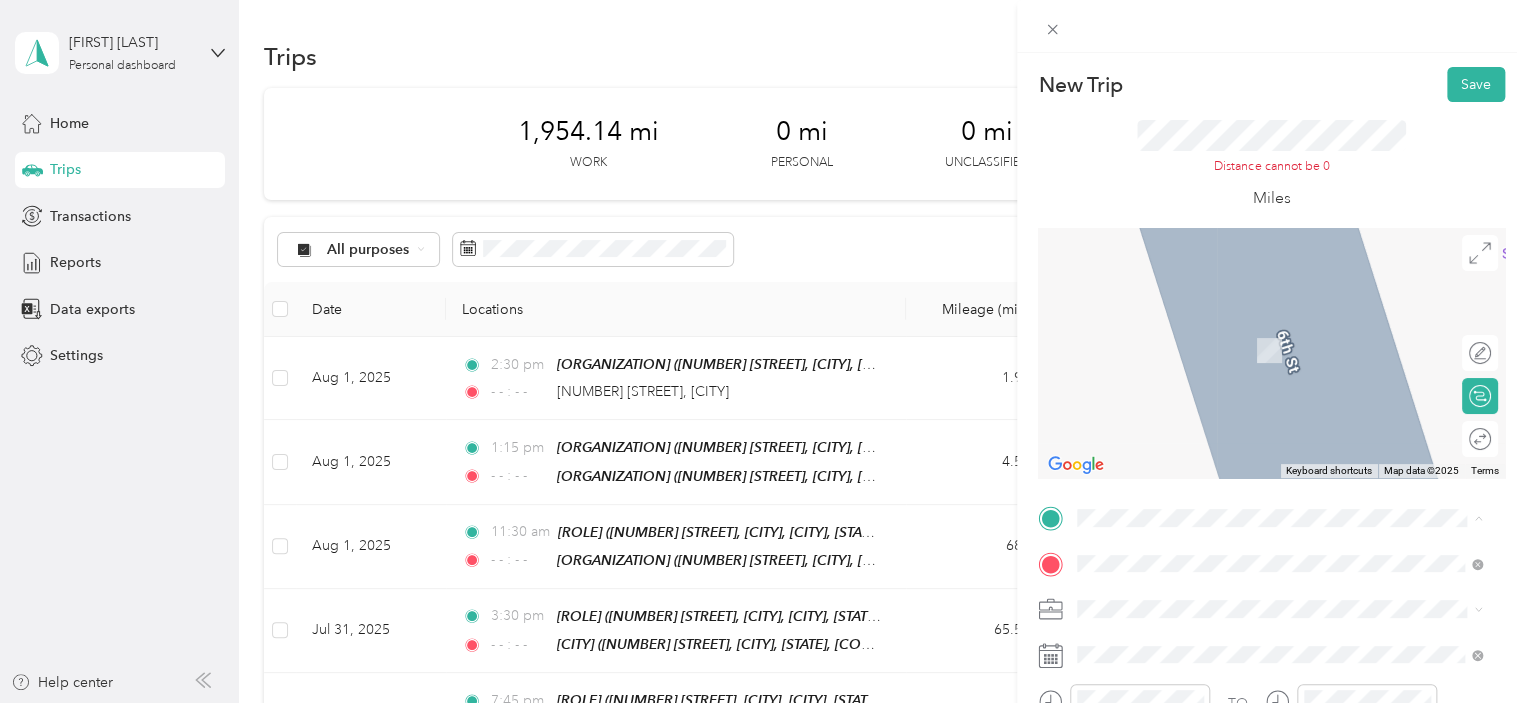 click on "[NUMBER] [STREET]
[CITY], [STATE] [POSTAL_CODE], [COUNTRY]" at bounding box center (1259, 416) 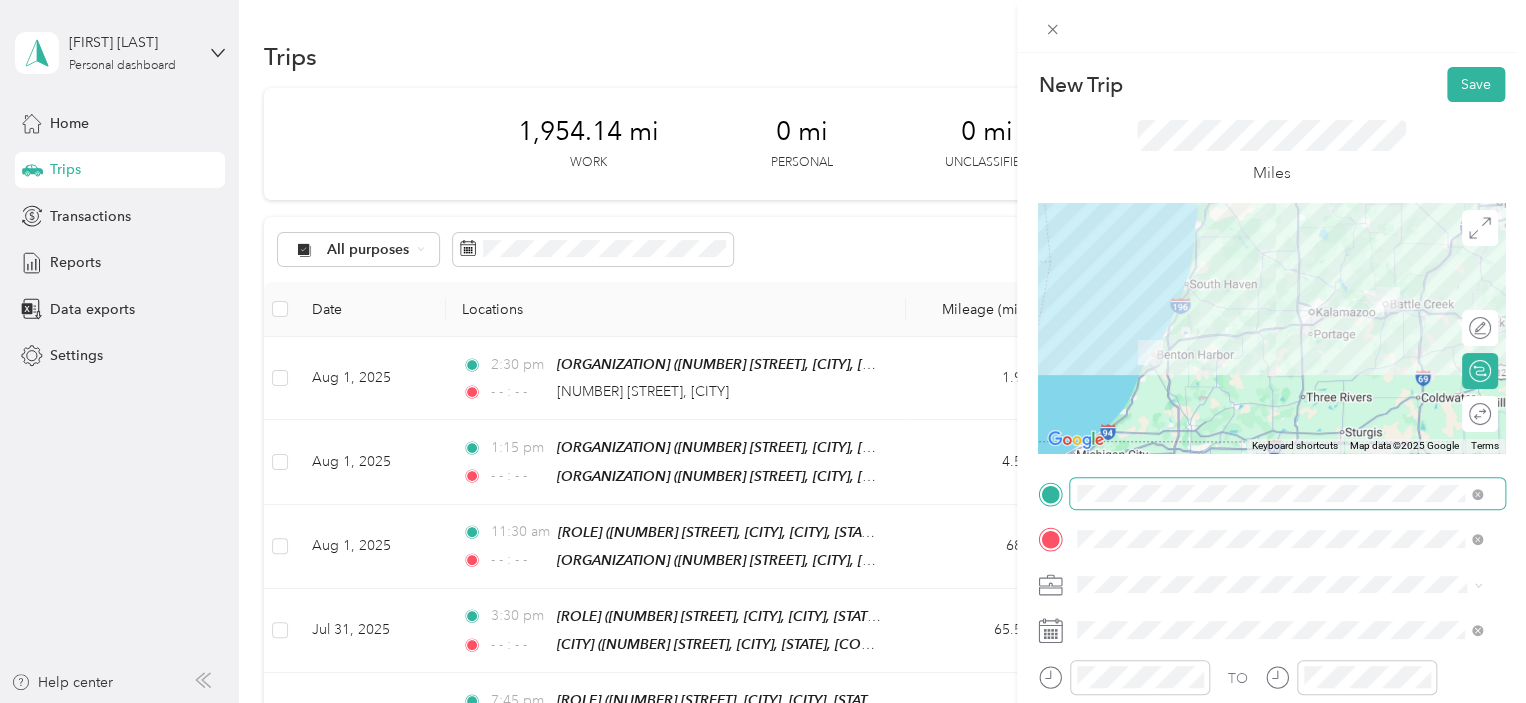 click on "TO Add photo" at bounding box center (1271, 719) 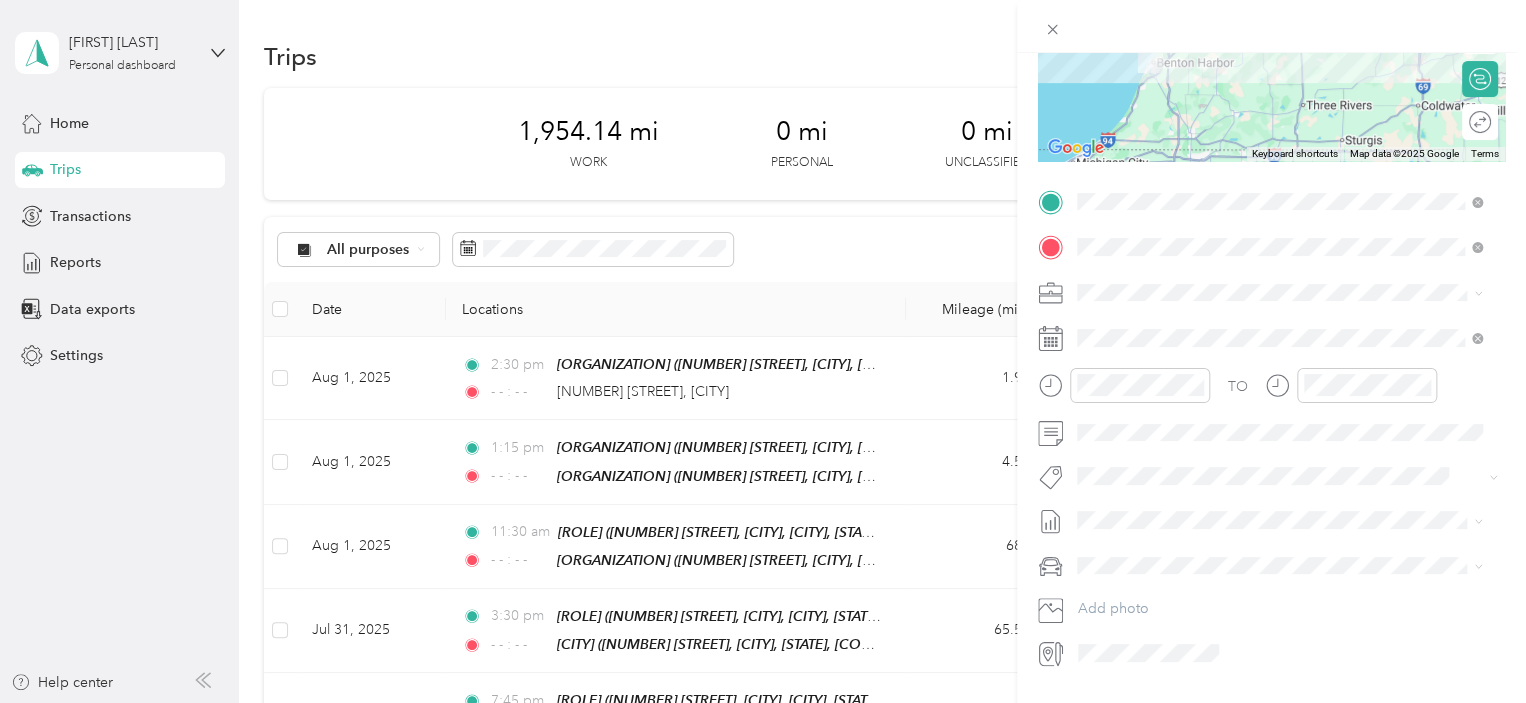 scroll, scrollTop: 300, scrollLeft: 0, axis: vertical 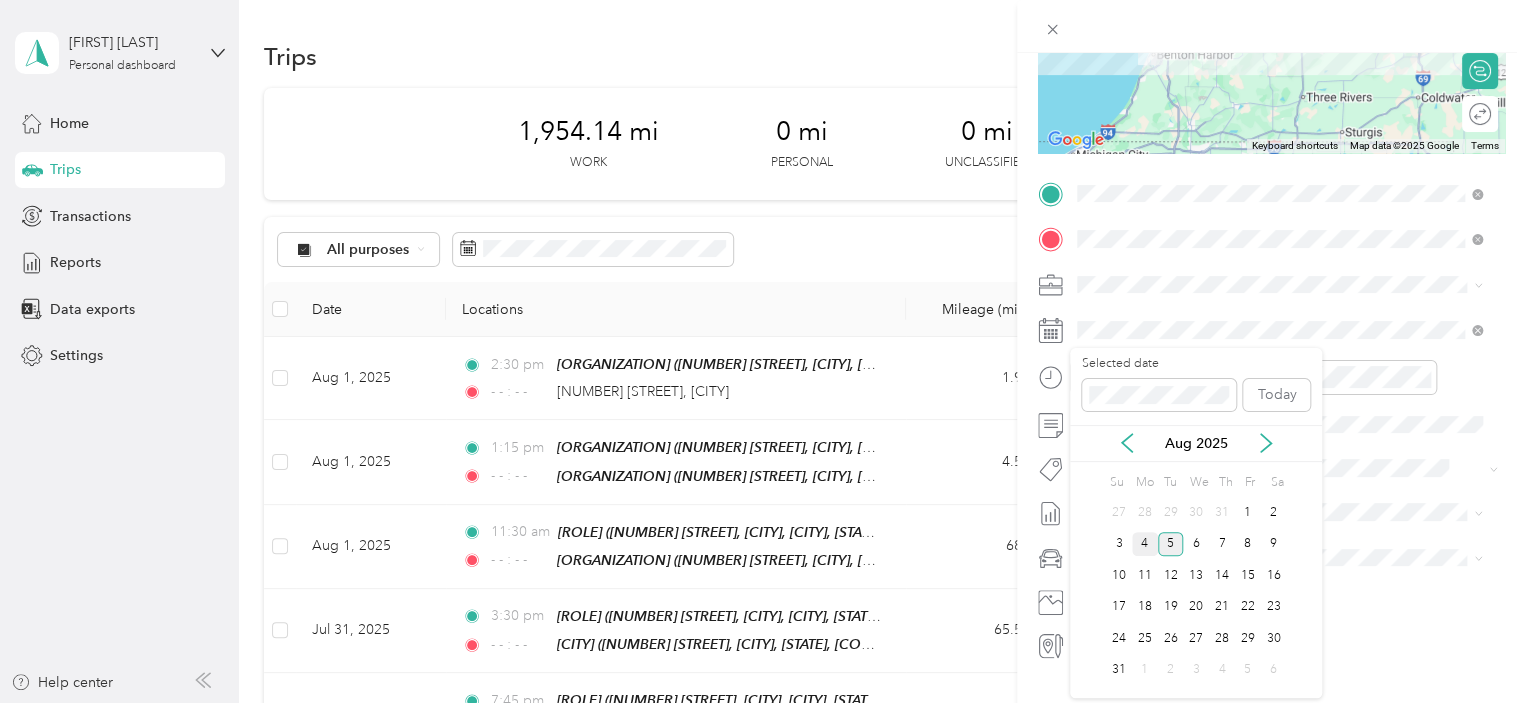 click on "4" at bounding box center (1145, 544) 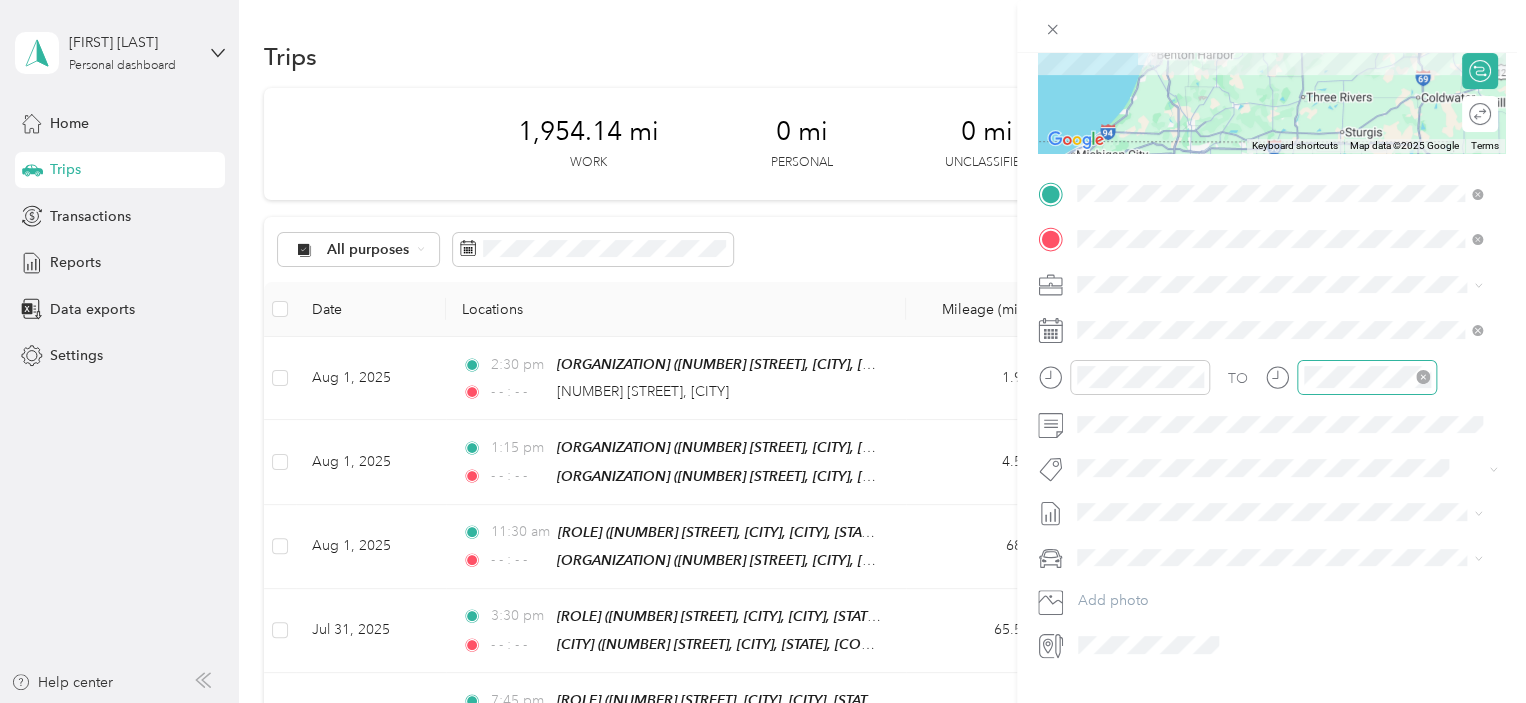 click 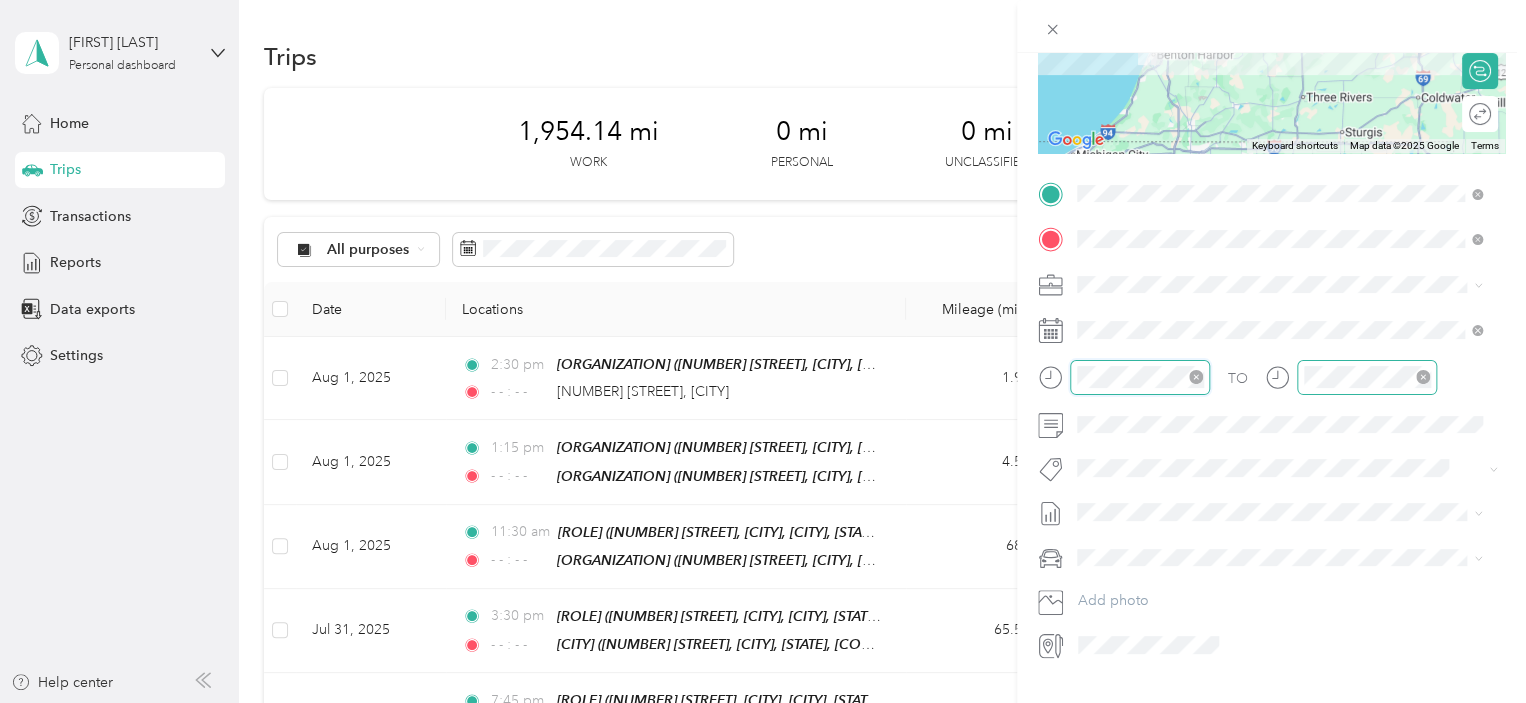 click at bounding box center [1140, 377] 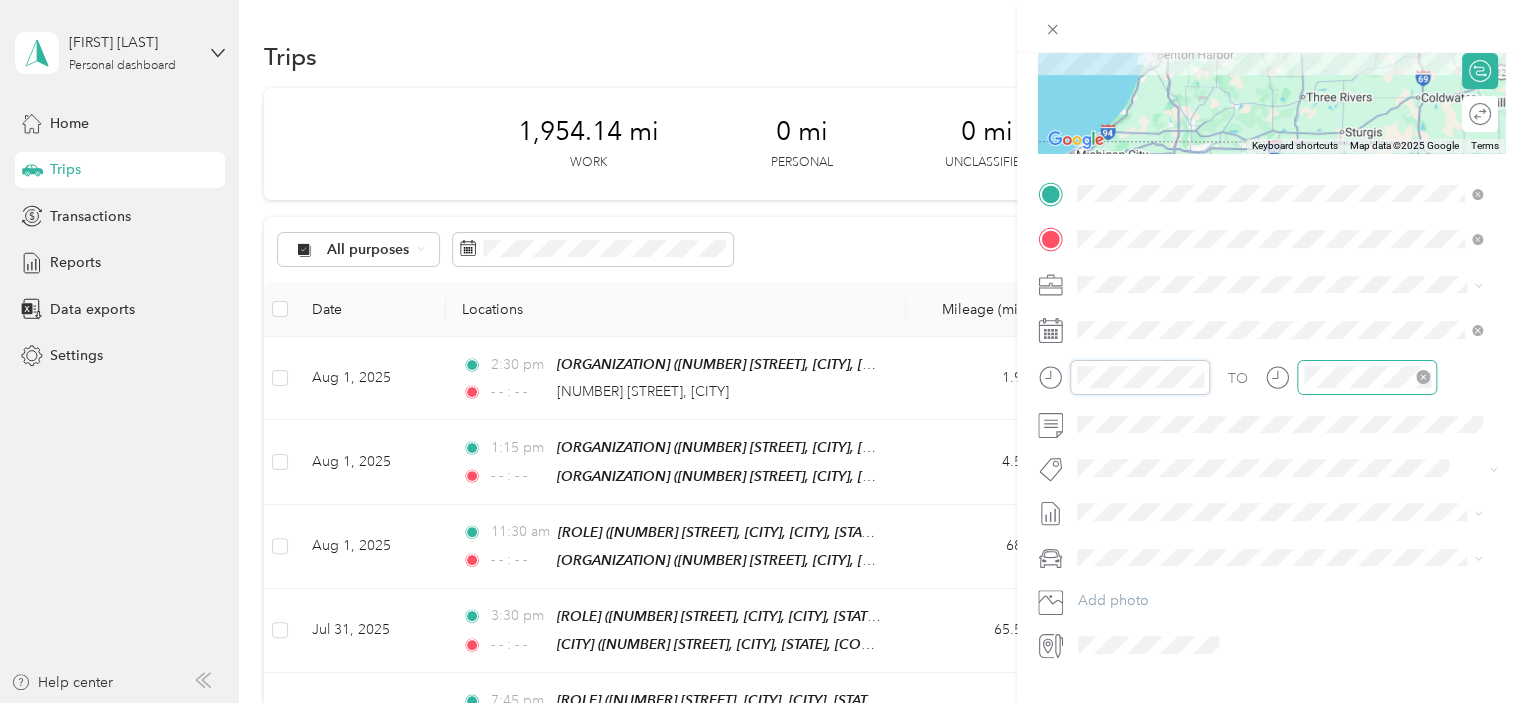 scroll, scrollTop: 120, scrollLeft: 0, axis: vertical 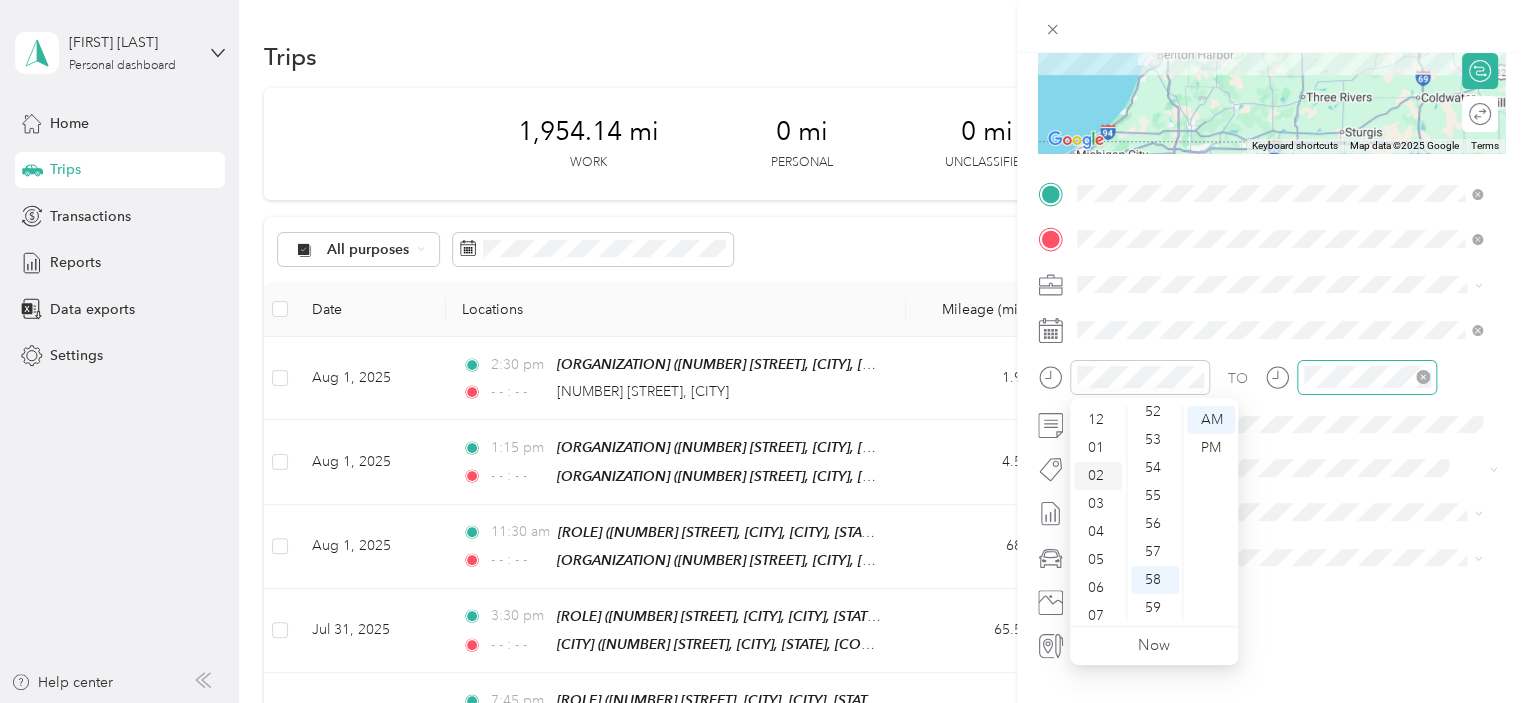 click on "02" at bounding box center [1098, 476] 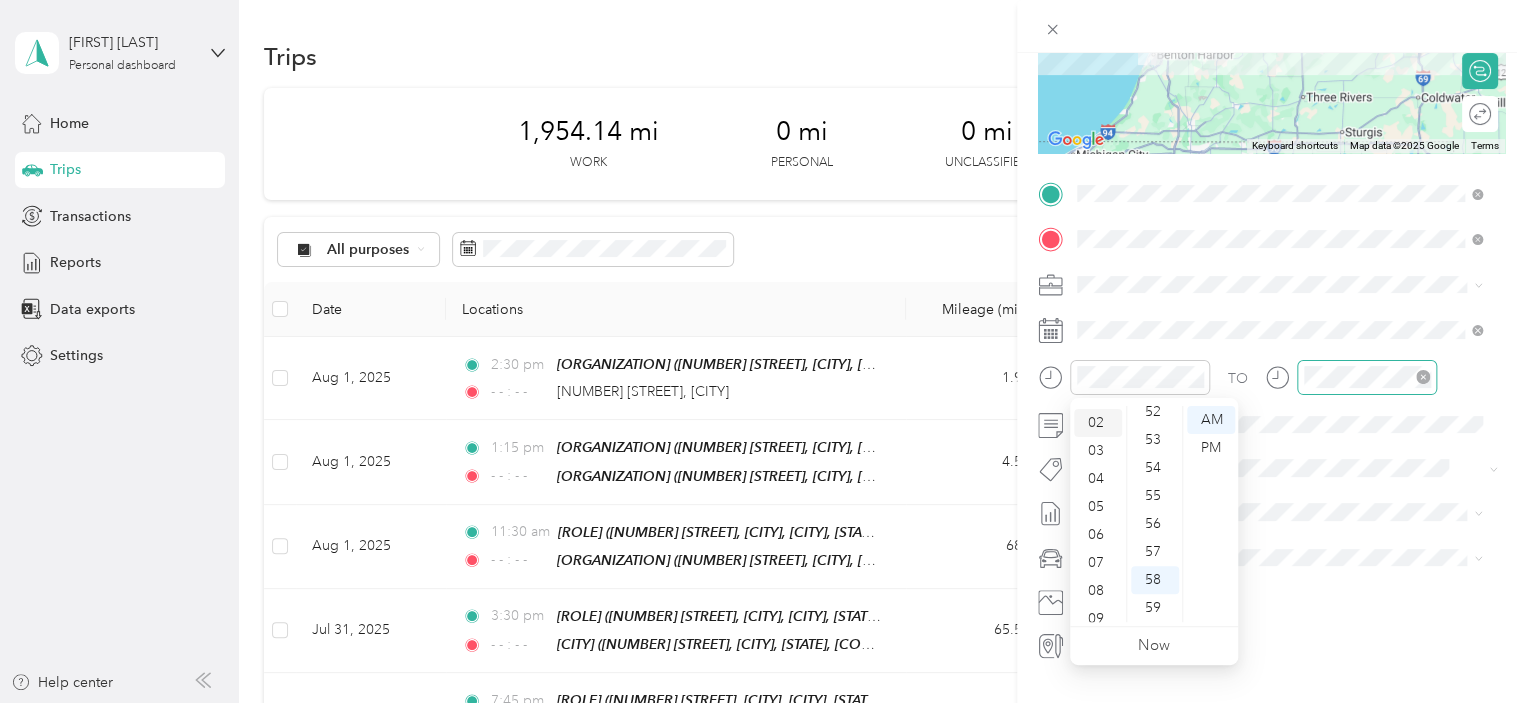 scroll, scrollTop: 56, scrollLeft: 0, axis: vertical 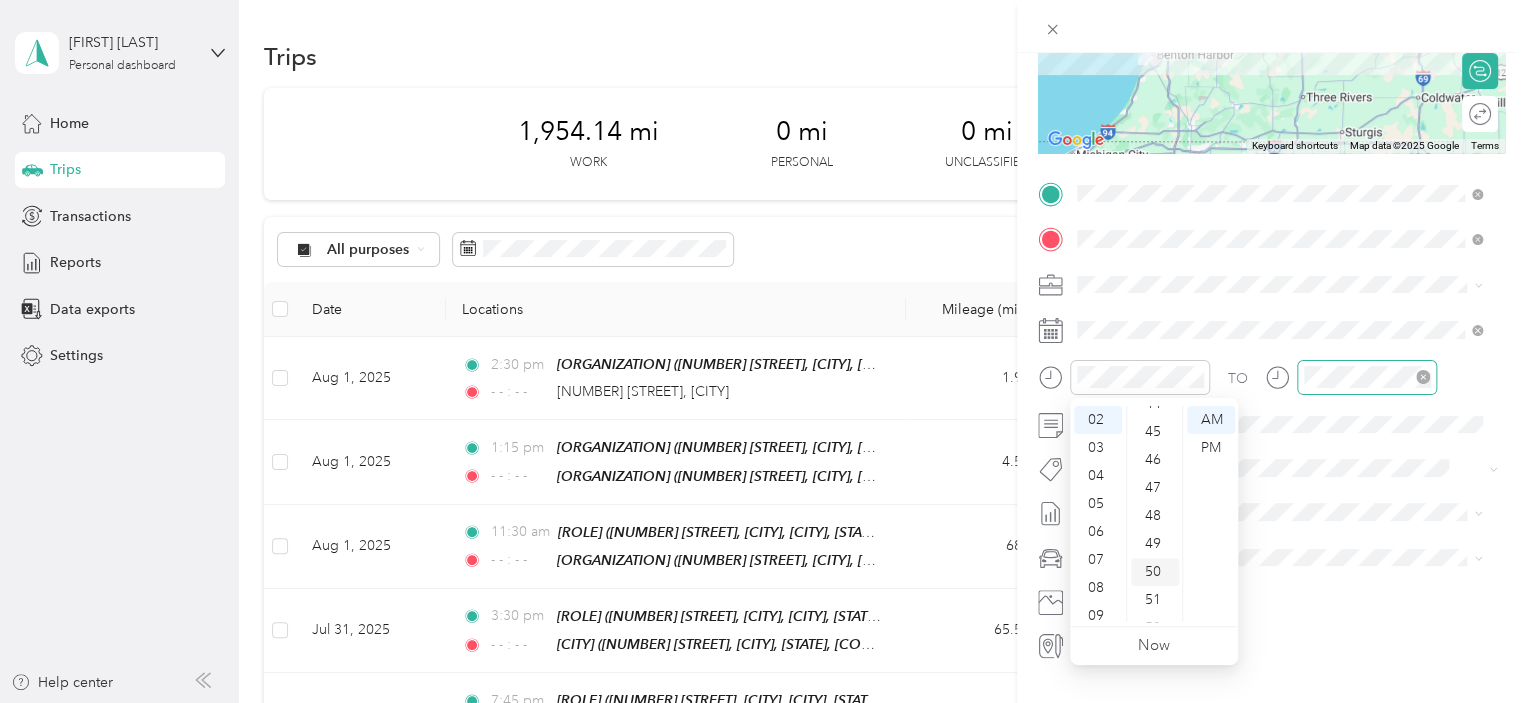 click on "50" at bounding box center (1155, 572) 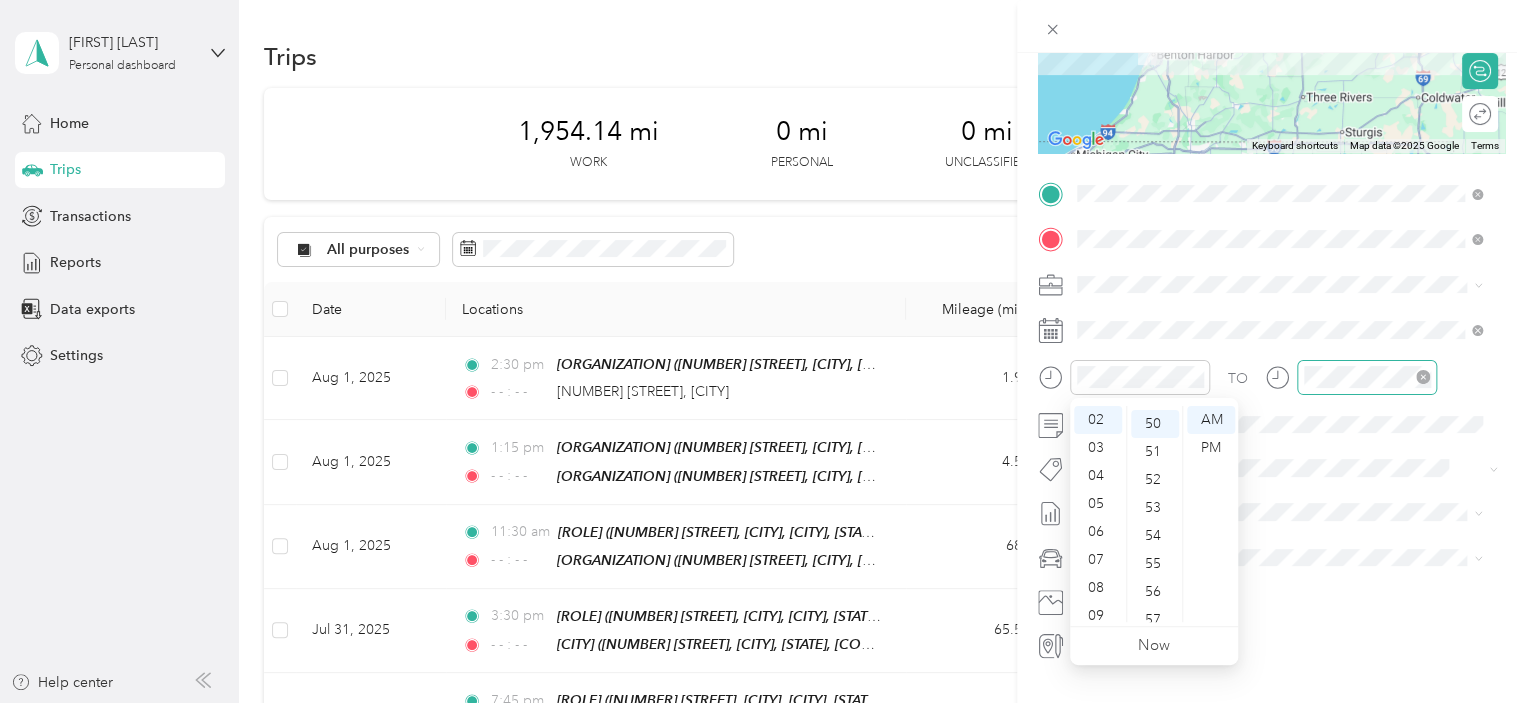 scroll, scrollTop: 1400, scrollLeft: 0, axis: vertical 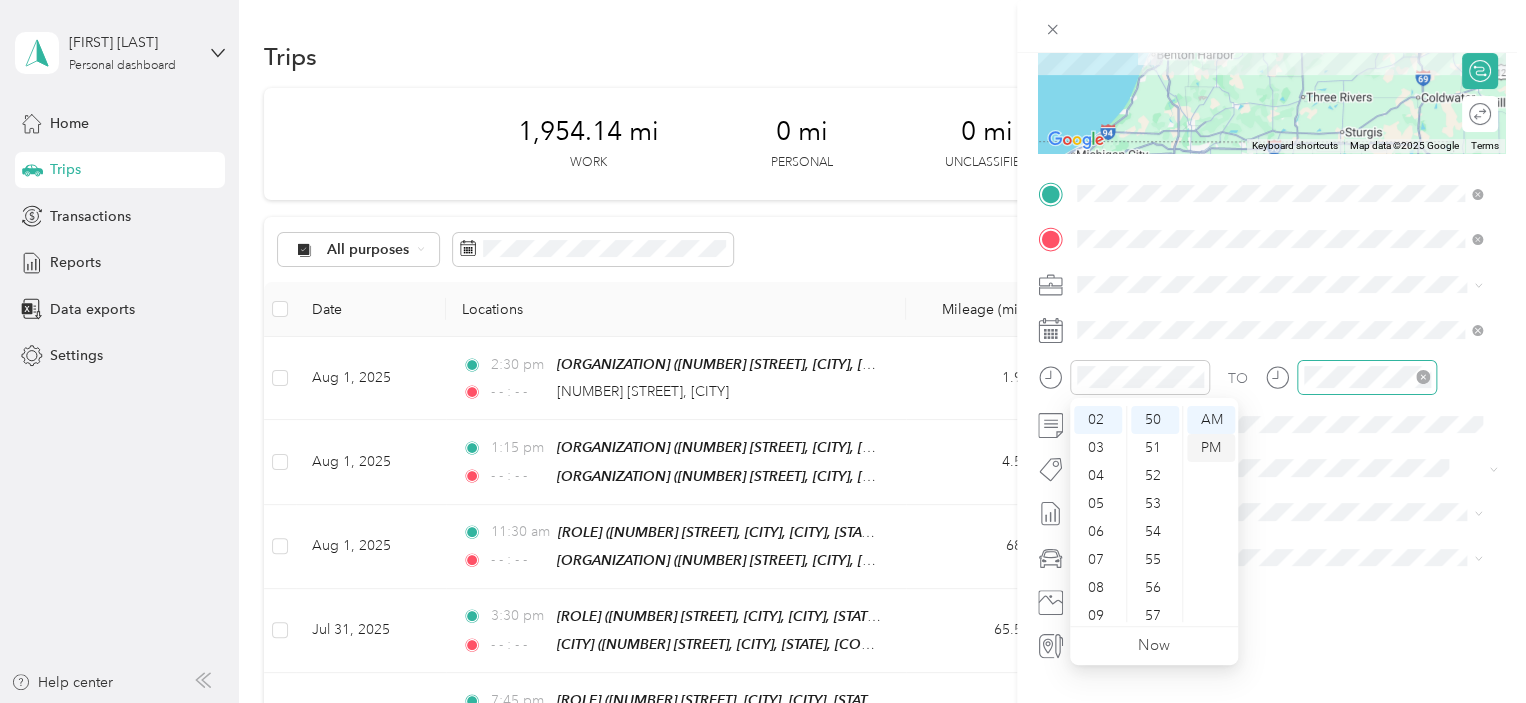 click on "PM" at bounding box center (1211, 448) 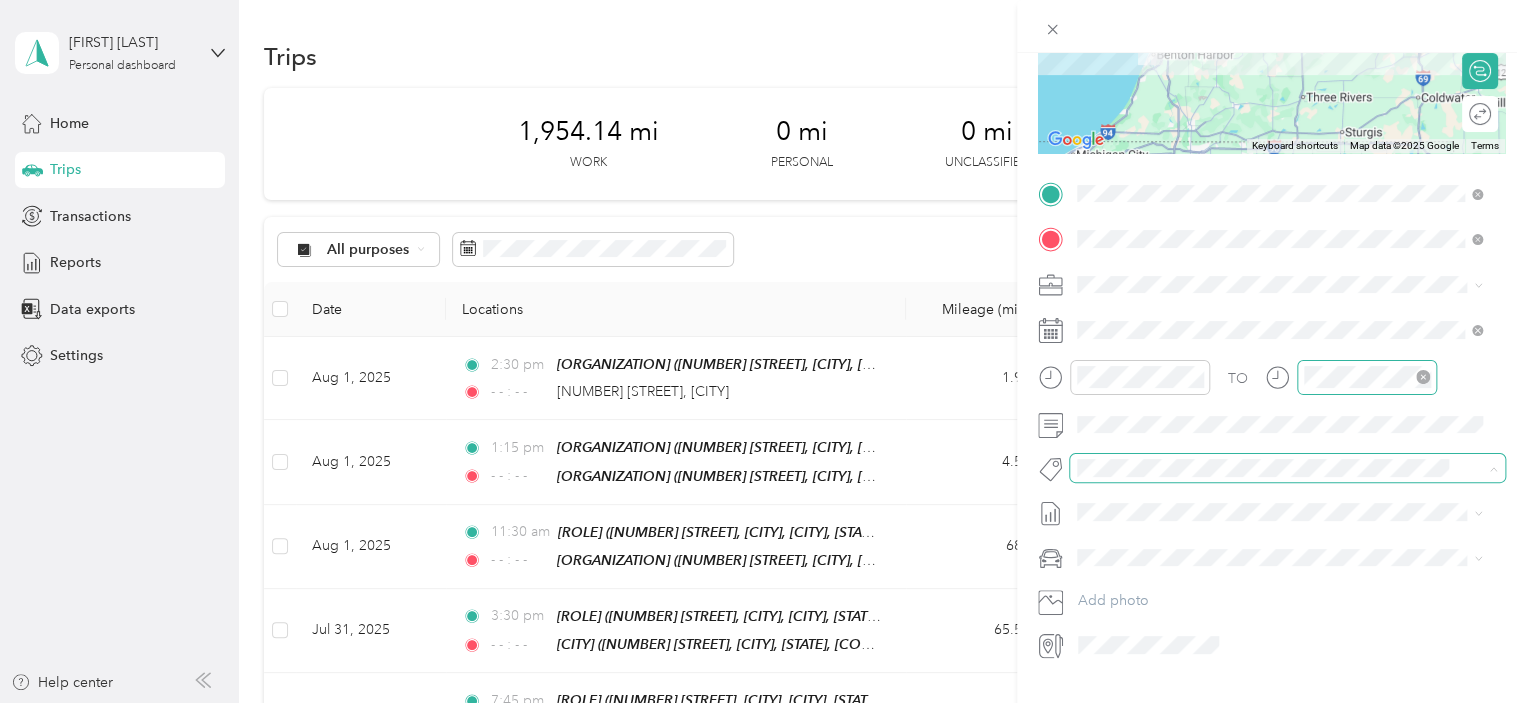 click at bounding box center (1287, 468) 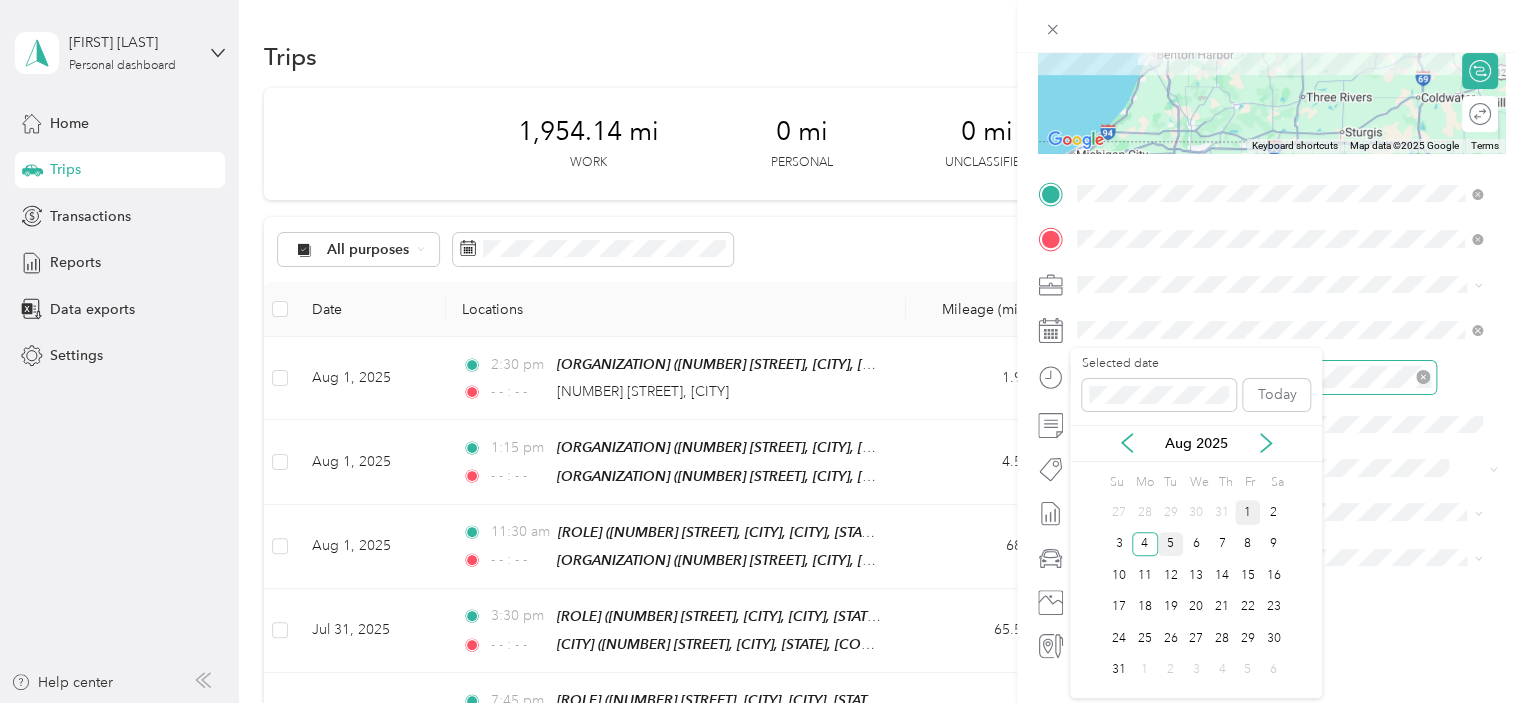 click on "1" at bounding box center (1248, 512) 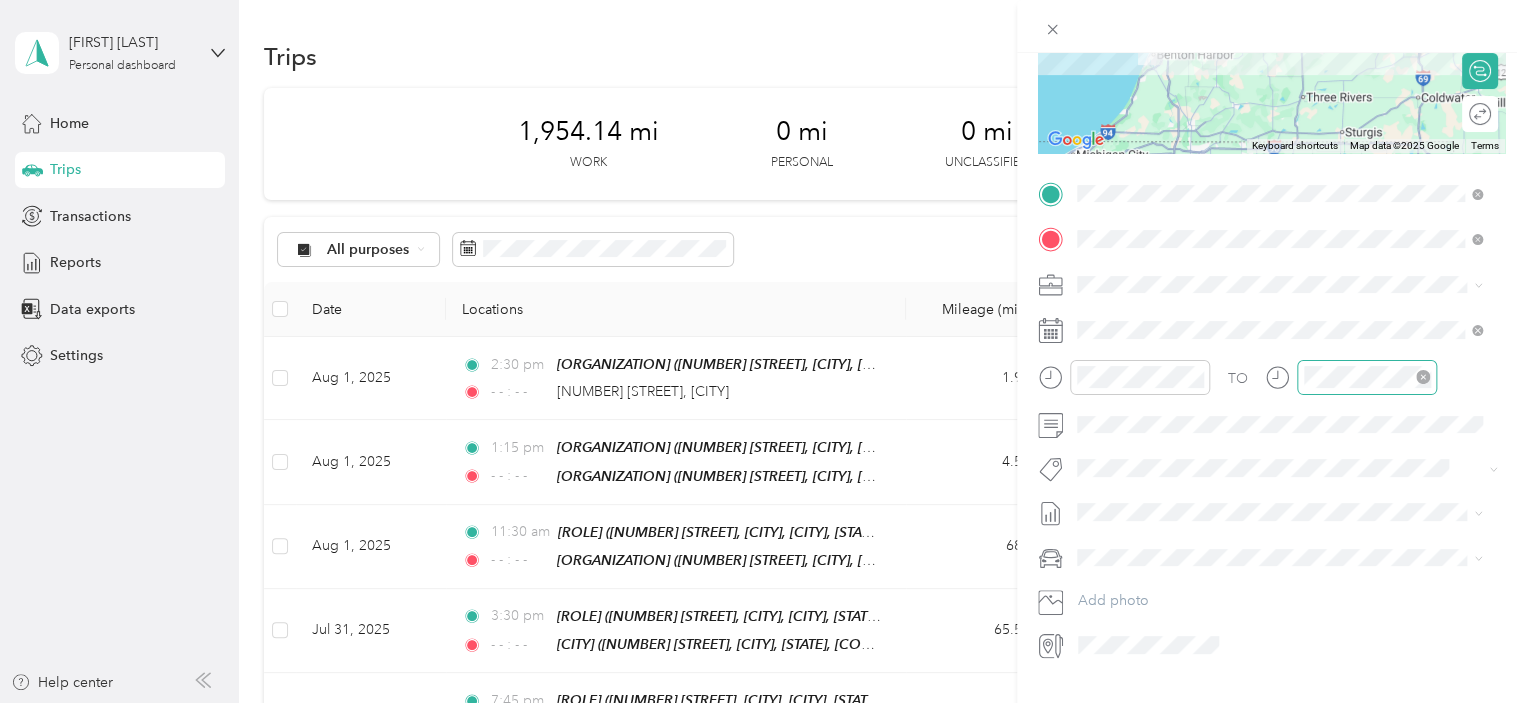 click on "400-26" at bounding box center [1106, 349] 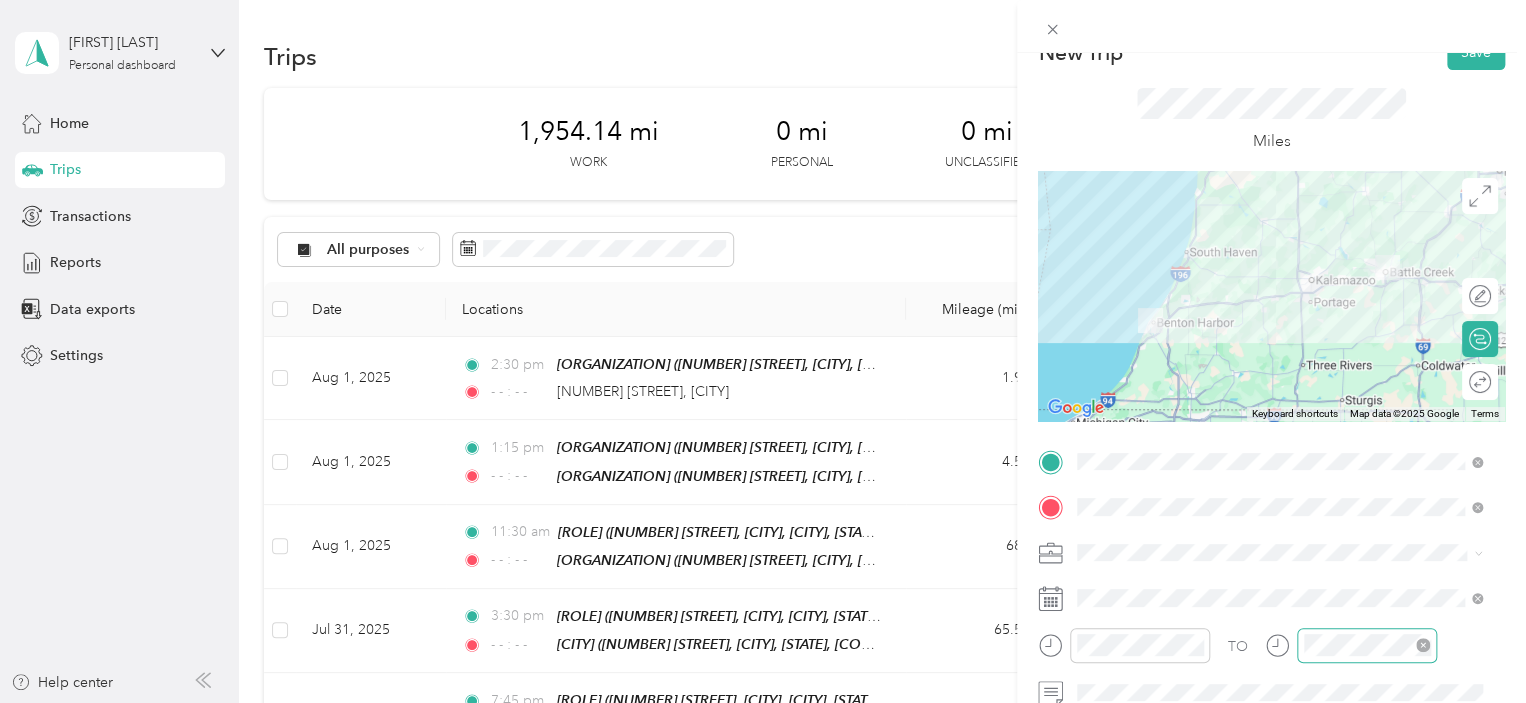 scroll, scrollTop: 0, scrollLeft: 0, axis: both 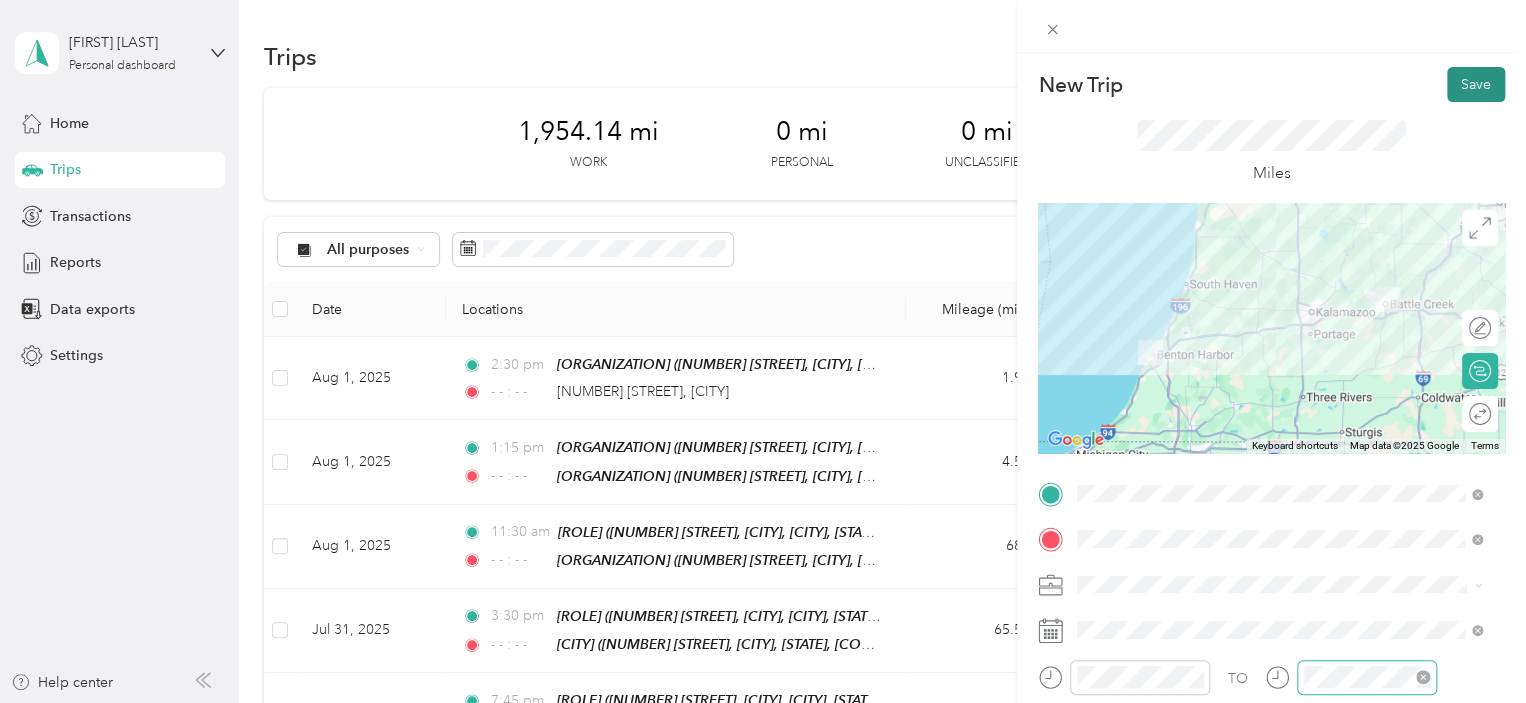 click on "Save" at bounding box center [1476, 84] 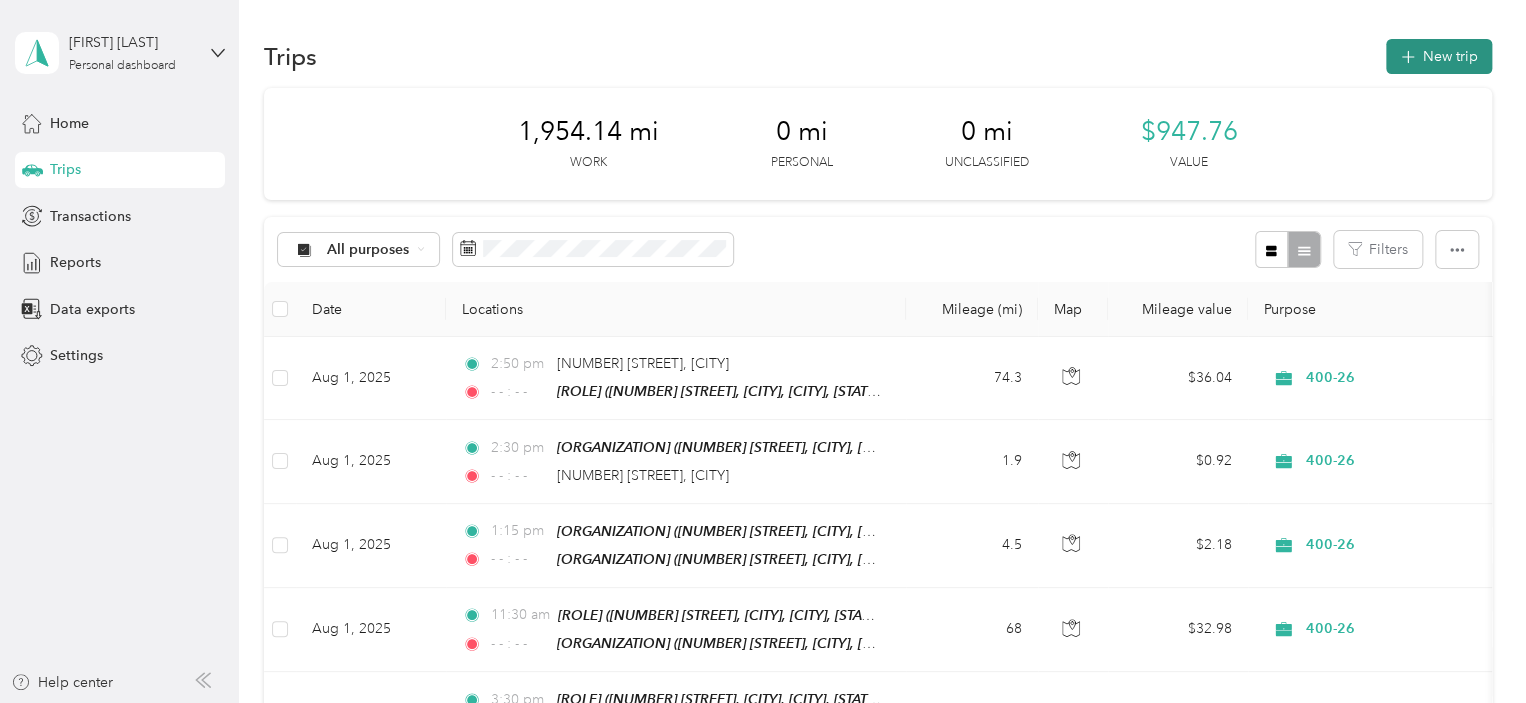 click on "New trip" at bounding box center [1439, 56] 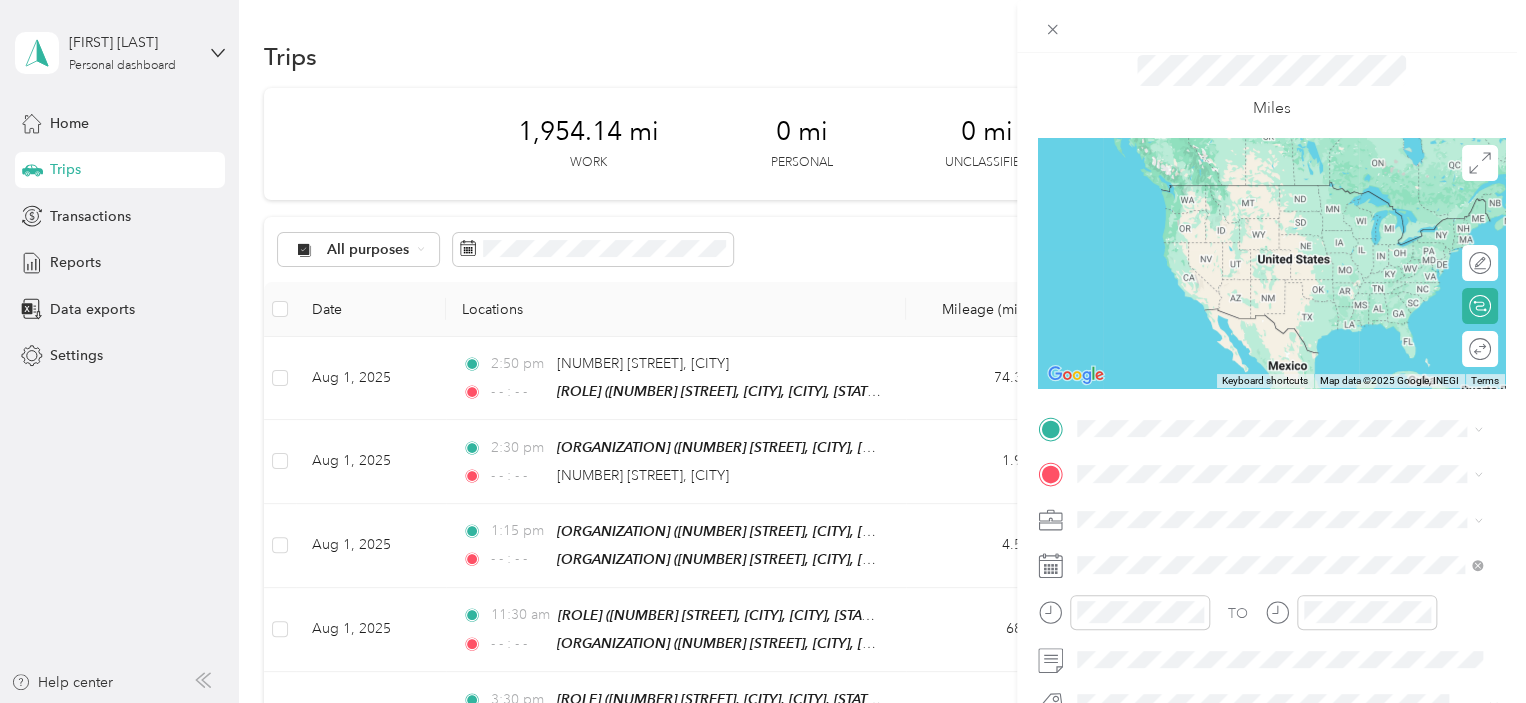 scroll, scrollTop: 100, scrollLeft: 0, axis: vertical 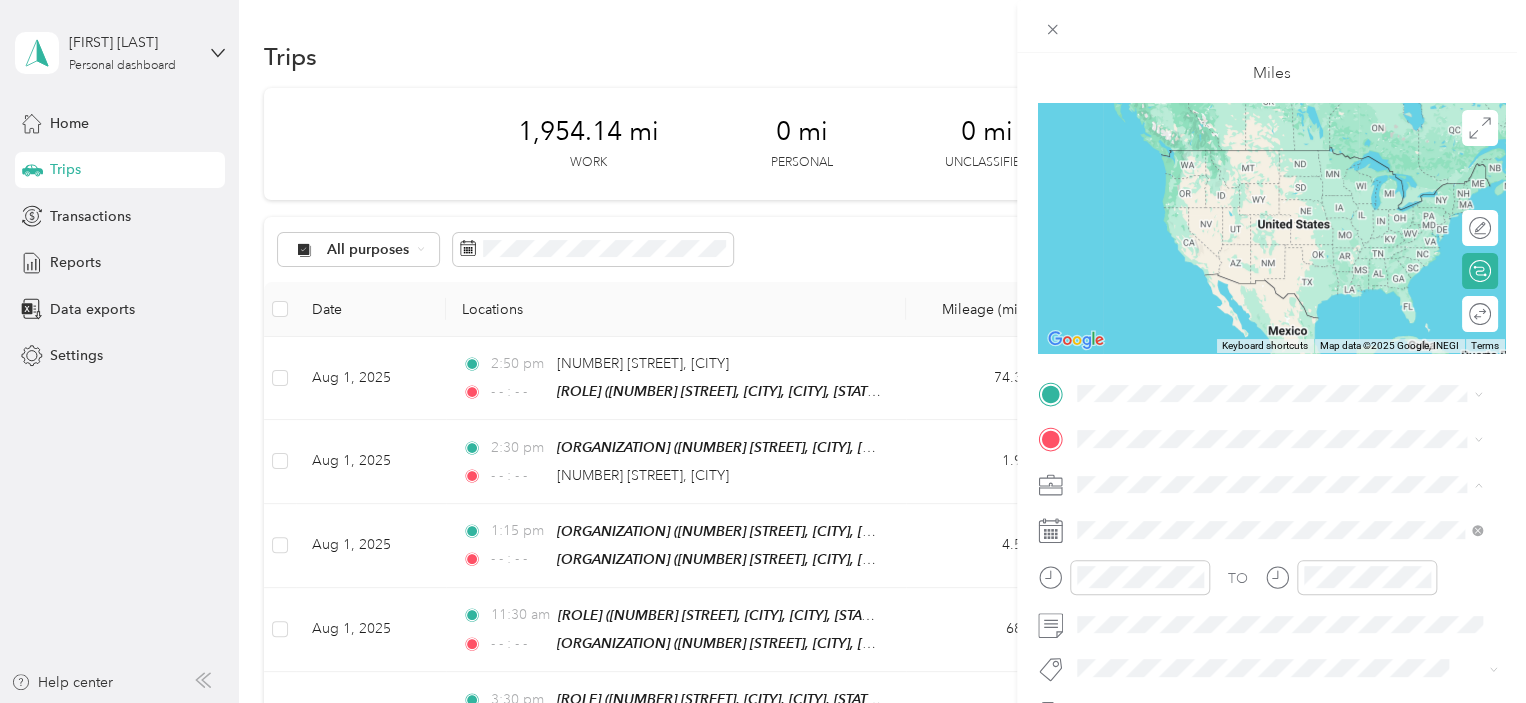 click on "400-26" at bounding box center [1279, 554] 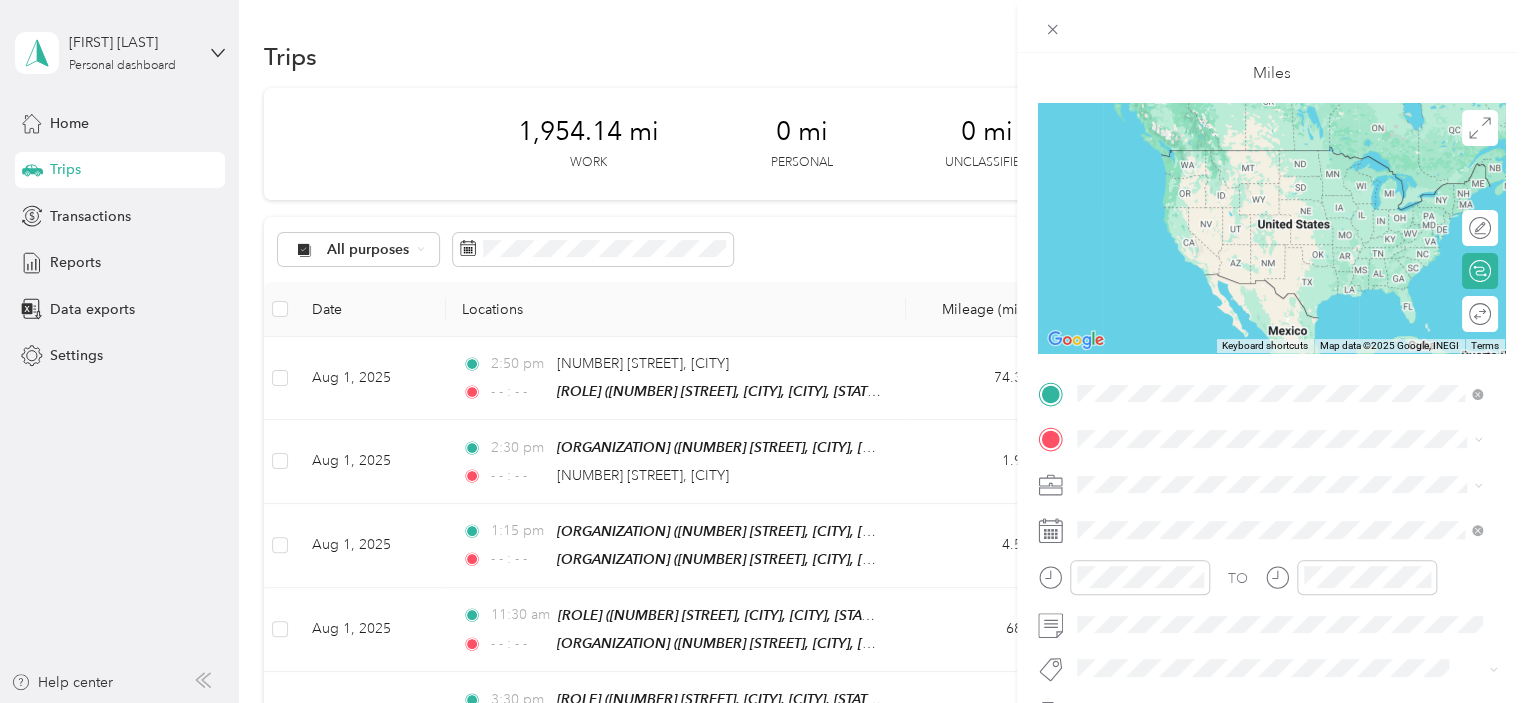 click on "[NUMBER] [STREET], [CITY], [POSTAL_CODE], [CITY], [STATE], [COUNTRY]" at bounding box center [1284, 674] 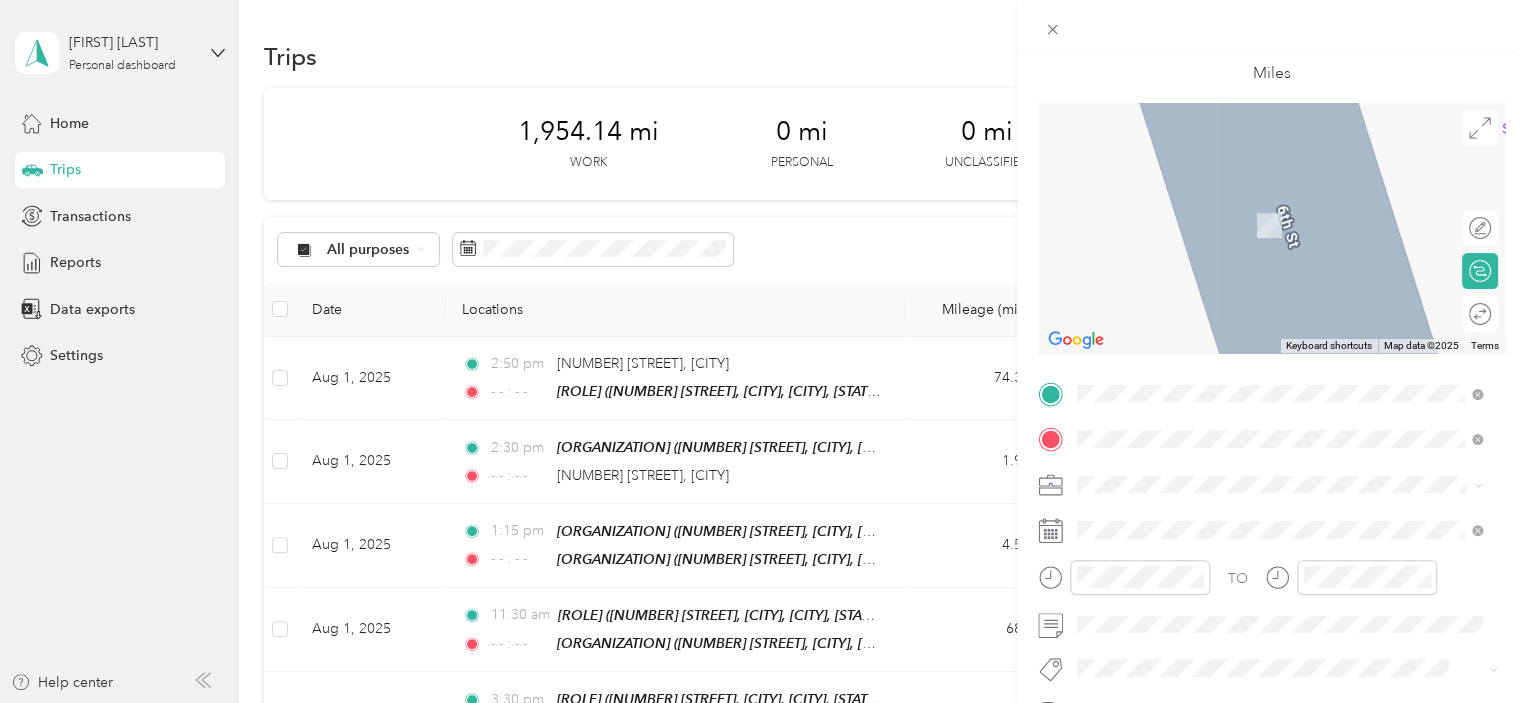 click on "[NUMBER] [STREET], [CITY], [POSTAL_CODE], [CITY], [STATE], [COUNTRY]" at bounding box center (1284, 236) 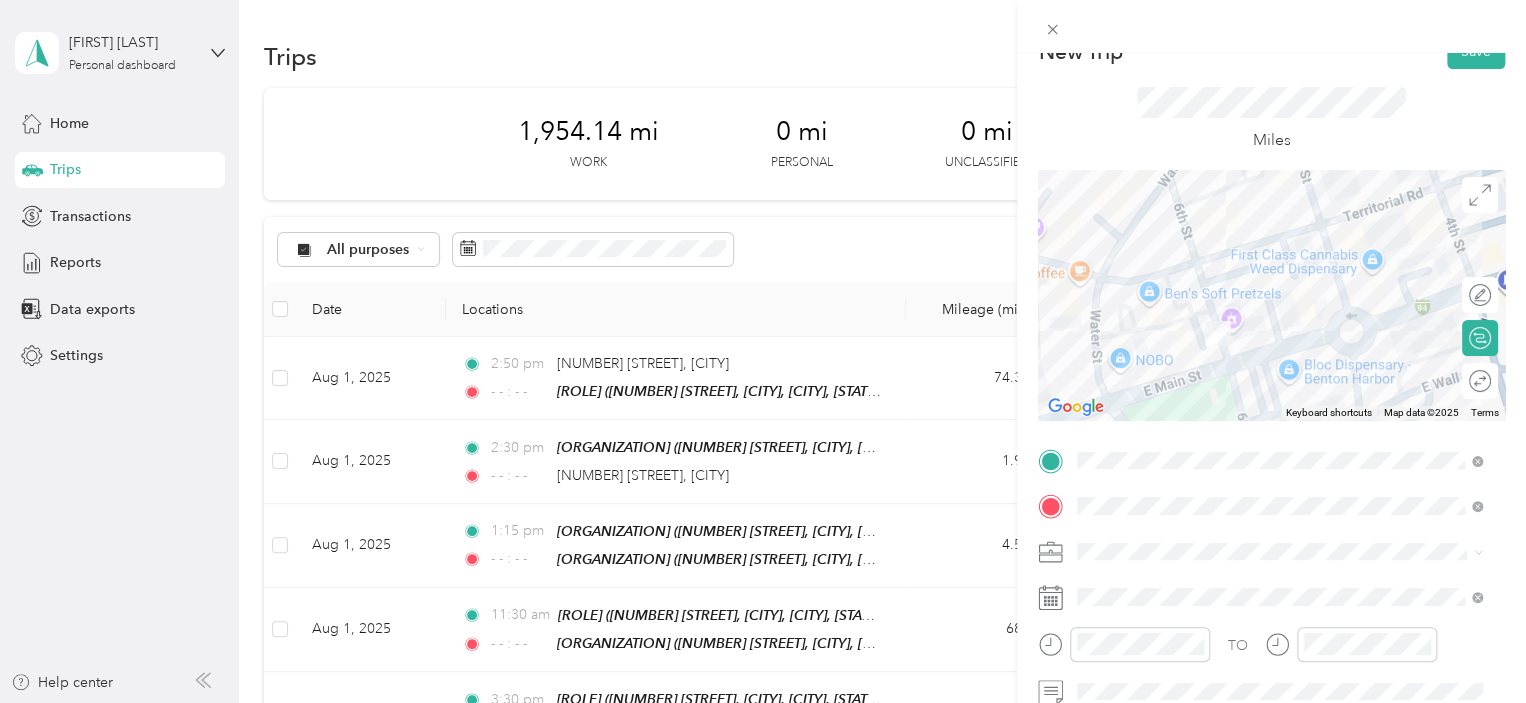 scroll, scrollTop: 0, scrollLeft: 0, axis: both 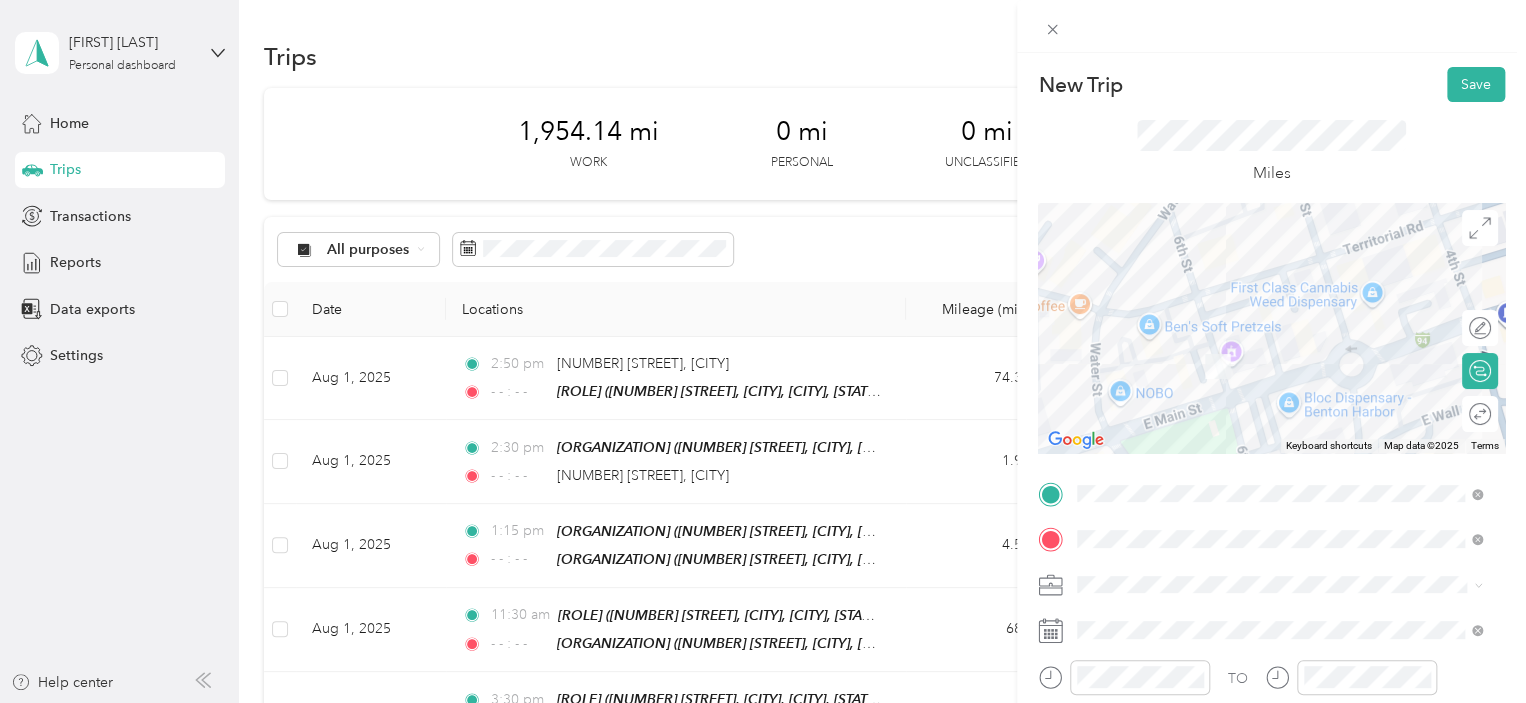 click on "New Trip Save This trip cannot be edited because it is either under review, approved, or paid. Contact your Team Manager to edit it. Miles To navigate the map with touch gestures double-tap and hold your finger on the map, then drag the map. ← Move left → Move right ↑ Move up ↓ Move down + Zoom in - Zoom out Home Jump left by 75% End Jump right by 75% Page Up Jump up by 75% Page Down Jump down by 75% Keyboard shortcuts Map Data Map data ©2025 Map data ©2025 50 m  Click to toggle between metric and imperial units Terms Report a map error Edit route Calculate route Round trip TO Add photo" at bounding box center [763, 351] 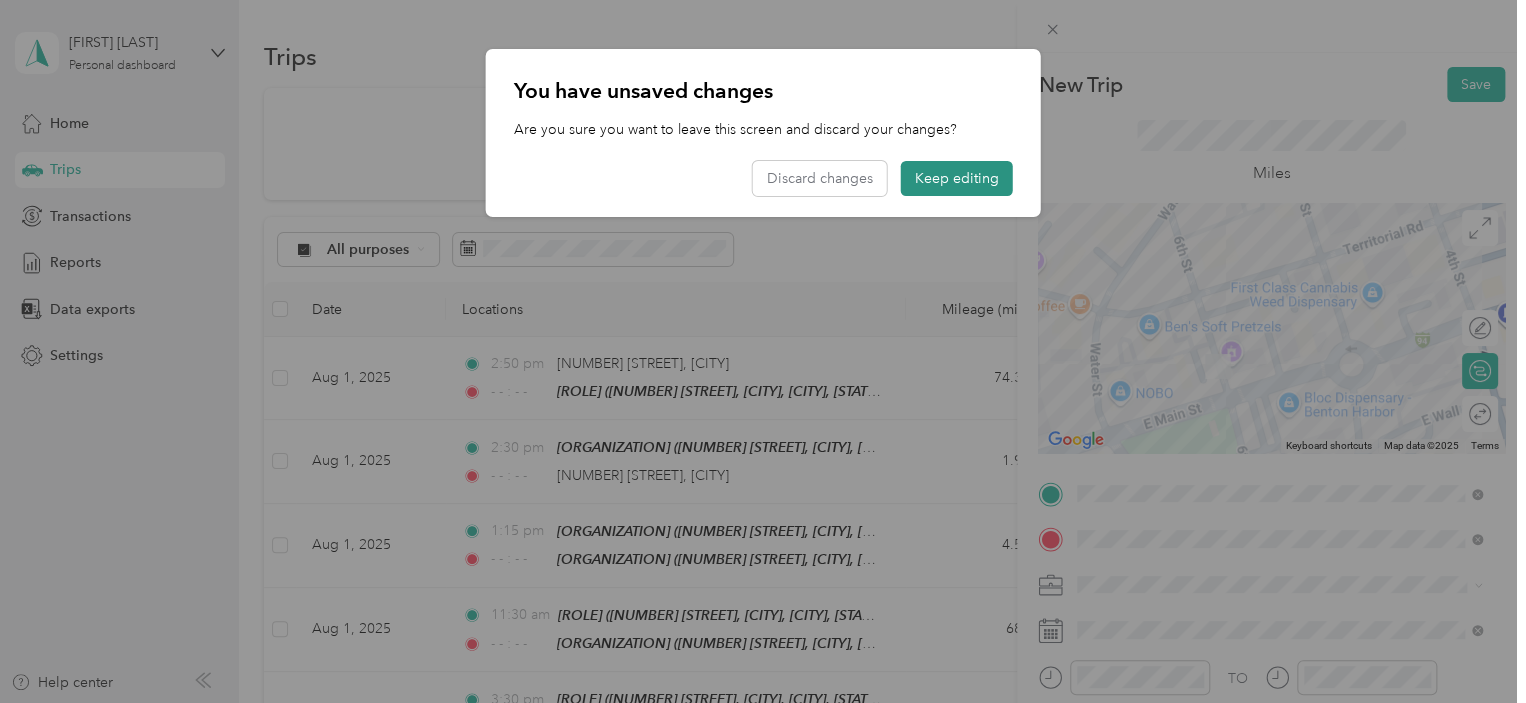 click on "Keep editing" at bounding box center [957, 178] 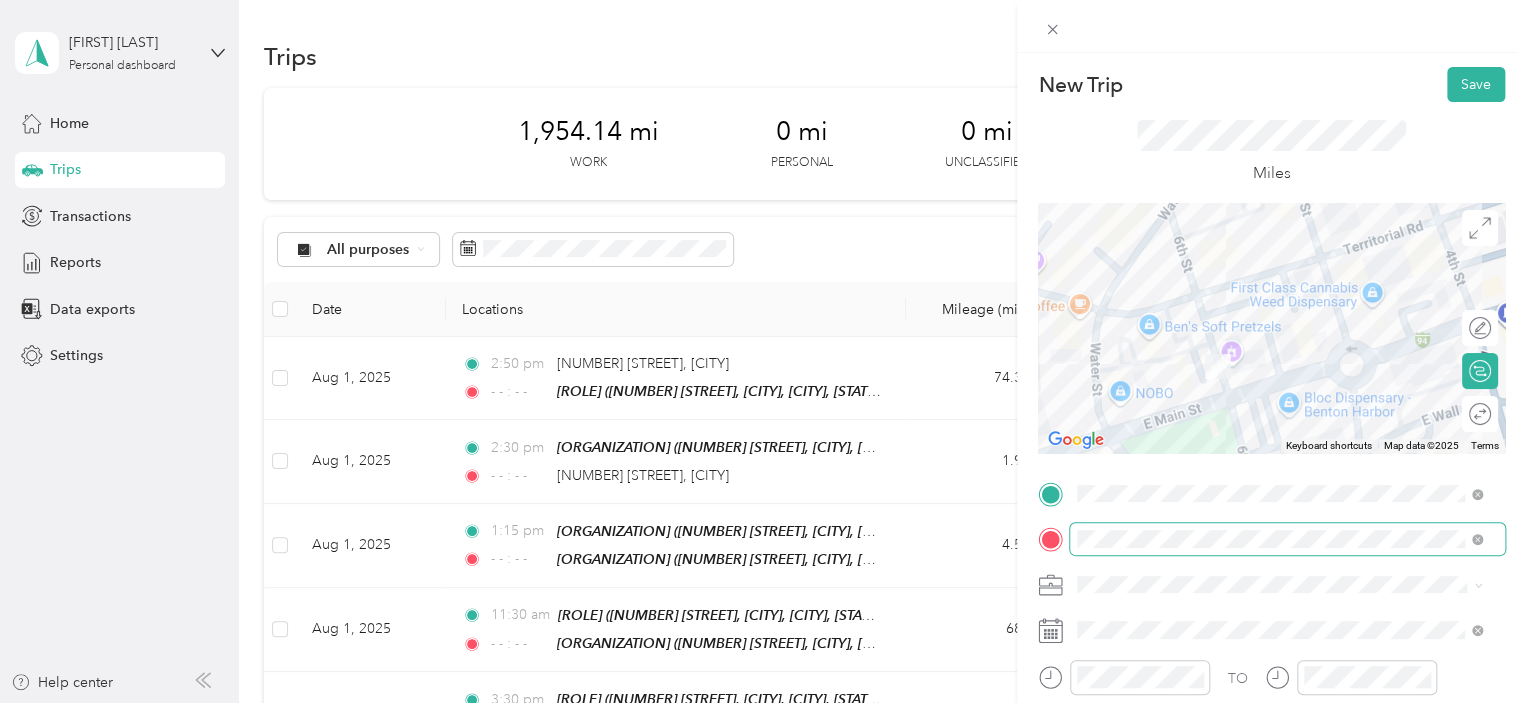 click at bounding box center [1287, 539] 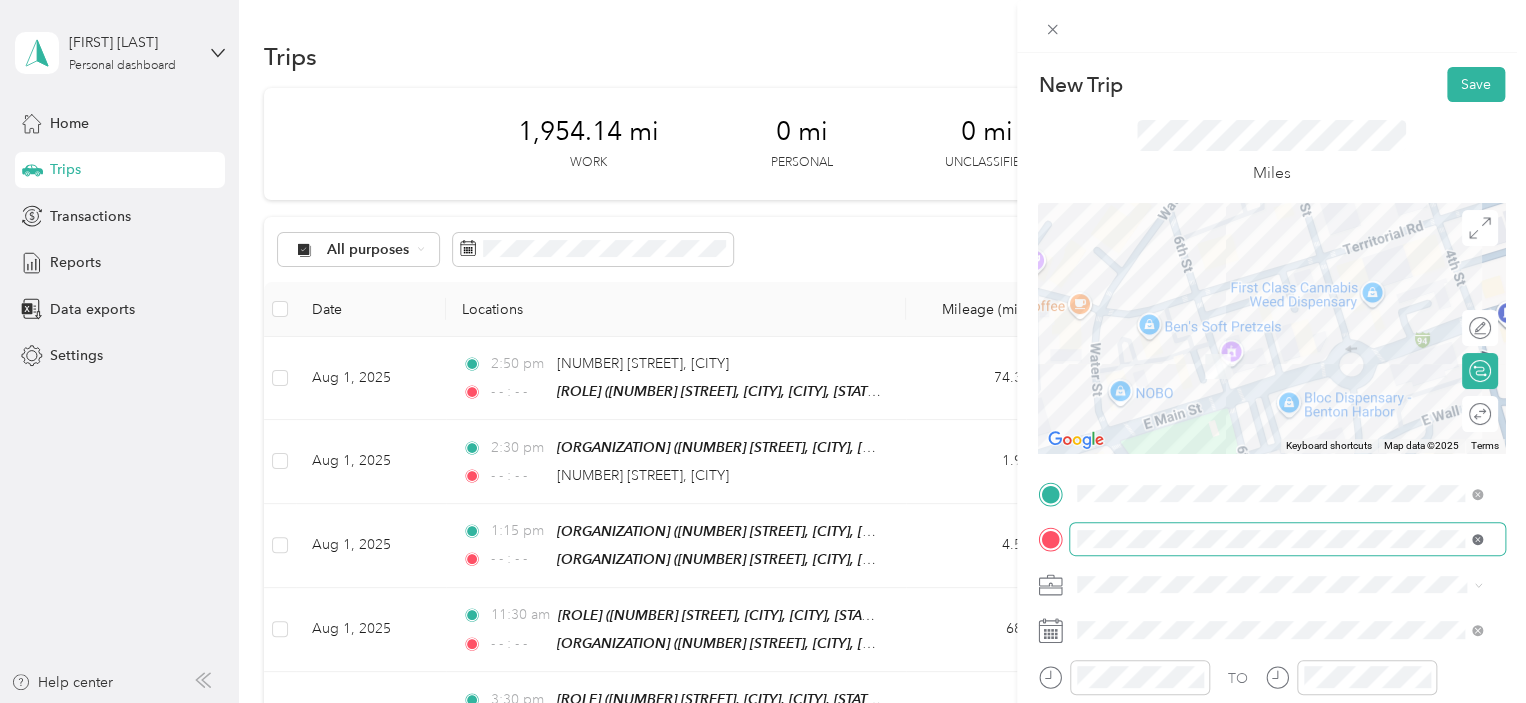 click 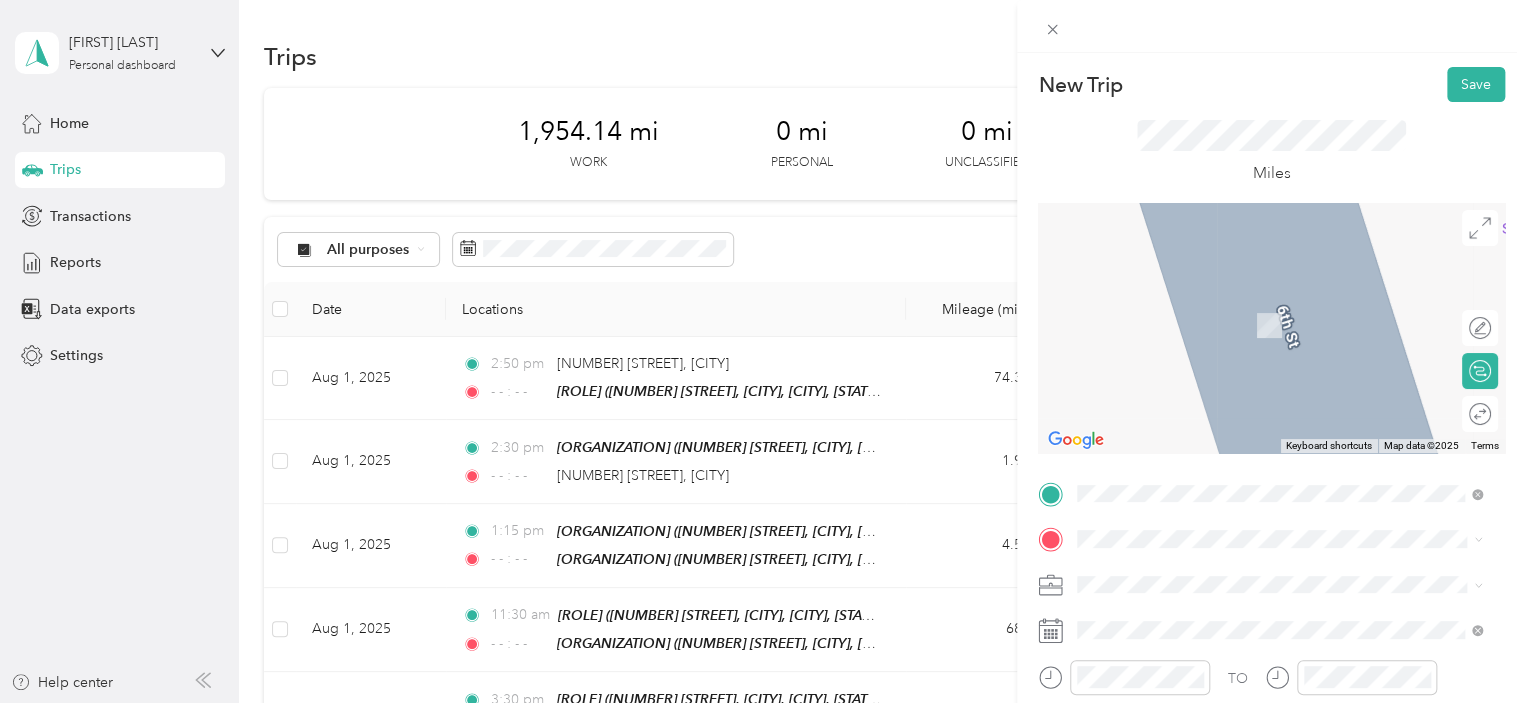 click on "[NUMBER] [STREET]
[CITY], [STATE] [POSTAL_CODE], [COUNTRY]" at bounding box center (1259, 430) 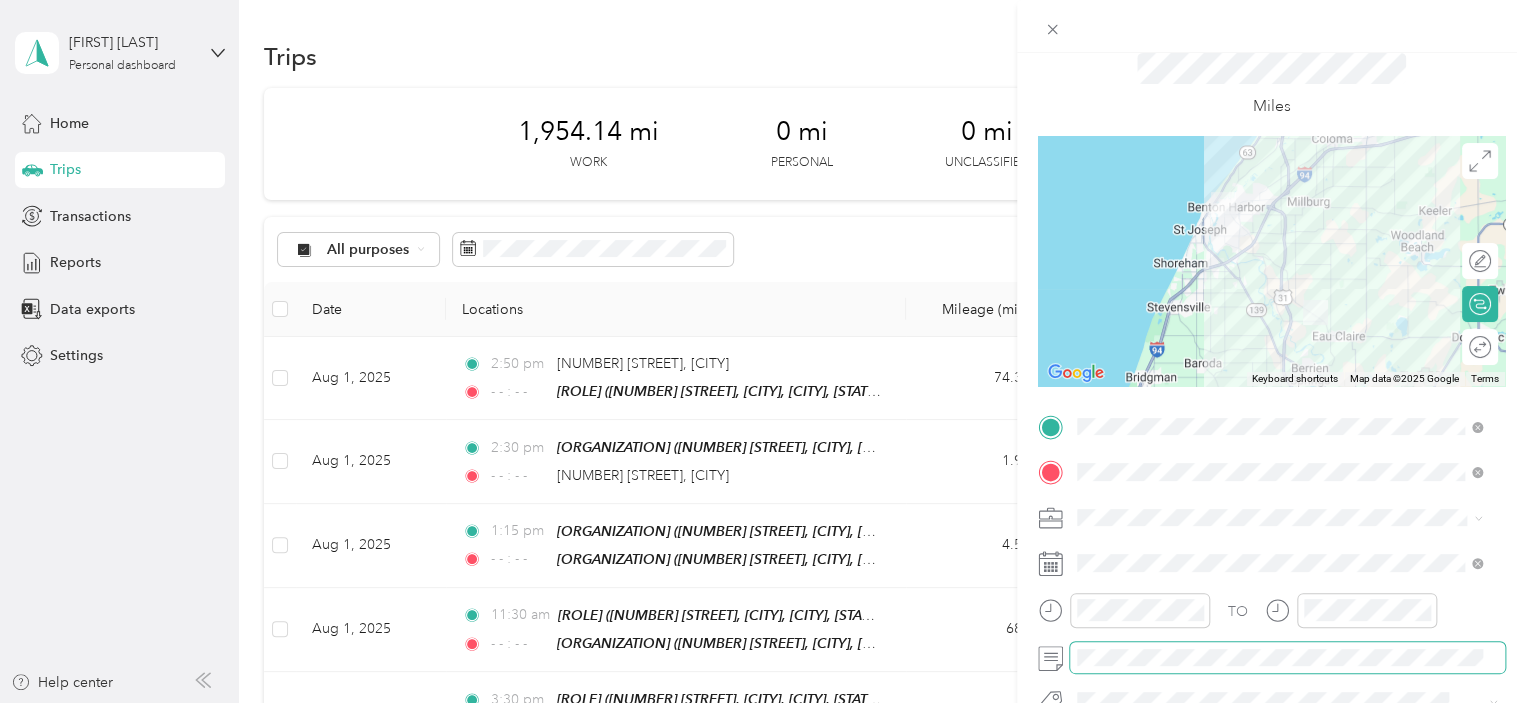 scroll, scrollTop: 200, scrollLeft: 0, axis: vertical 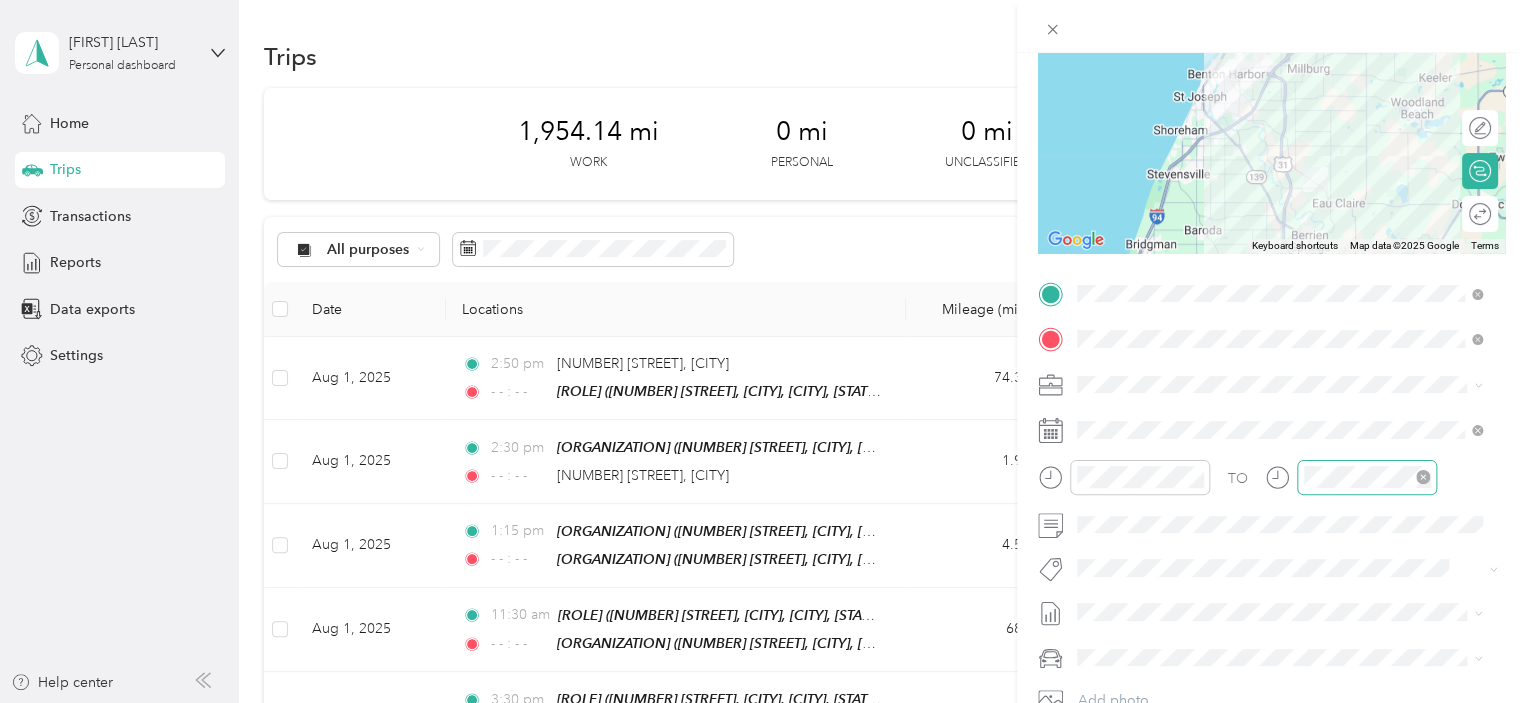 click 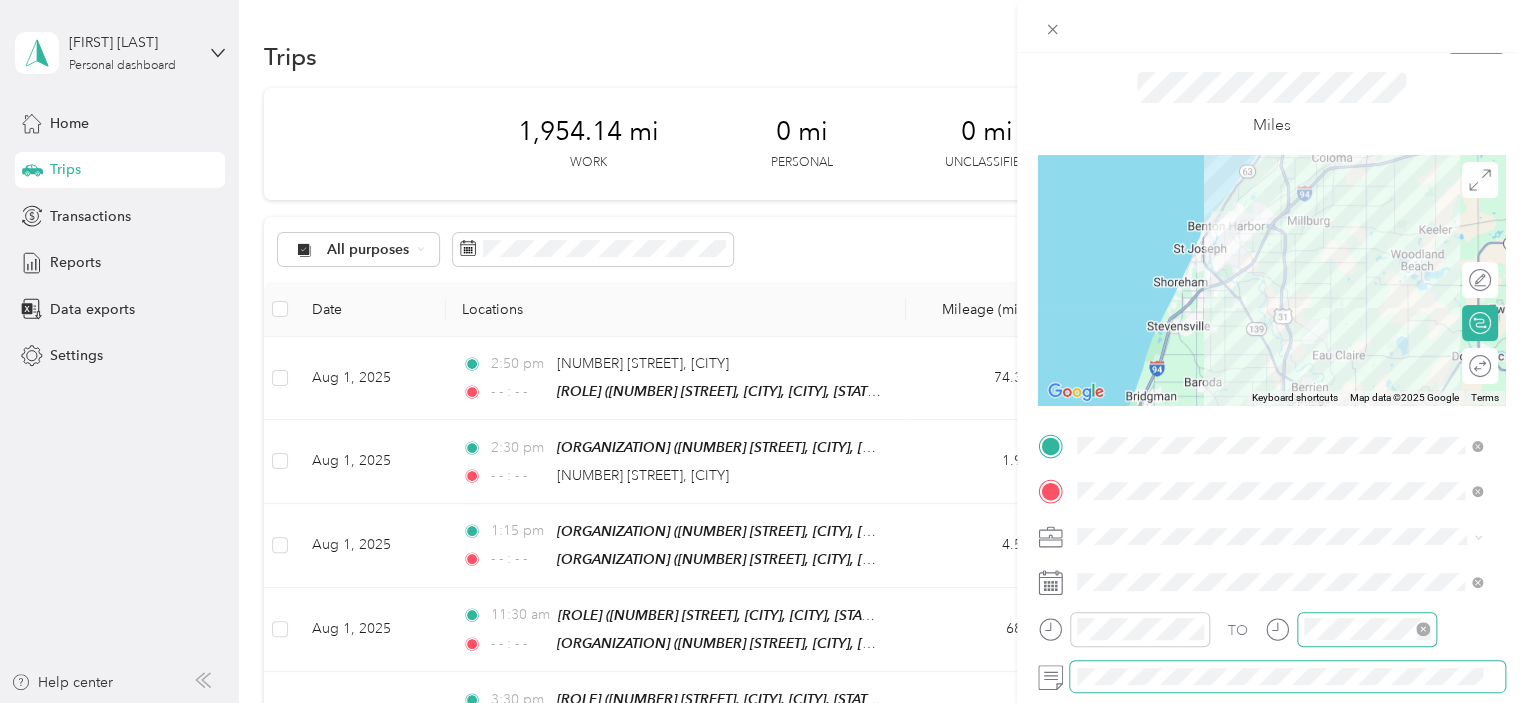 scroll, scrollTop: 0, scrollLeft: 0, axis: both 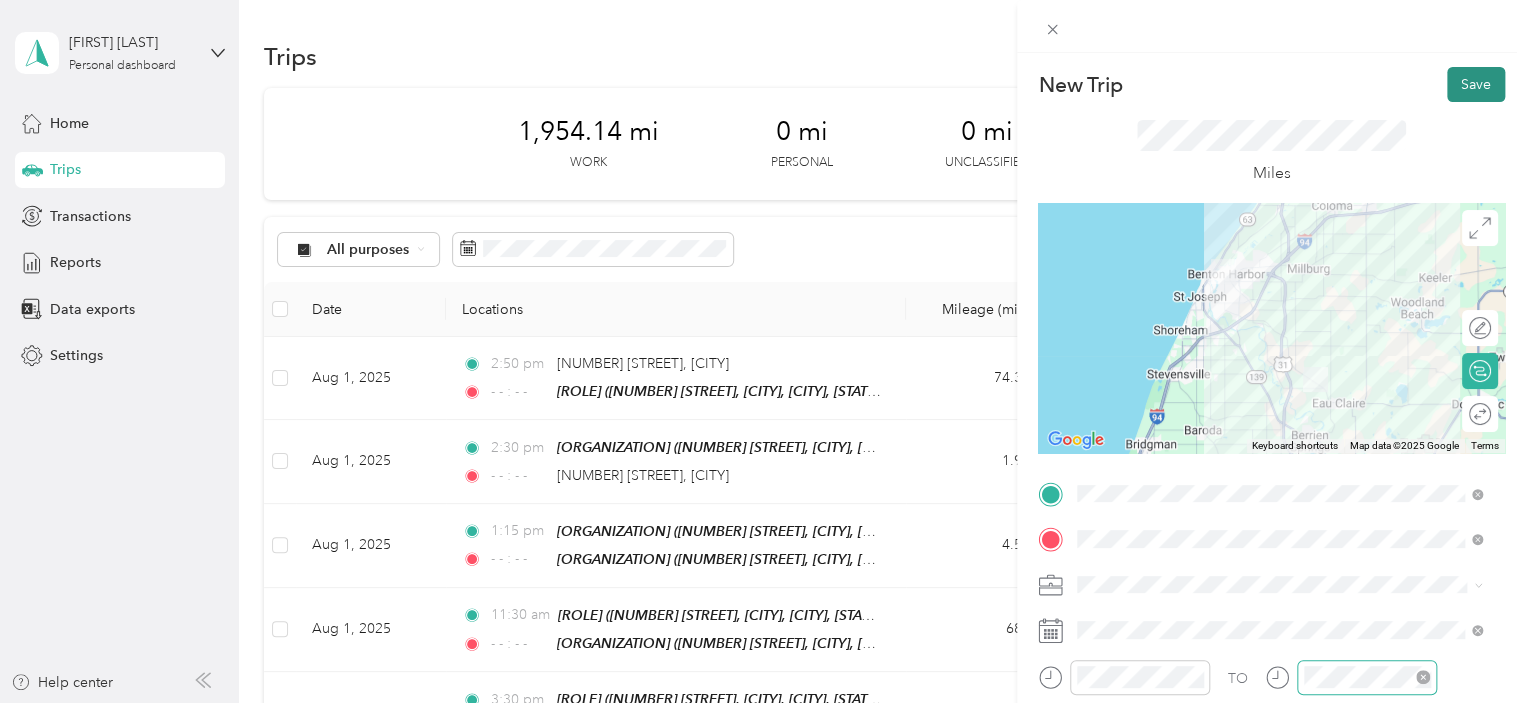 click on "Save" at bounding box center (1476, 84) 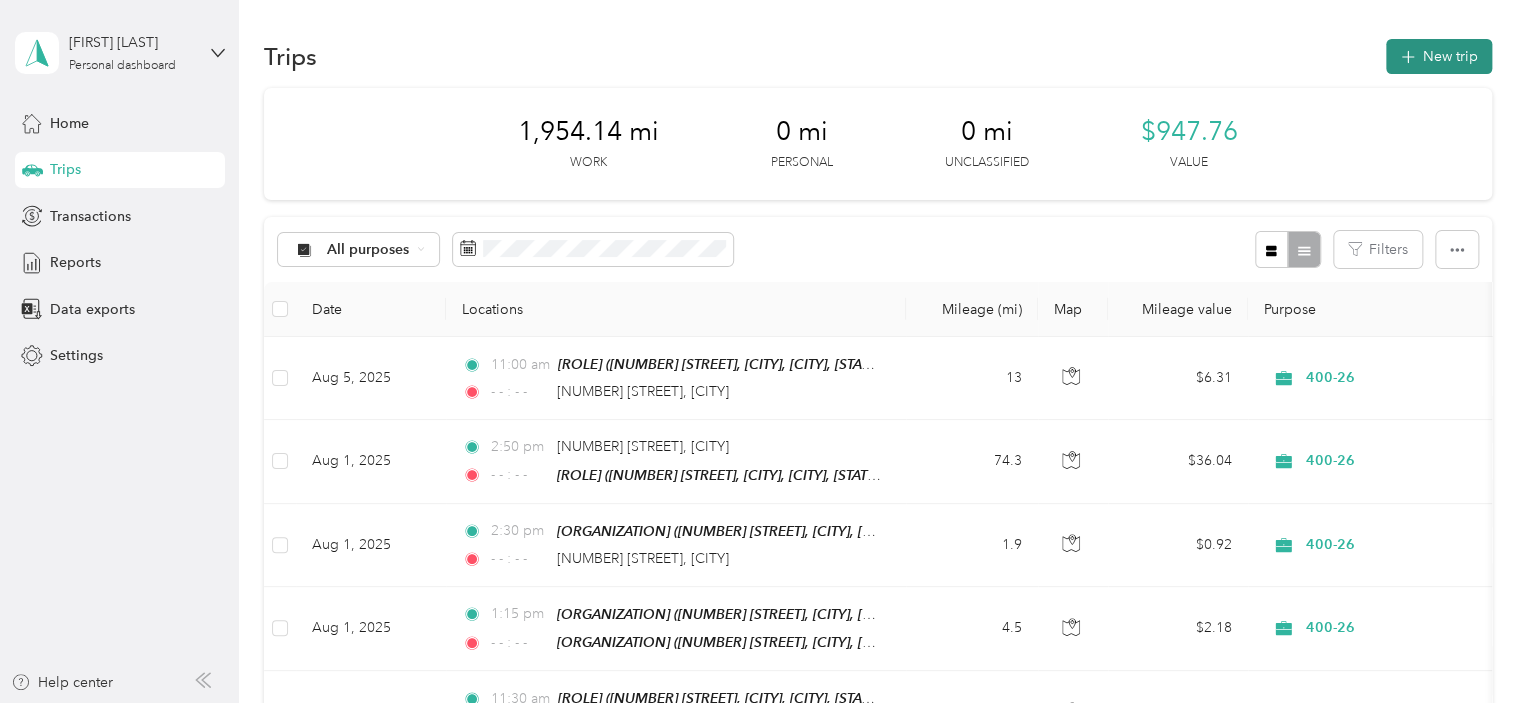 click on "New trip" at bounding box center (1439, 56) 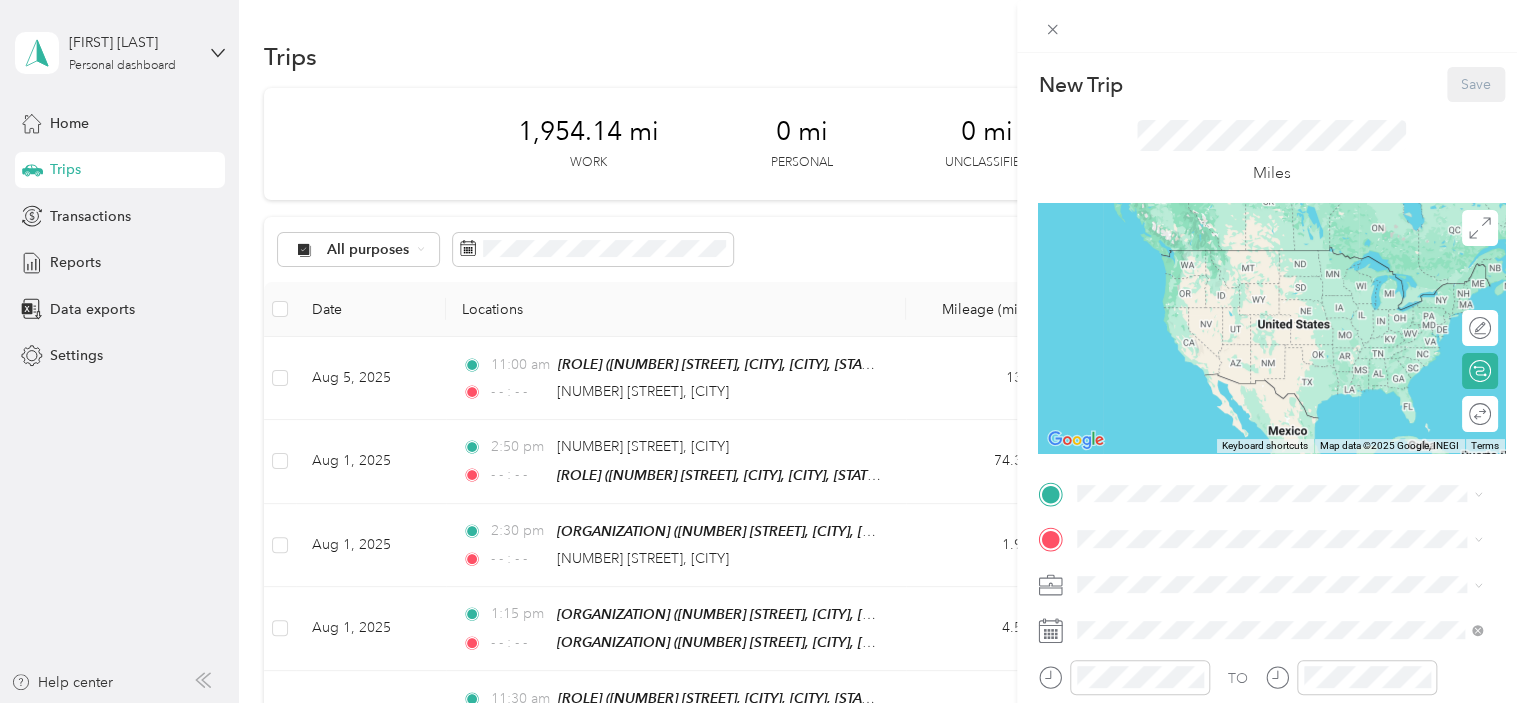 click on "400-26" at bounding box center [1279, 513] 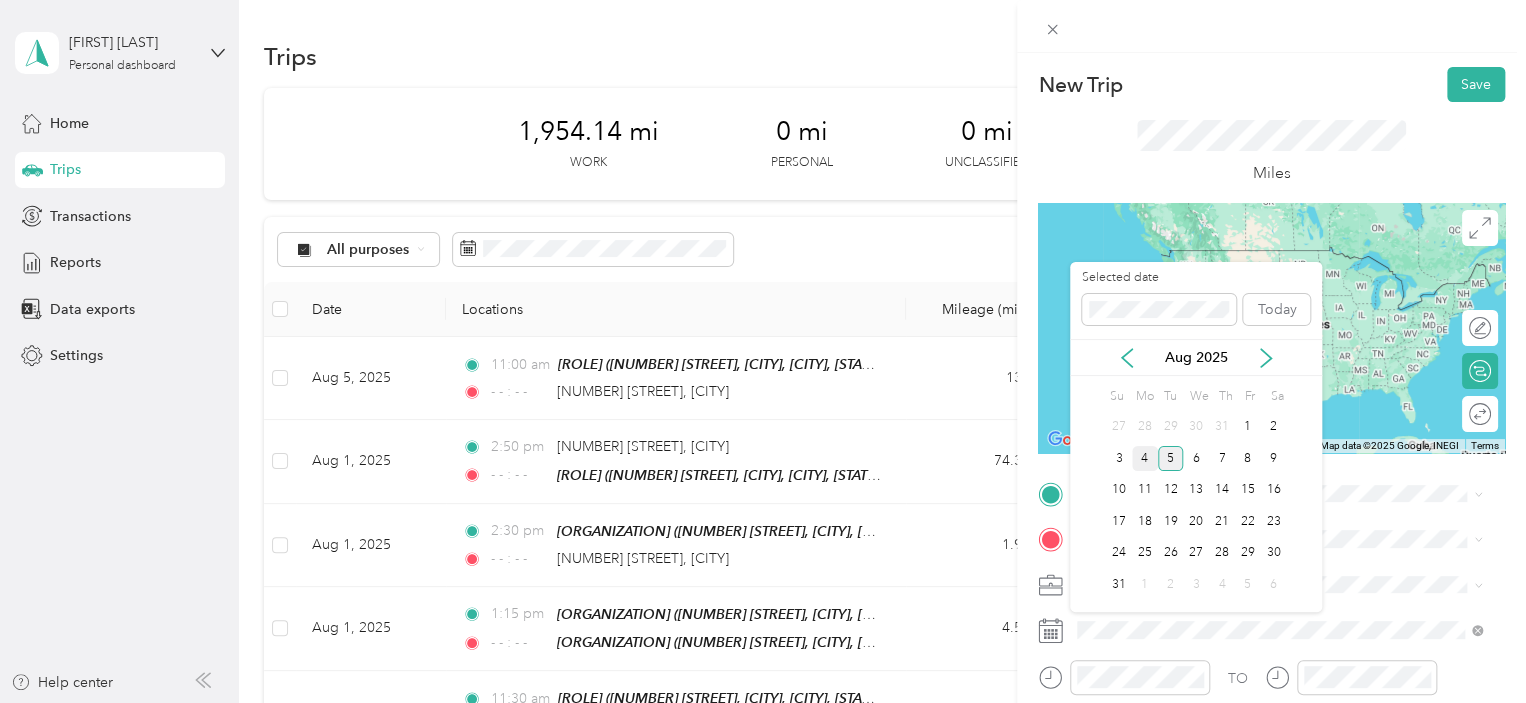 click on "4" at bounding box center [1145, 458] 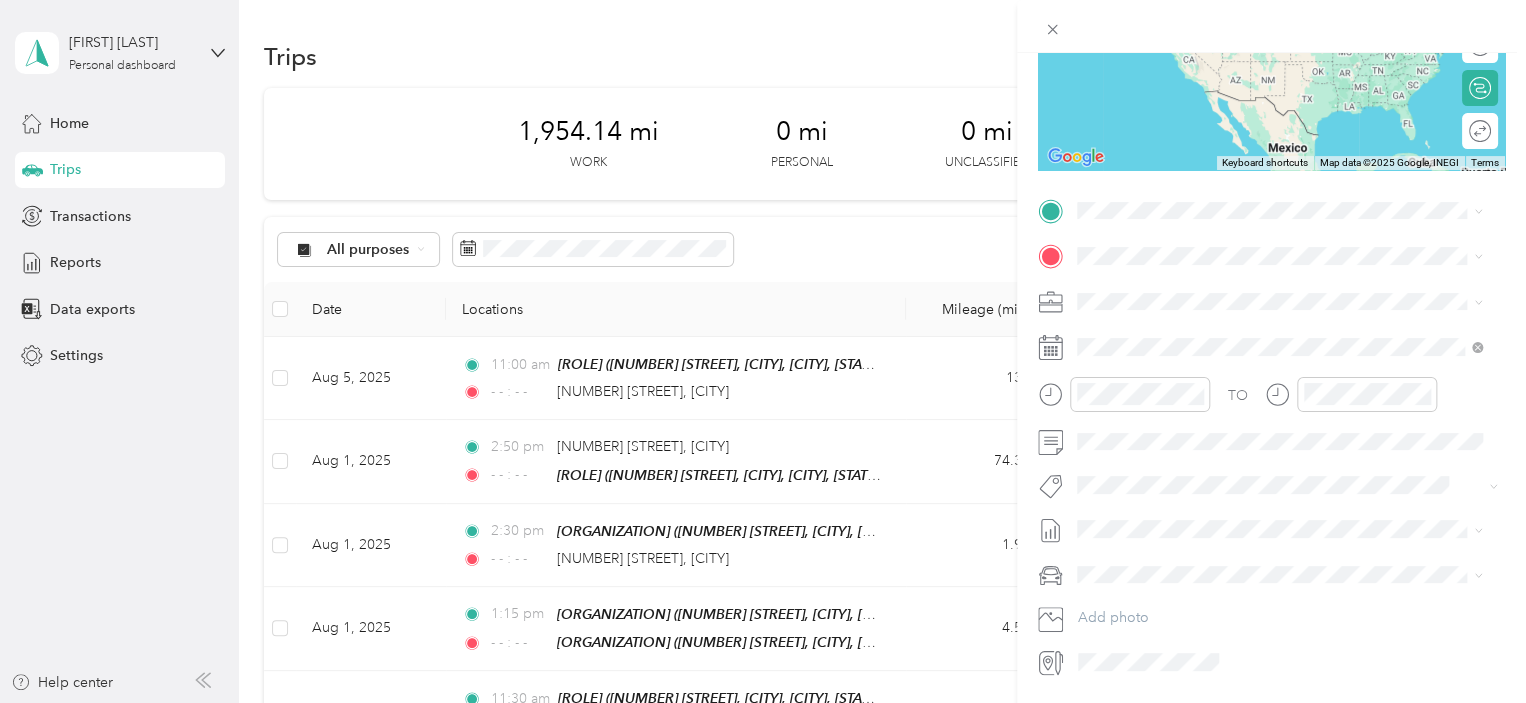 scroll, scrollTop: 300, scrollLeft: 0, axis: vertical 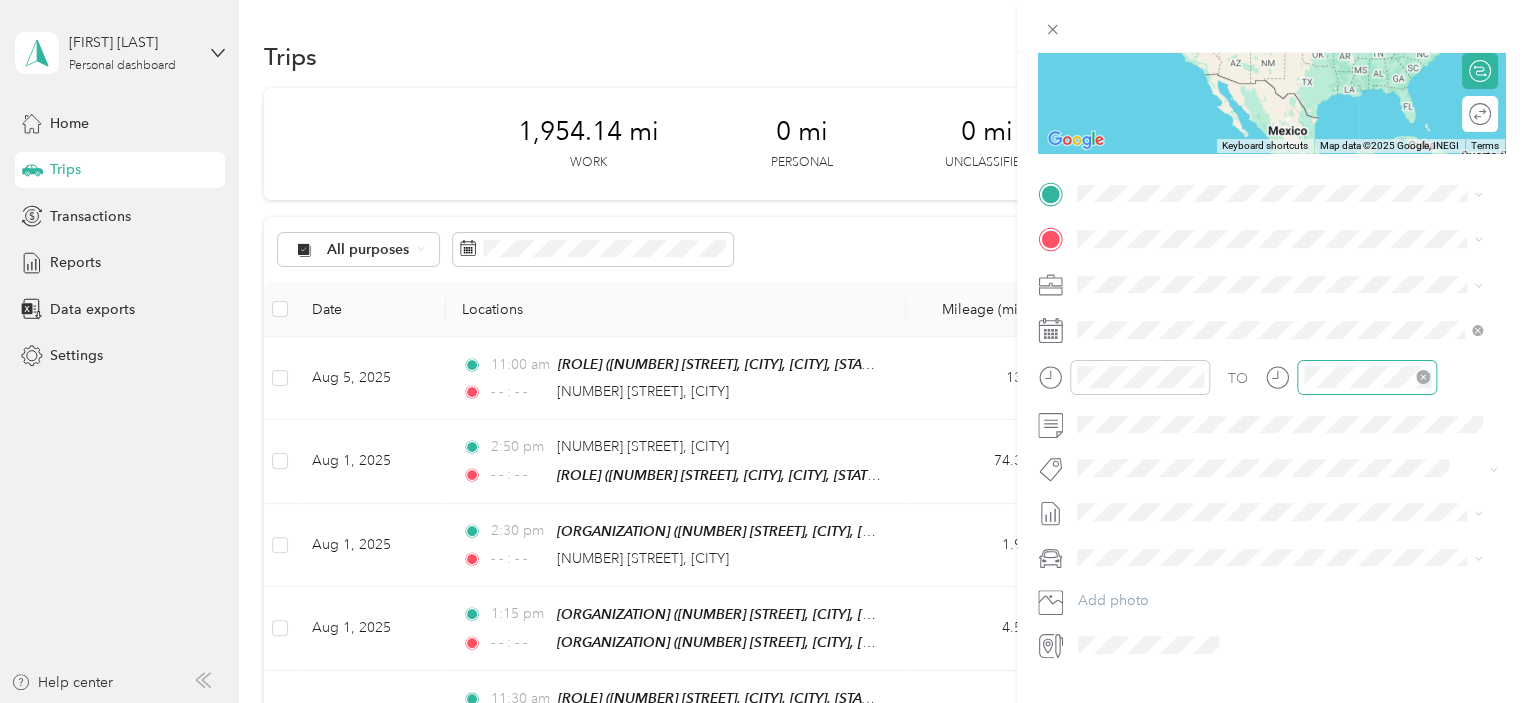 click 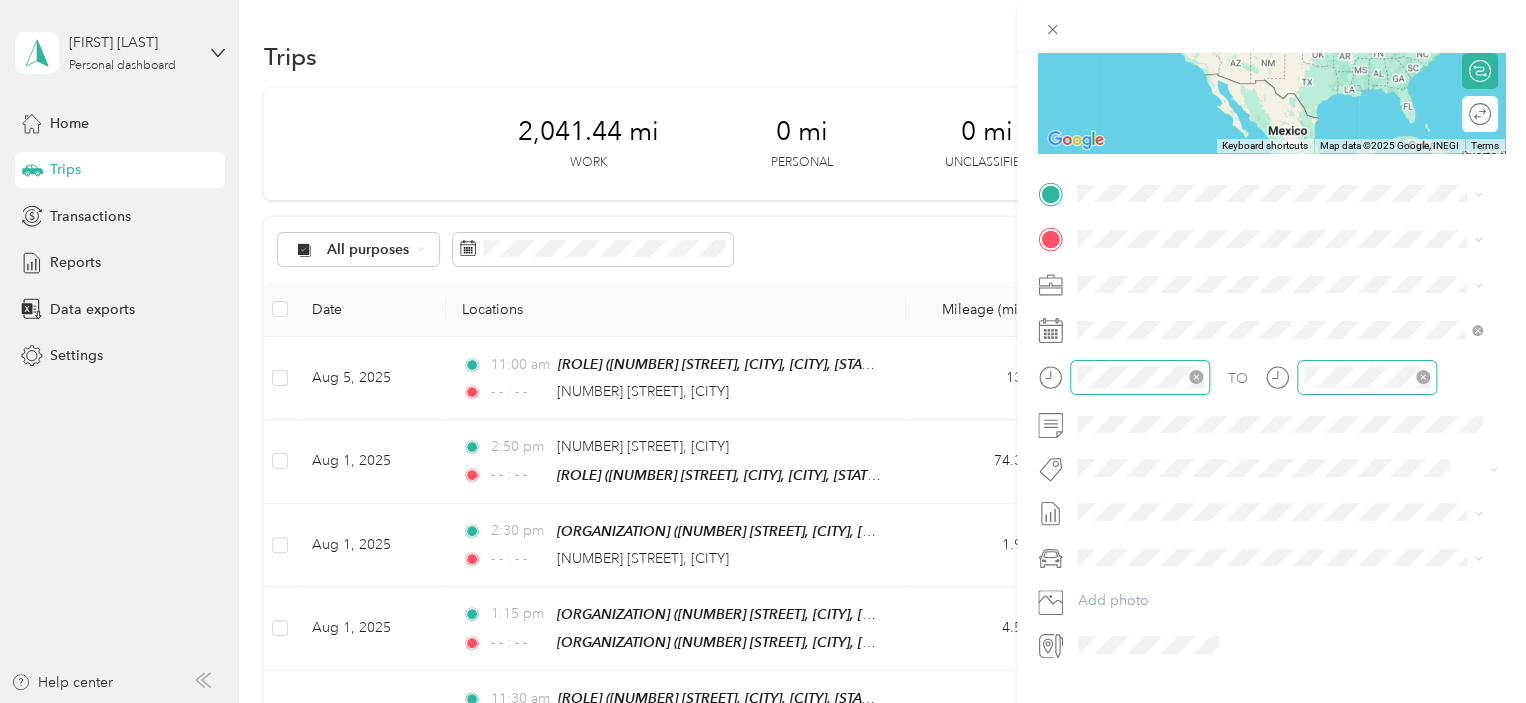 click at bounding box center [1140, 377] 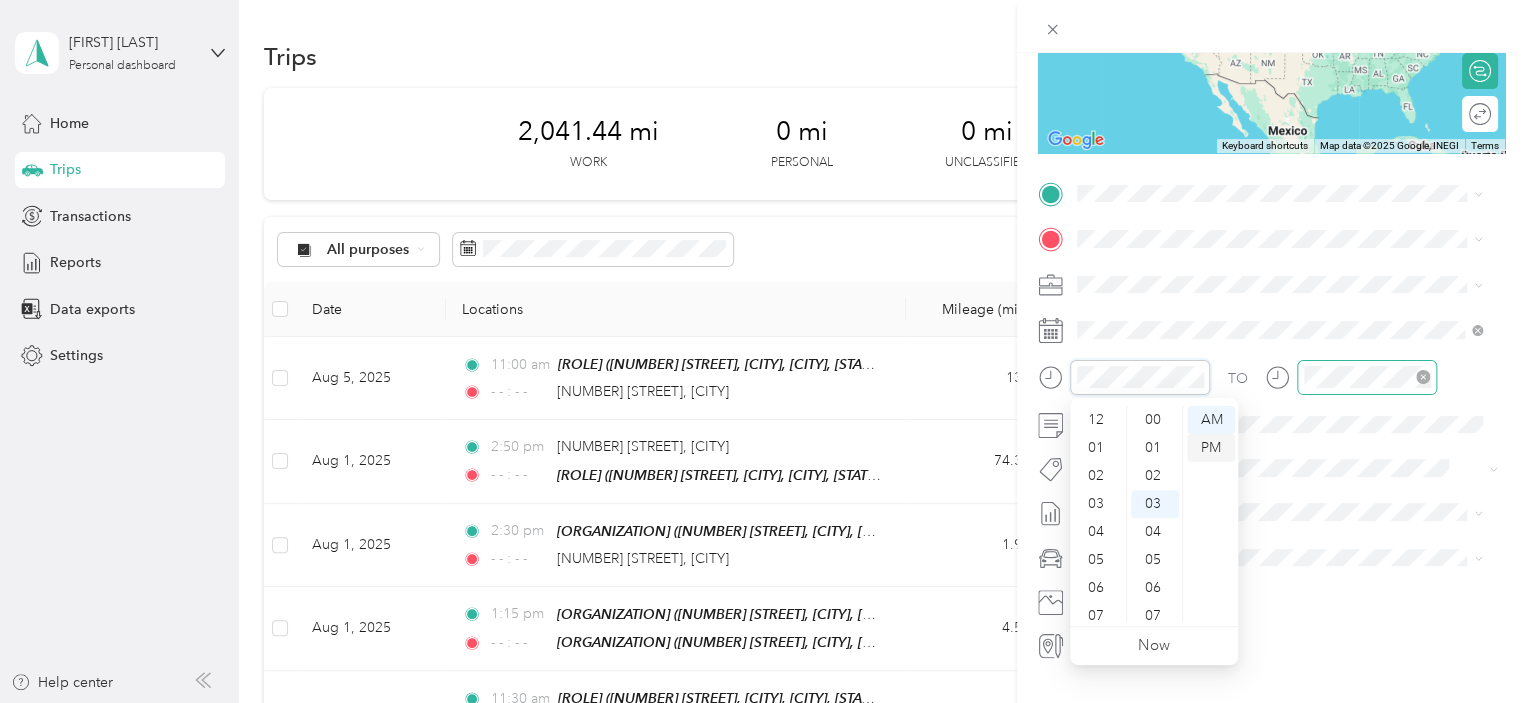 scroll, scrollTop: 84, scrollLeft: 0, axis: vertical 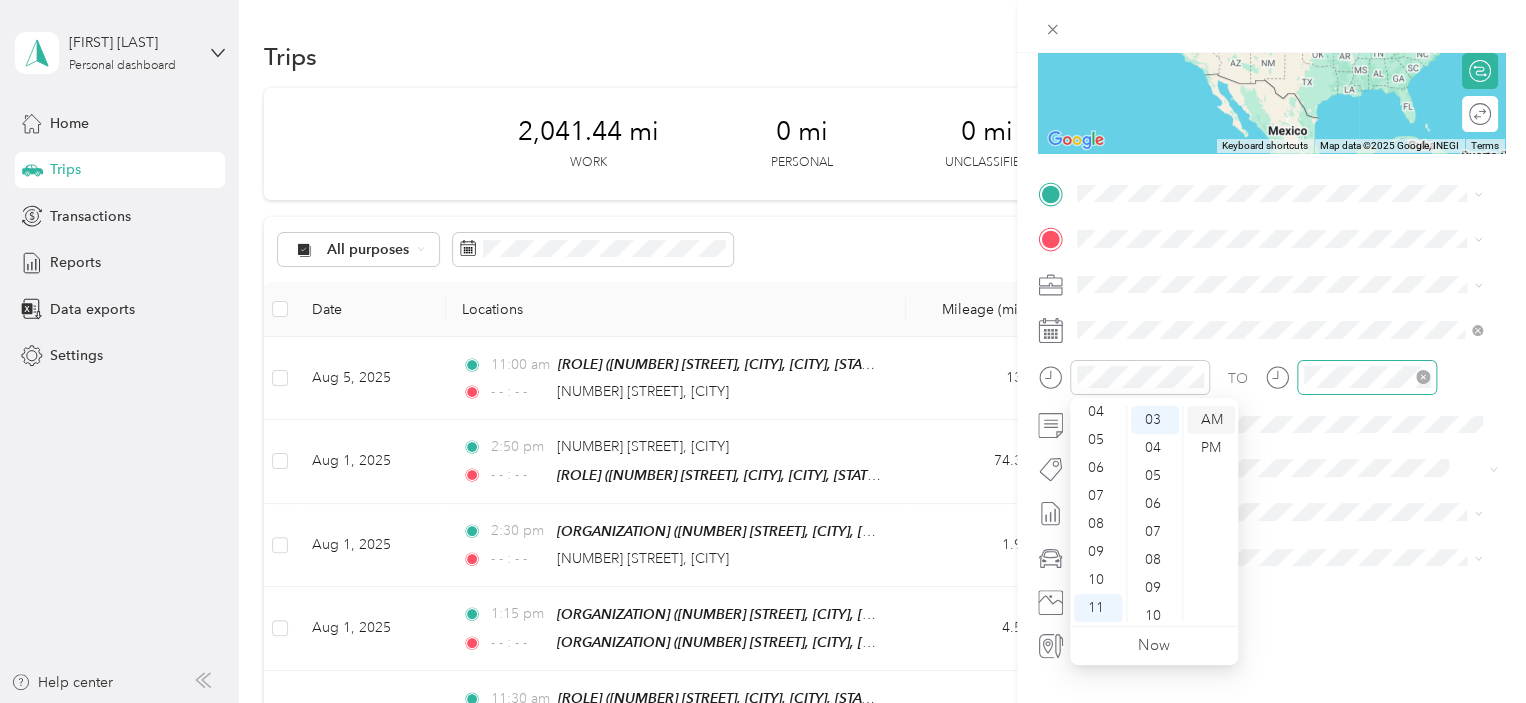 click on "AM" at bounding box center (1211, 420) 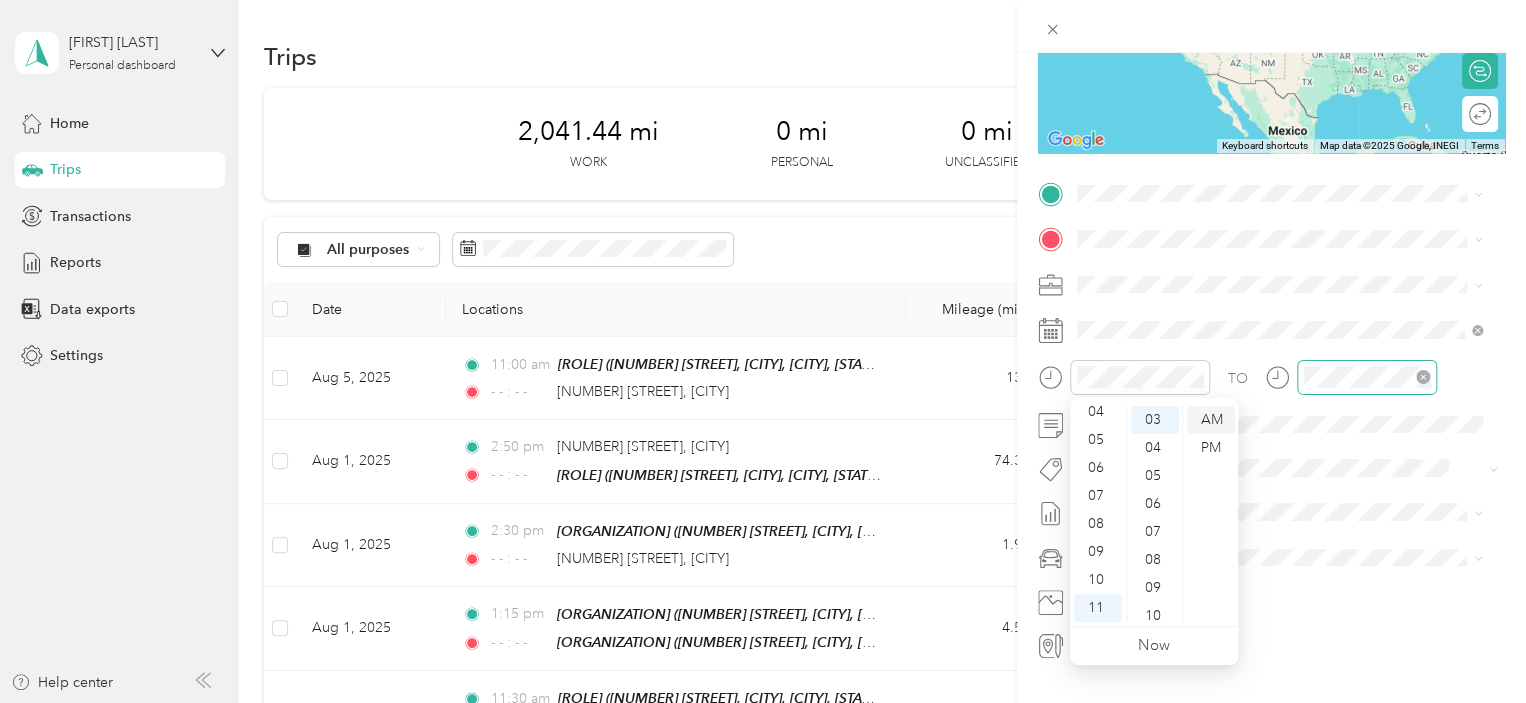 click on "AM" at bounding box center (1211, 420) 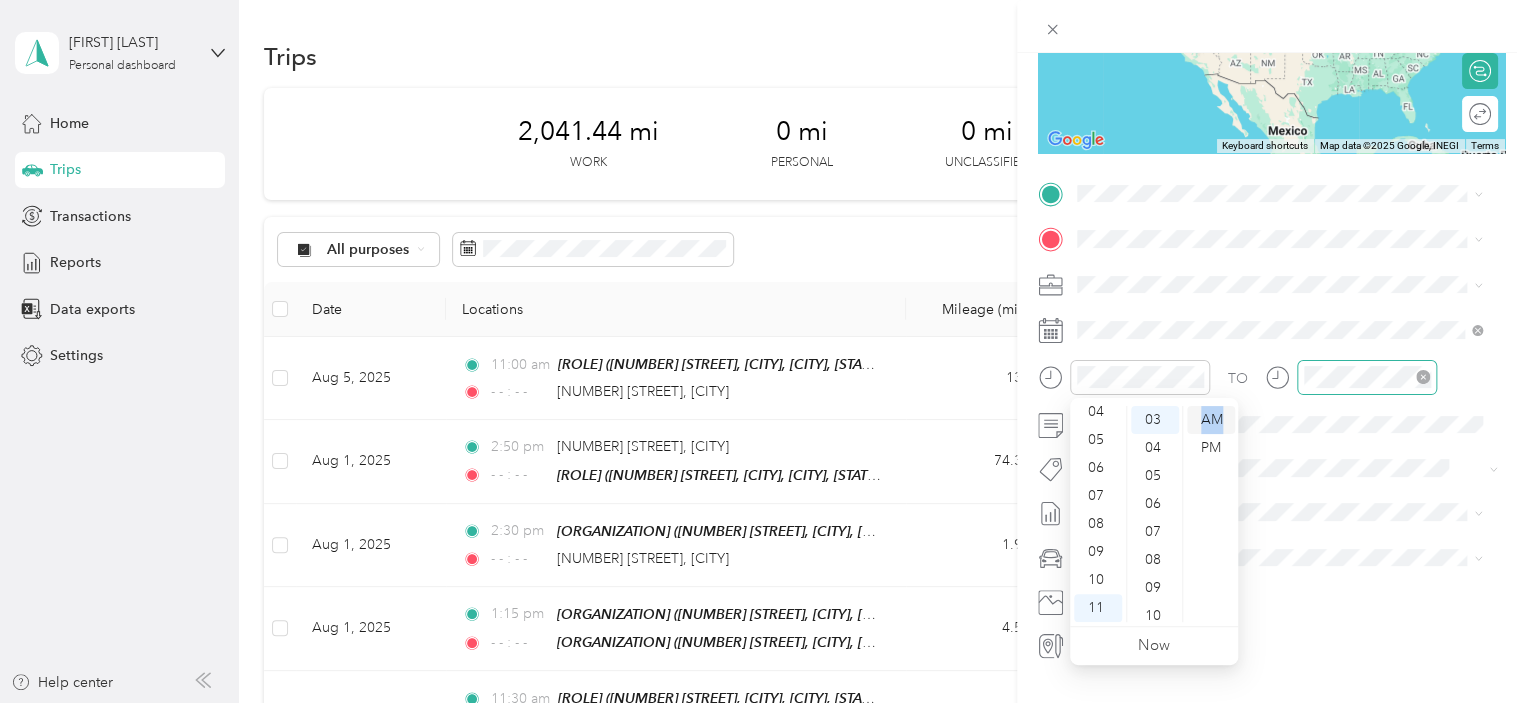 click on "AM" at bounding box center [1211, 420] 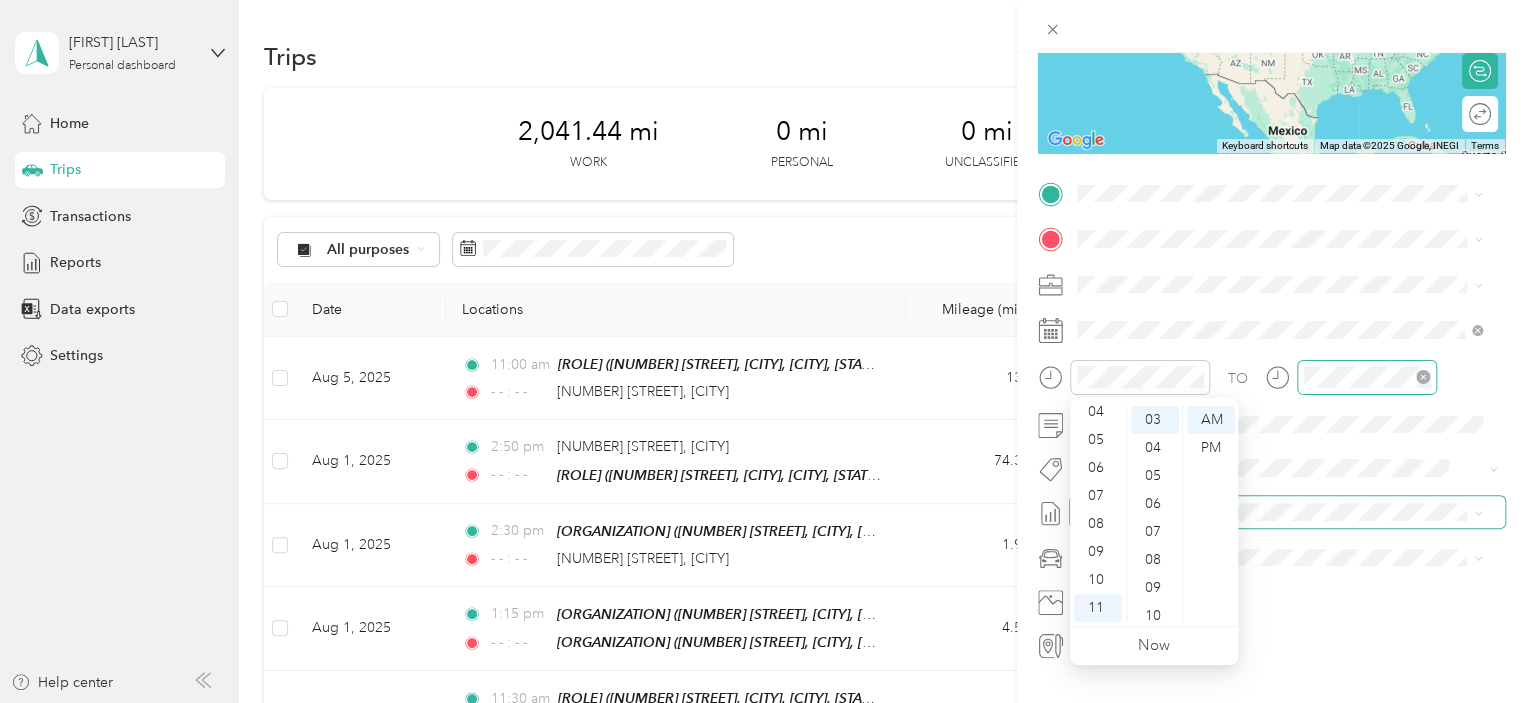click at bounding box center (1287, 512) 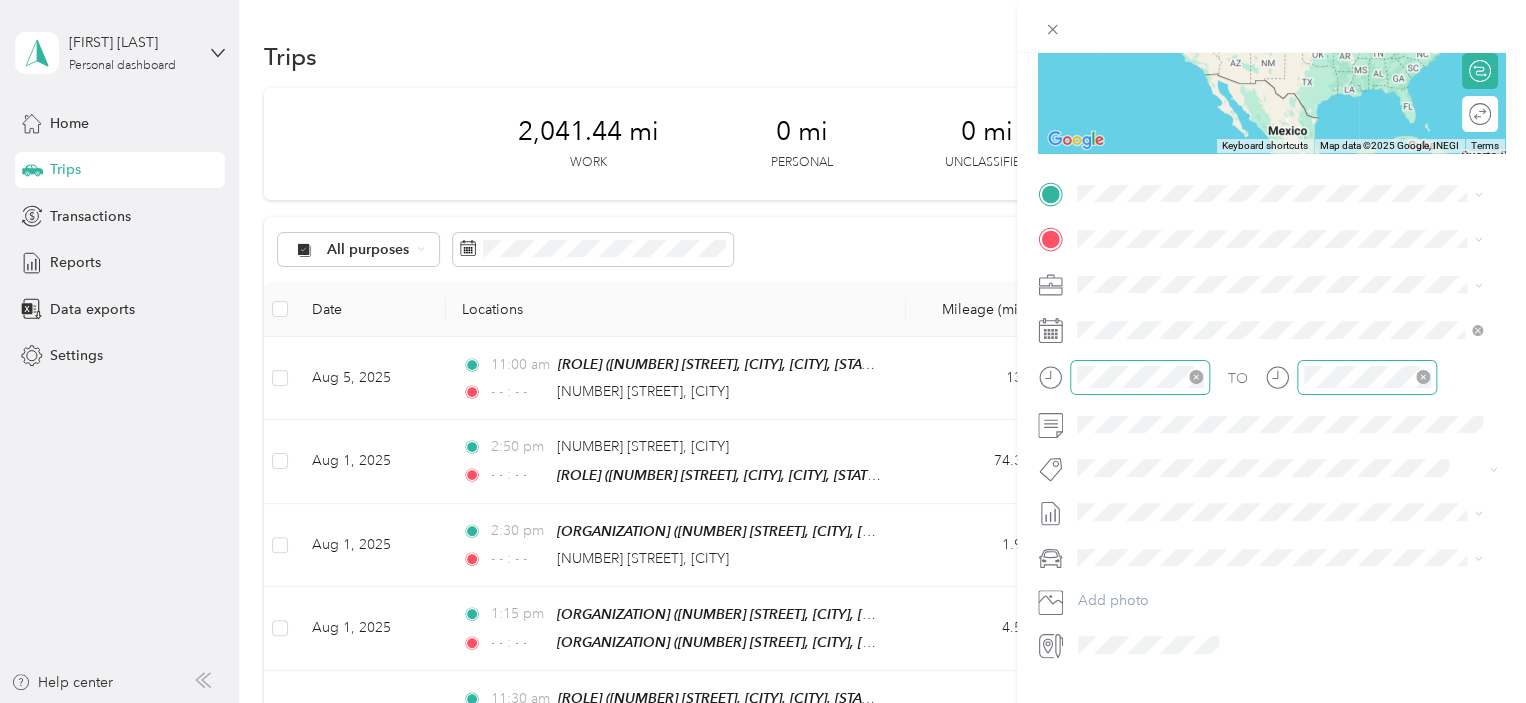 click 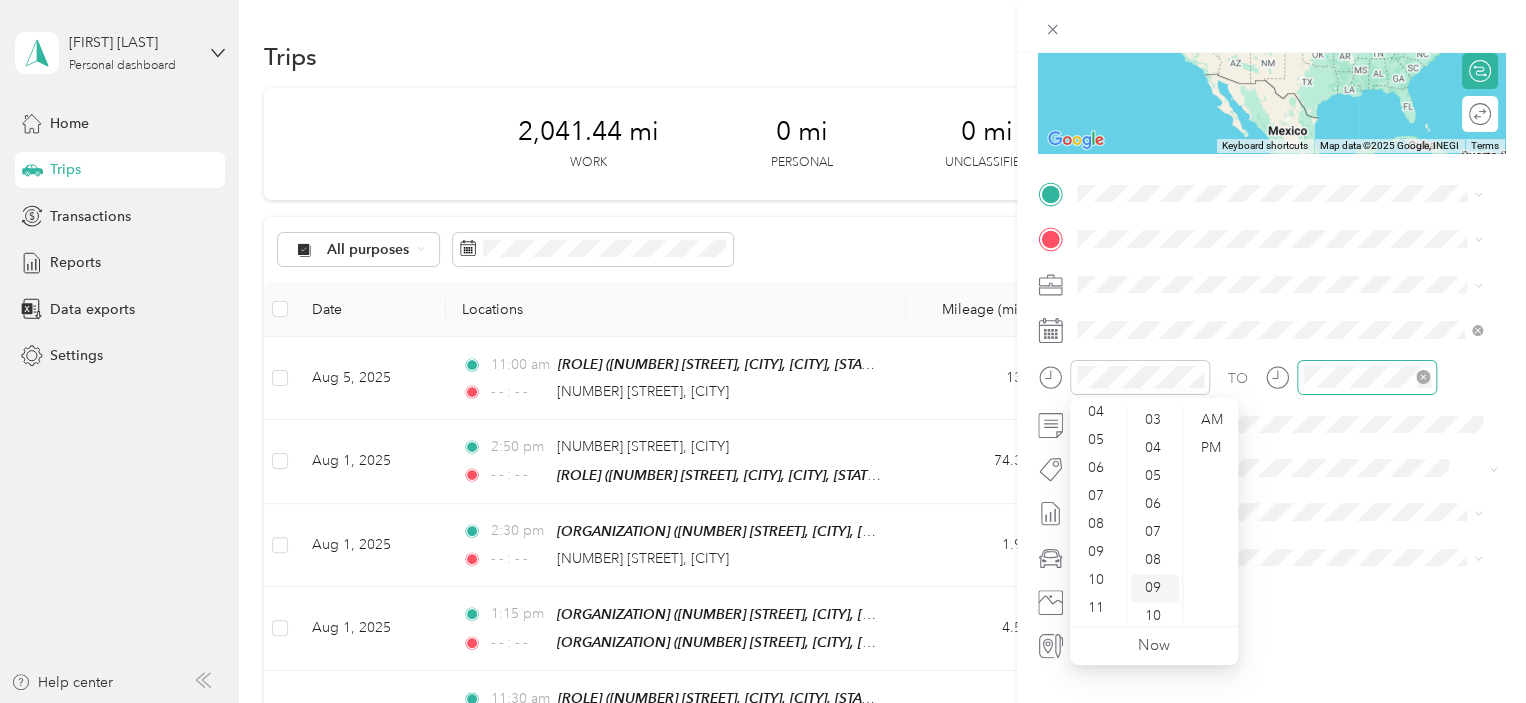 drag, startPoint x: 1100, startPoint y: 611, endPoint x: 1132, endPoint y: 581, distance: 43.863426 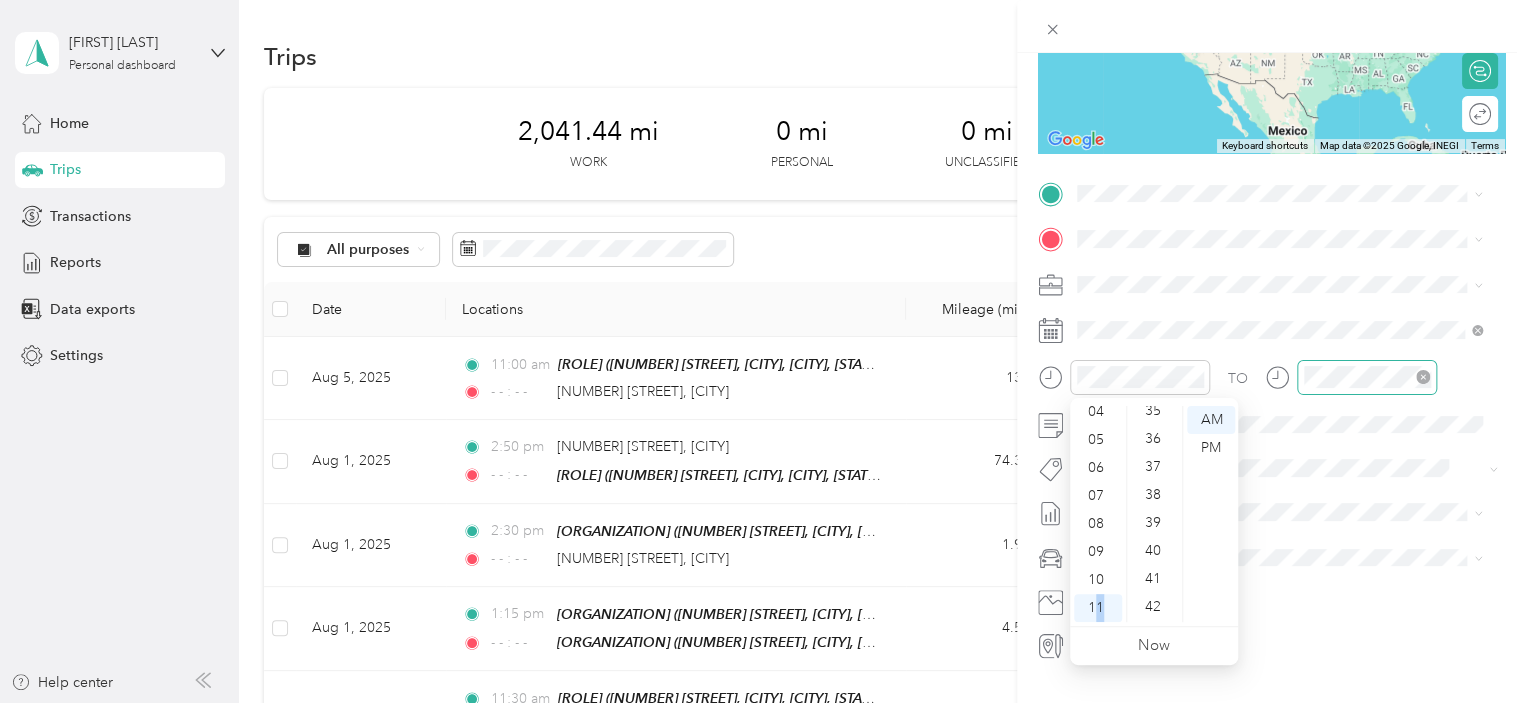 scroll, scrollTop: 1059, scrollLeft: 0, axis: vertical 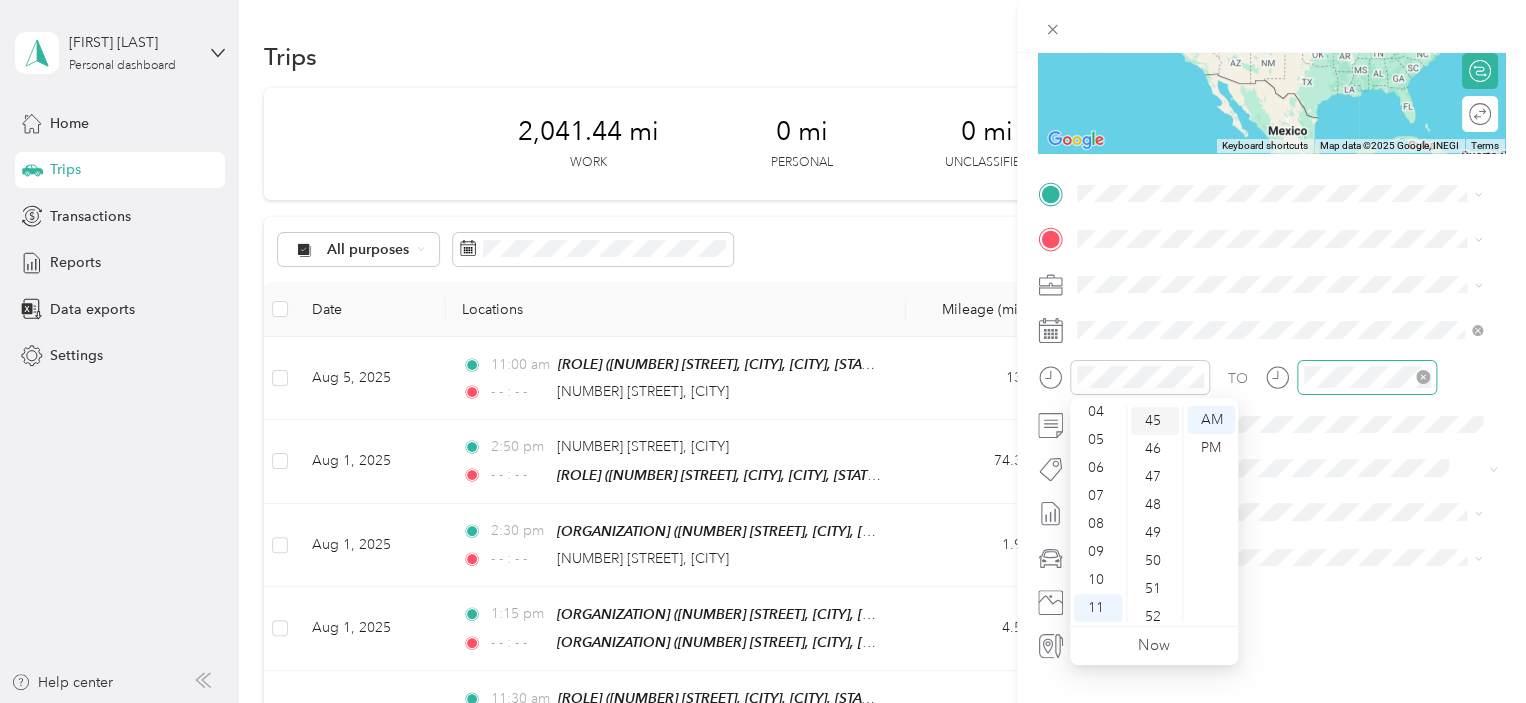click on "45" at bounding box center (1155, 421) 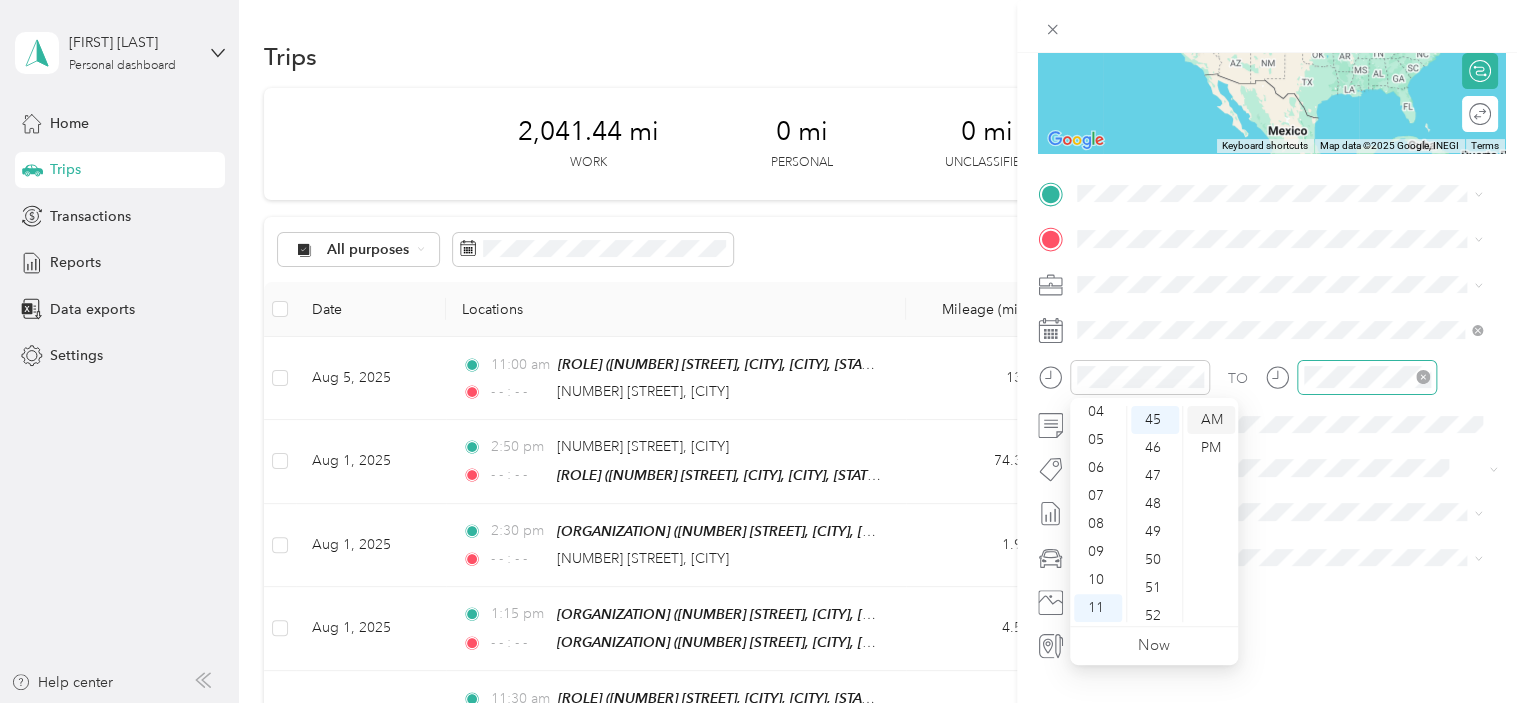 click on "AM" at bounding box center (1211, 420) 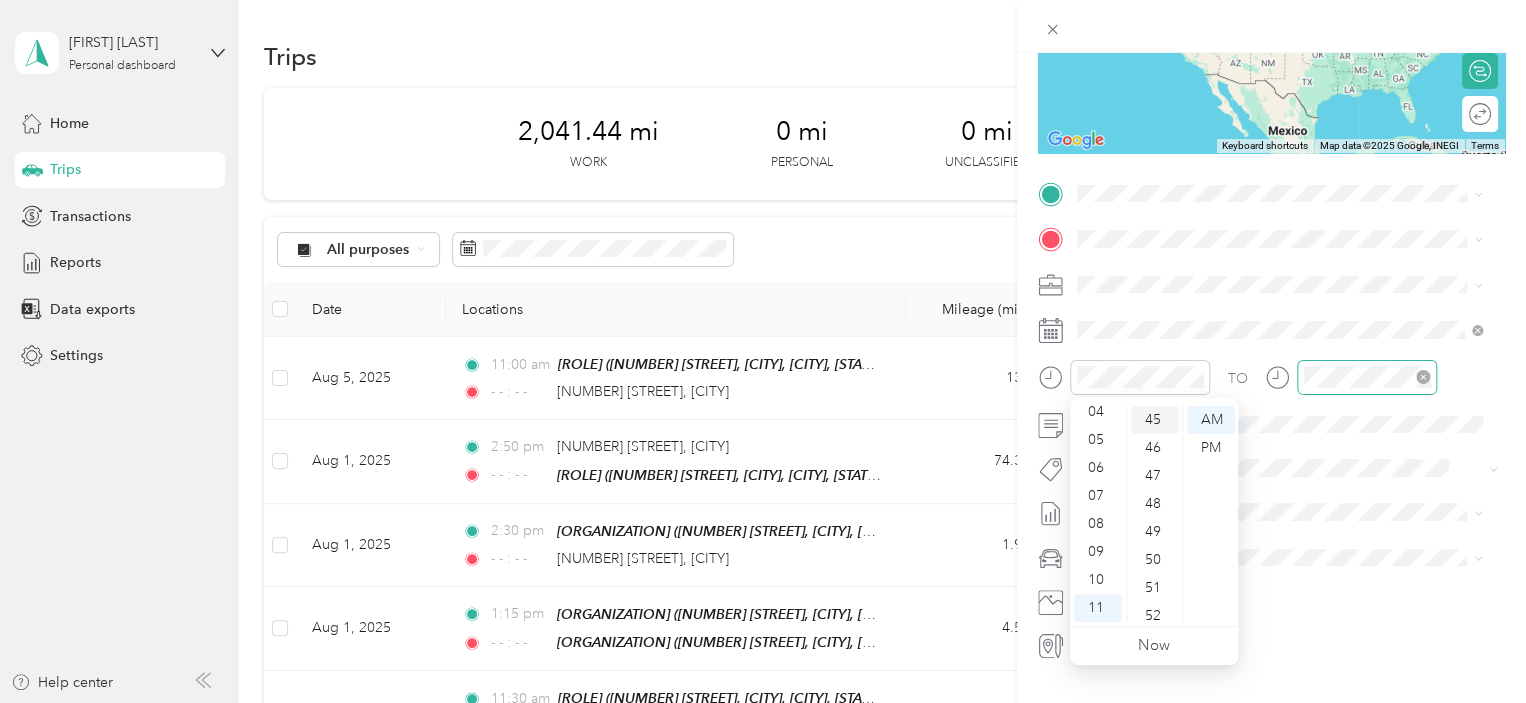 click on "45" at bounding box center (1155, 420) 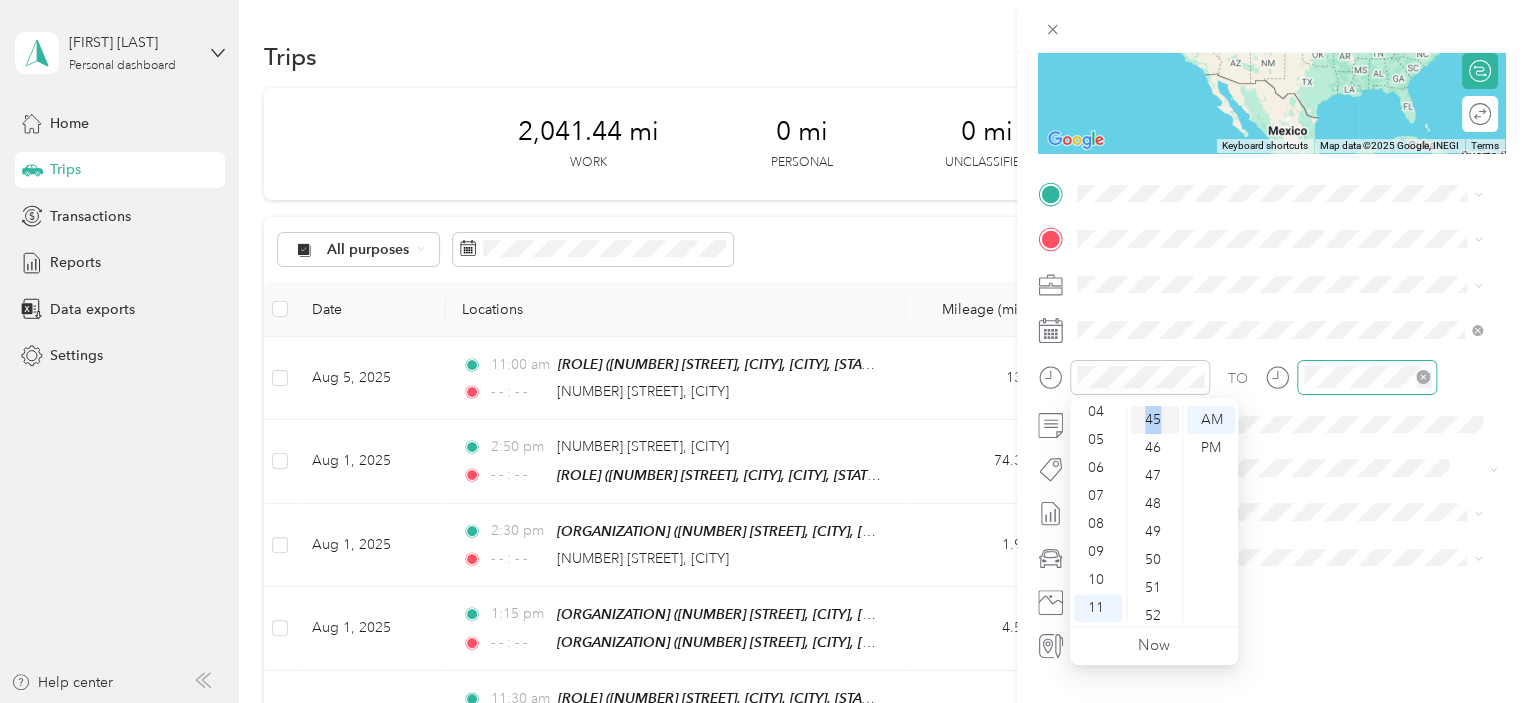 click on "45" at bounding box center (1155, 420) 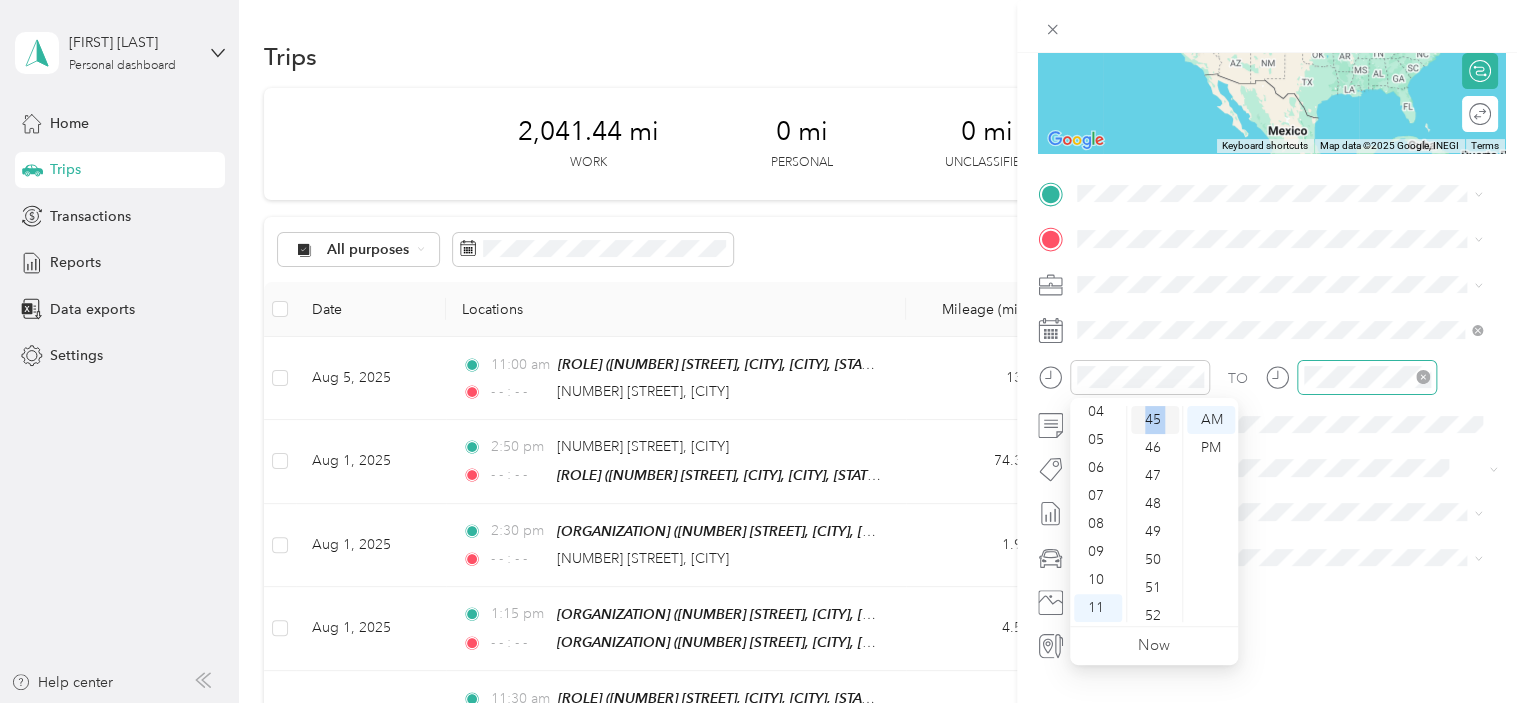 click on "45" at bounding box center [1155, 420] 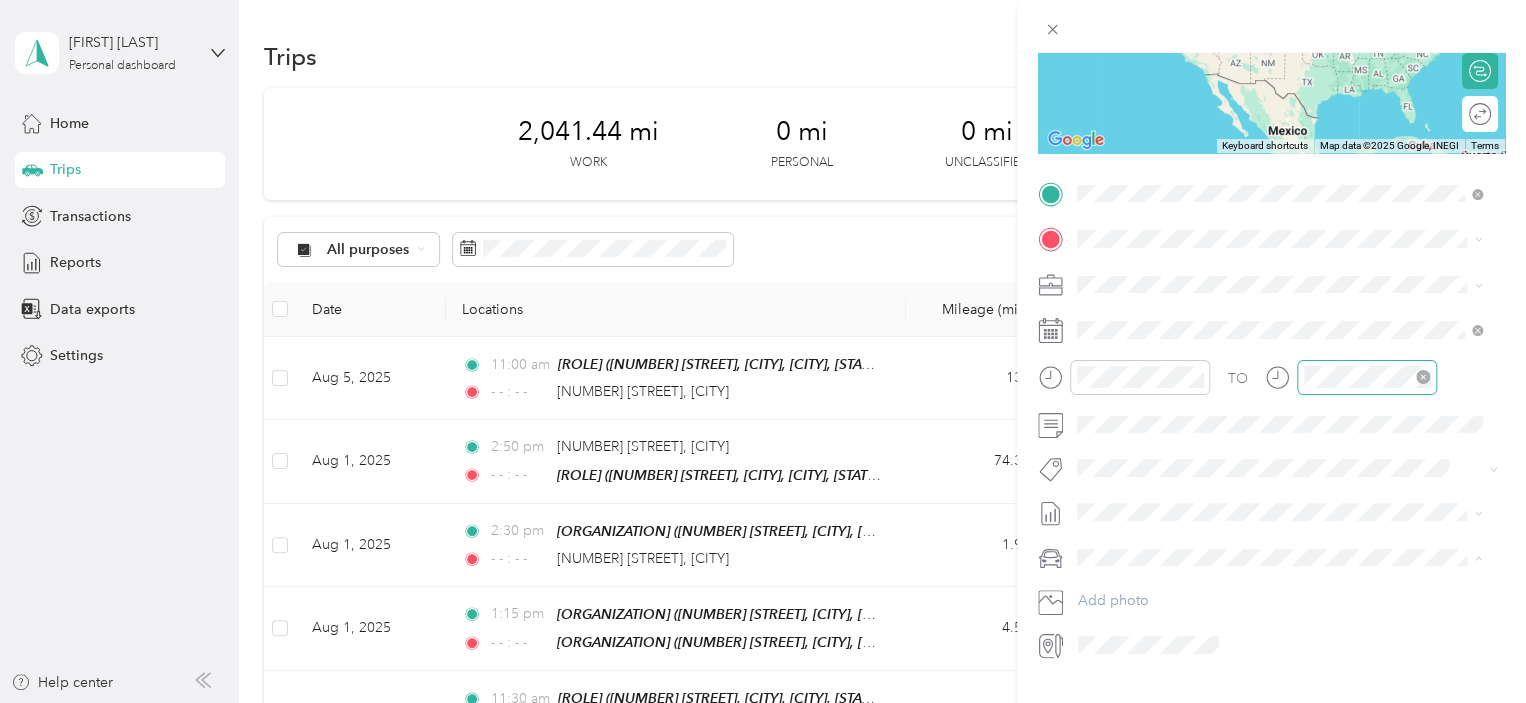 click on "[PERSON] [NUMBER] [STREET], [CITY], [POSTAL_CODE], [CITY], [STATE], [COUNTRY]" at bounding box center (1295, 295) 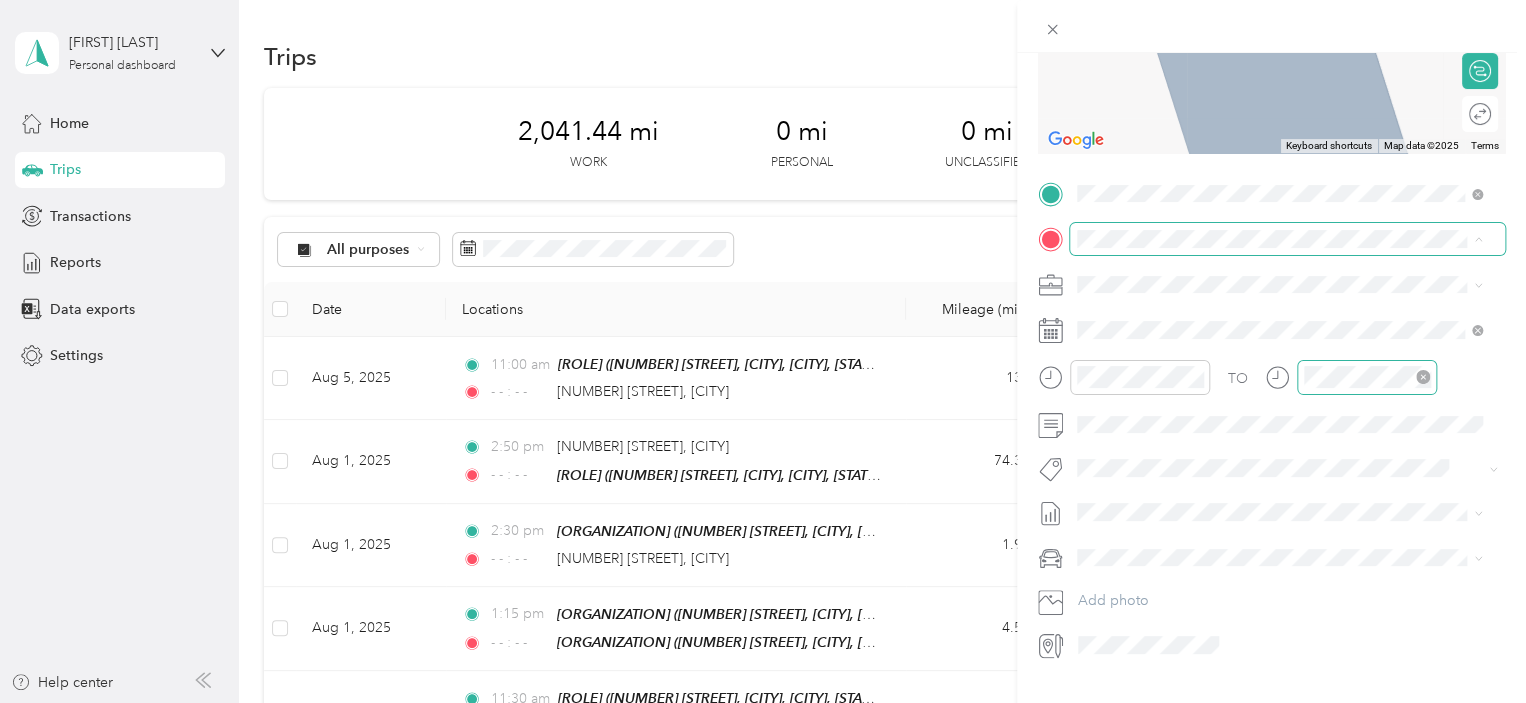 click on "New Trip Save This trip cannot be edited because it is either under review, approved, or paid. Contact your Team Manager to edit it. Miles To navigate the map with touch gestures double-tap and hold your finger on the map, then drag the map. ← Move left → Move right ↑ Move up ↓ Move down + Zoom in - Zoom out Home Jump left by 75% End Jump right by 75% Page Up Jump up by 75% Page Down Jump down by 75% Keyboard shortcuts Map Data Map data ©2025 Map data ©2025 2 m  Click to toggle between metric and imperial units Terms Report a map error Edit route Calculate route Round trip TO Add photo From your Favorite places TEAM East Main Street East Main Street, 49022, Benton Harbor, Michigan, United States Miya Bodley  Foster Home 3830 Michigan Avenue, Bridgman, 49106, Bridgman, Michigan, United States RiverFront Park Niles 7 Ferry Street, Niles, 49120, Niles, Michigan, United States Niles Community Health Center 1951 Oak Street, Niles, 49120, Niles, Michigan, United States T. Parks Abrielle Smith Letty" at bounding box center [758, 703] 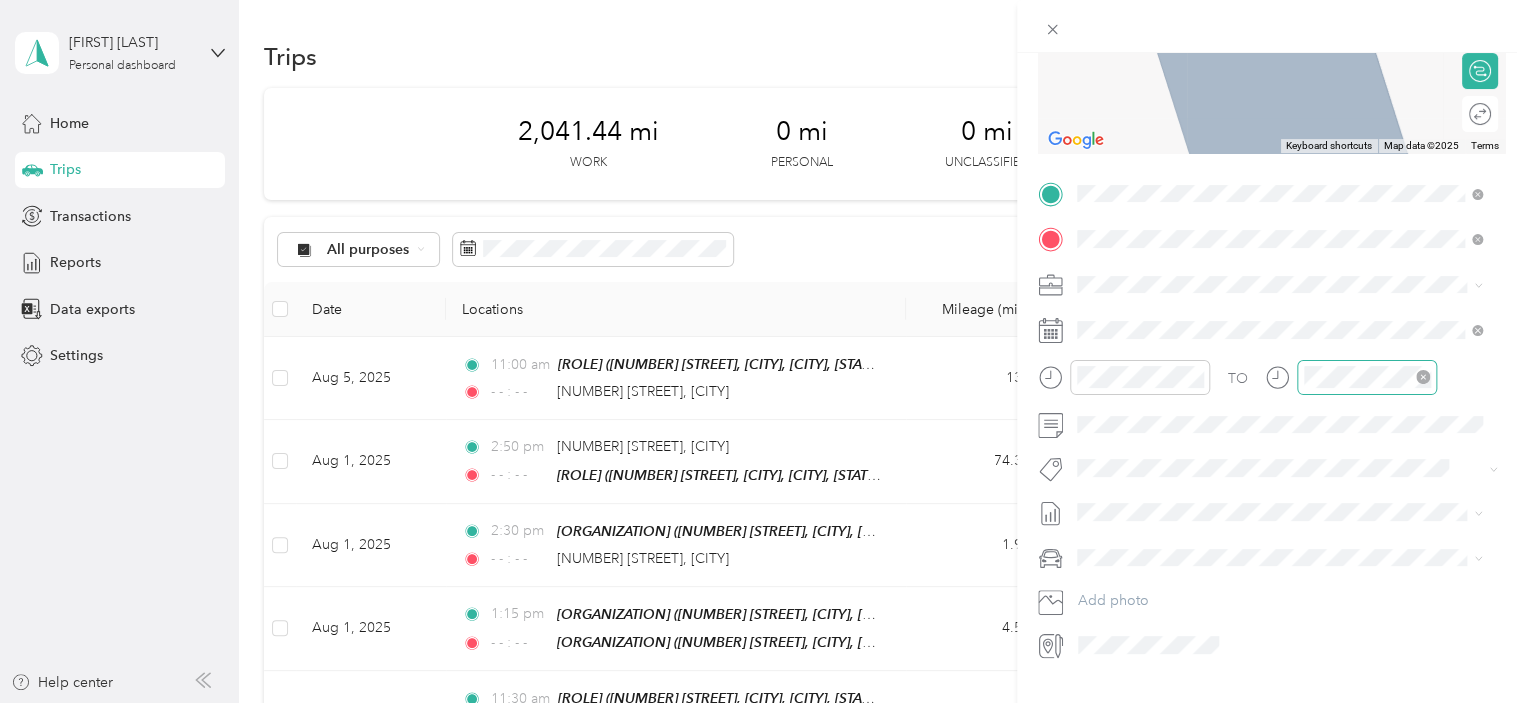 click on "[NUMBER] [STREET], [CITY], [STATE], [COUNTRY]" at bounding box center [1270, 340] 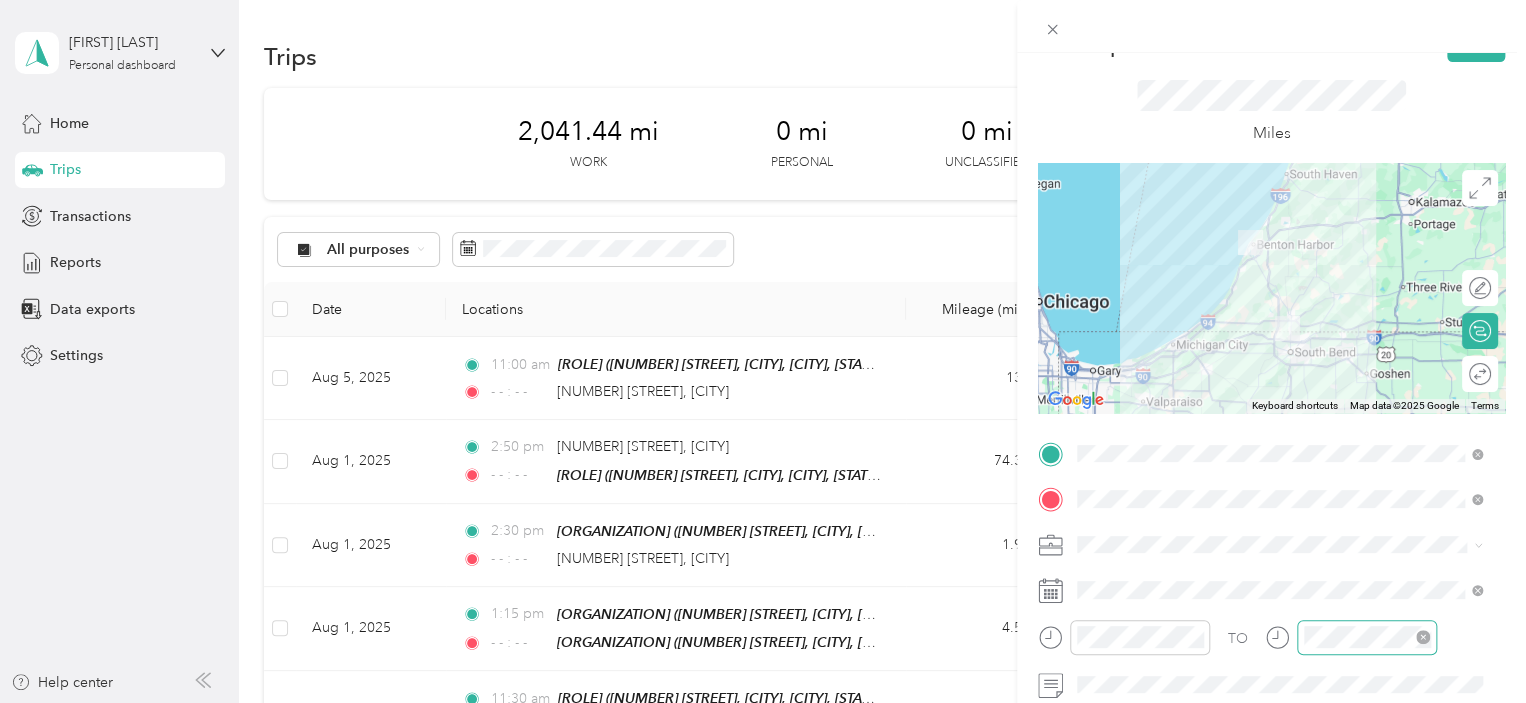 scroll, scrollTop: 0, scrollLeft: 0, axis: both 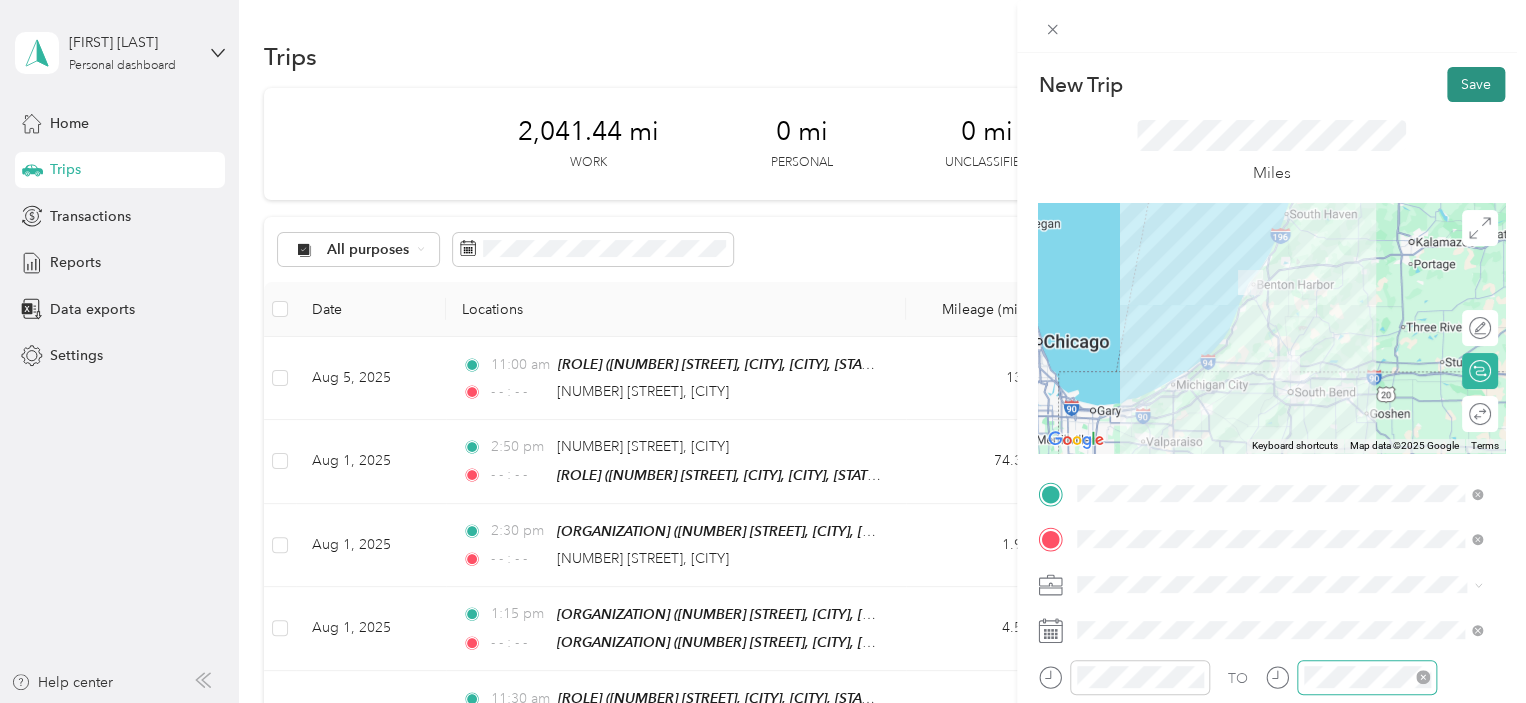 click on "Save" at bounding box center [1476, 84] 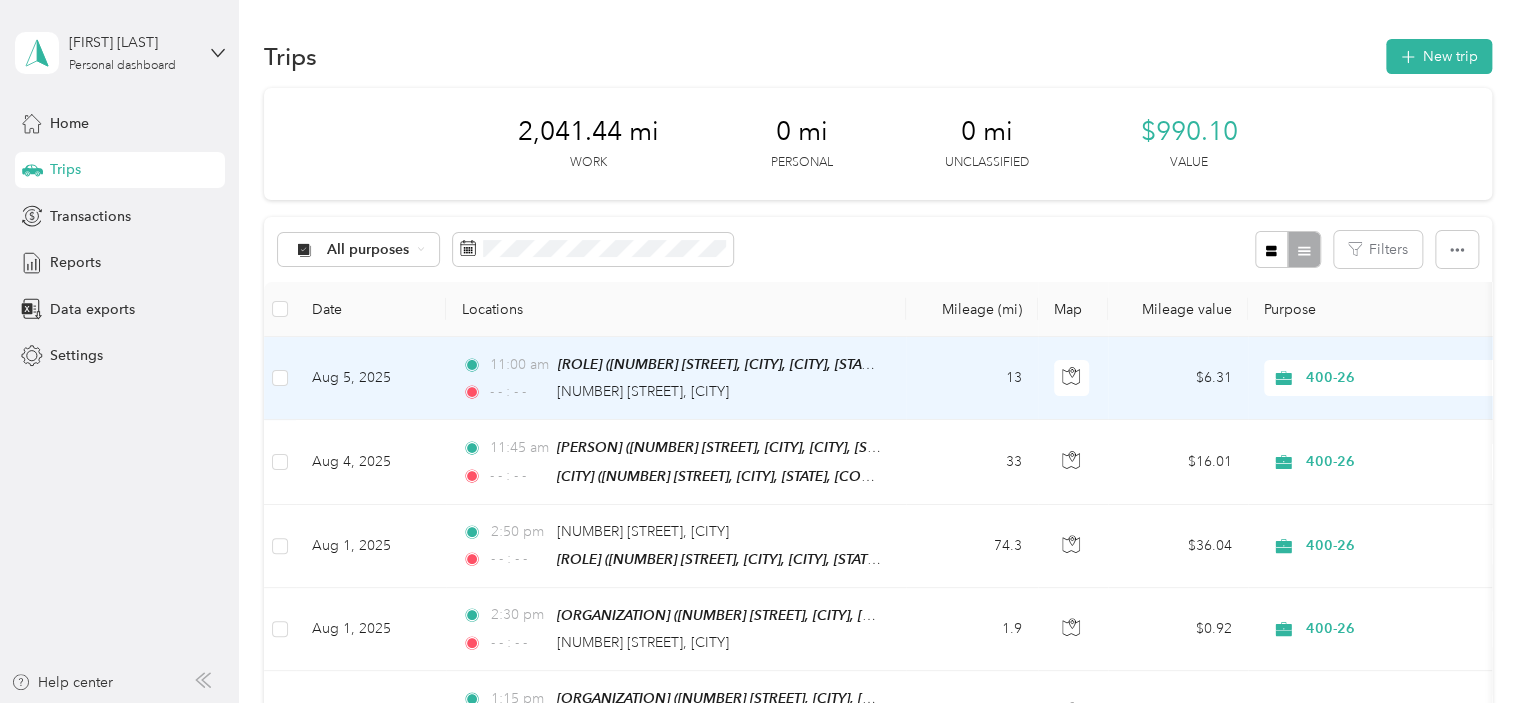 click on "Aug 5, 2025" at bounding box center [371, 378] 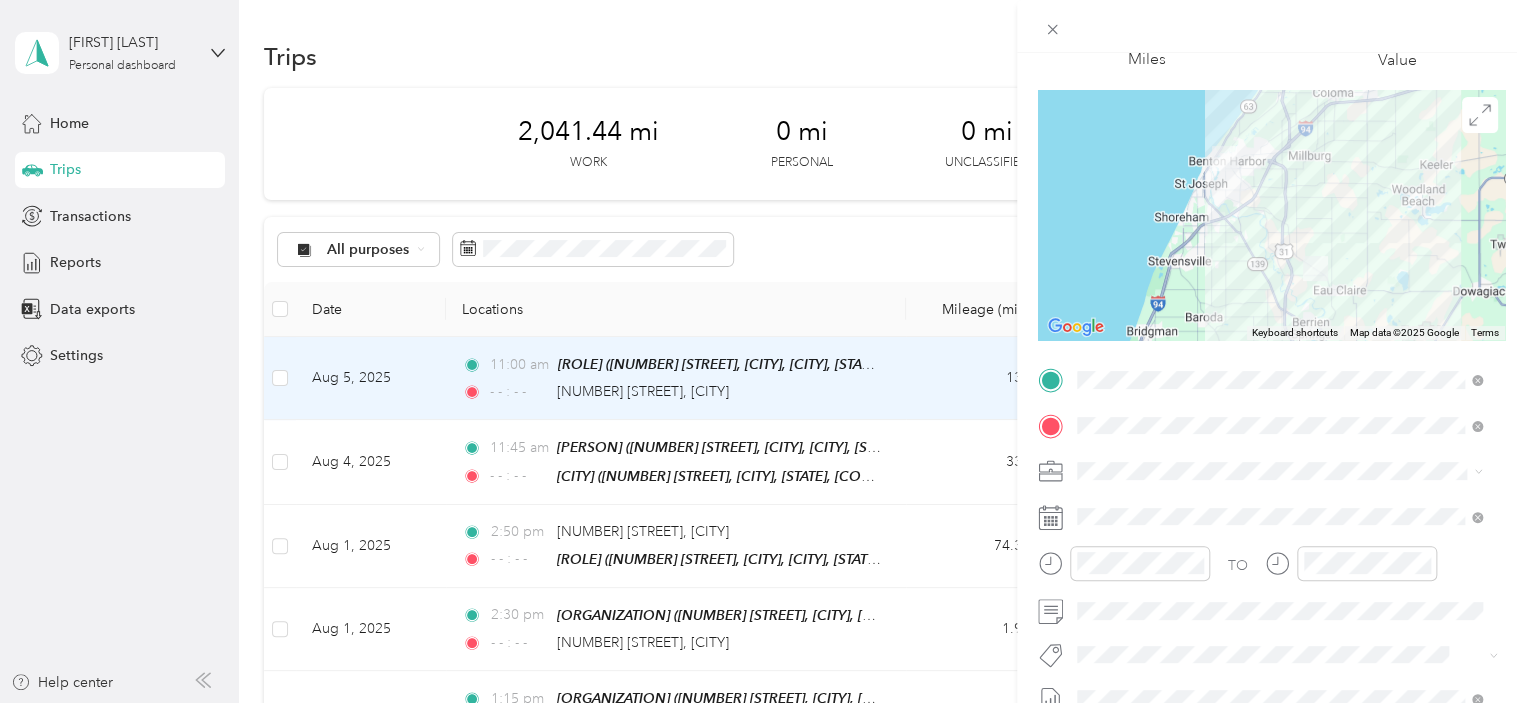 scroll, scrollTop: 200, scrollLeft: 0, axis: vertical 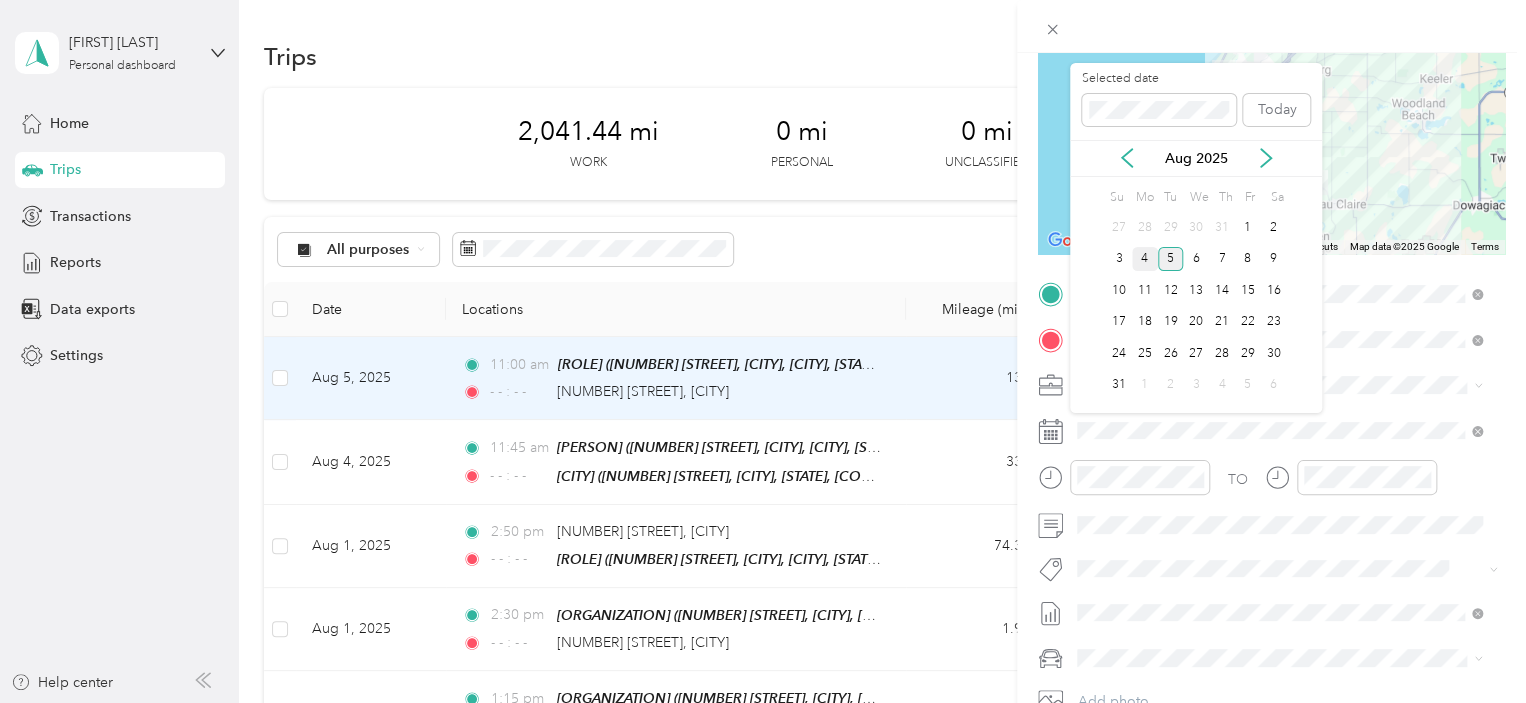 click on "4" at bounding box center (1145, 259) 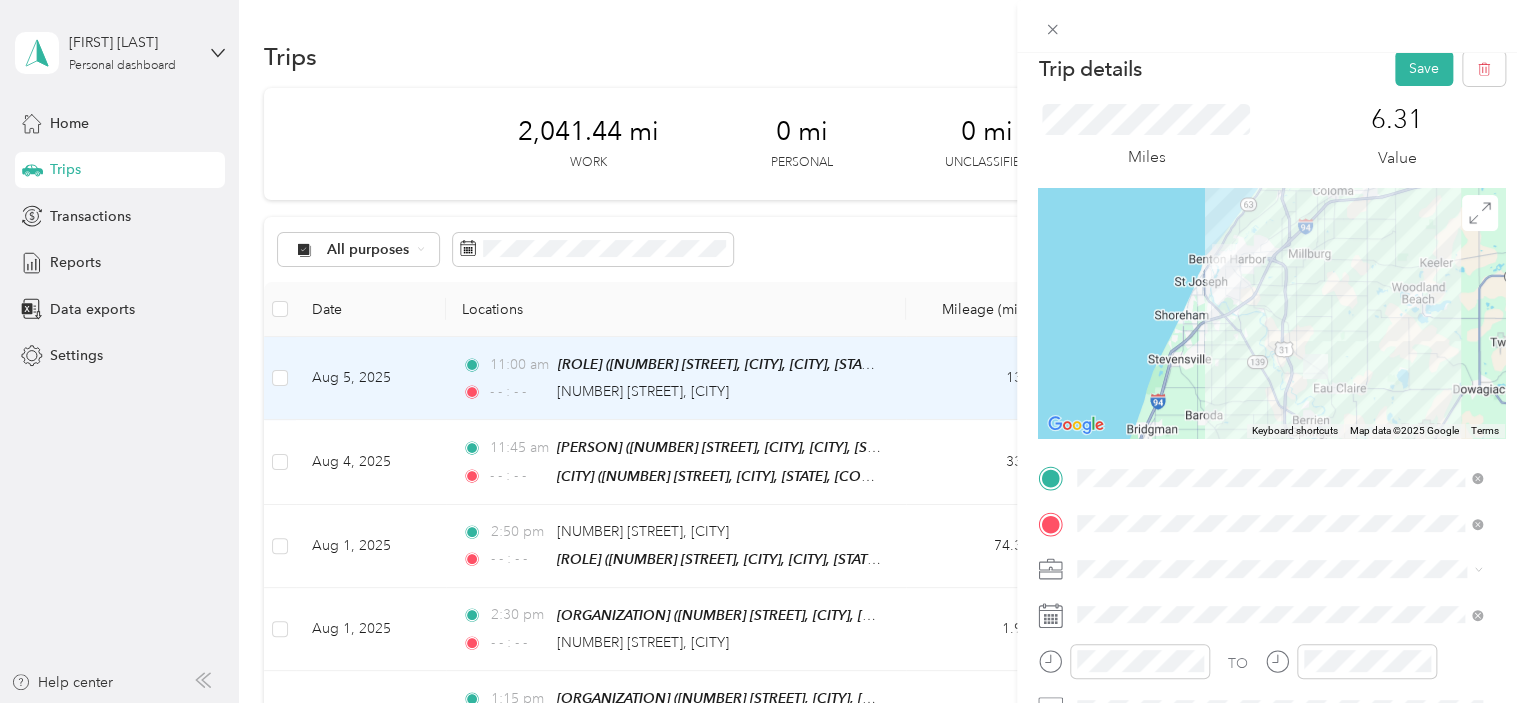 scroll, scrollTop: 0, scrollLeft: 0, axis: both 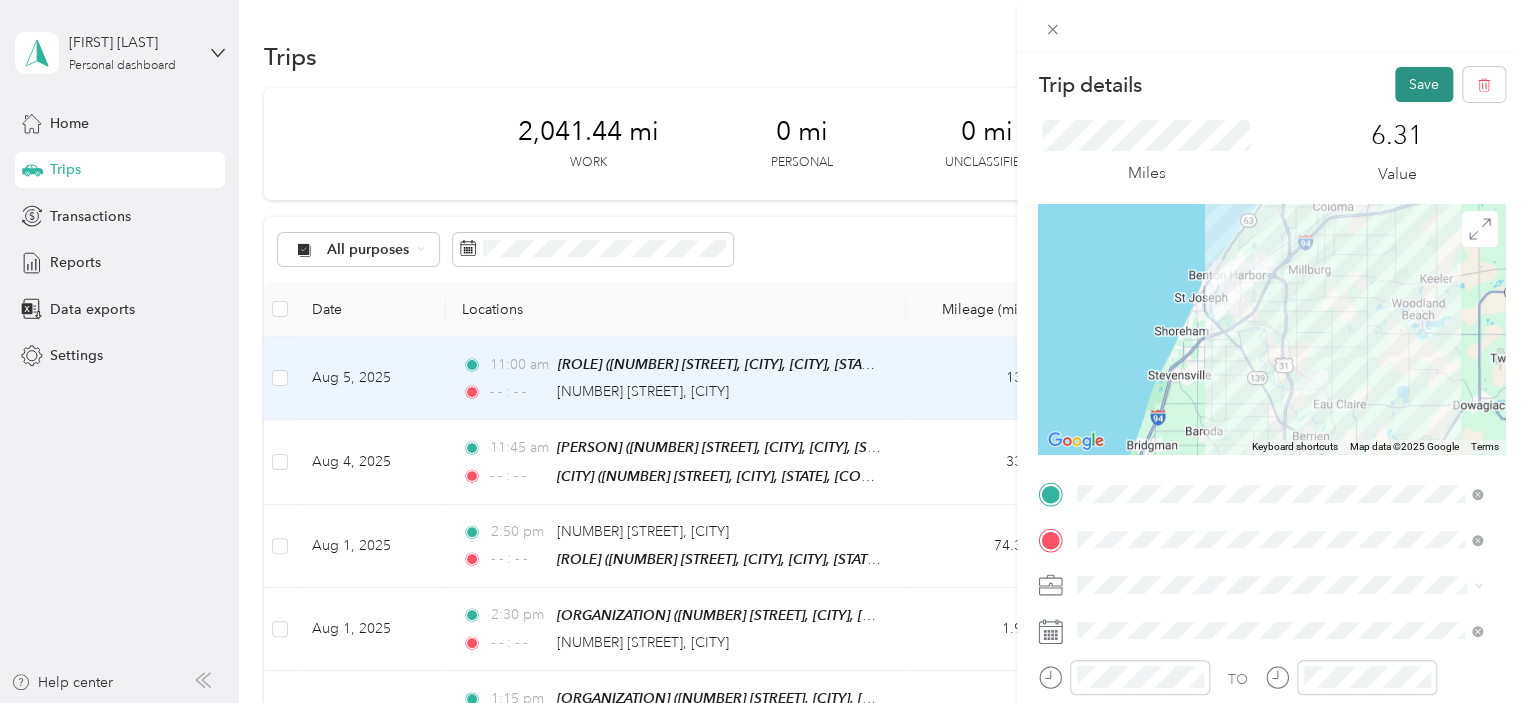 click on "Save" at bounding box center [1424, 84] 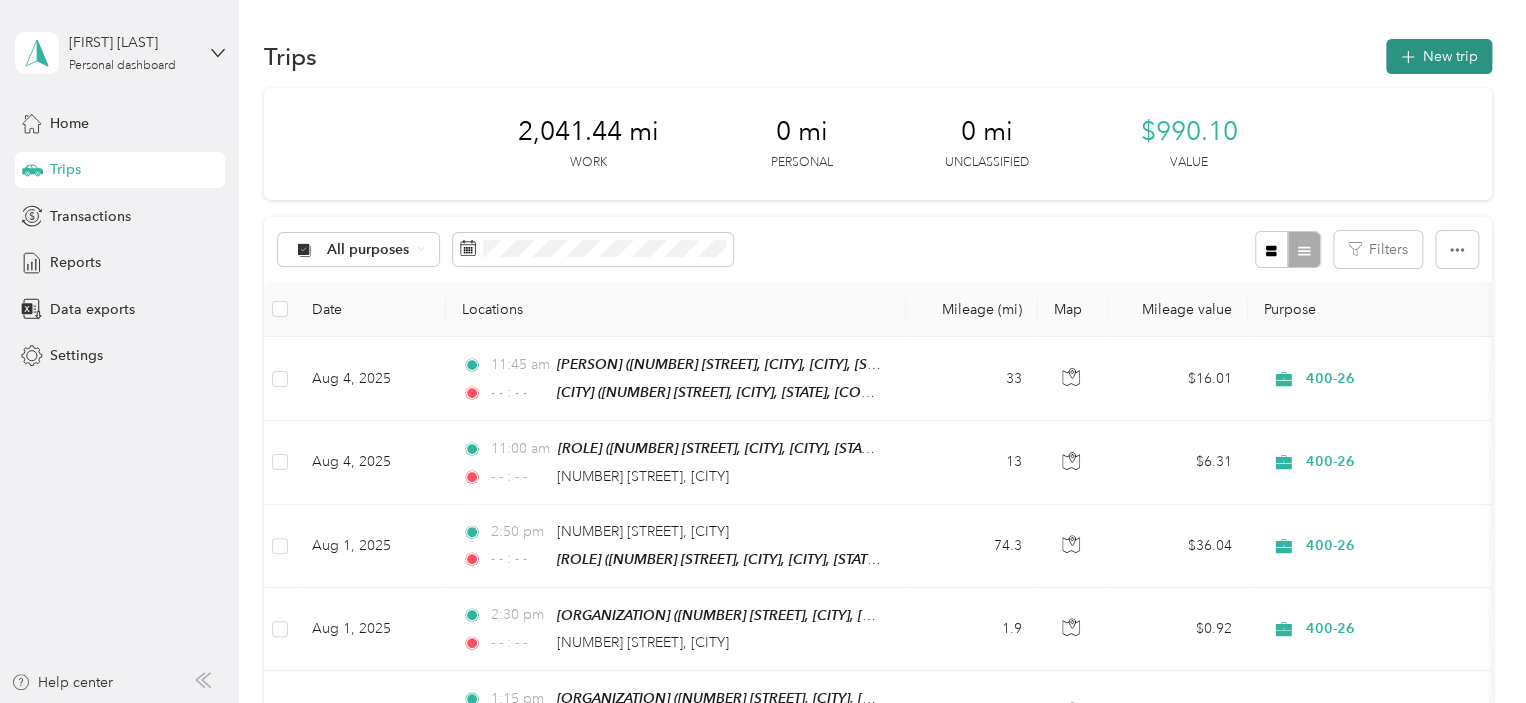 click on "New trip" at bounding box center [1439, 56] 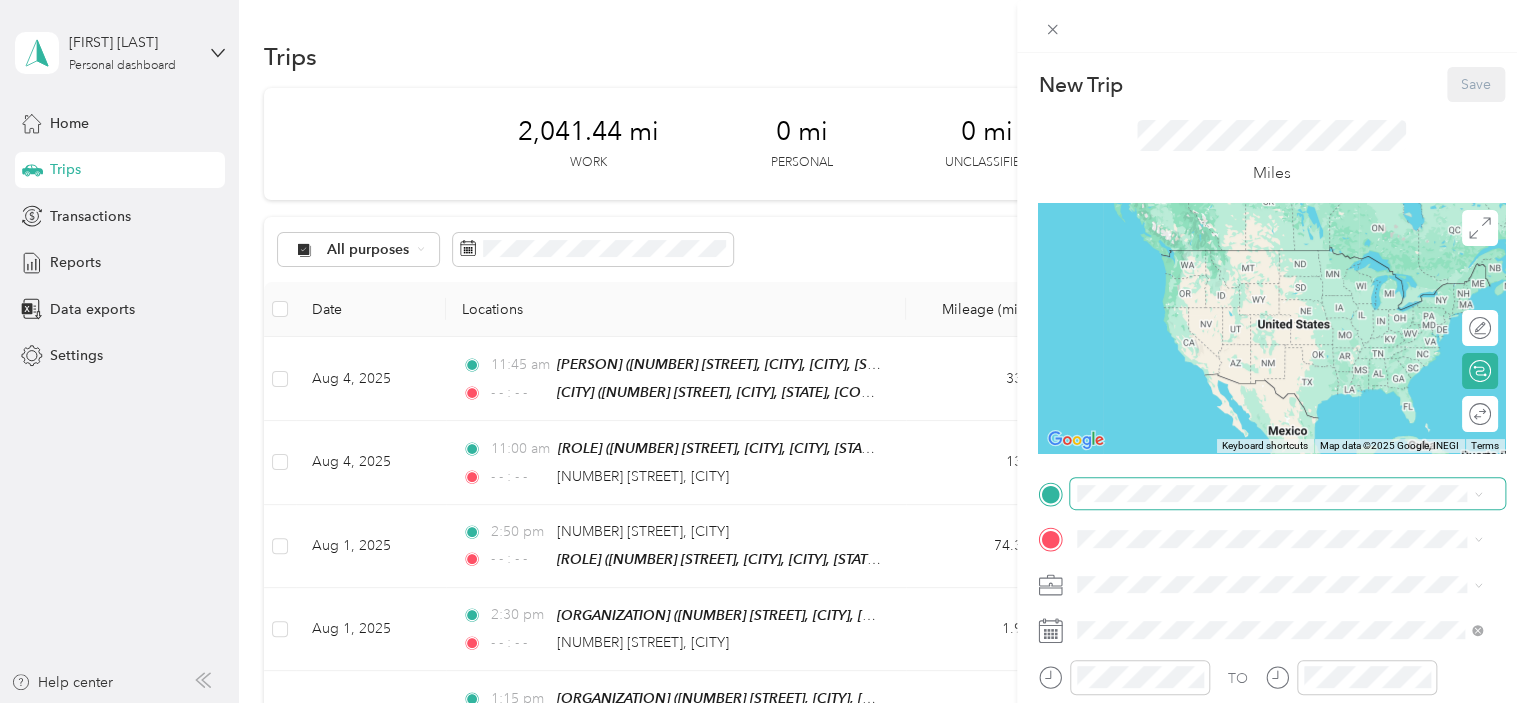 click at bounding box center (1287, 494) 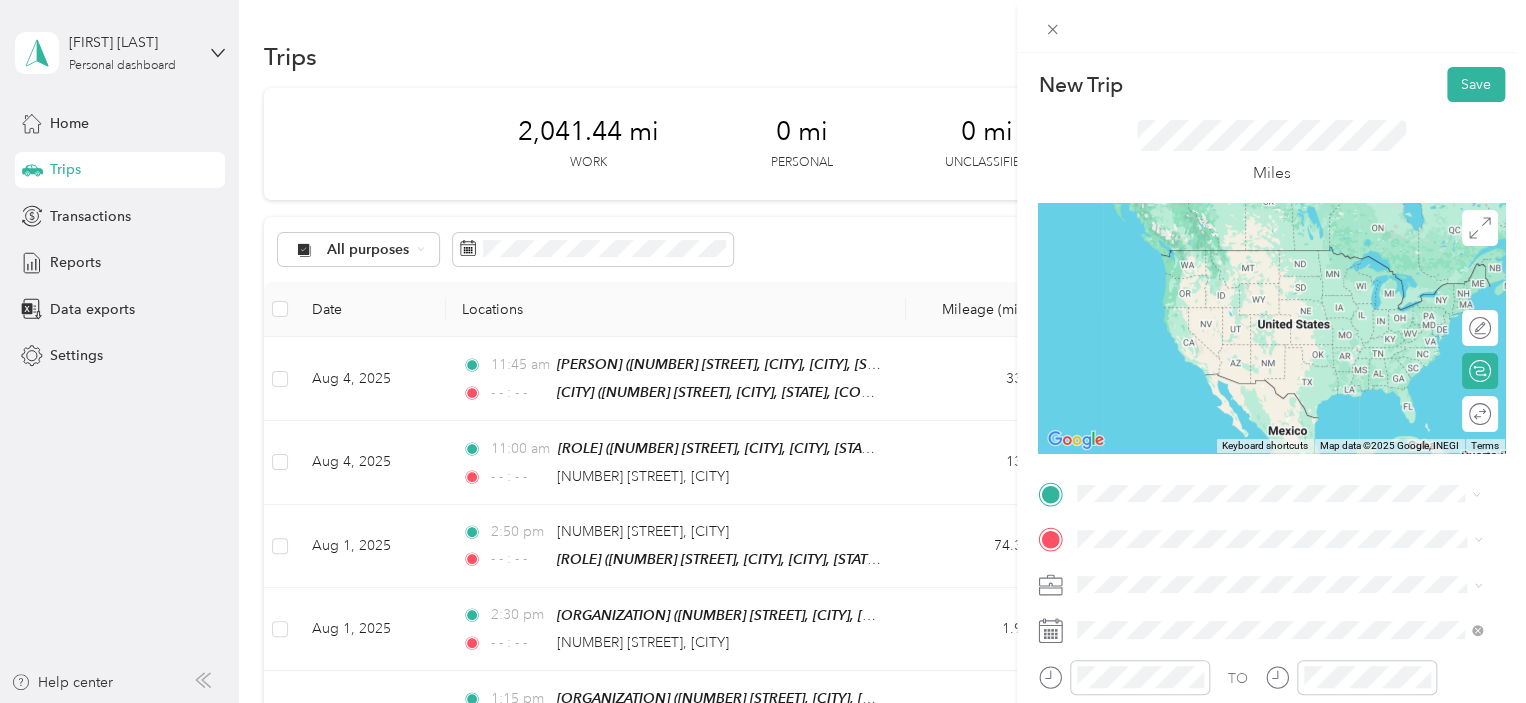 click on "Vail" at bounding box center (1270, 257) 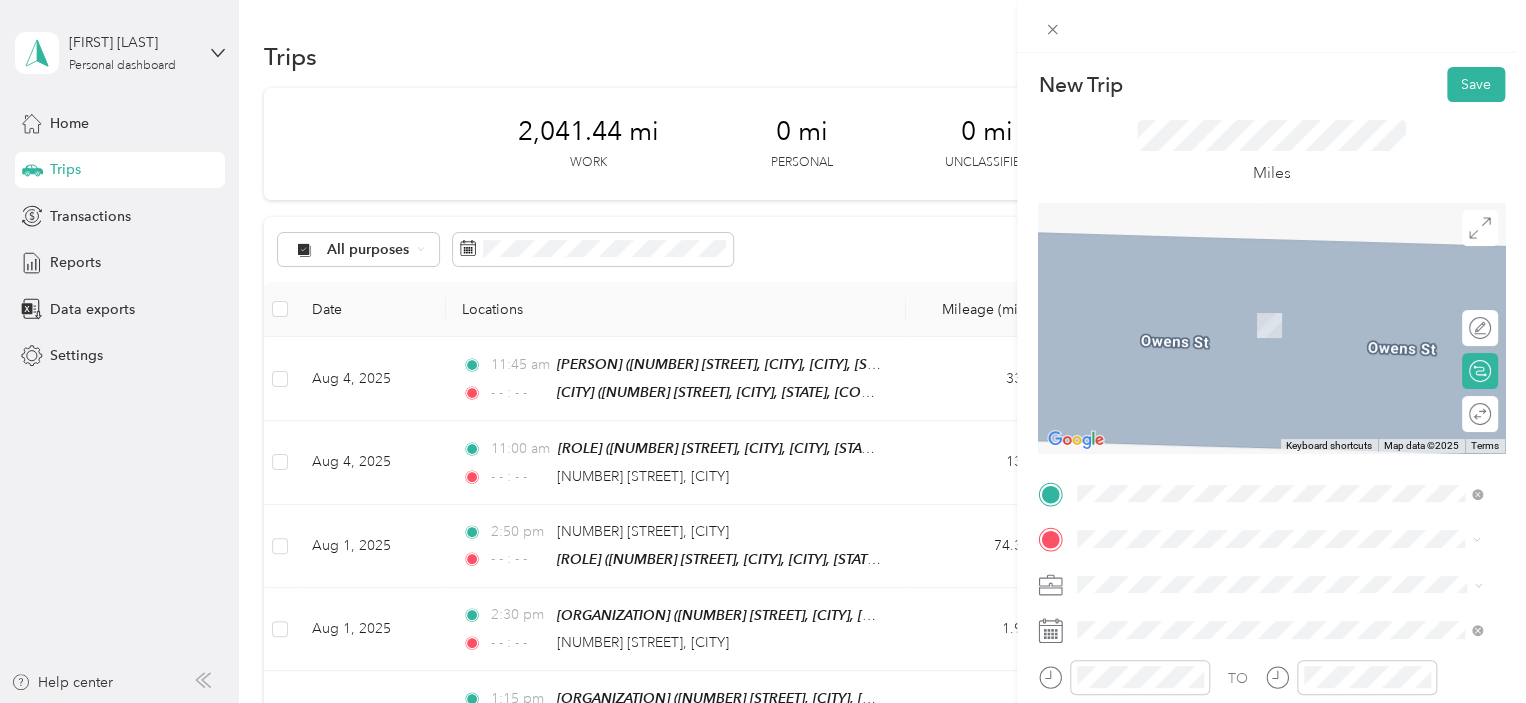 click on "[ROLE] [STREET], [CITY], [POSTAL_CODE], [CITY], [STATE], [COUNTRY]" at bounding box center [1295, 492] 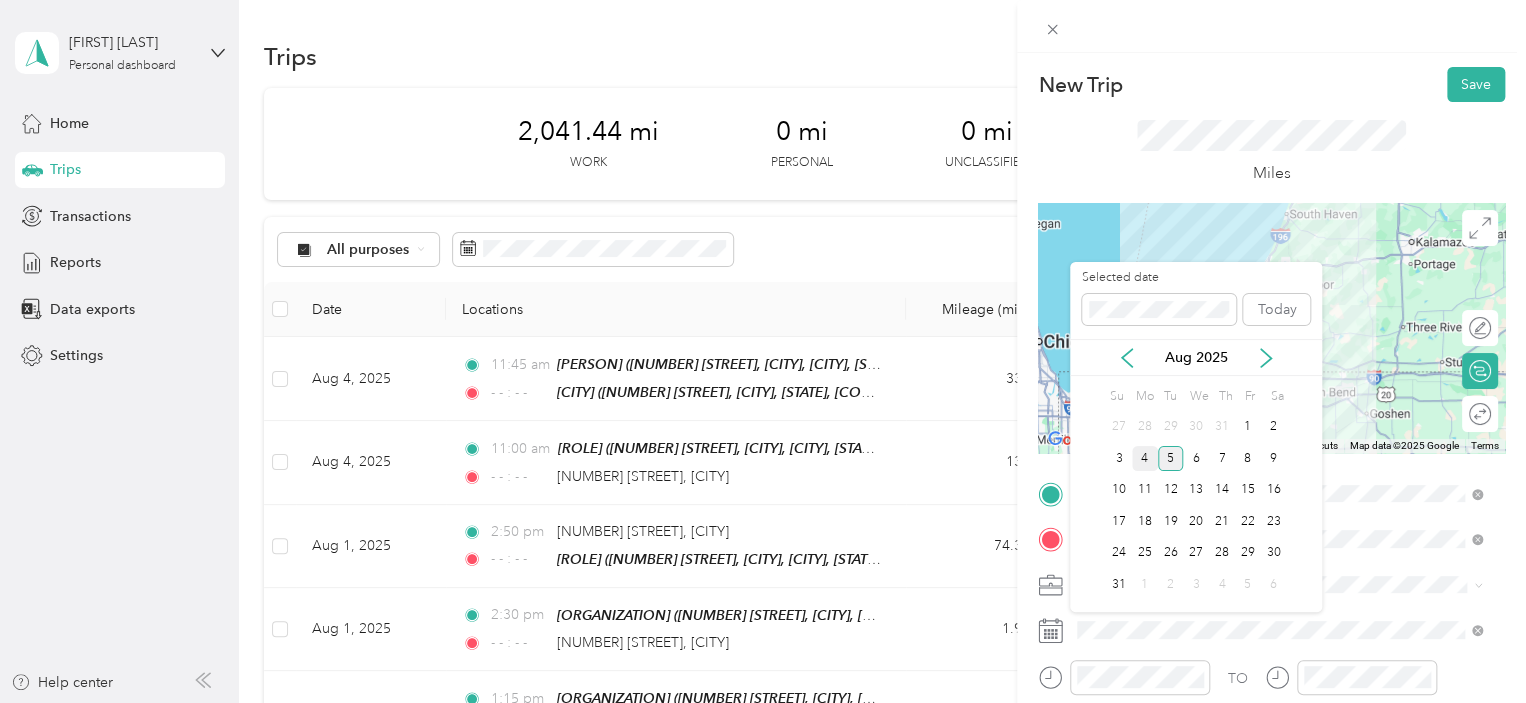 click on "4" at bounding box center [1145, 458] 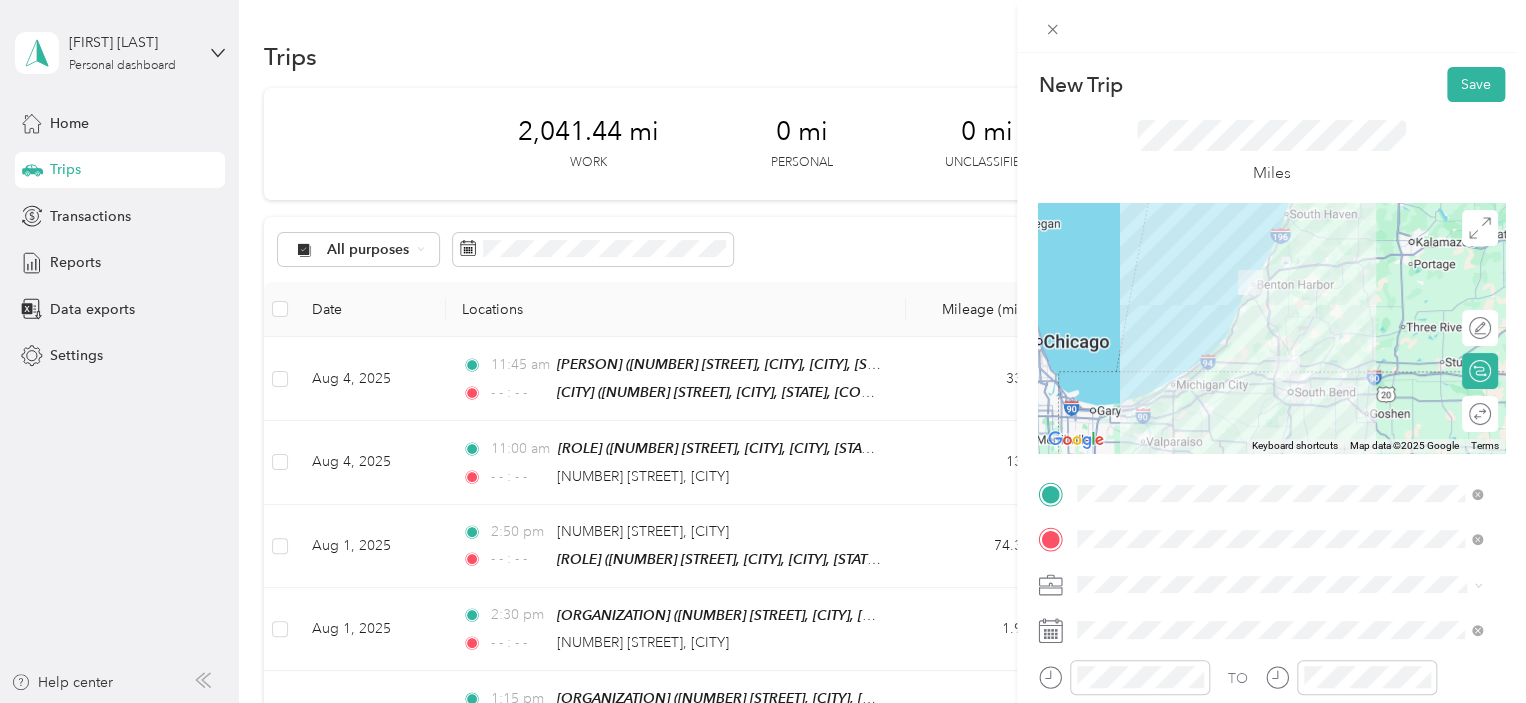 click on "400-26" at bounding box center (1279, 512) 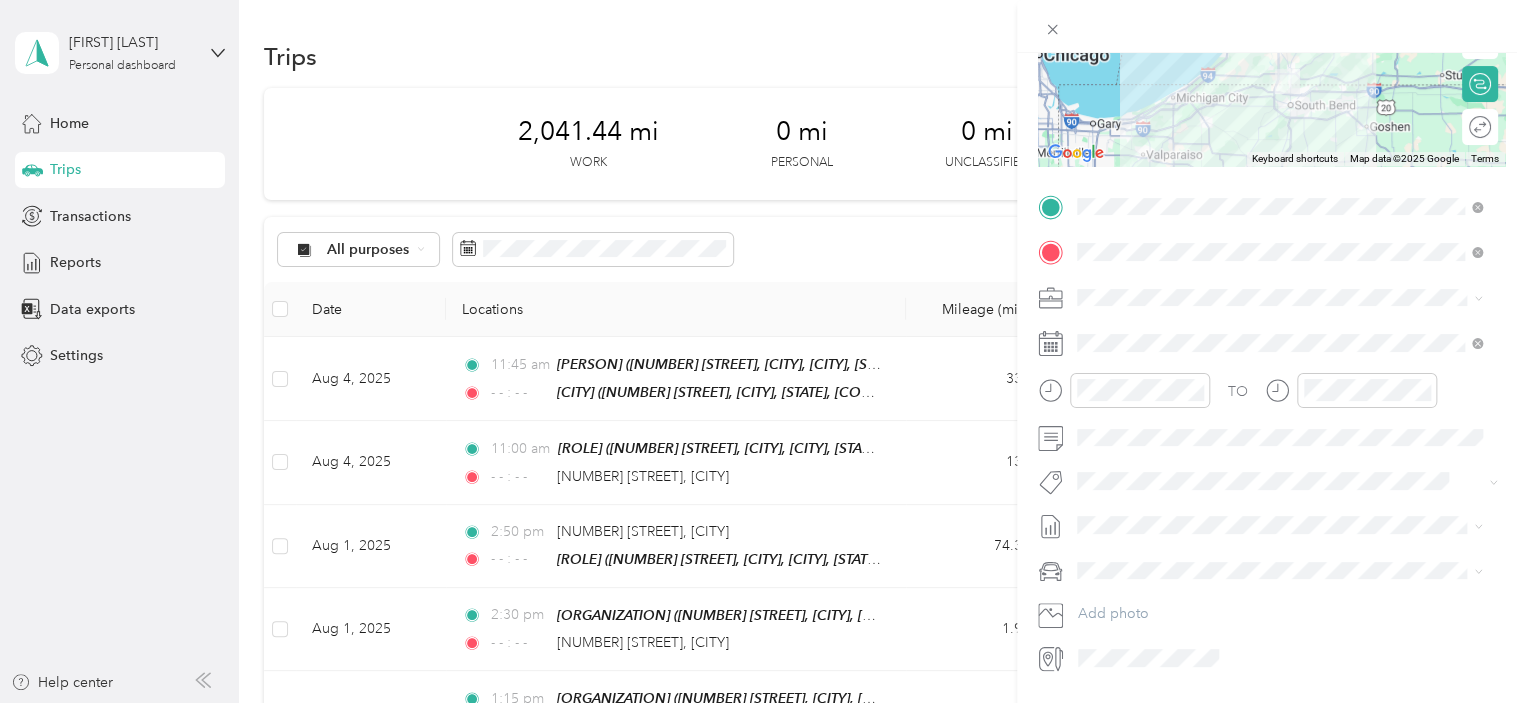 scroll, scrollTop: 324, scrollLeft: 0, axis: vertical 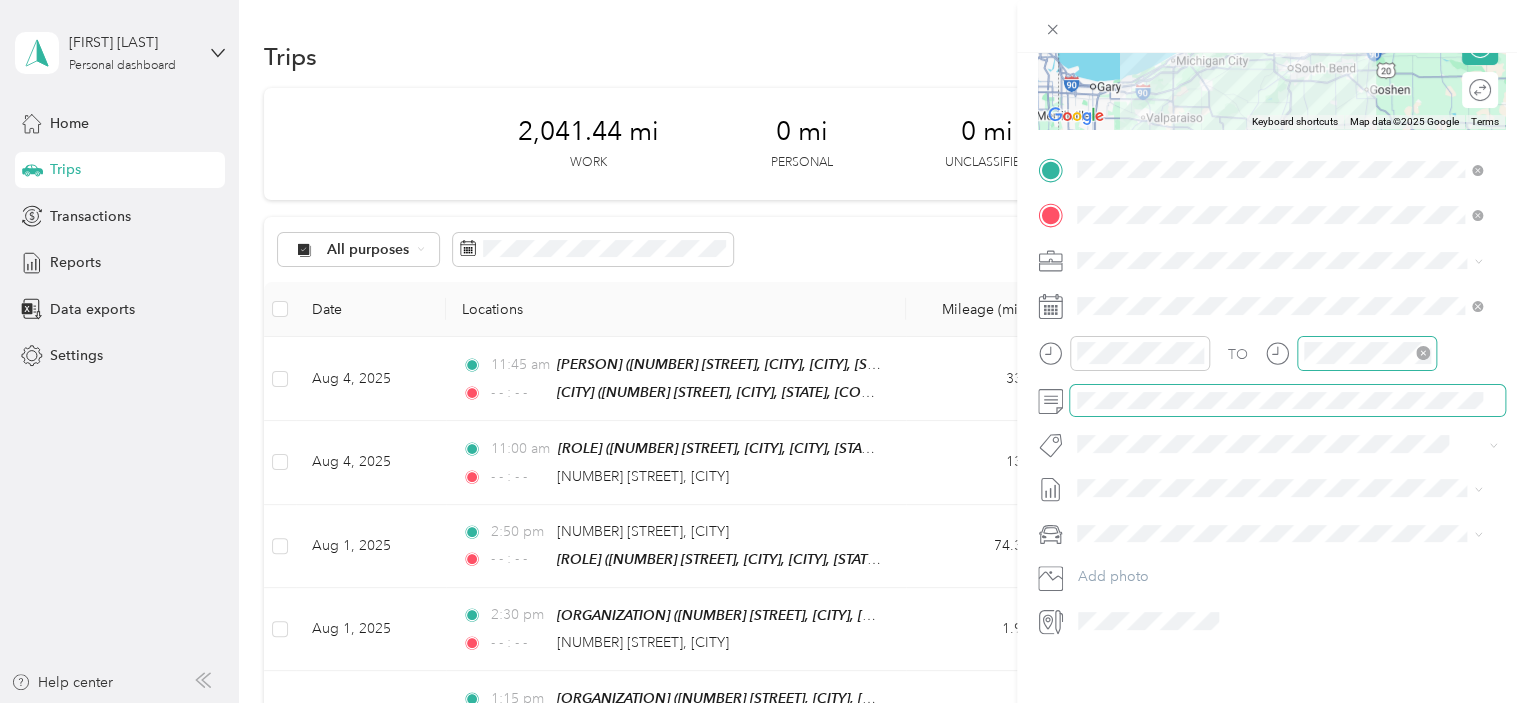 click 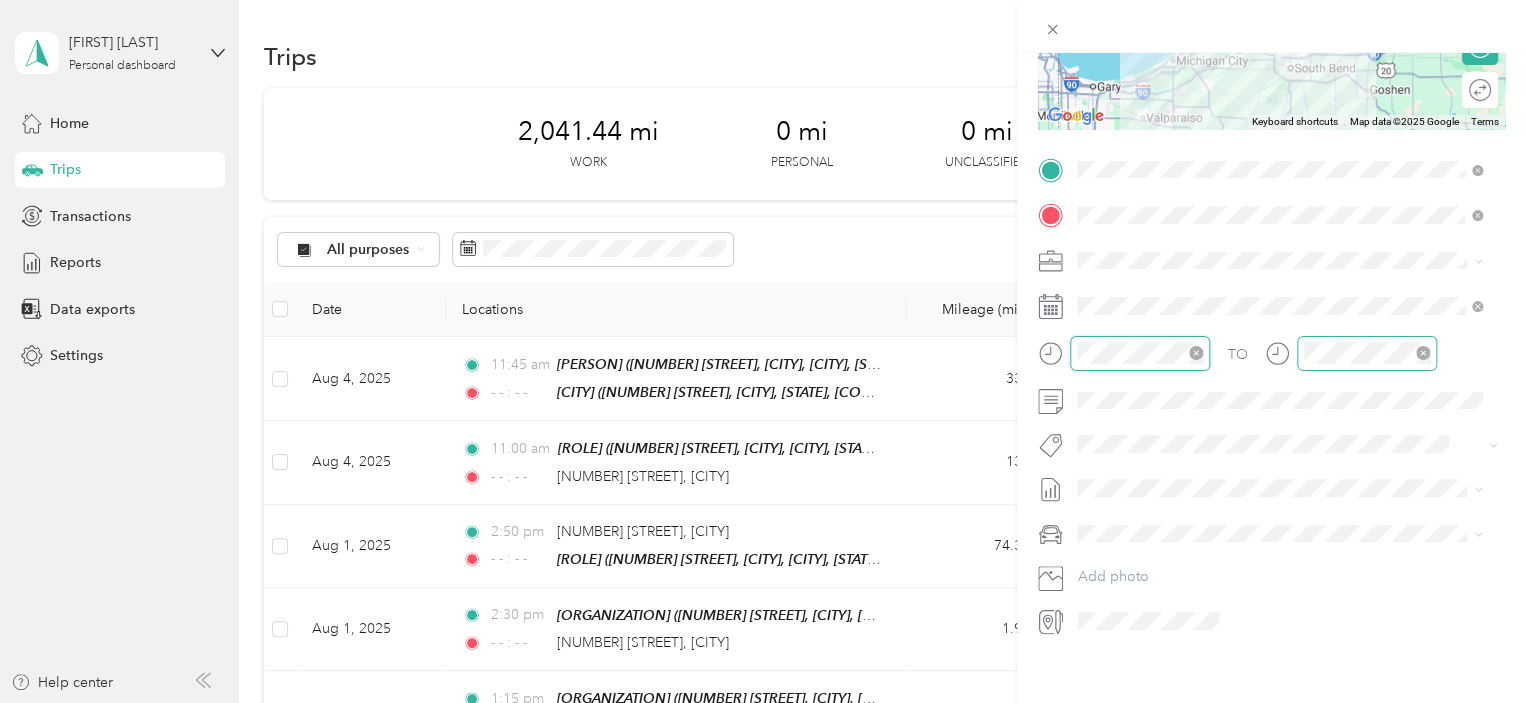 click at bounding box center [1140, 353] 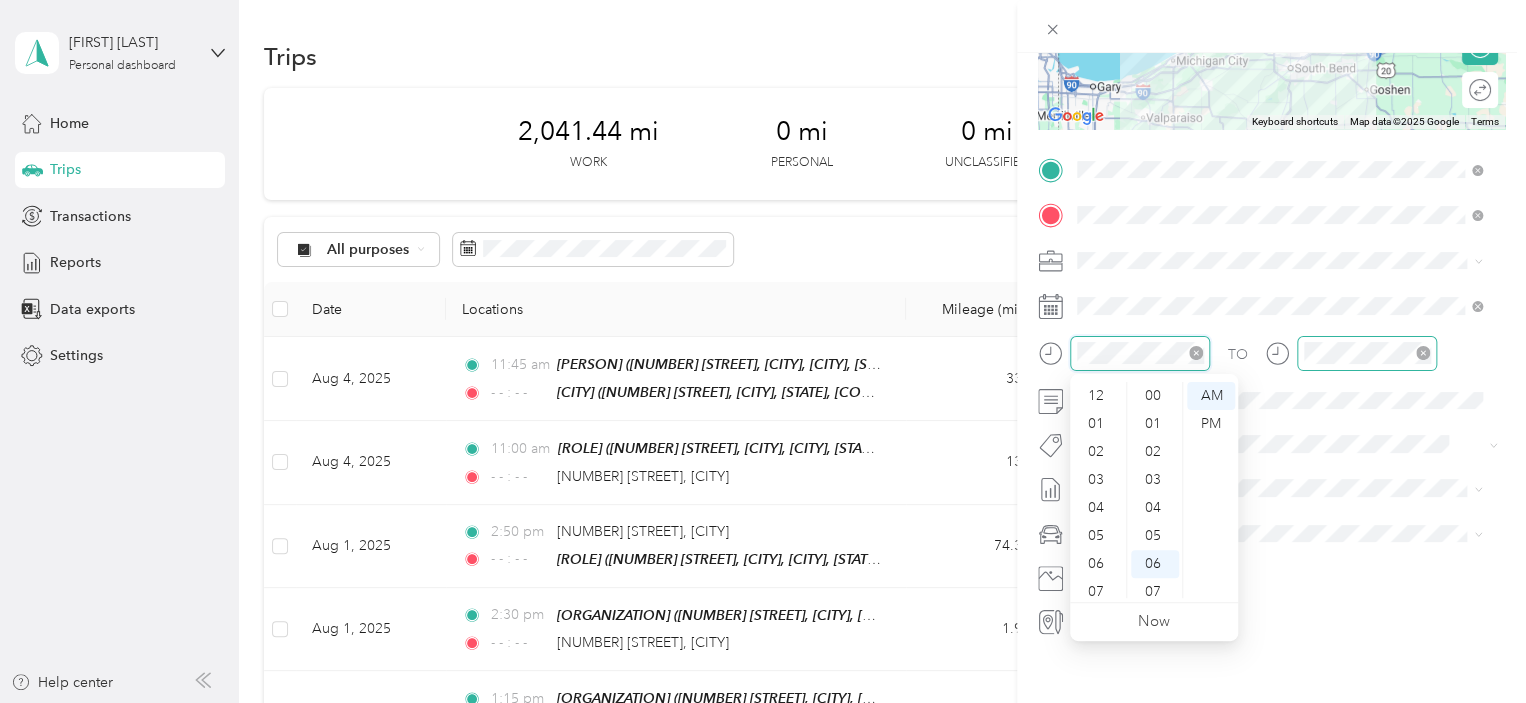 scroll, scrollTop: 168, scrollLeft: 0, axis: vertical 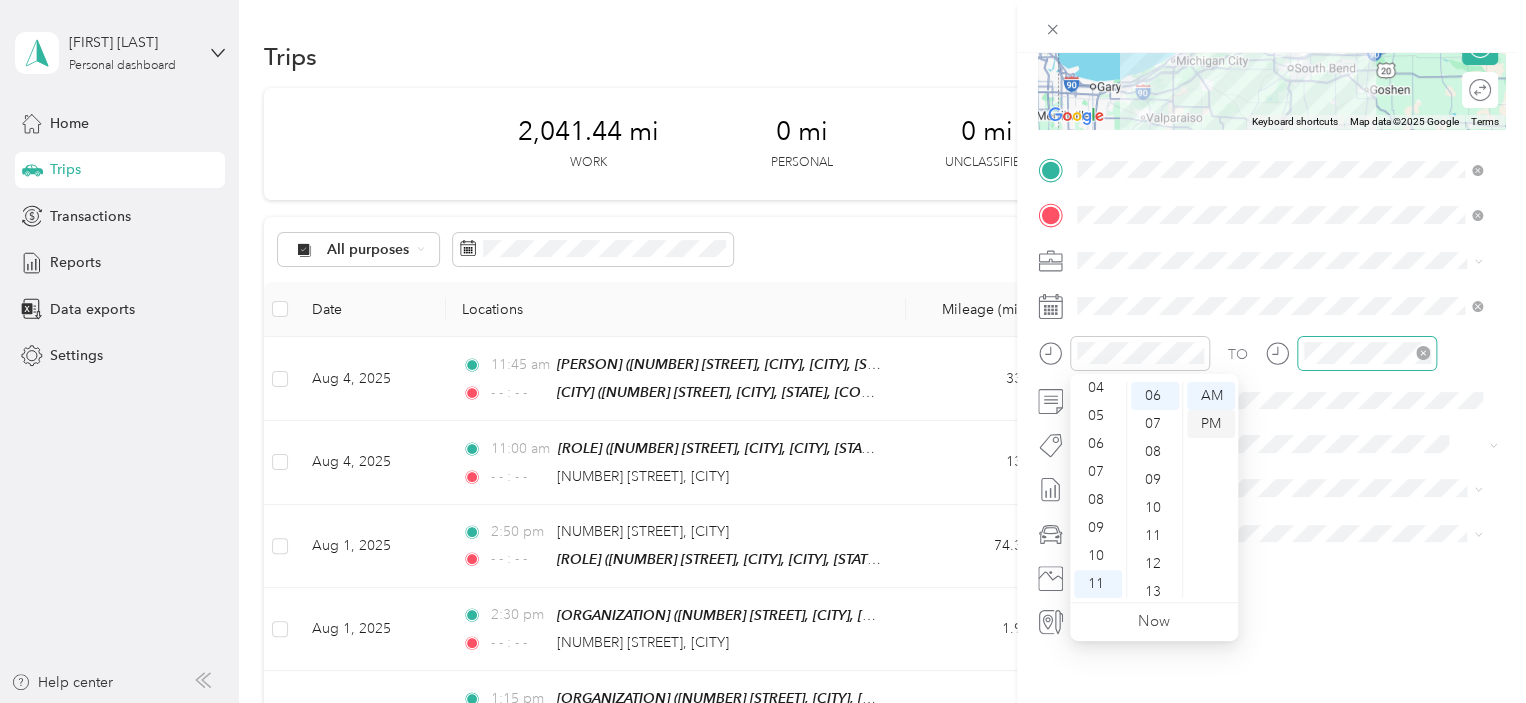 click on "PM" at bounding box center [1211, 424] 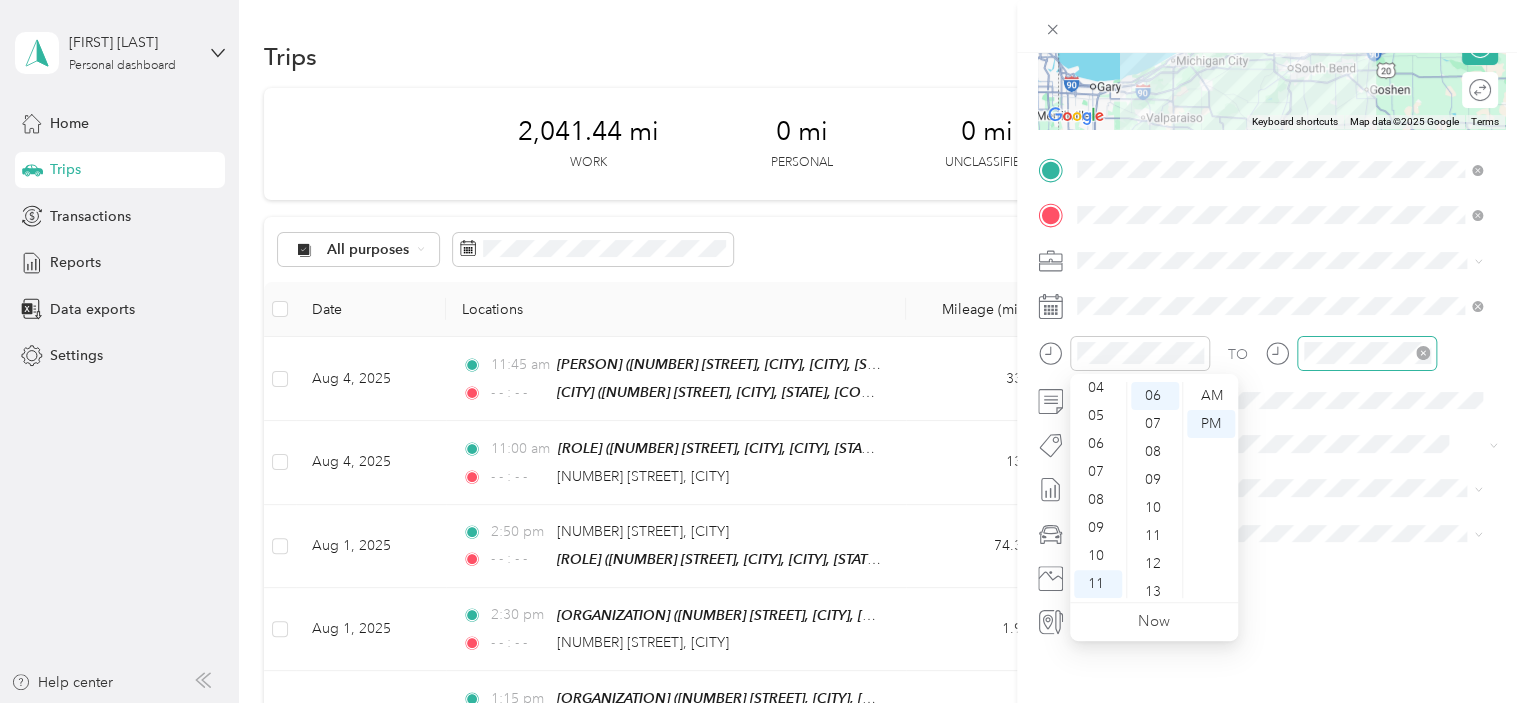scroll, scrollTop: 0, scrollLeft: 0, axis: both 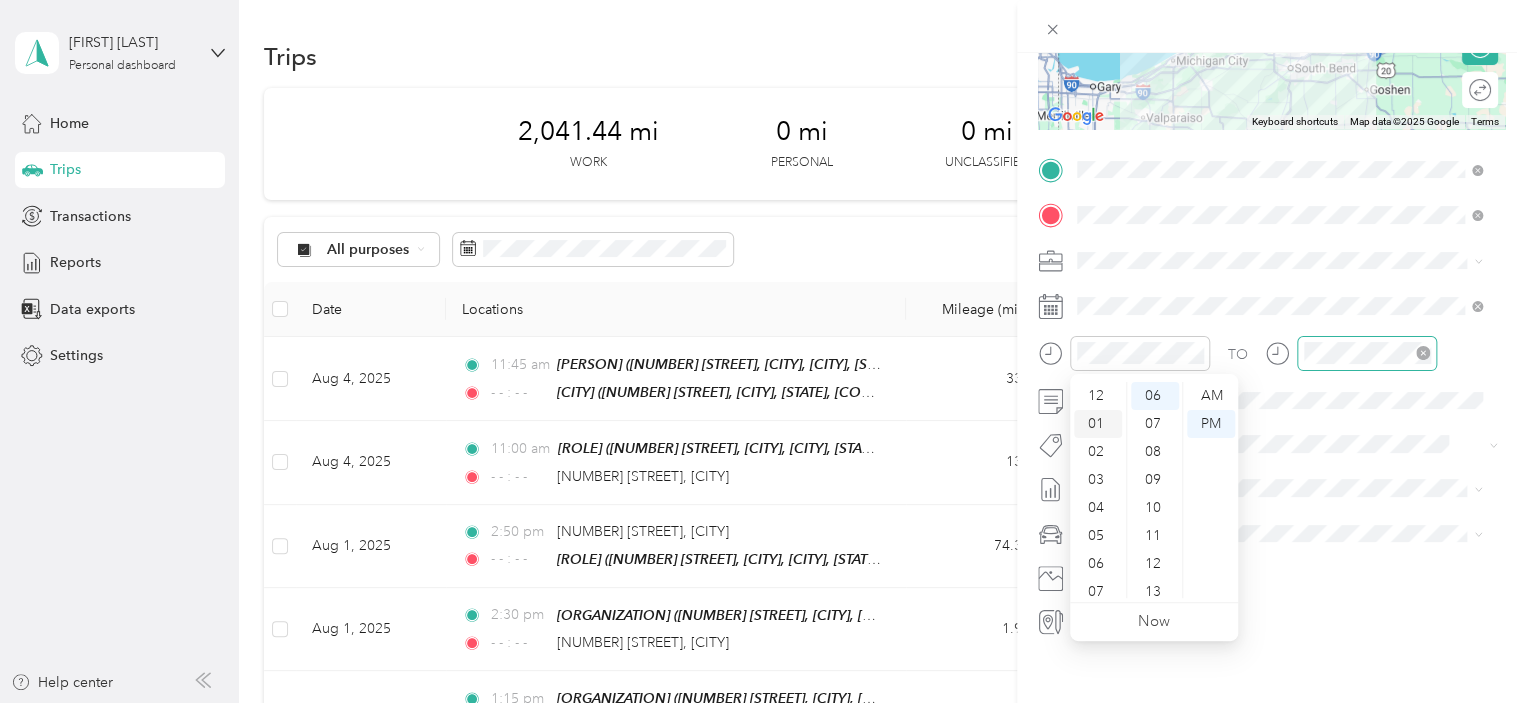 click on "01" at bounding box center (1098, 424) 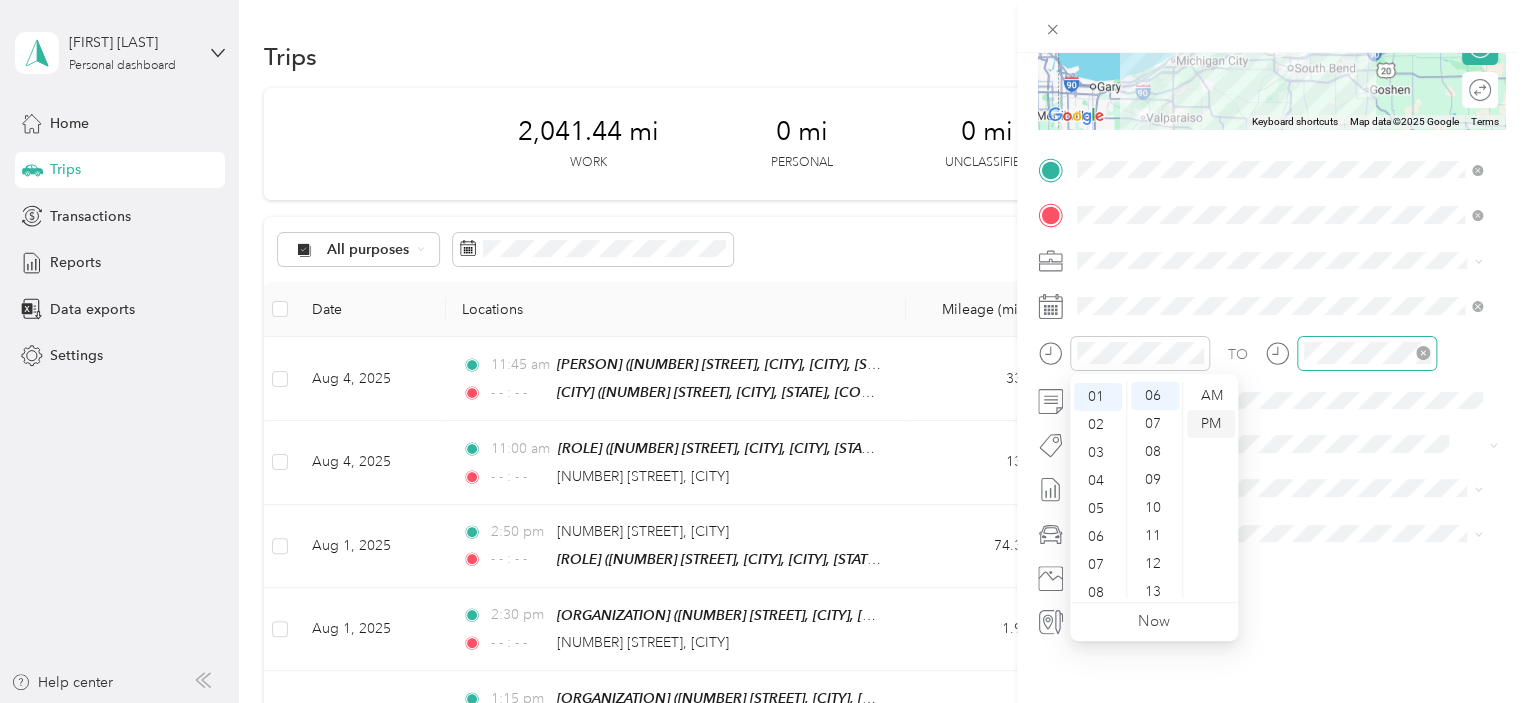scroll, scrollTop: 28, scrollLeft: 0, axis: vertical 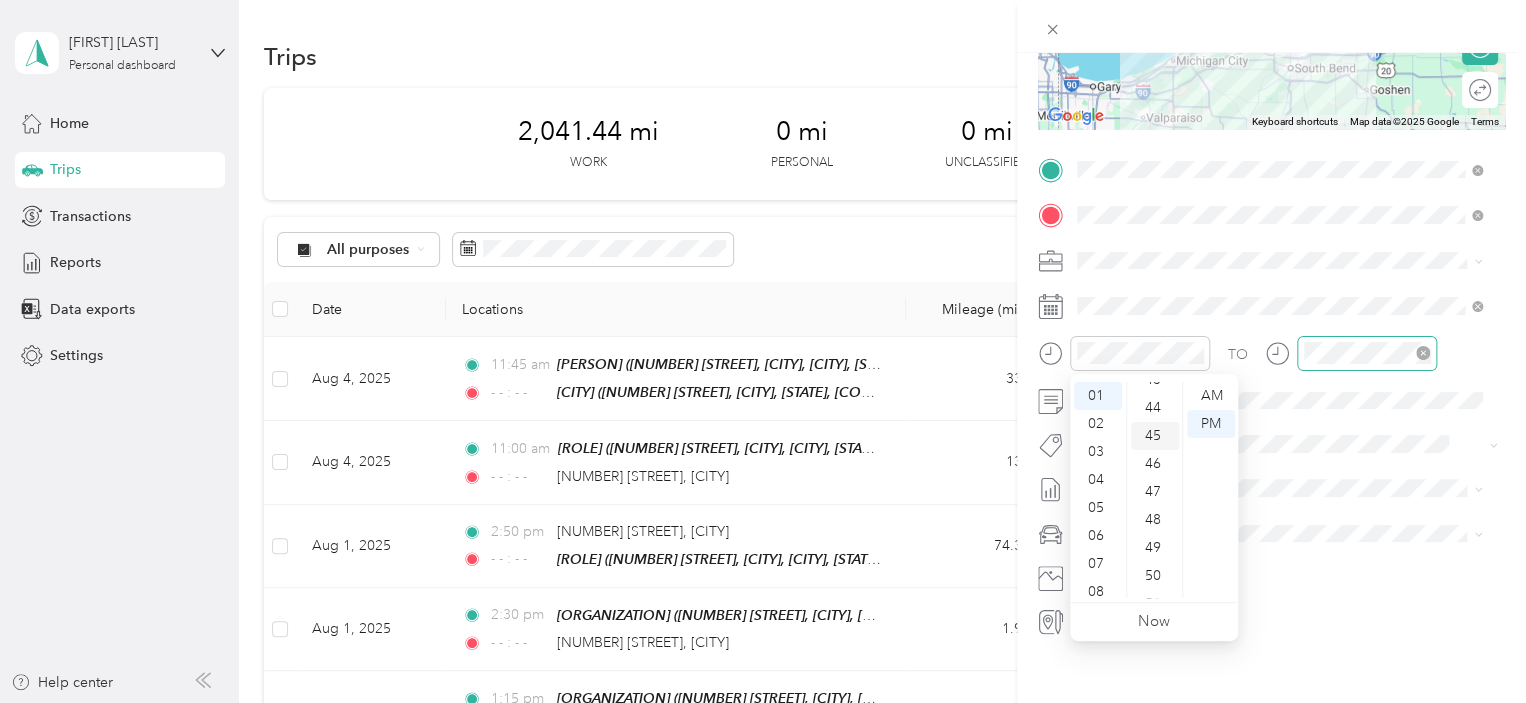 click on "45" at bounding box center (1155, 436) 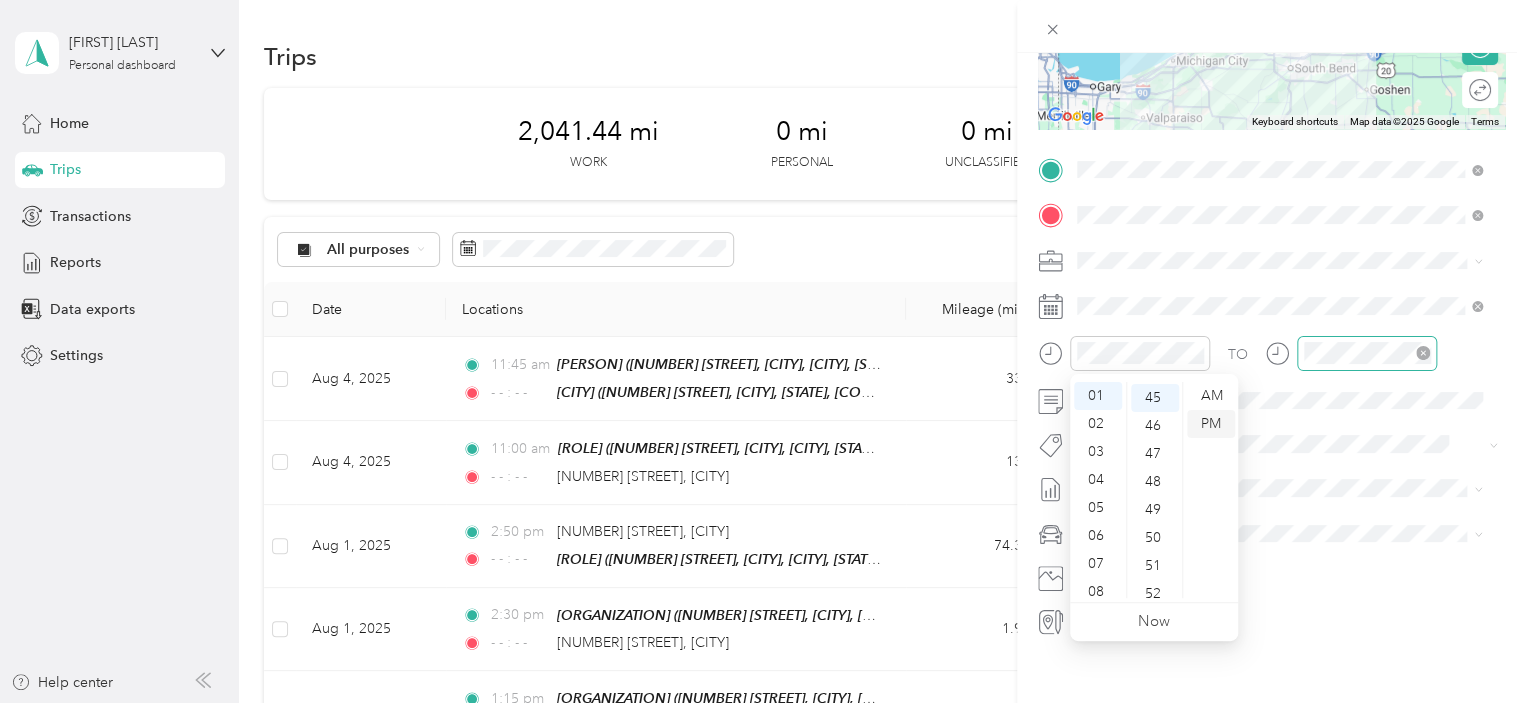 scroll, scrollTop: 1260, scrollLeft: 0, axis: vertical 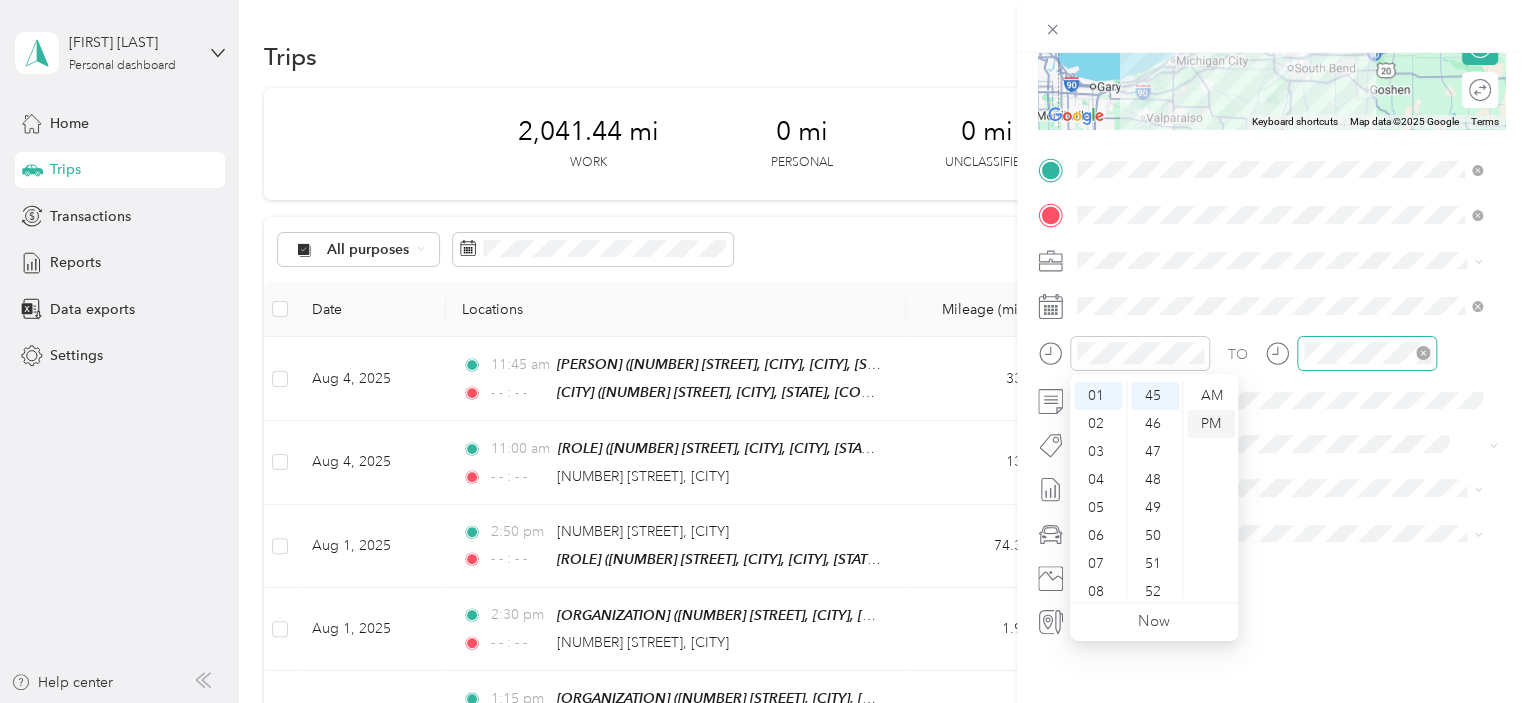 click on "PM" at bounding box center (1211, 424) 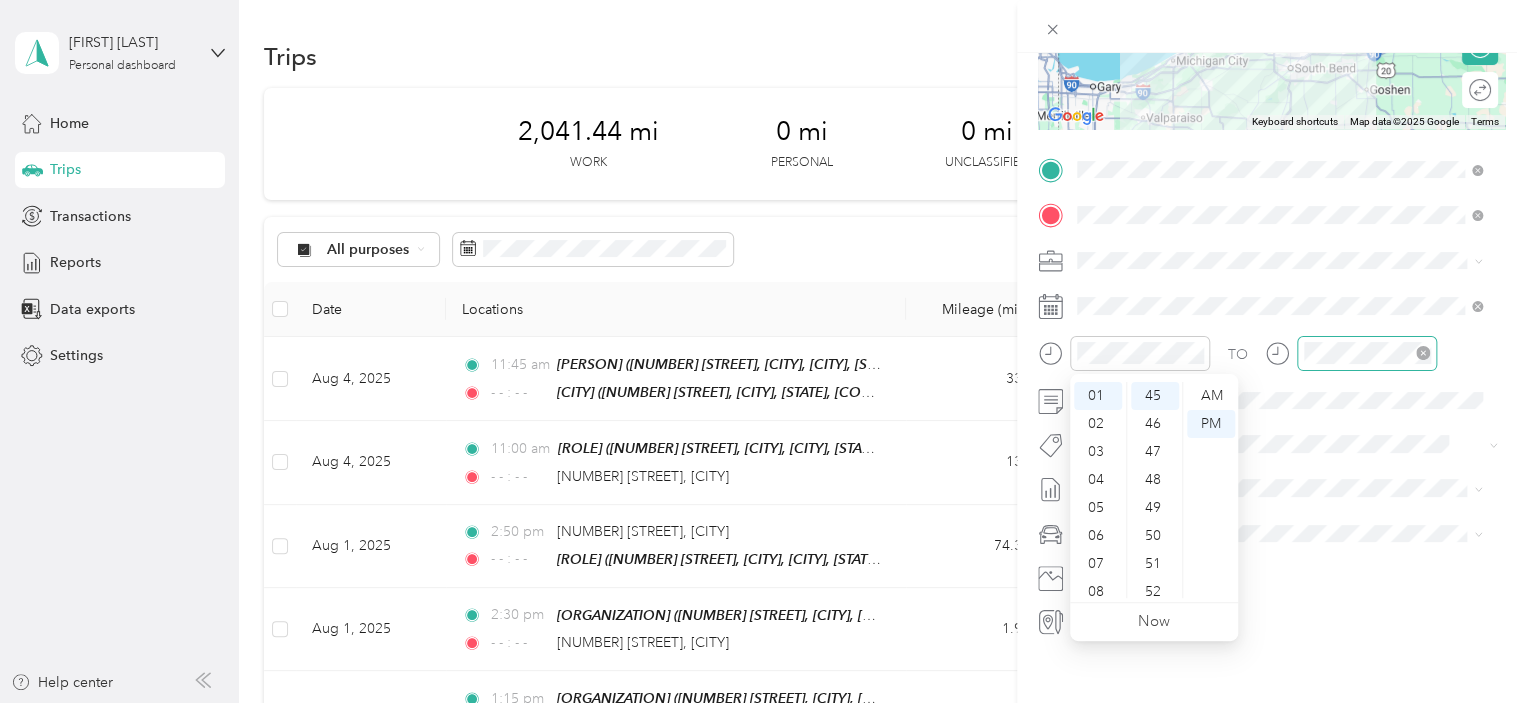 click at bounding box center [1351, 360] 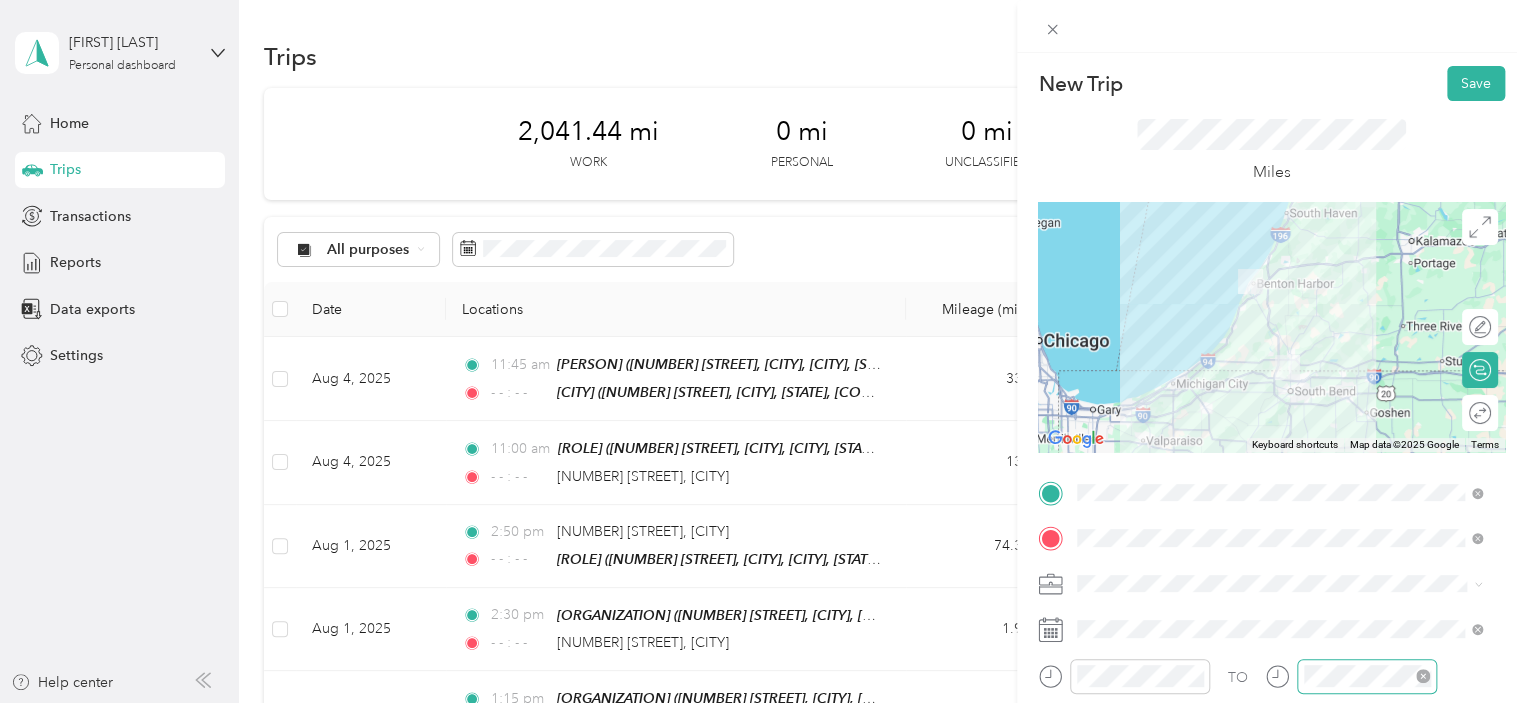 scroll, scrollTop: 0, scrollLeft: 0, axis: both 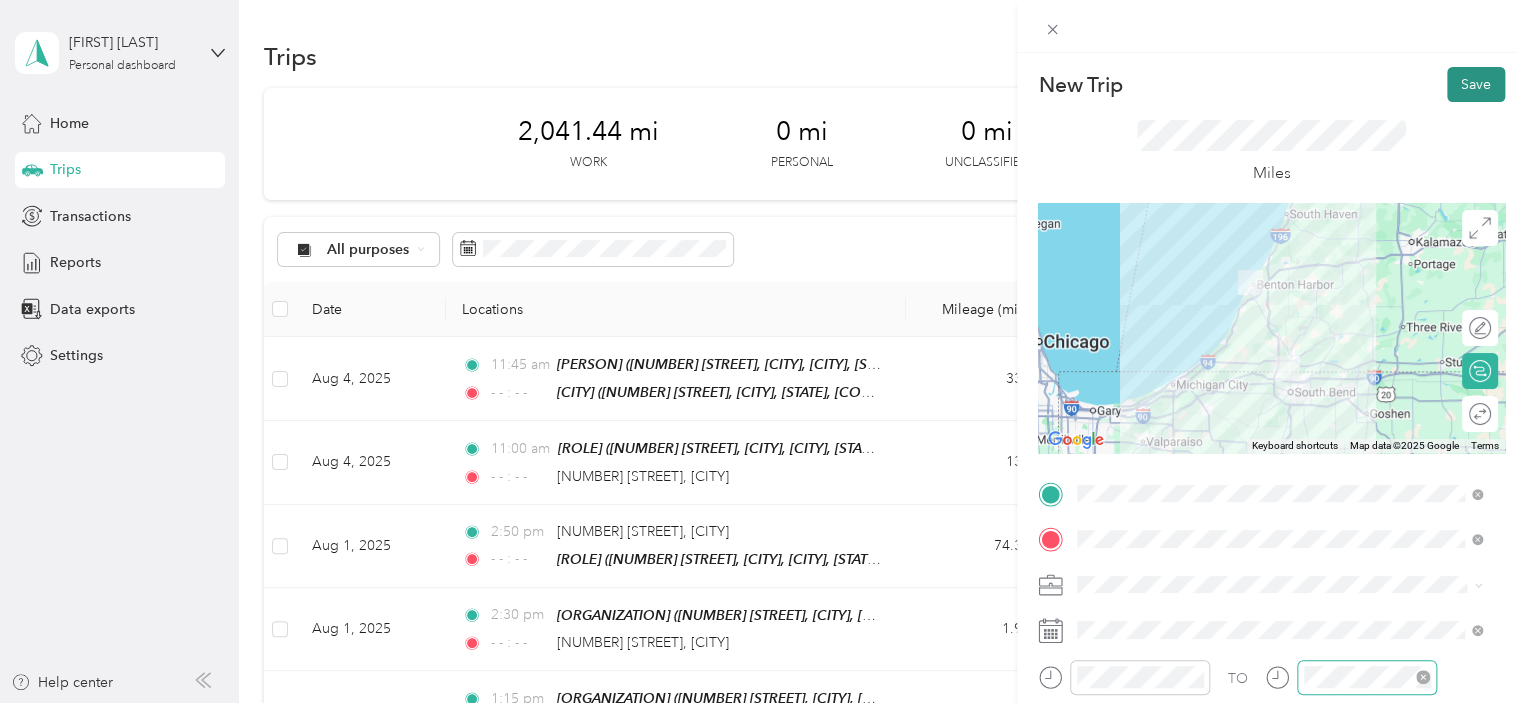 click on "Save" at bounding box center (1476, 84) 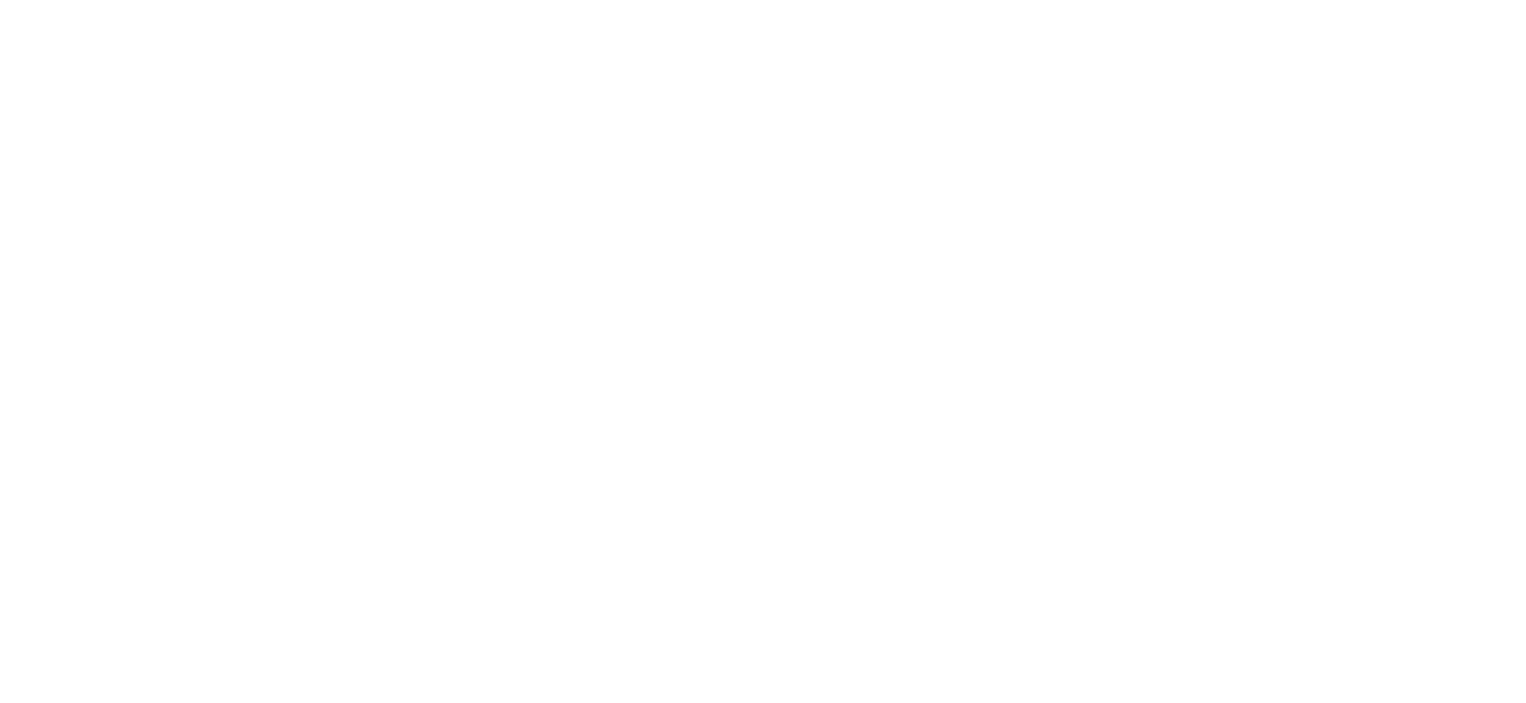 scroll, scrollTop: 0, scrollLeft: 0, axis: both 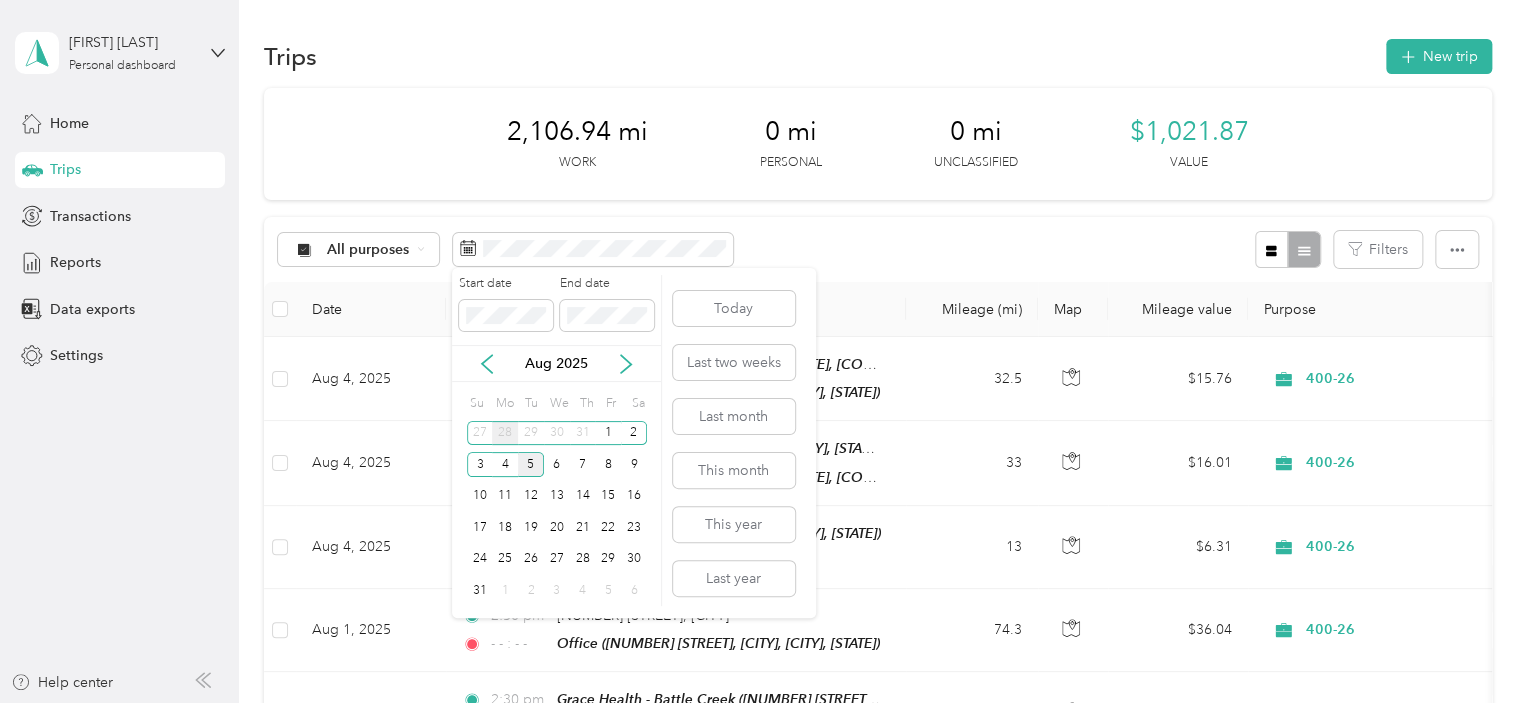 click on "28" at bounding box center [505, 433] 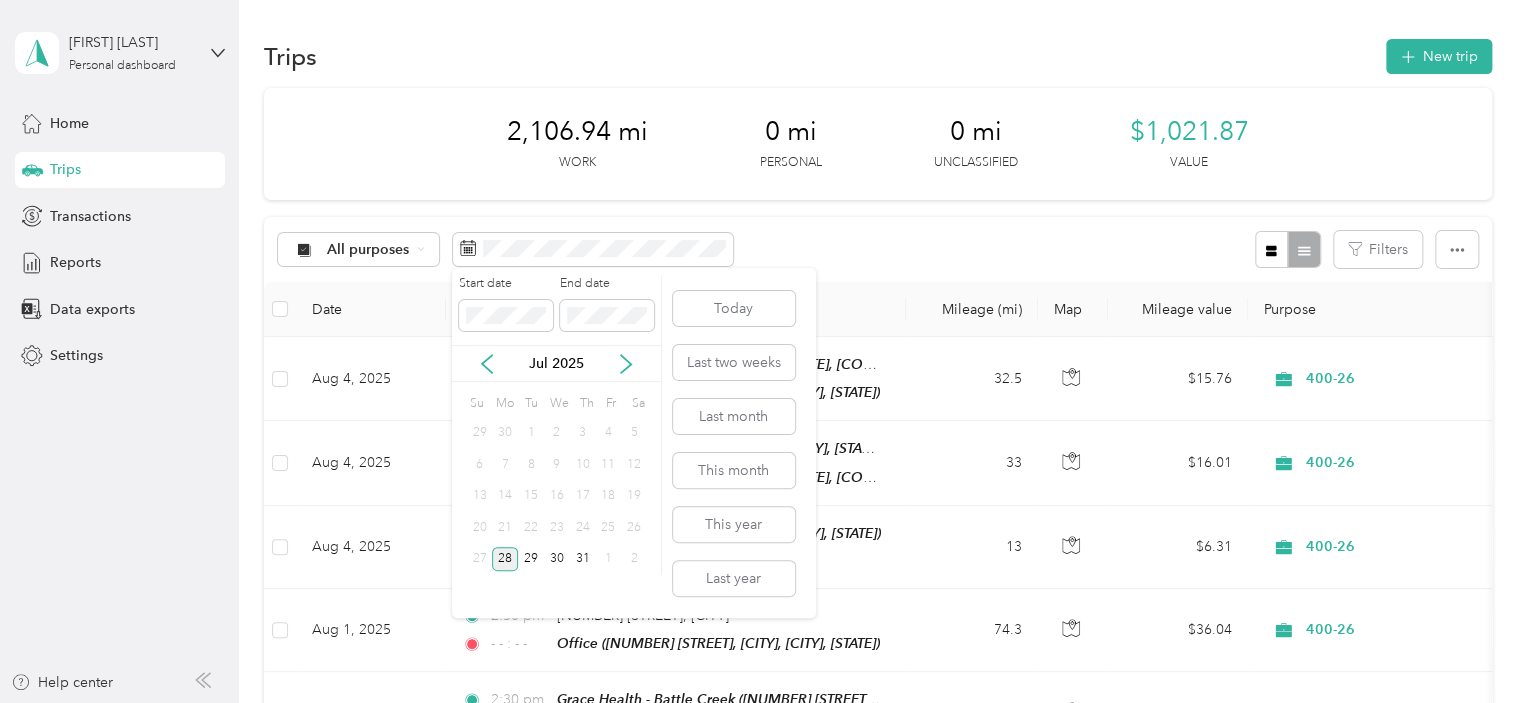click on "28" at bounding box center (505, 559) 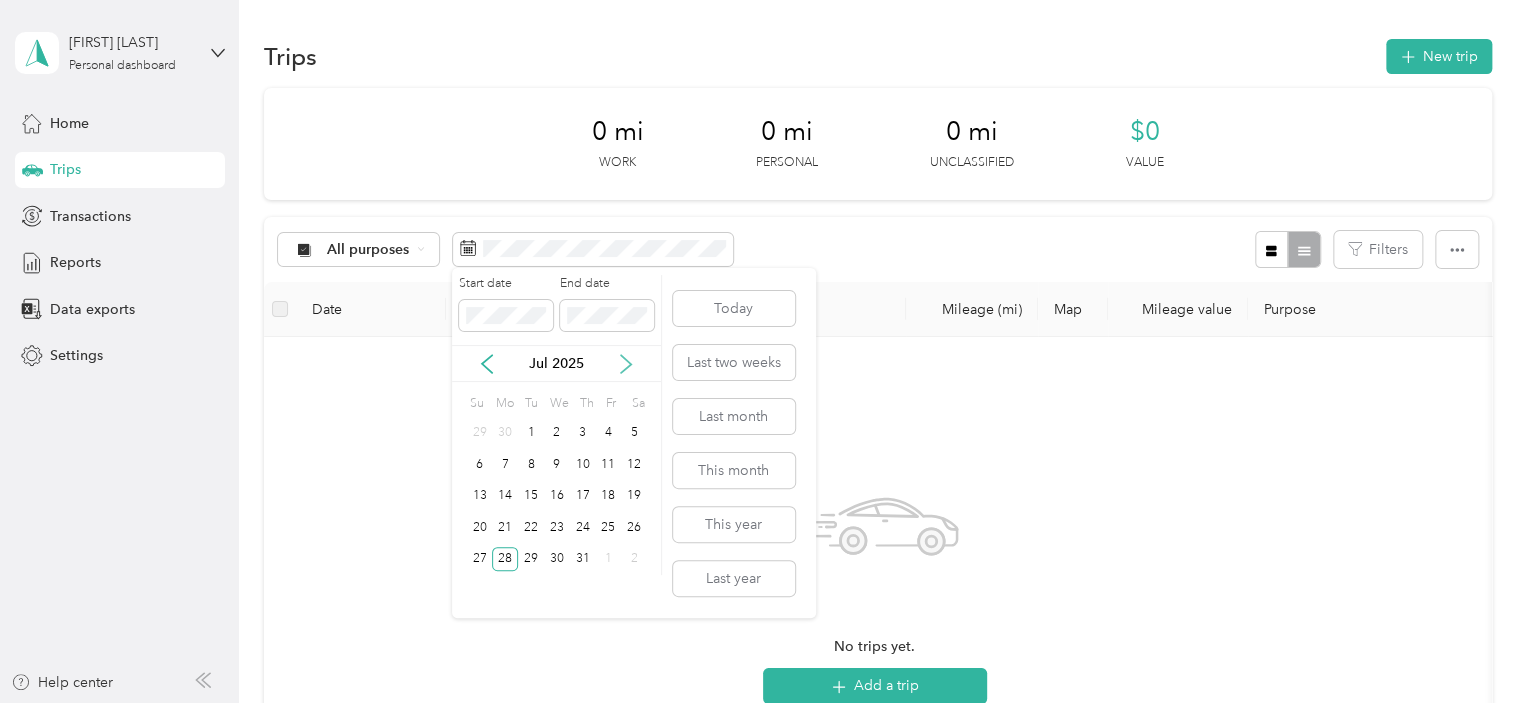 click 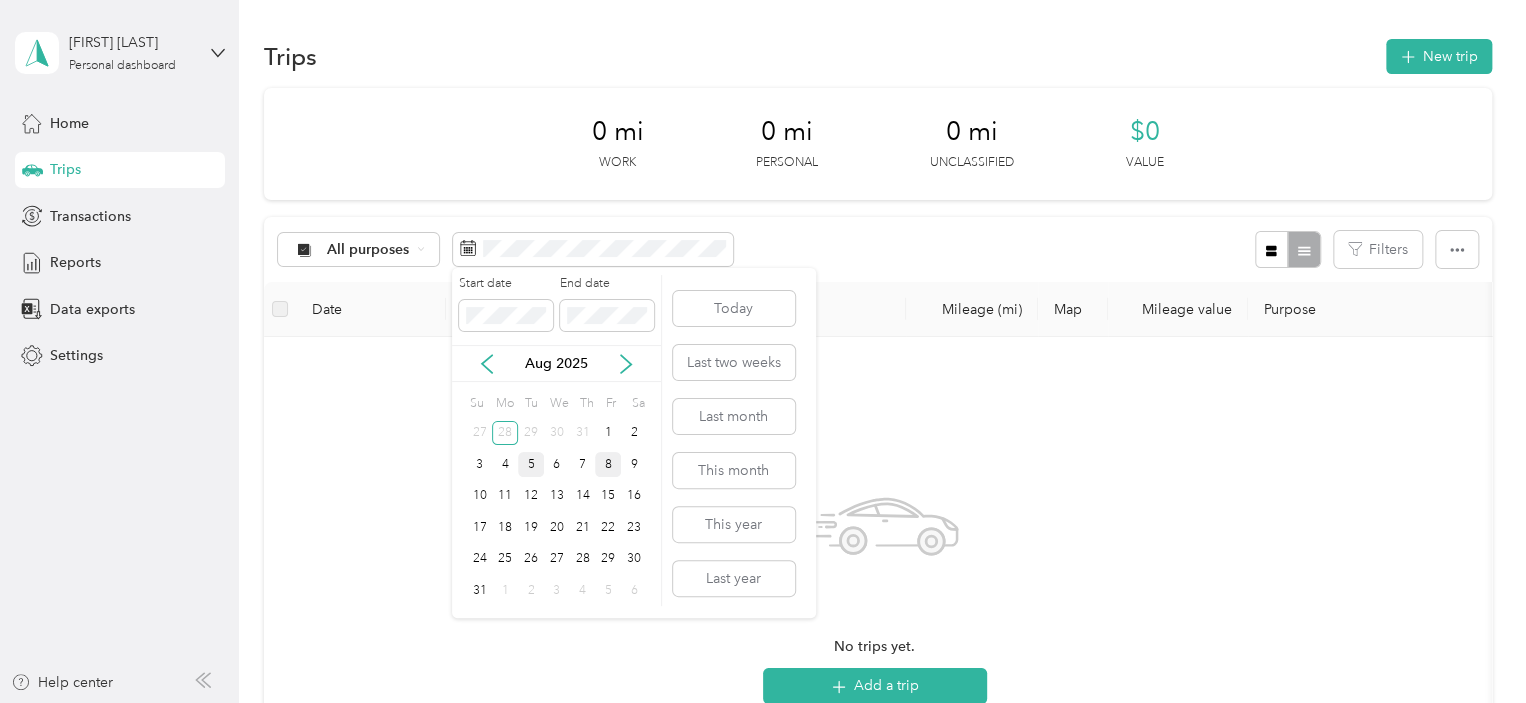 click on "8" at bounding box center (608, 464) 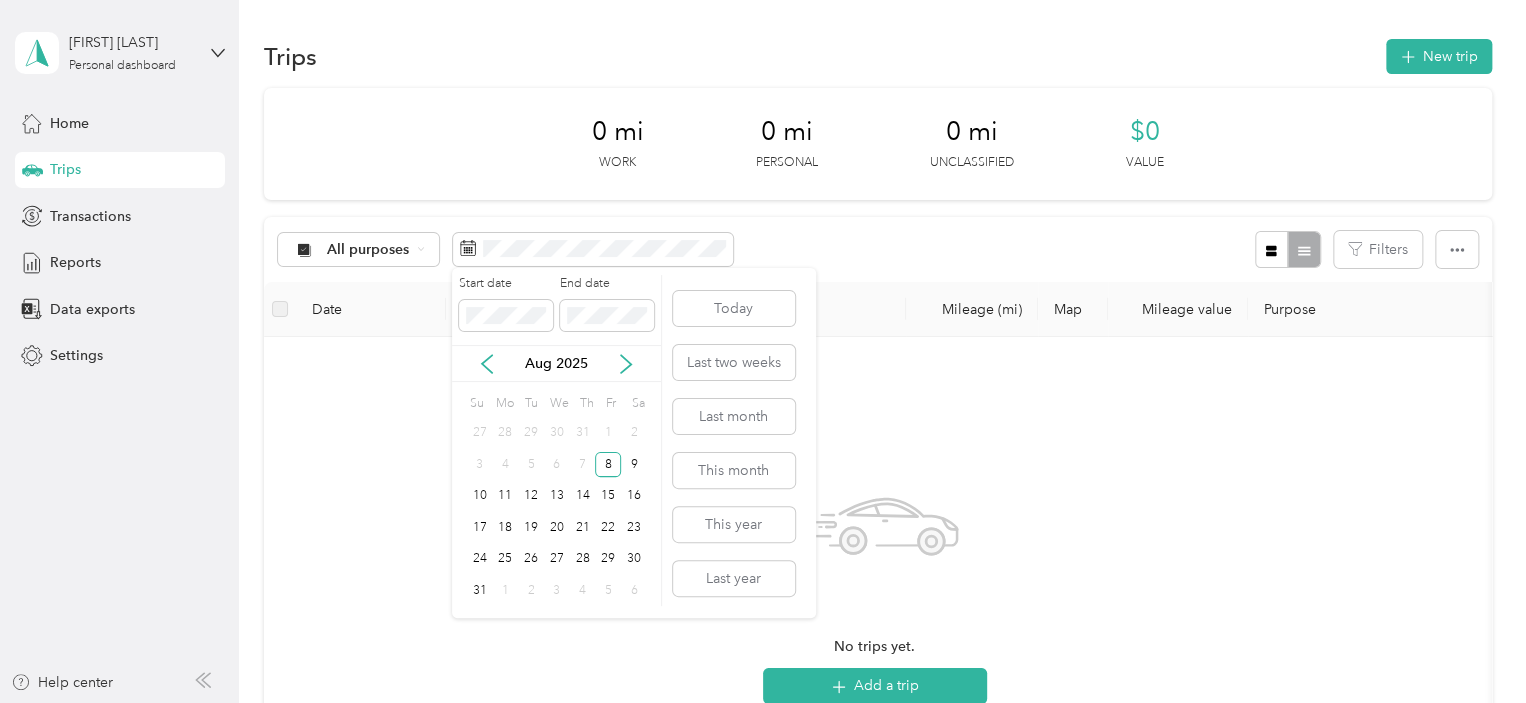 click on "5" at bounding box center [531, 464] 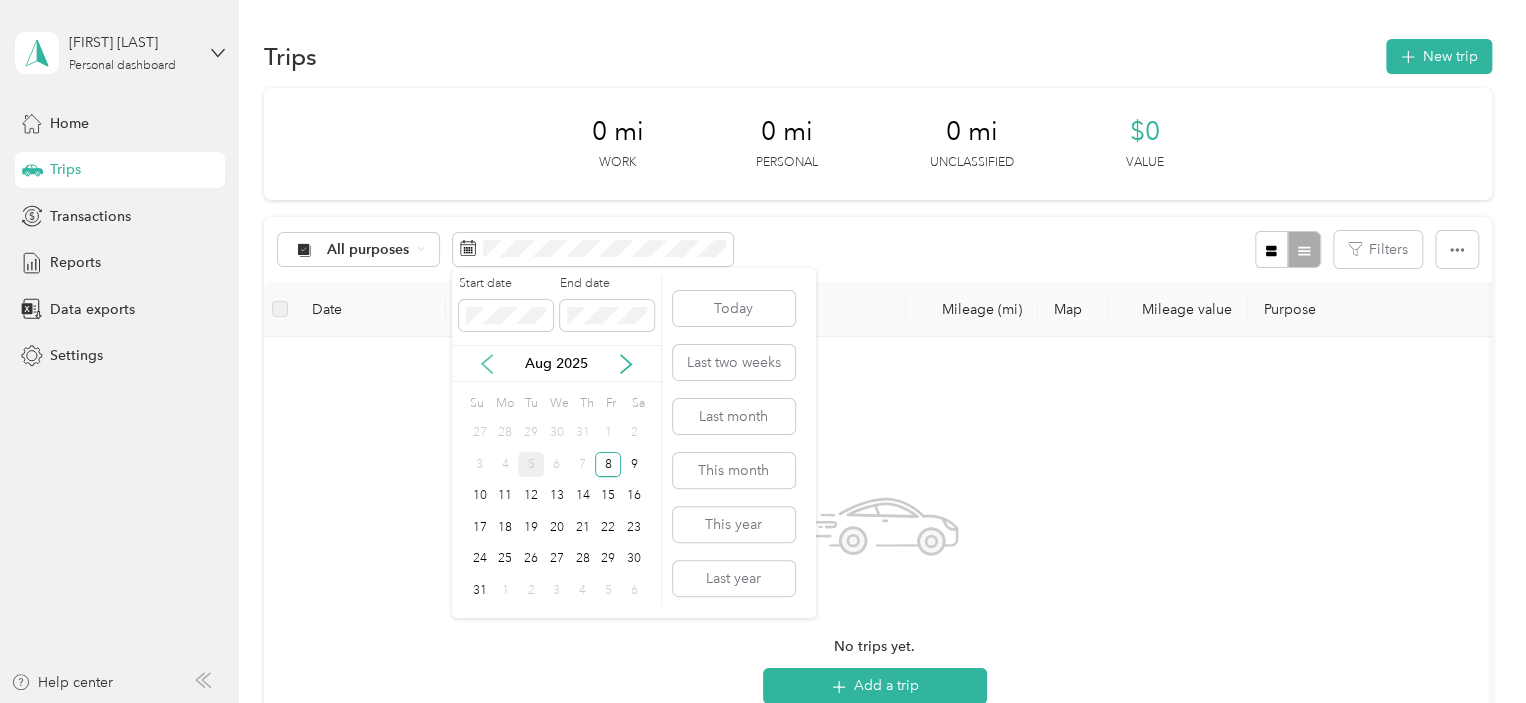 click 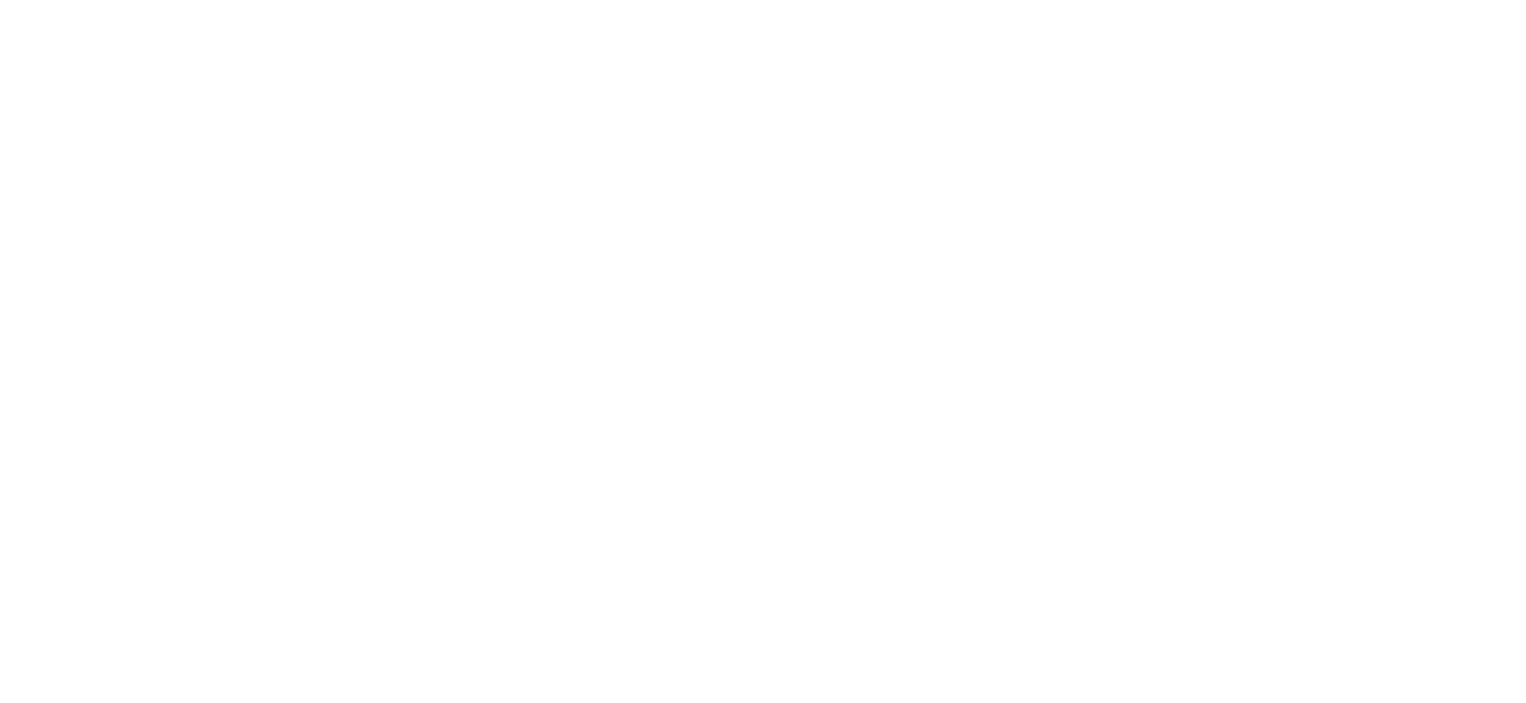 scroll, scrollTop: 0, scrollLeft: 0, axis: both 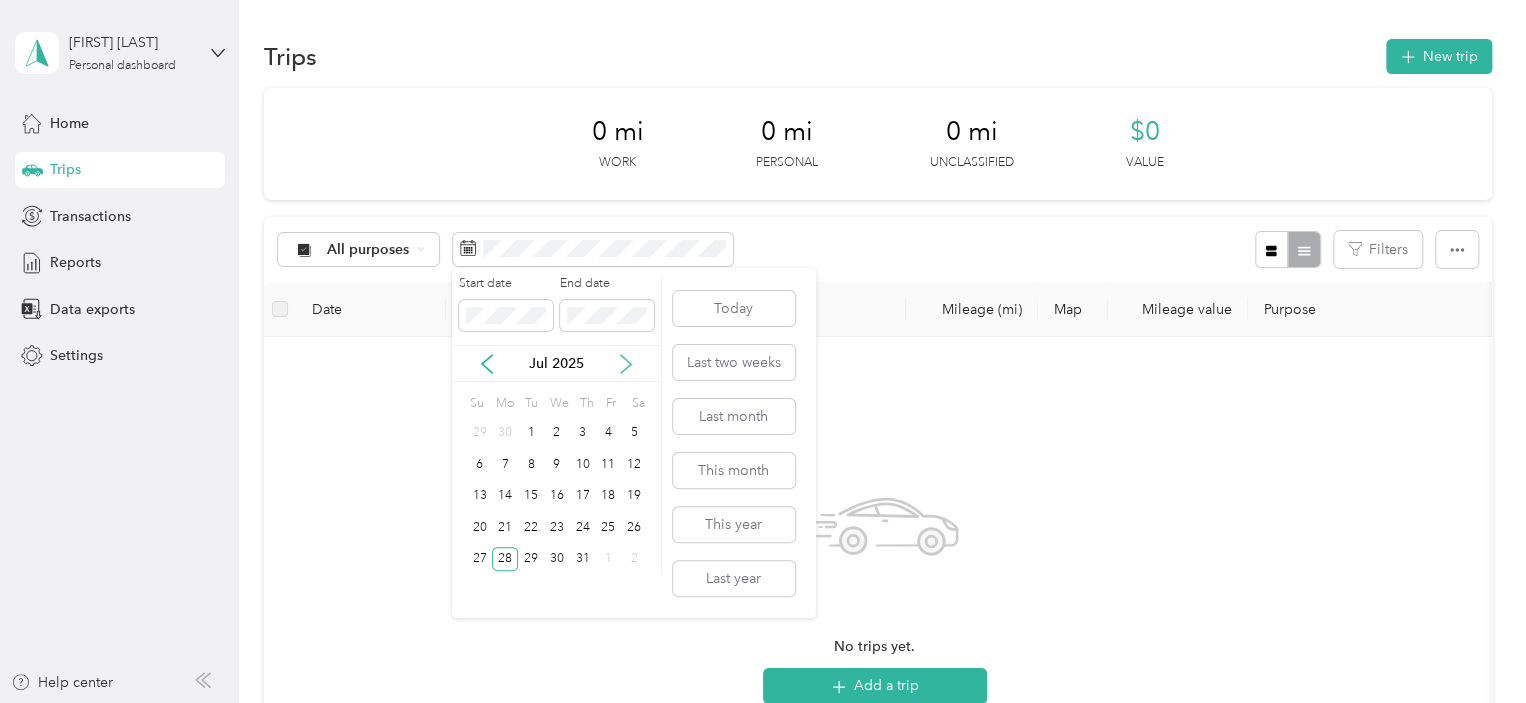 click 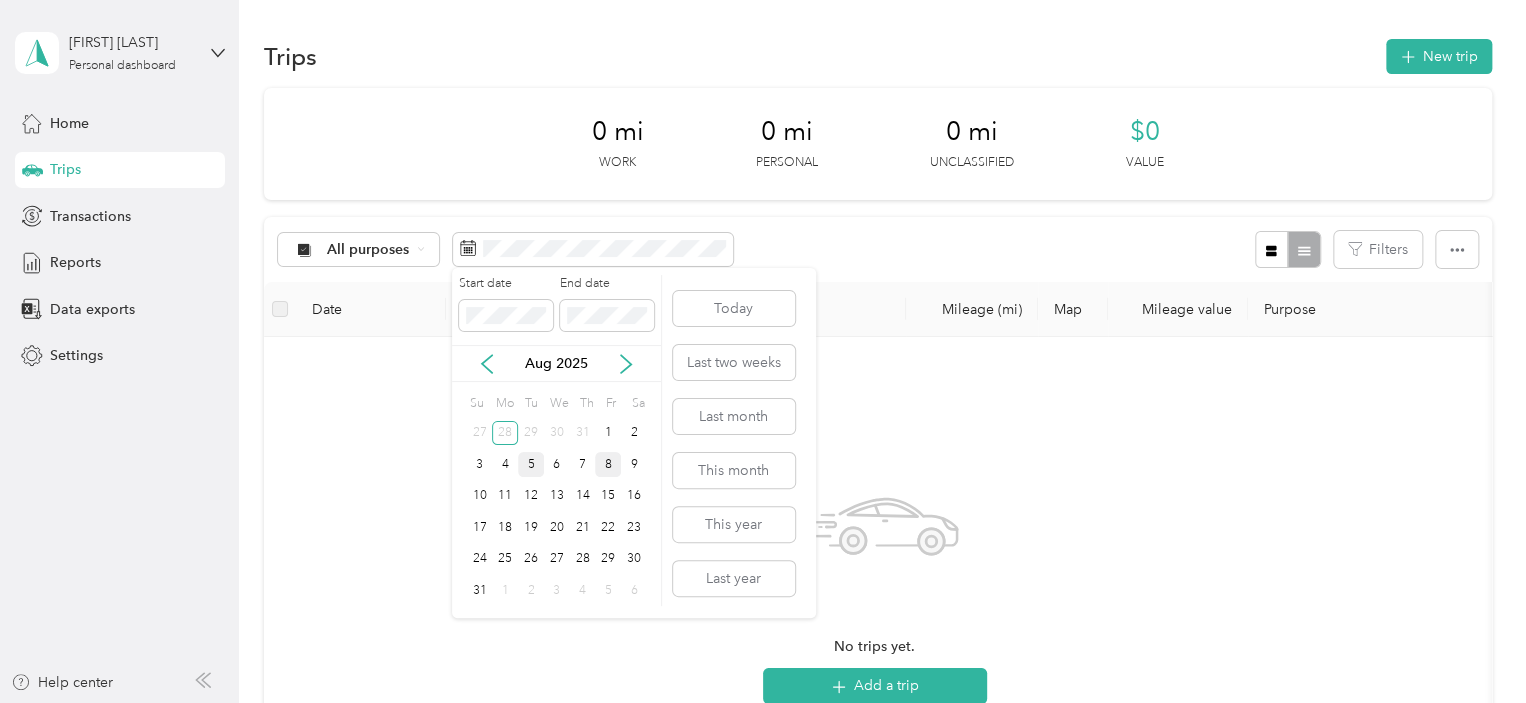 click on "8" at bounding box center [608, 464] 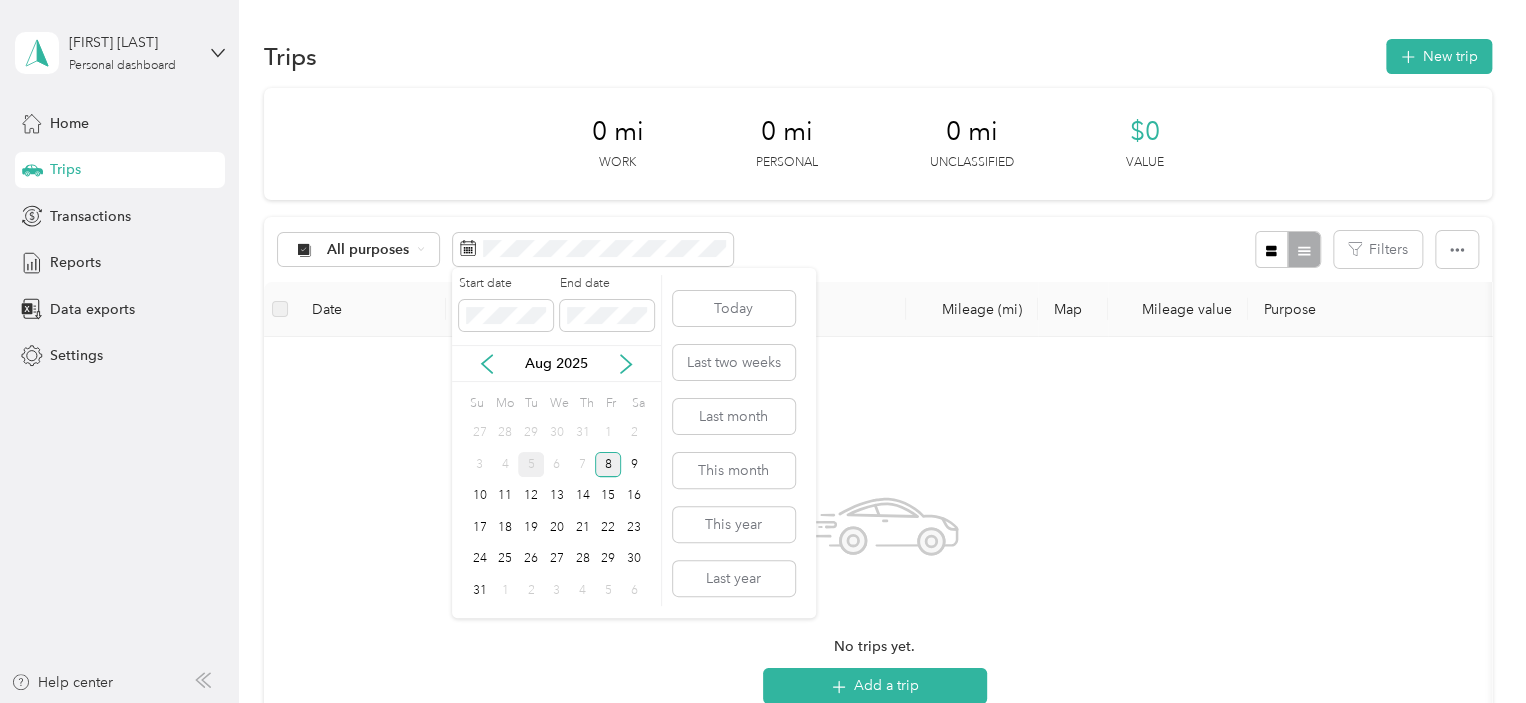 click on "8" at bounding box center [608, 464] 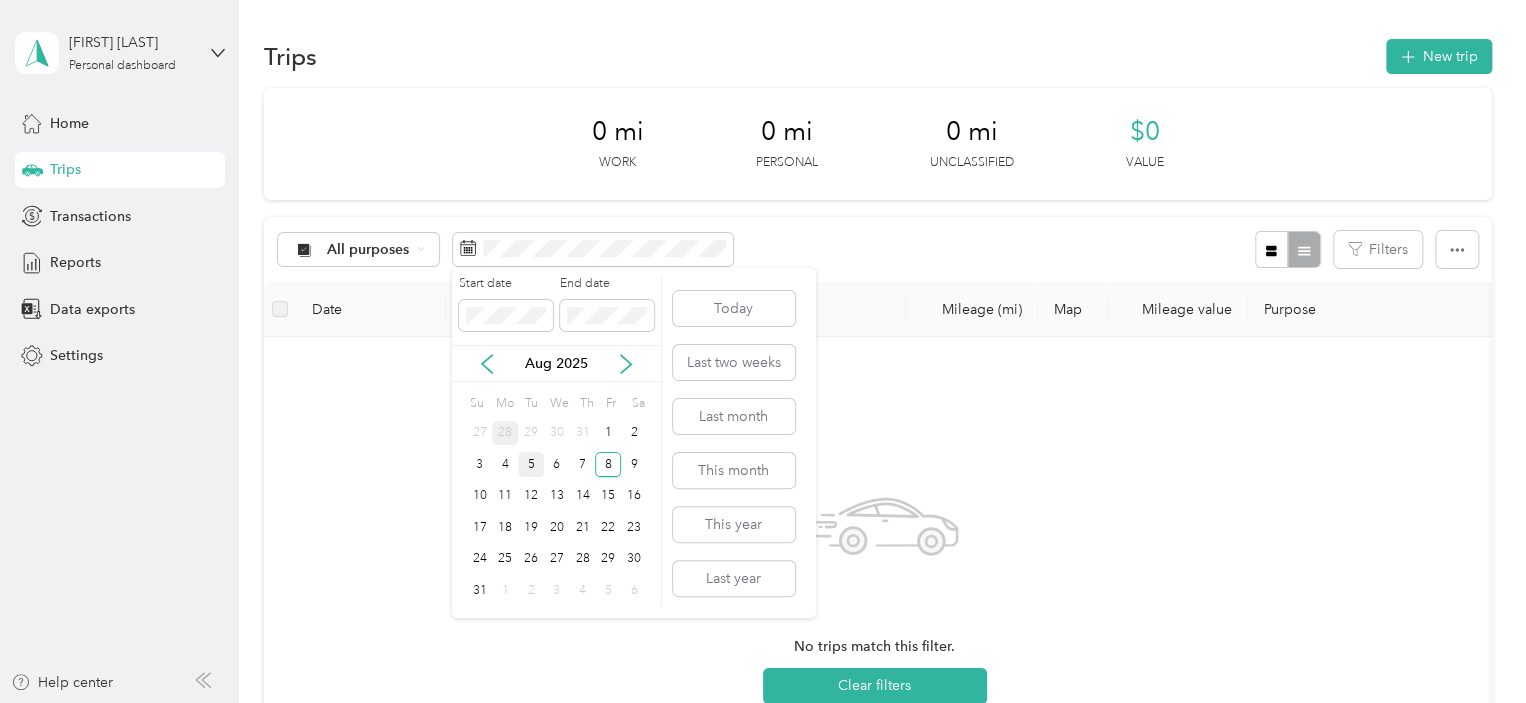 click on "28" at bounding box center (505, 433) 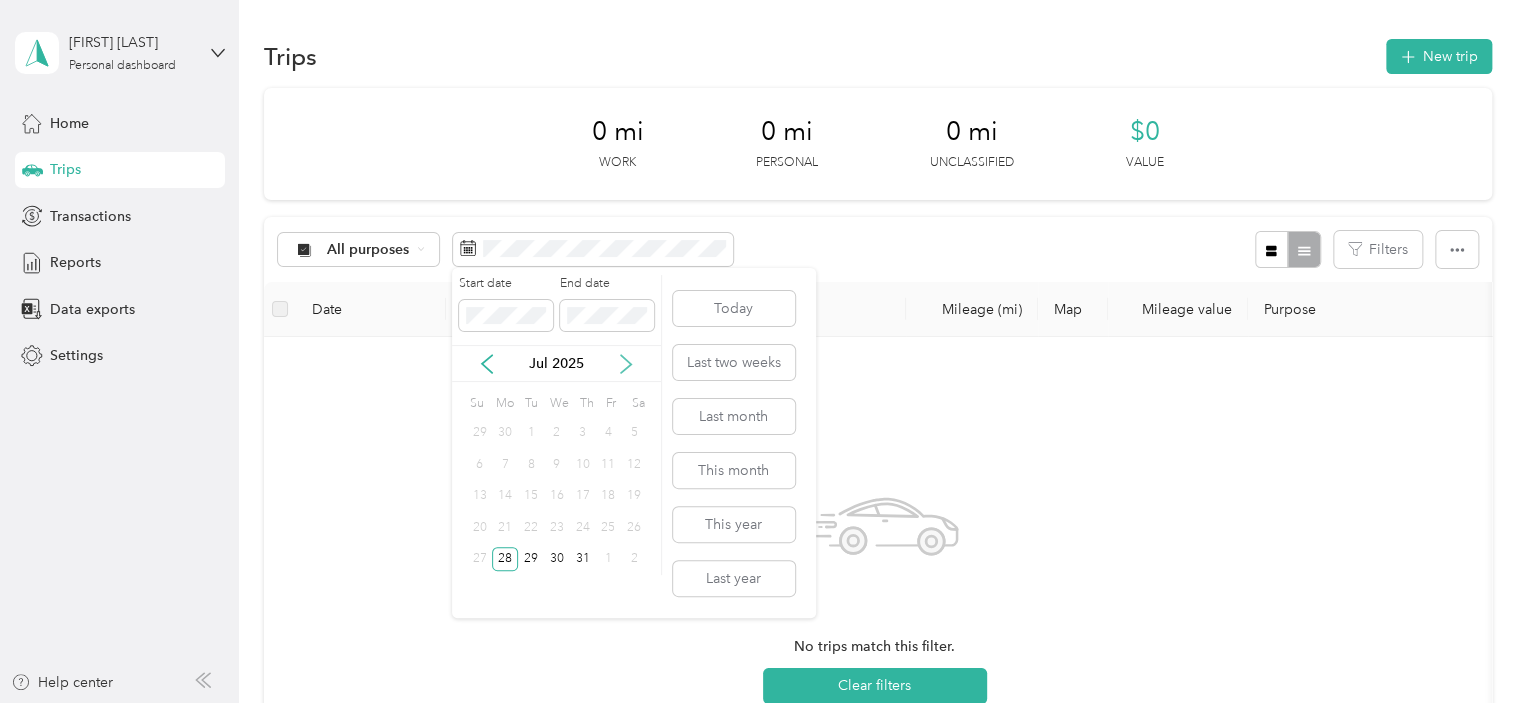 click 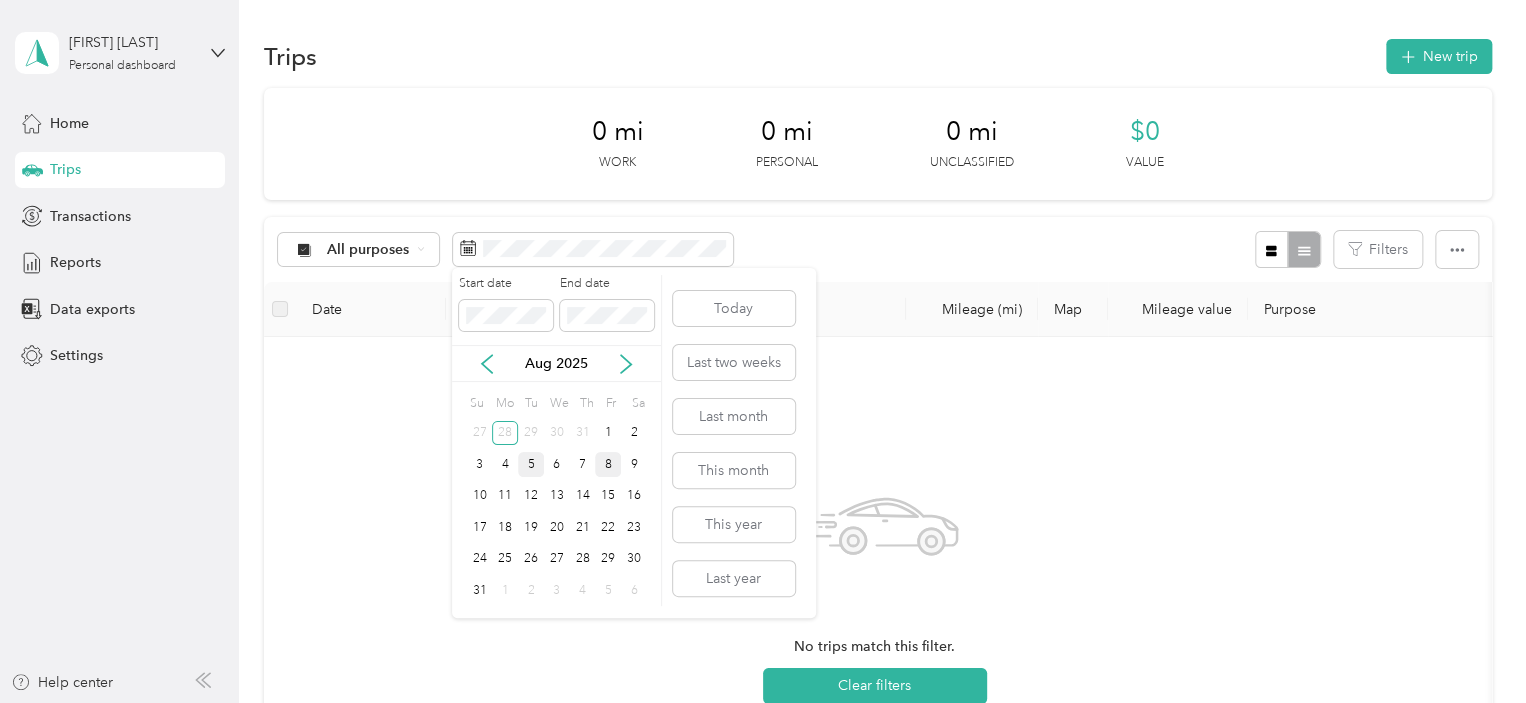 click on "8" at bounding box center (608, 464) 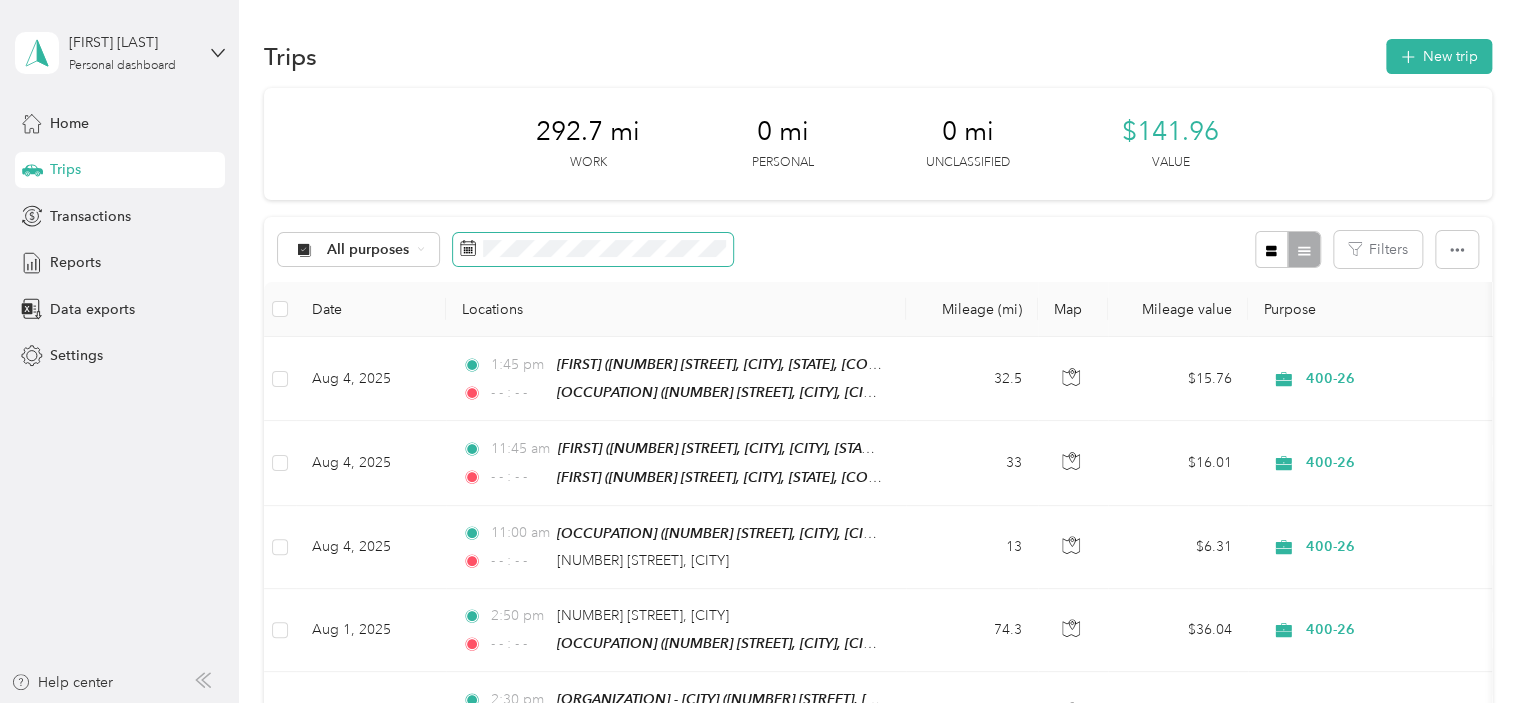 click at bounding box center [593, 250] 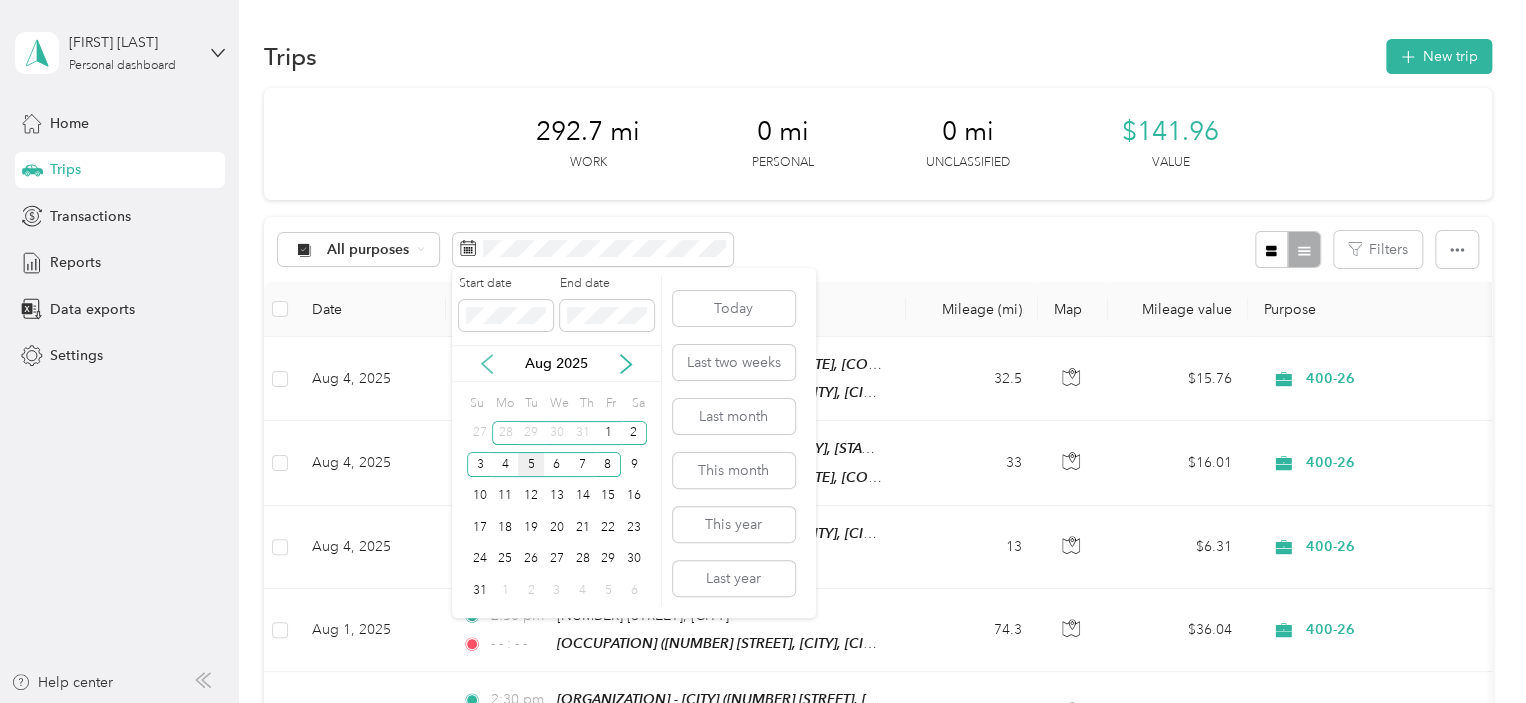 click 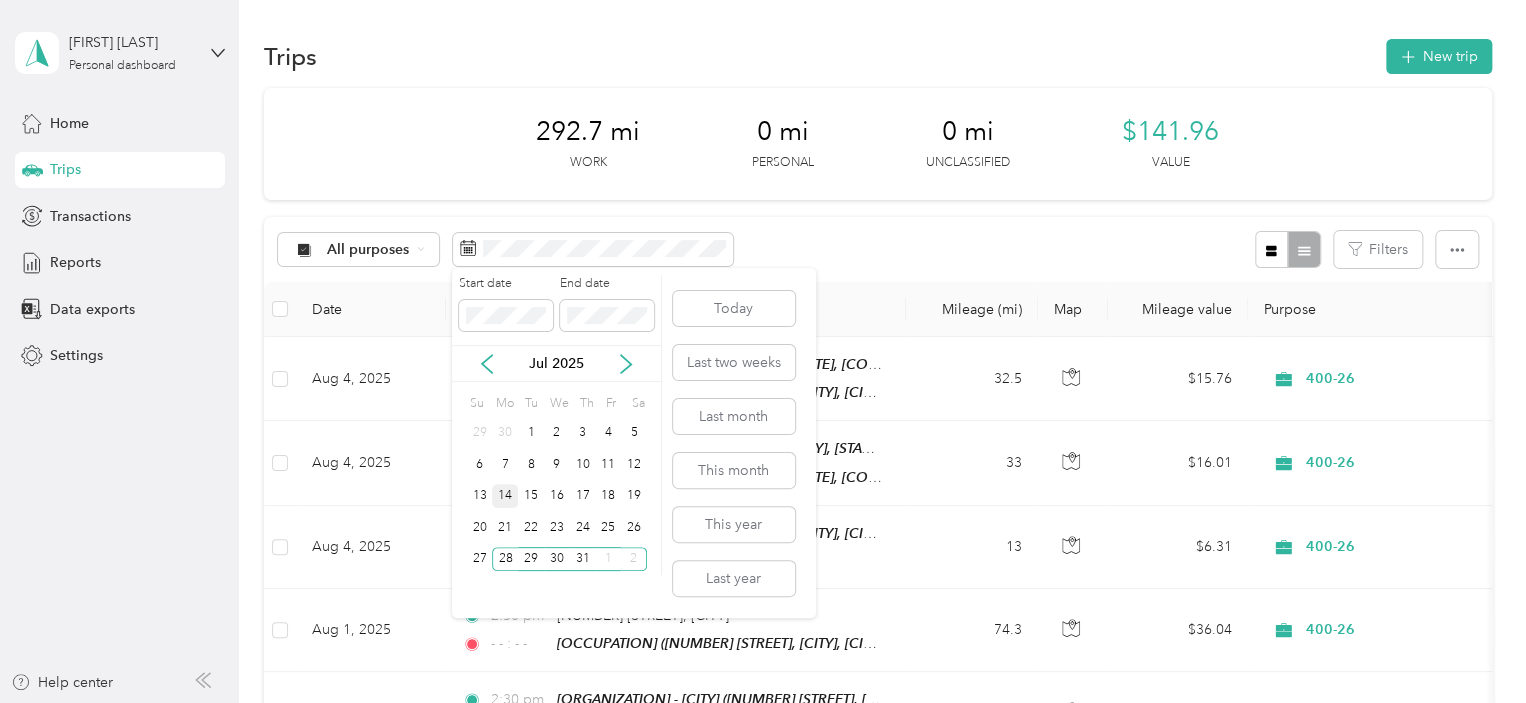 click on "14" at bounding box center (505, 496) 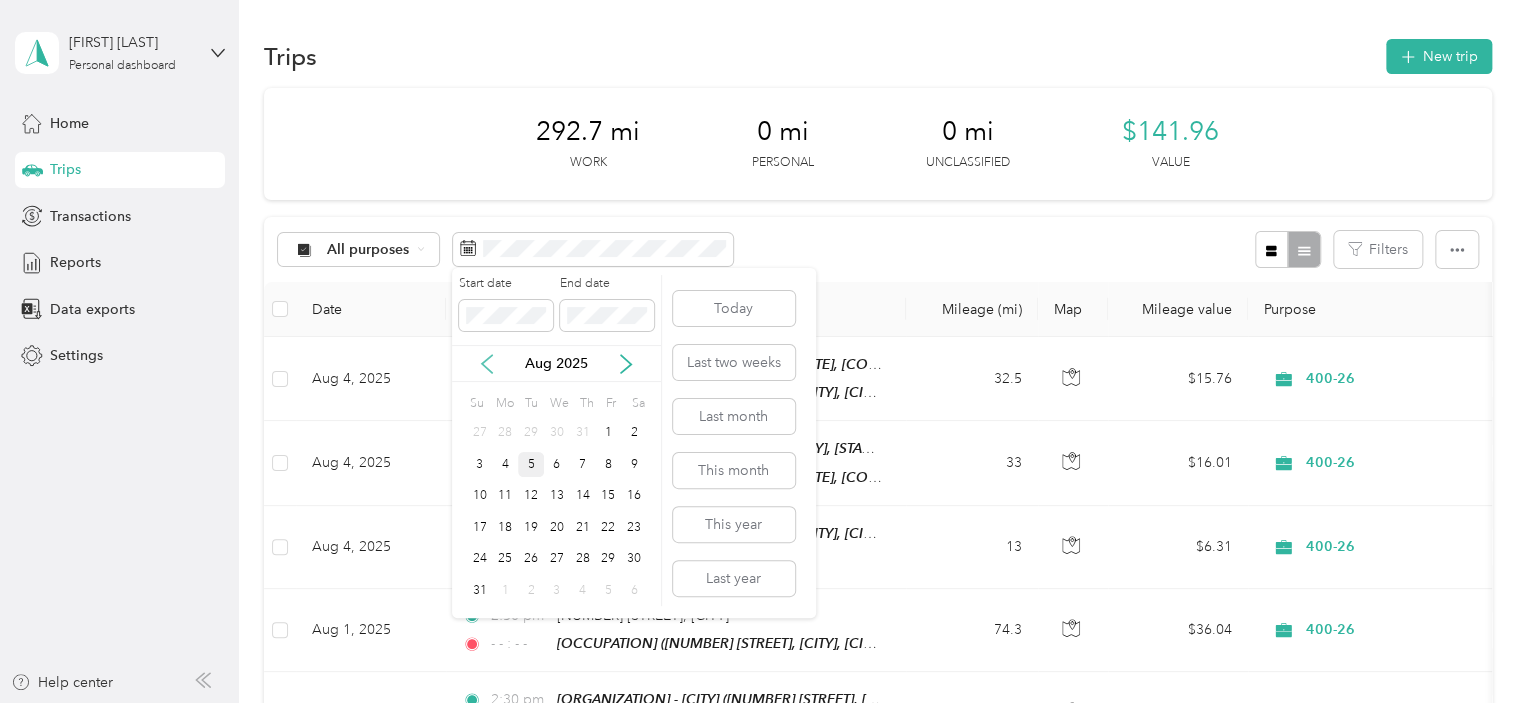 drag, startPoint x: 488, startPoint y: 365, endPoint x: 495, endPoint y: 374, distance: 11.401754 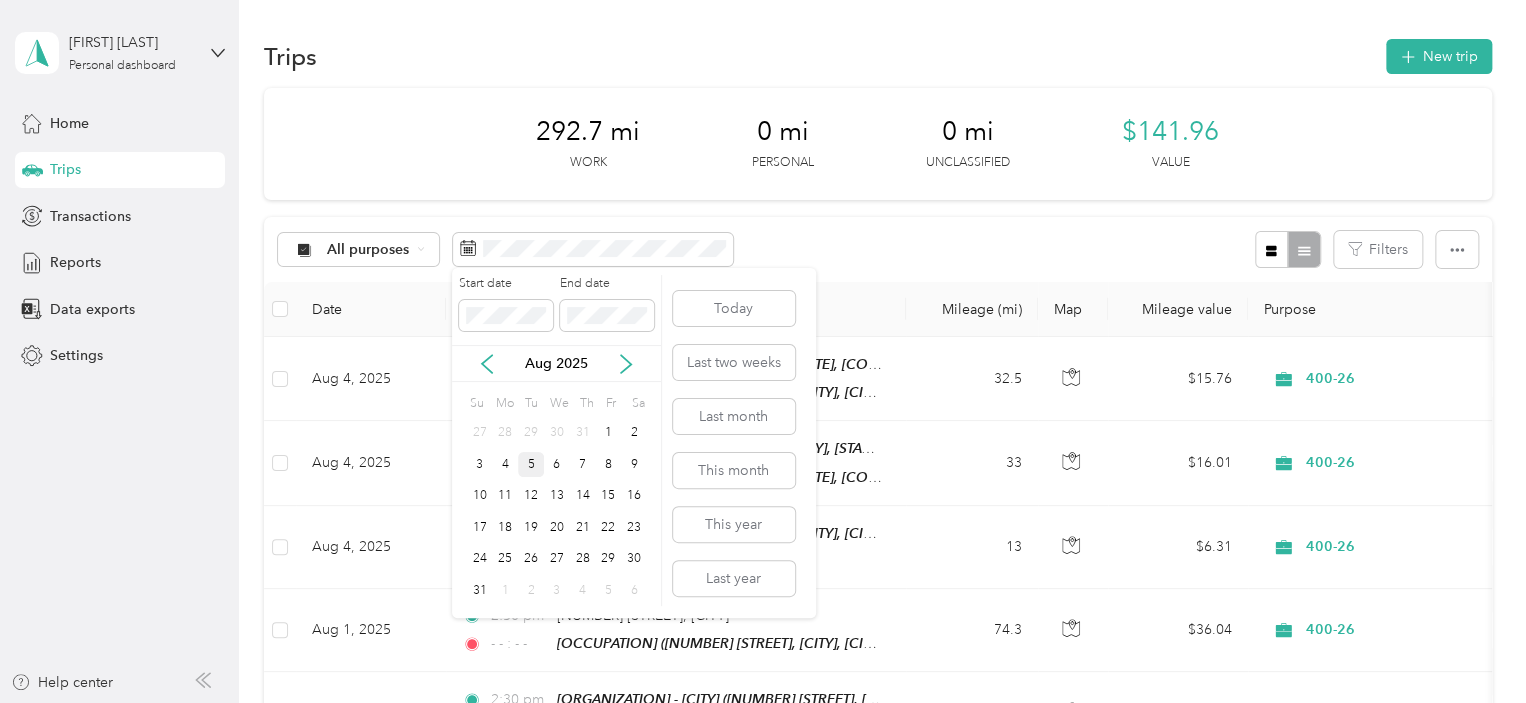 click 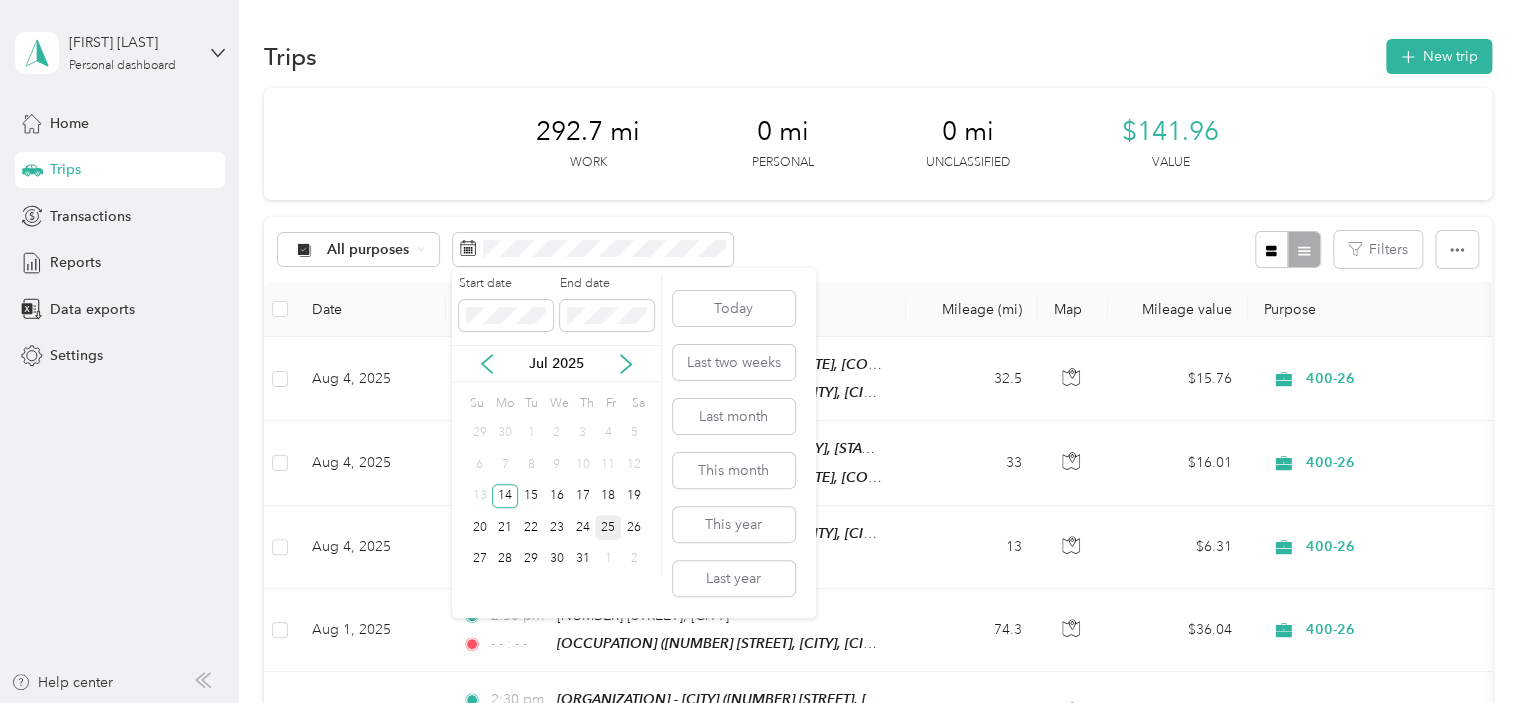 click on "25" at bounding box center (608, 527) 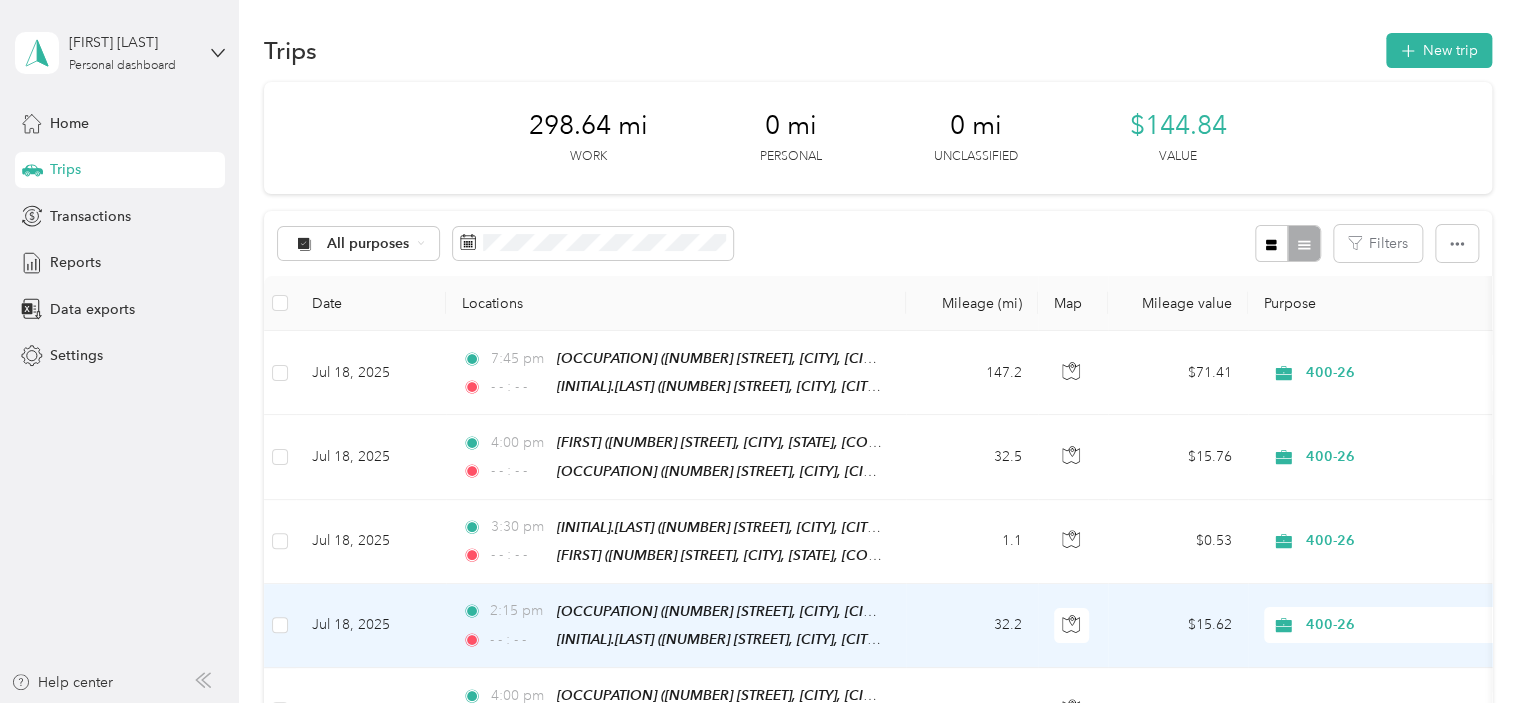 scroll, scrollTop: 0, scrollLeft: 0, axis: both 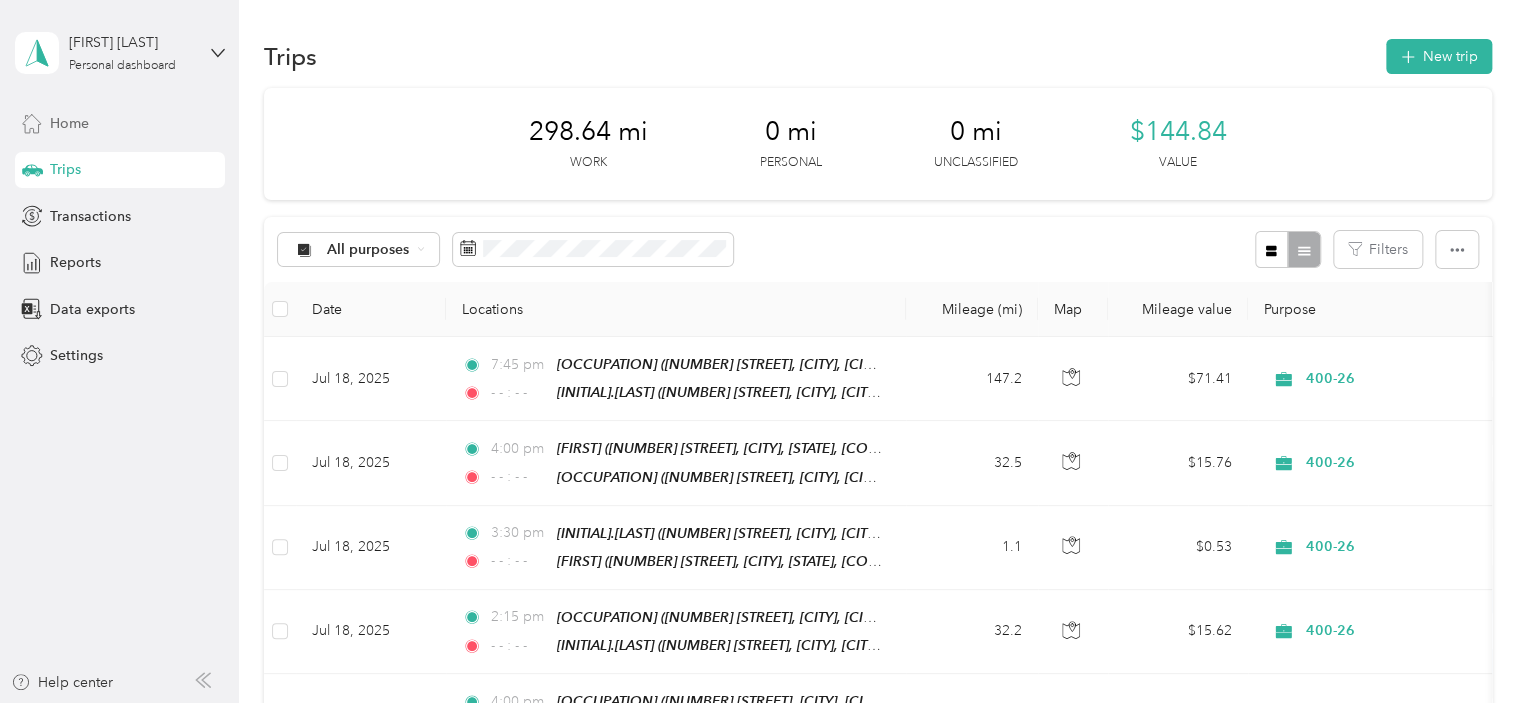 click on "Home" at bounding box center (69, 123) 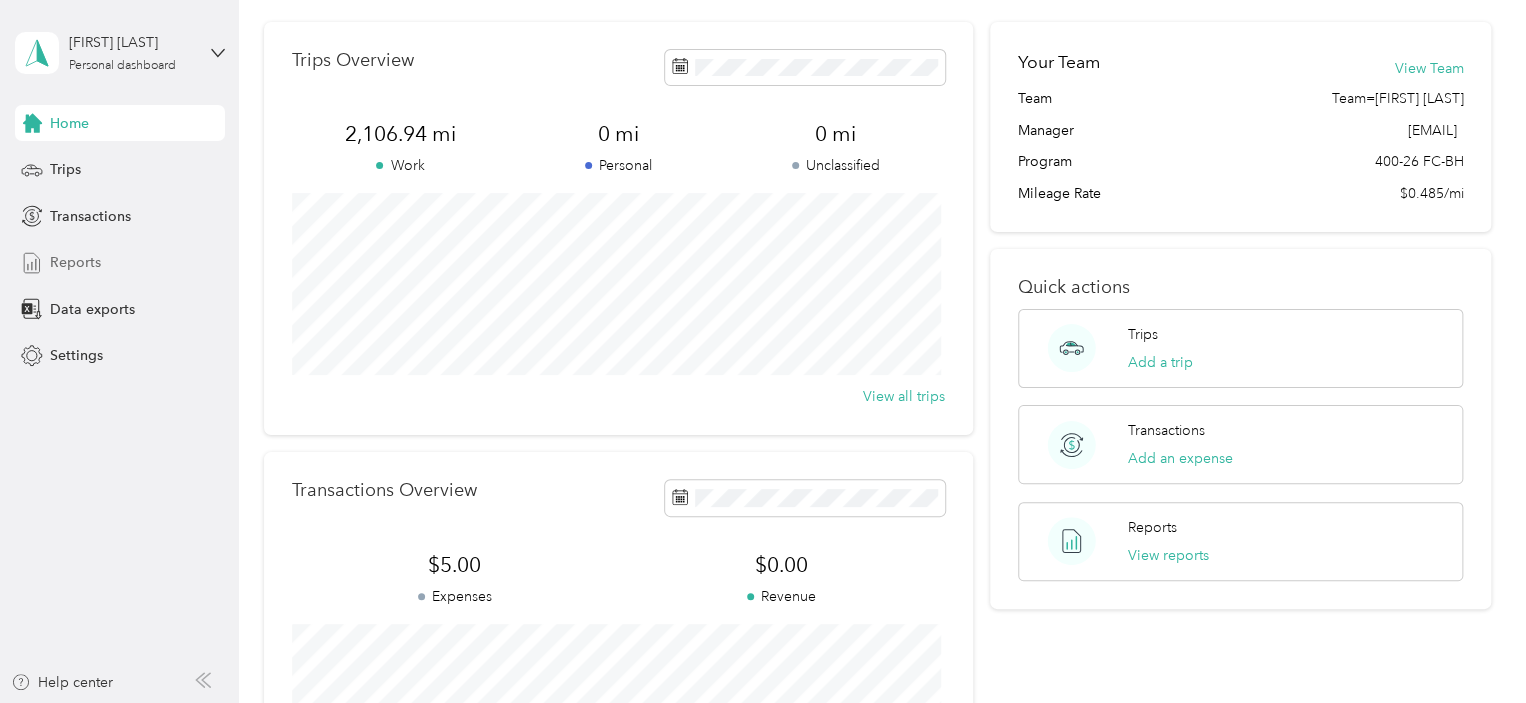 scroll, scrollTop: 100, scrollLeft: 0, axis: vertical 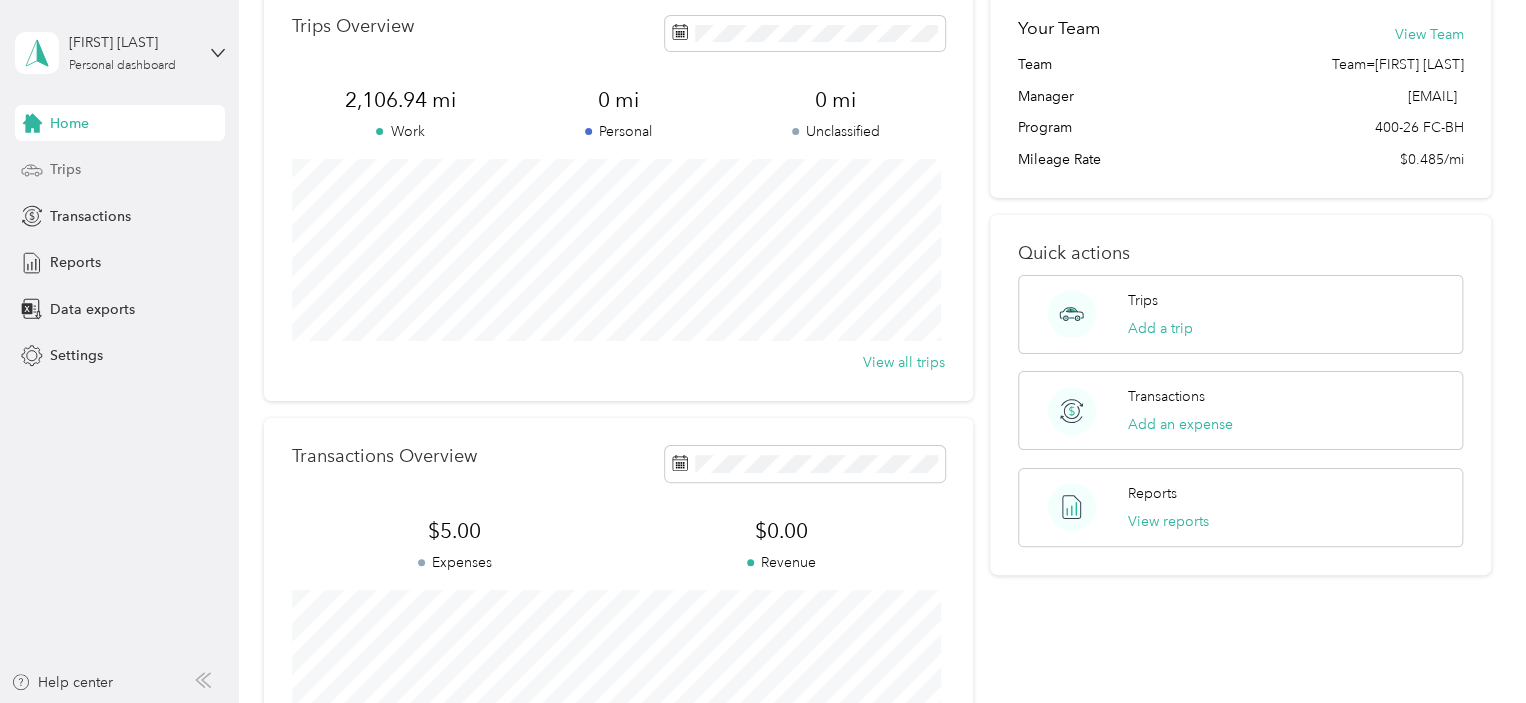 click on "Trips" at bounding box center (65, 169) 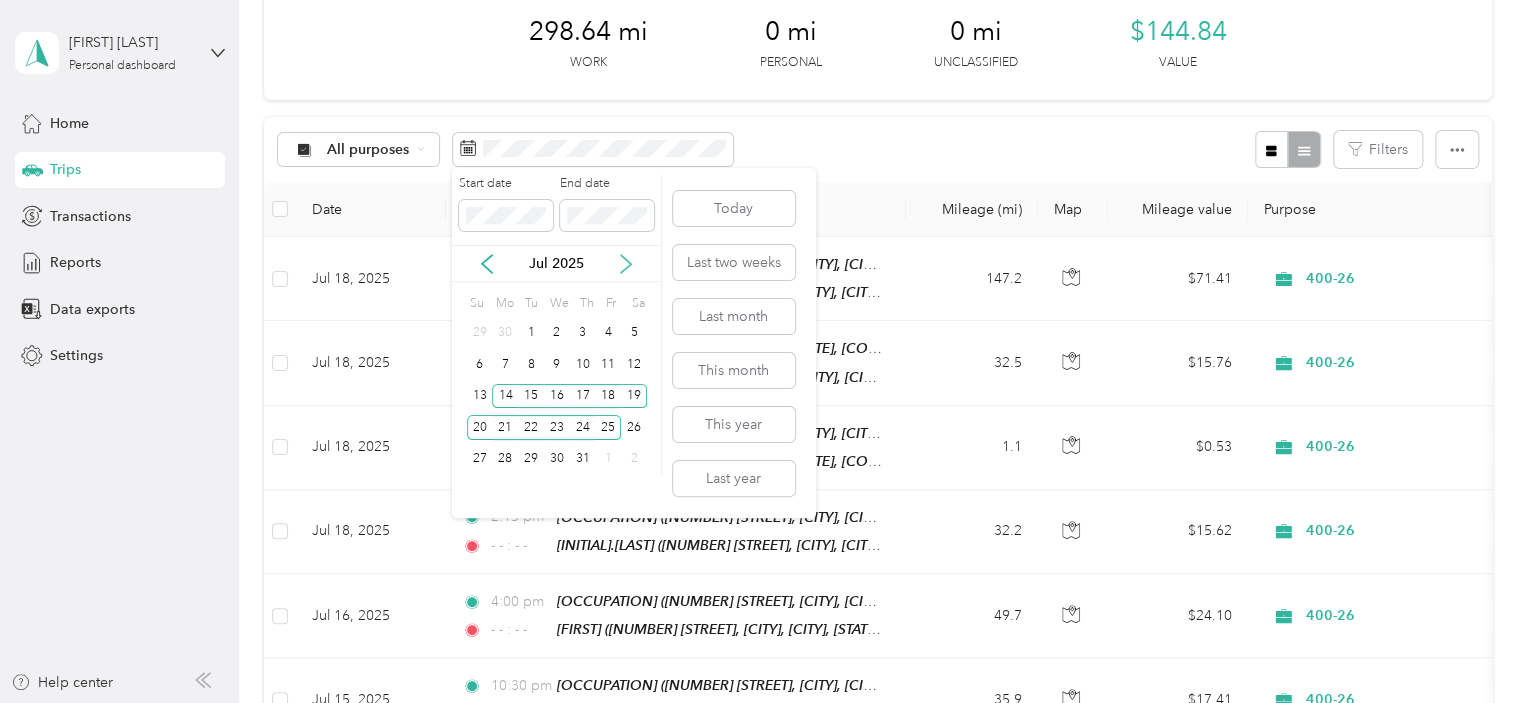 click 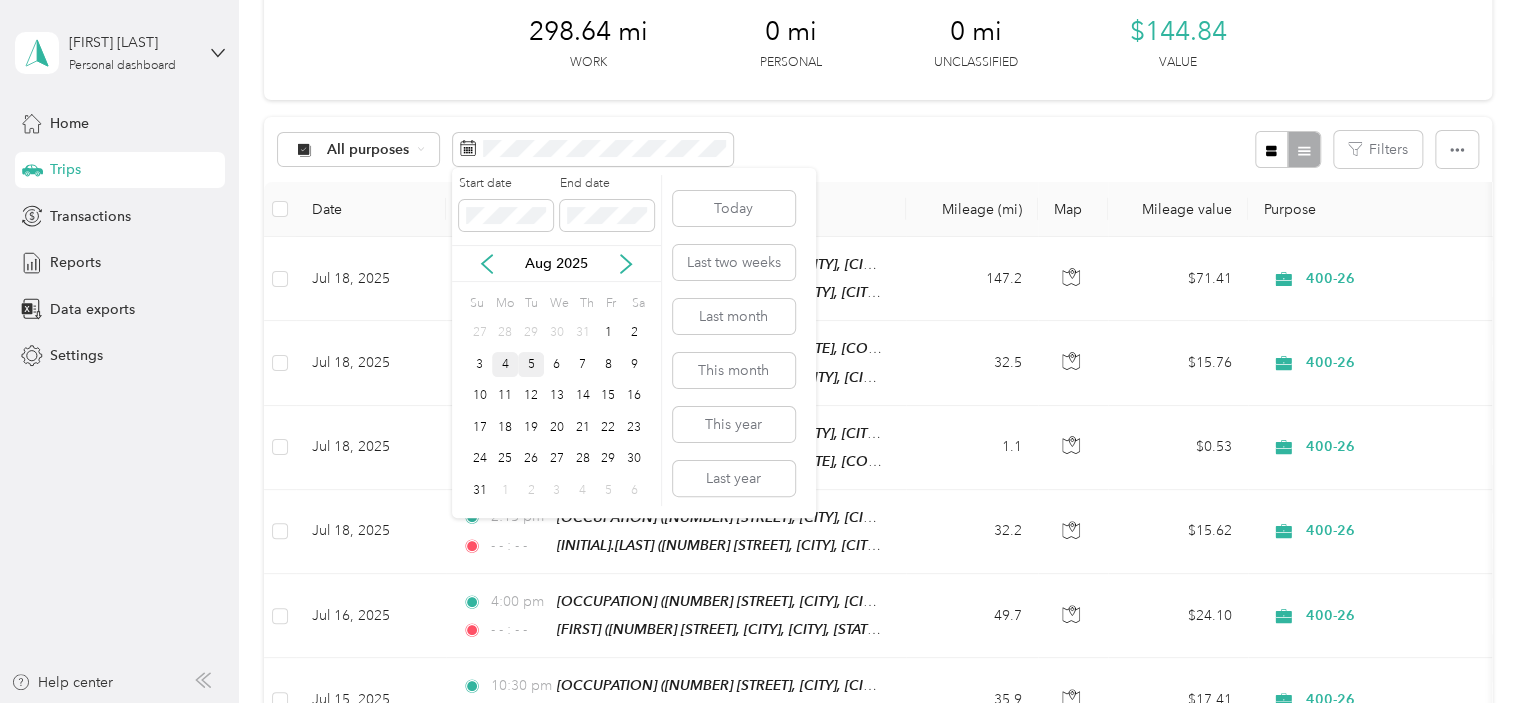click on "4" at bounding box center (505, 364) 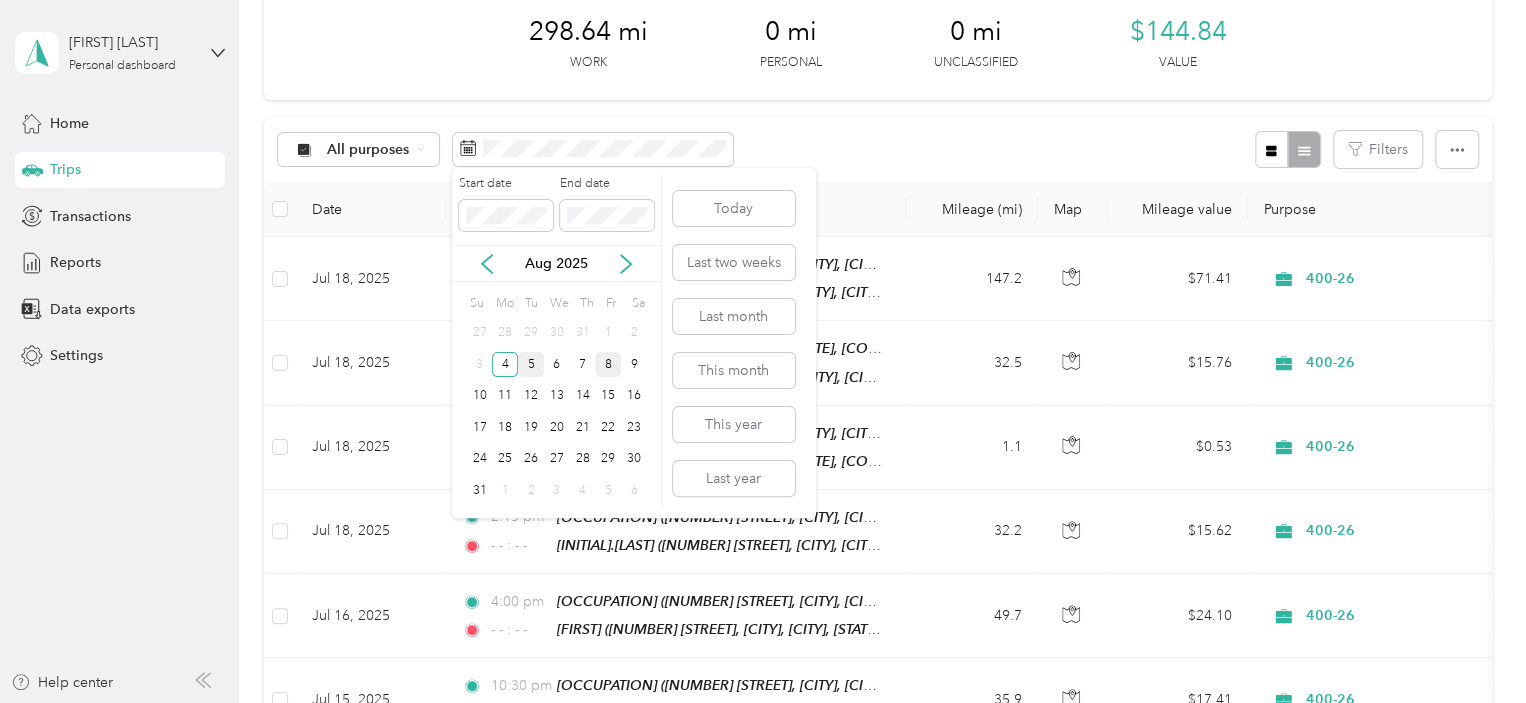click on "8" at bounding box center (608, 364) 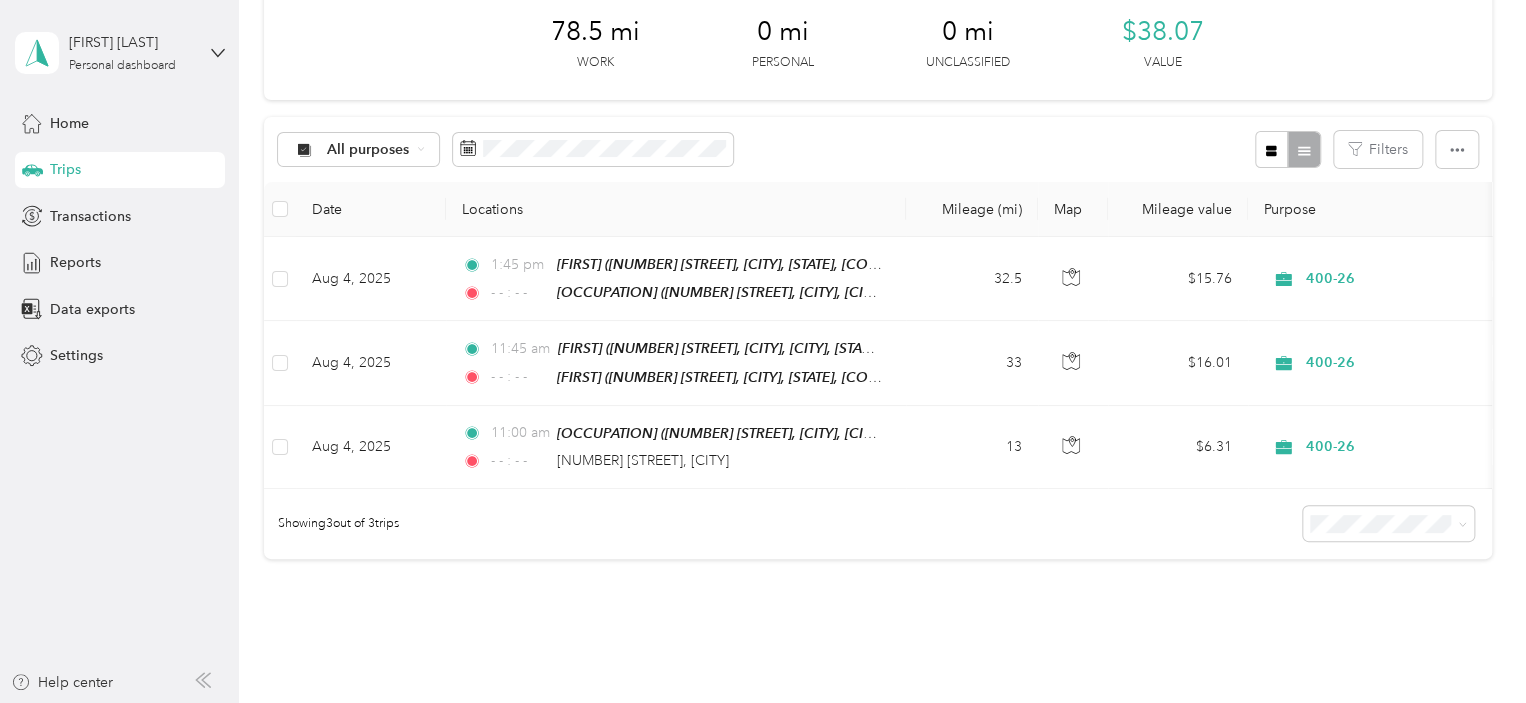scroll, scrollTop: 0, scrollLeft: 0, axis: both 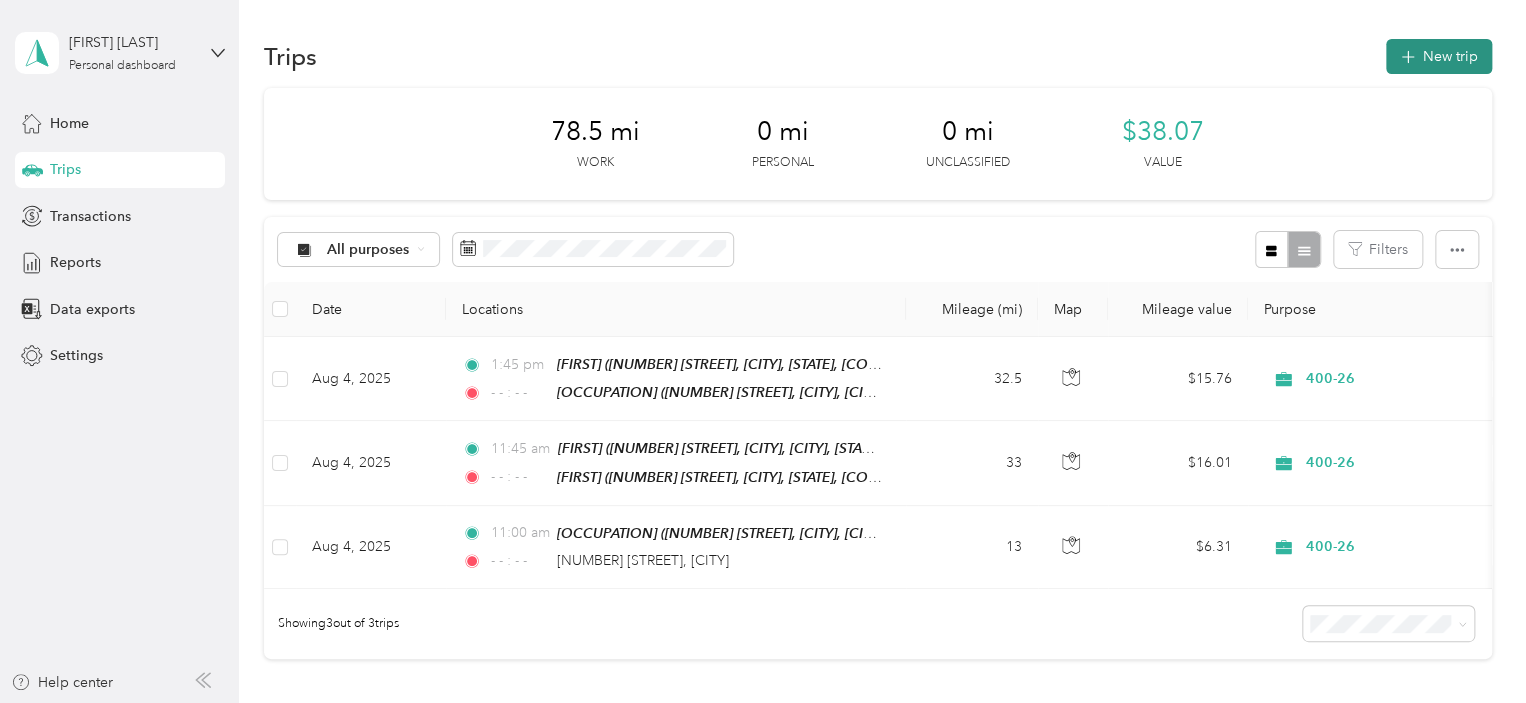 click on "New trip" at bounding box center [1439, 56] 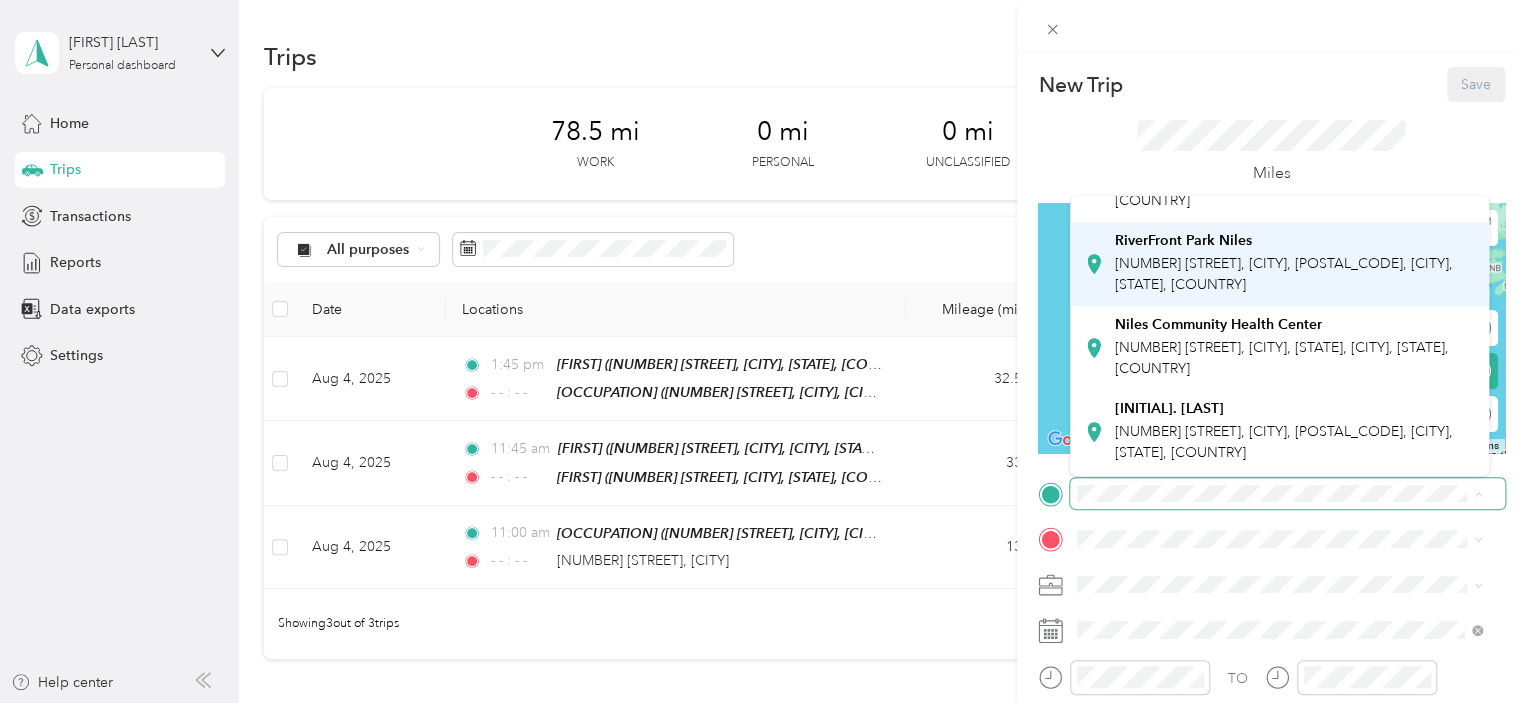 scroll, scrollTop: 0, scrollLeft: 0, axis: both 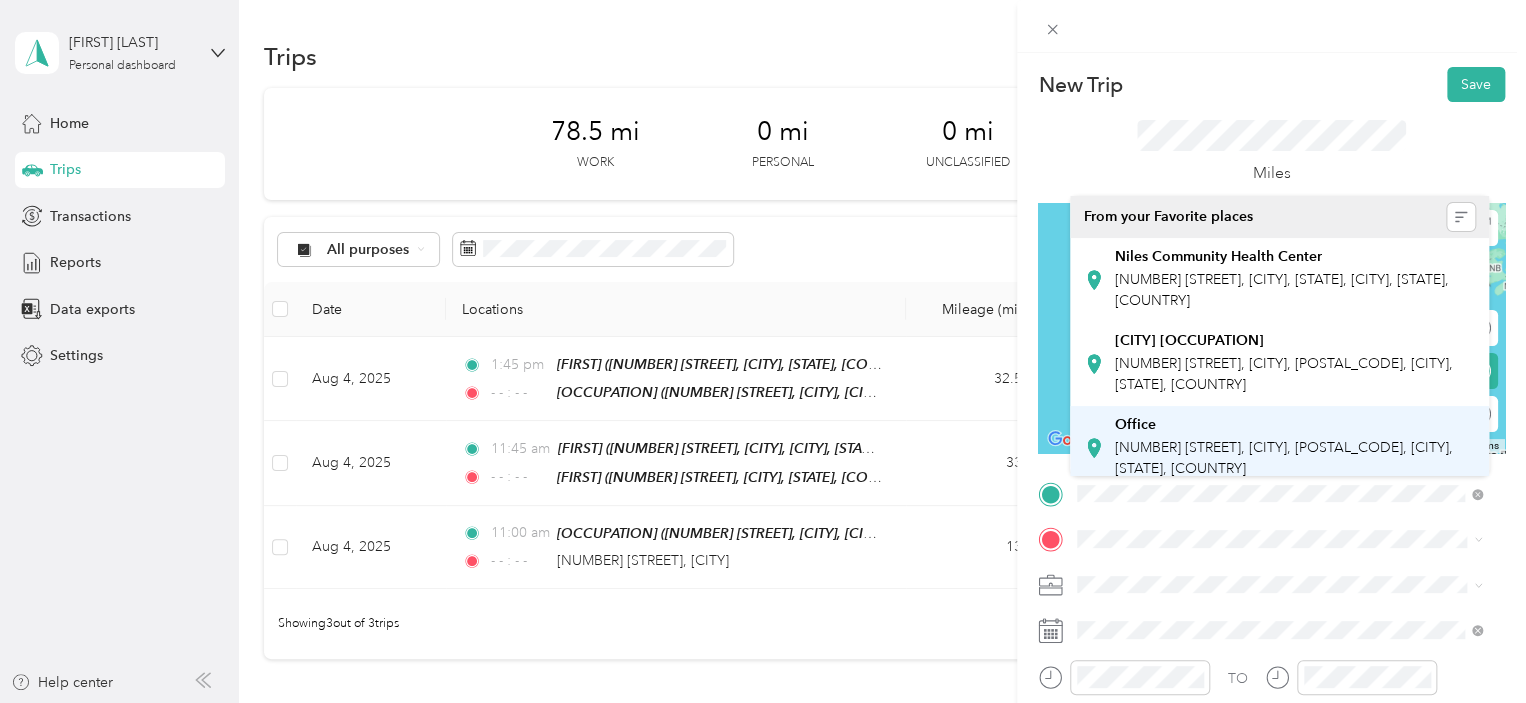 click on "[NUMBER] [STREET], [CITY], [POSTAL_CODE], [CITY], [STATE], [COUNTRY]" at bounding box center (1284, 458) 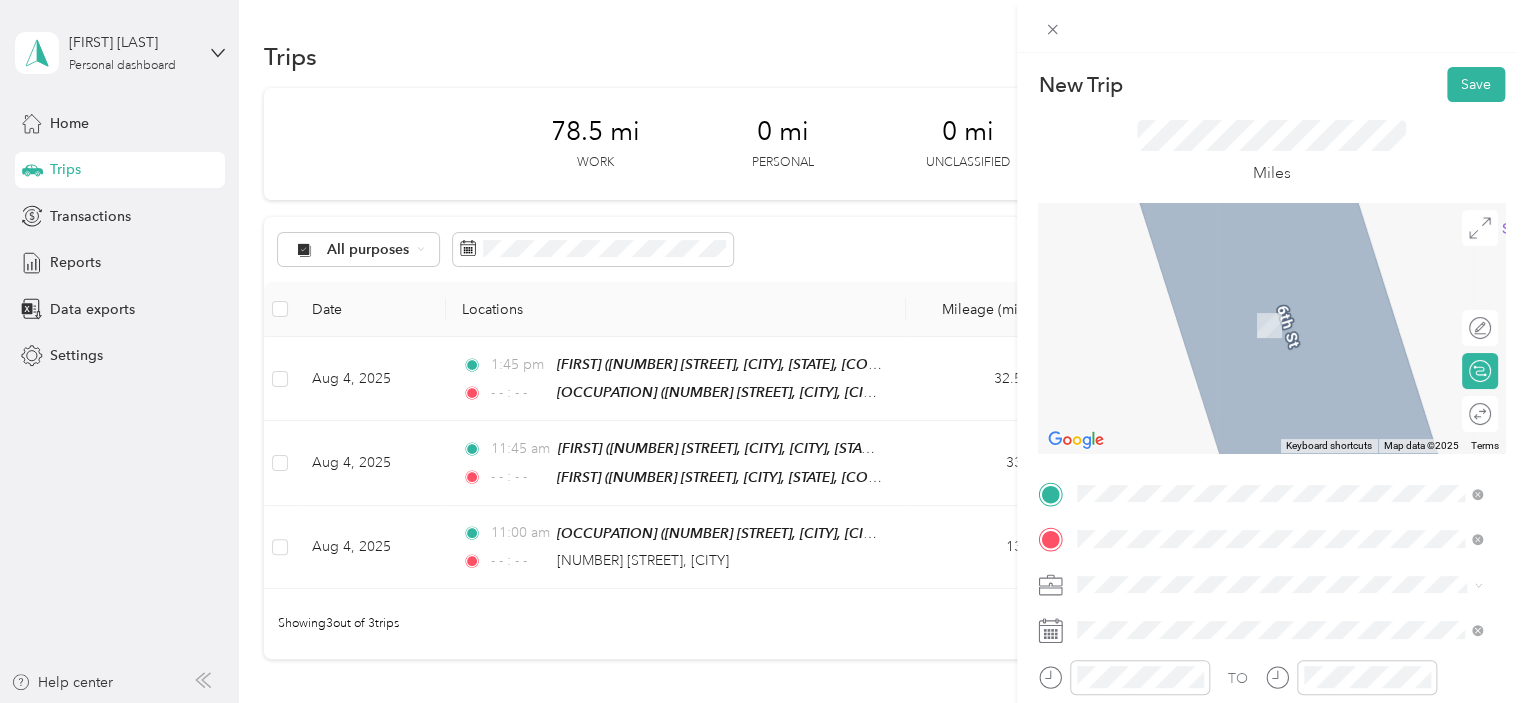 click on "30065 Peavine Street, Dowagiac, 49047, Dowagiac, Michigan, United States" at bounding box center (1284, 336) 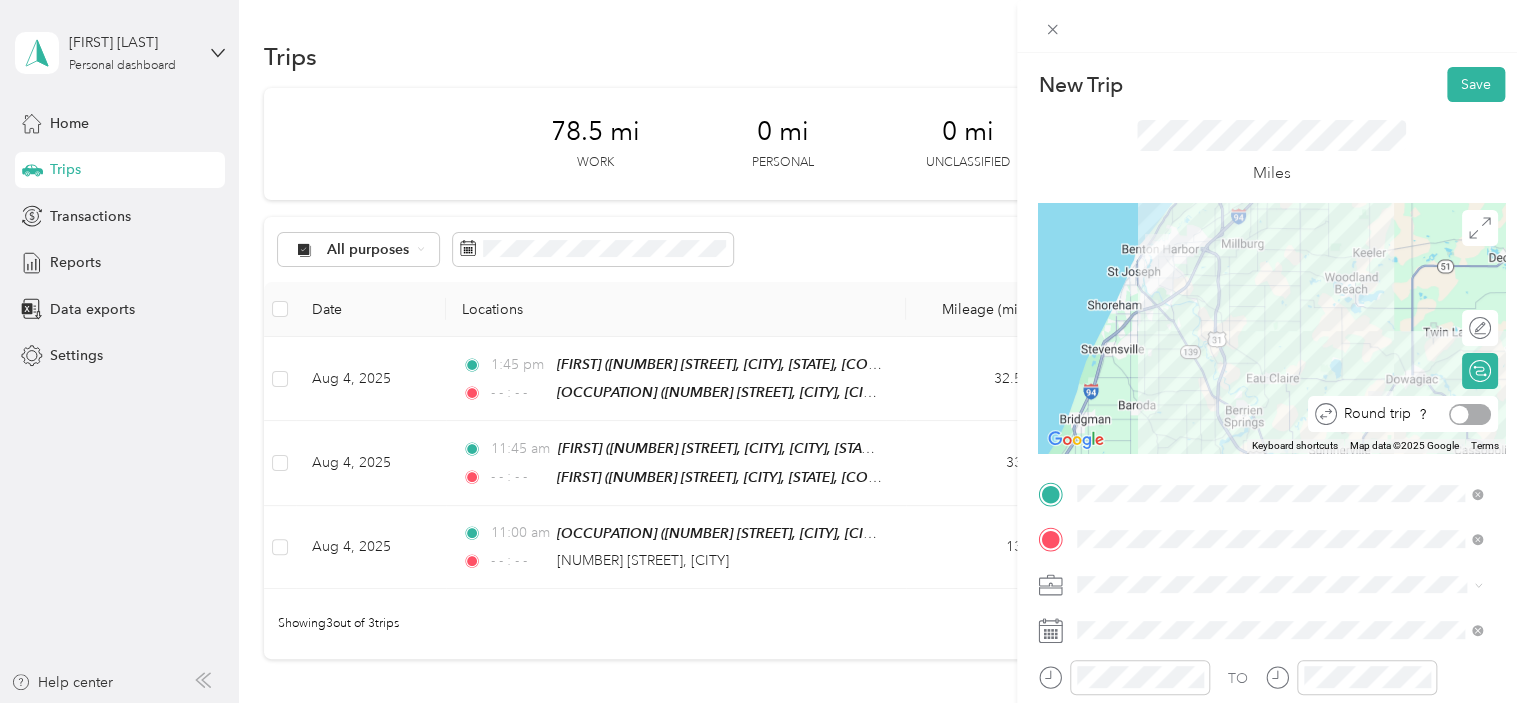 click at bounding box center (1470, 414) 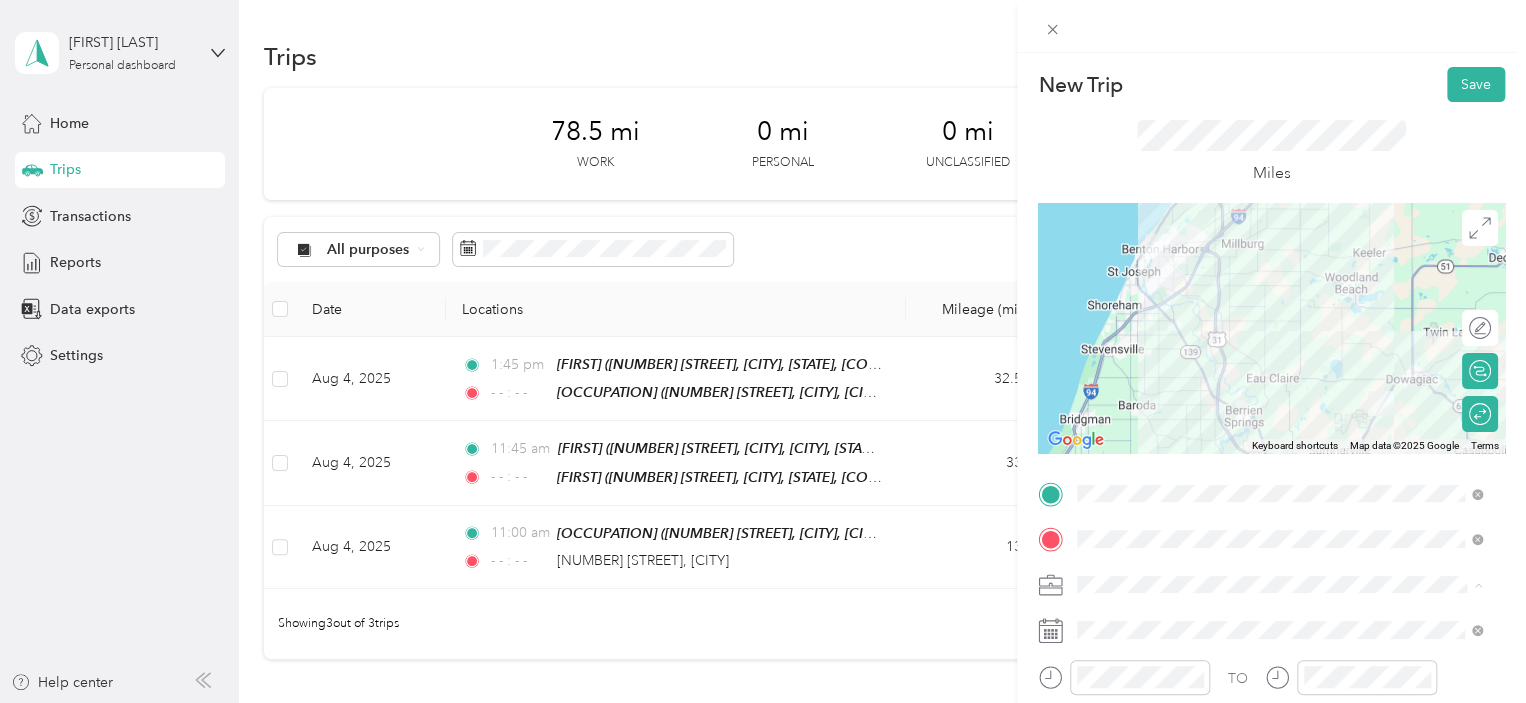 click on "400-26" at bounding box center [1279, 514] 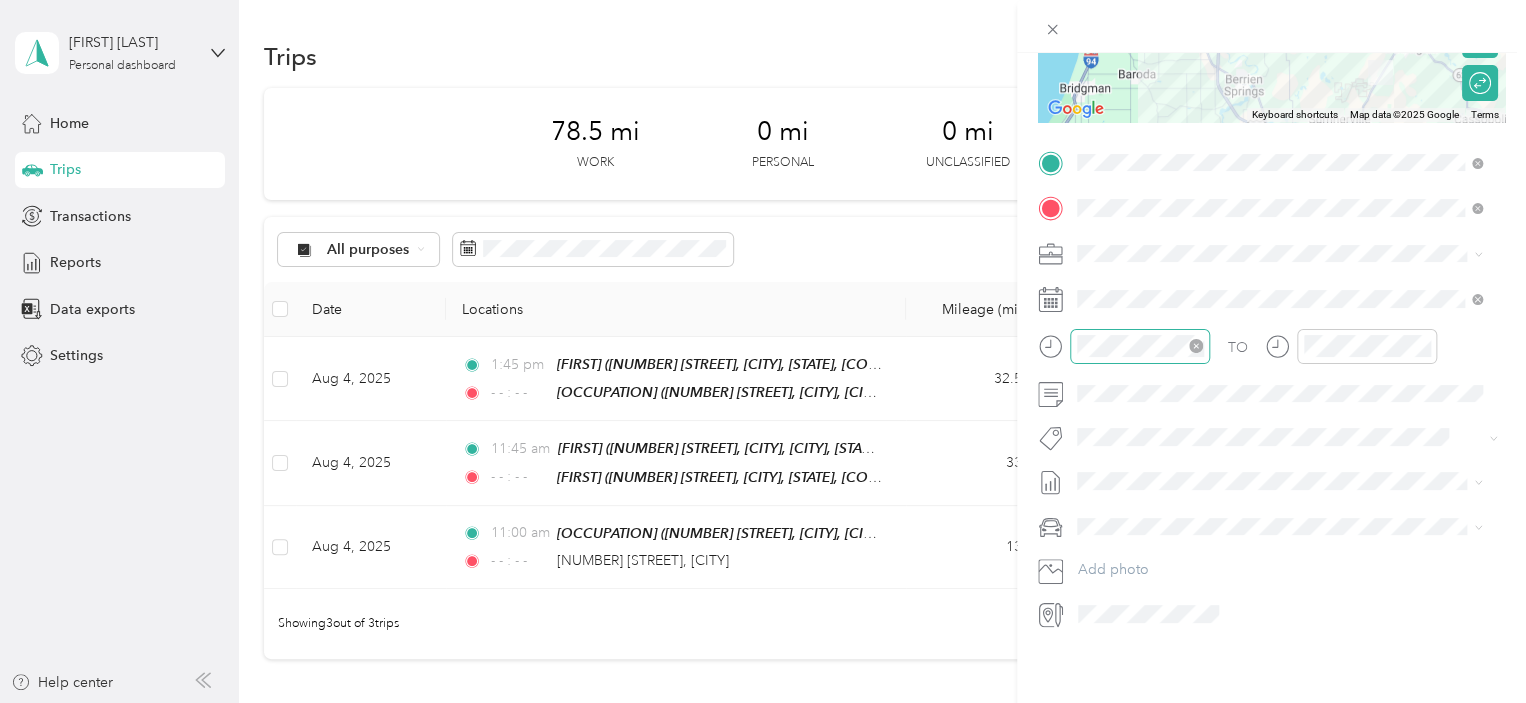 scroll, scrollTop: 345, scrollLeft: 0, axis: vertical 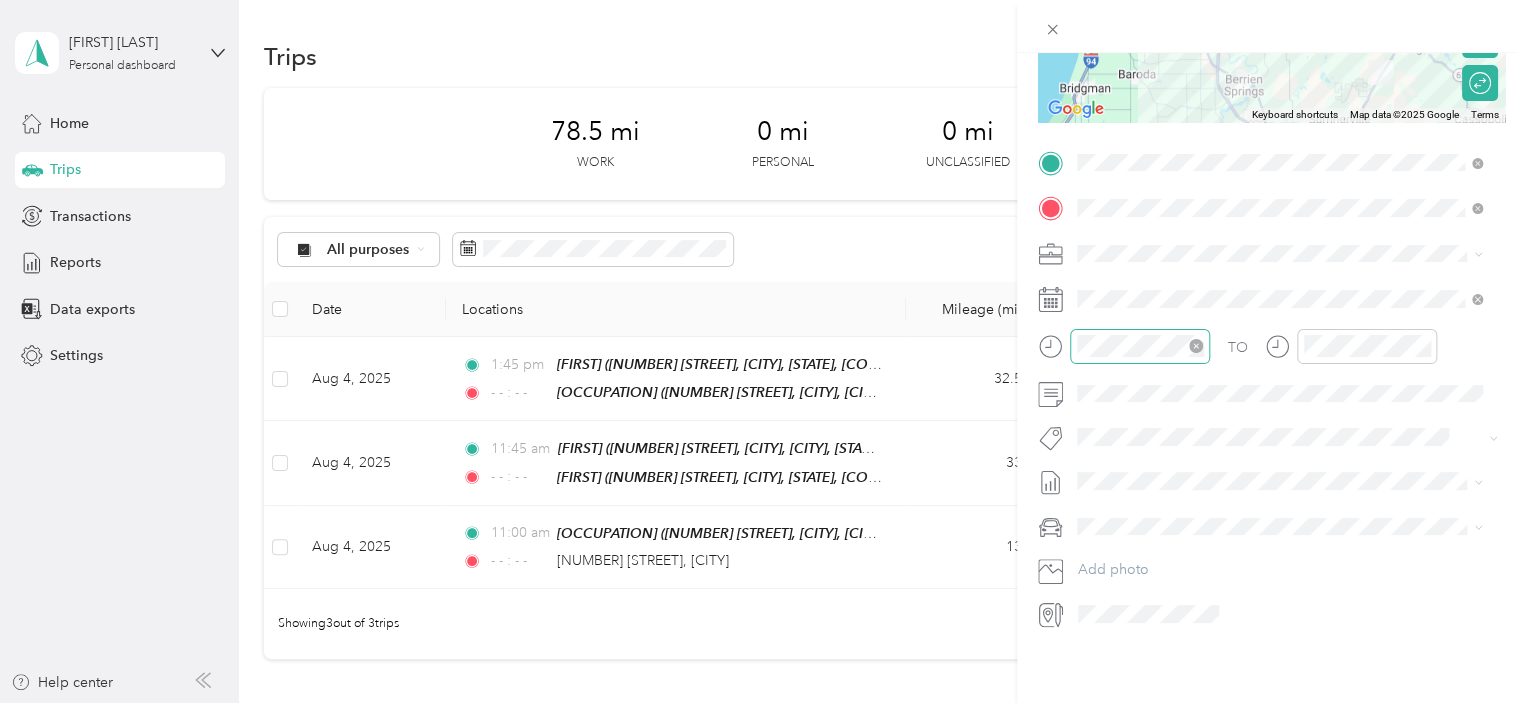 click 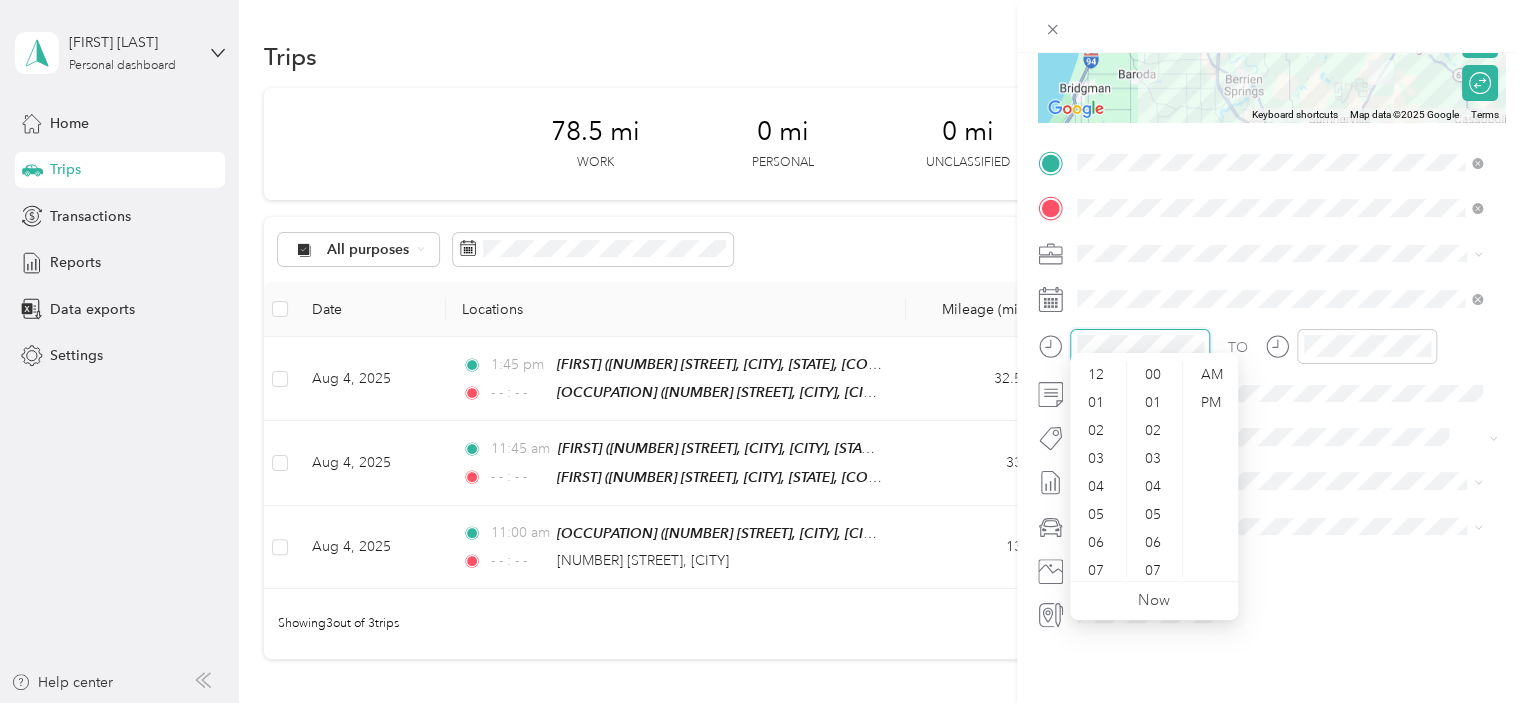 scroll, scrollTop: 252, scrollLeft: 0, axis: vertical 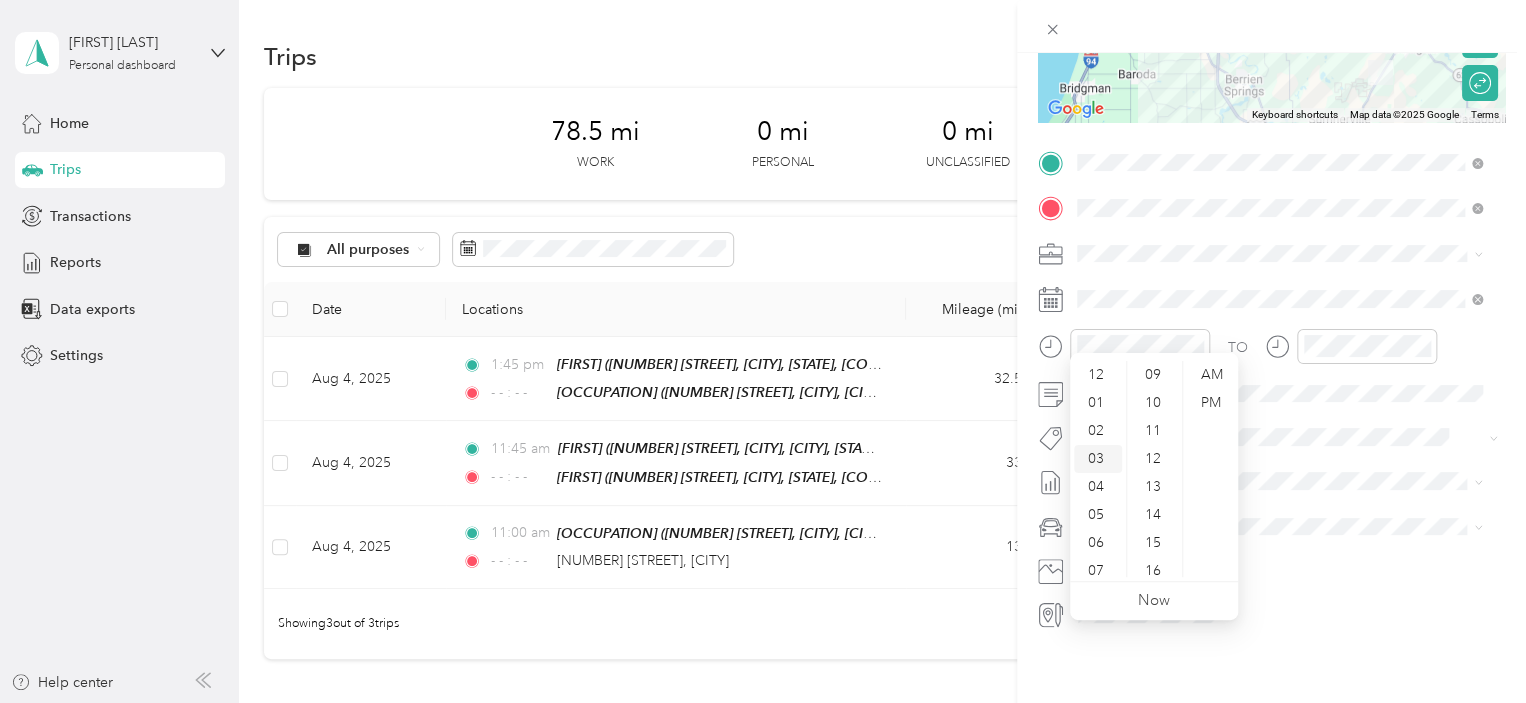 click on "03" at bounding box center [1098, 459] 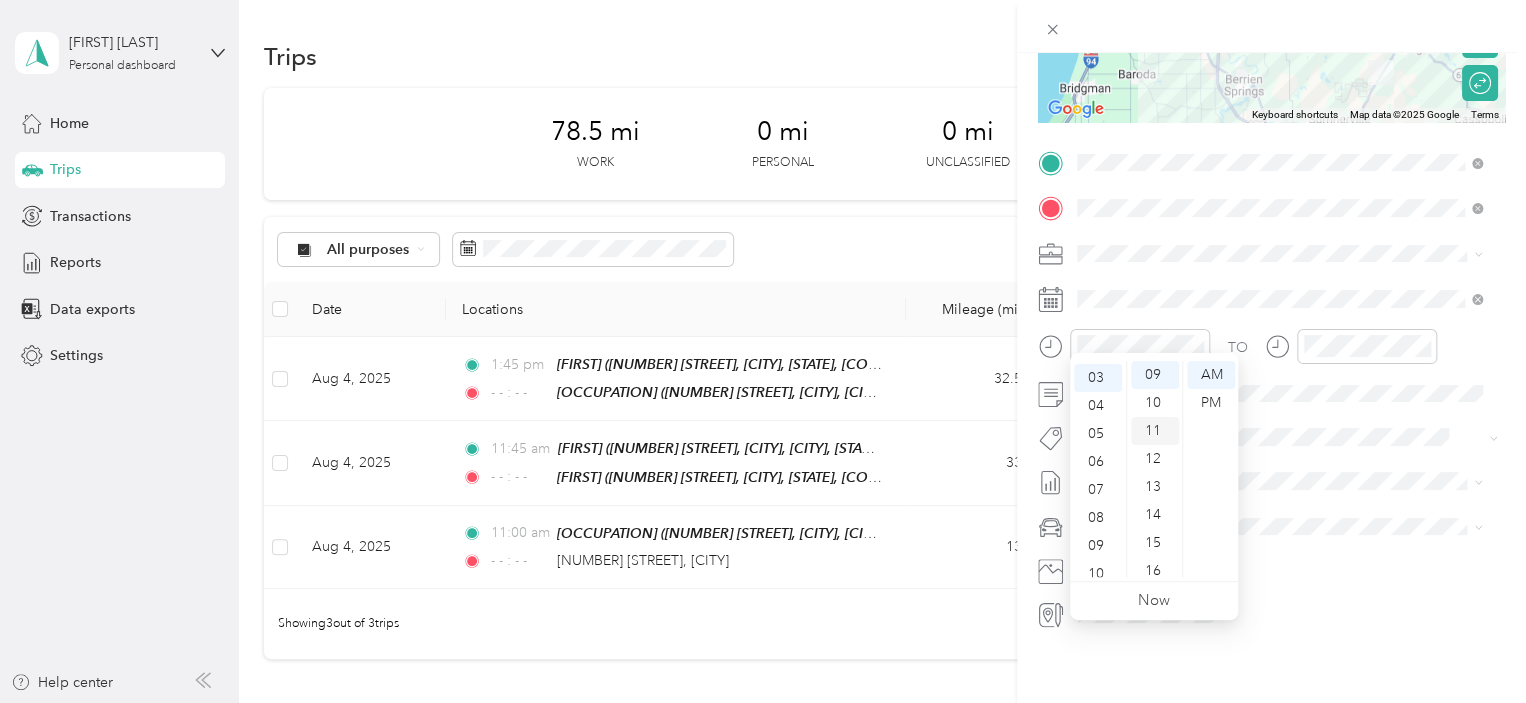 scroll, scrollTop: 84, scrollLeft: 0, axis: vertical 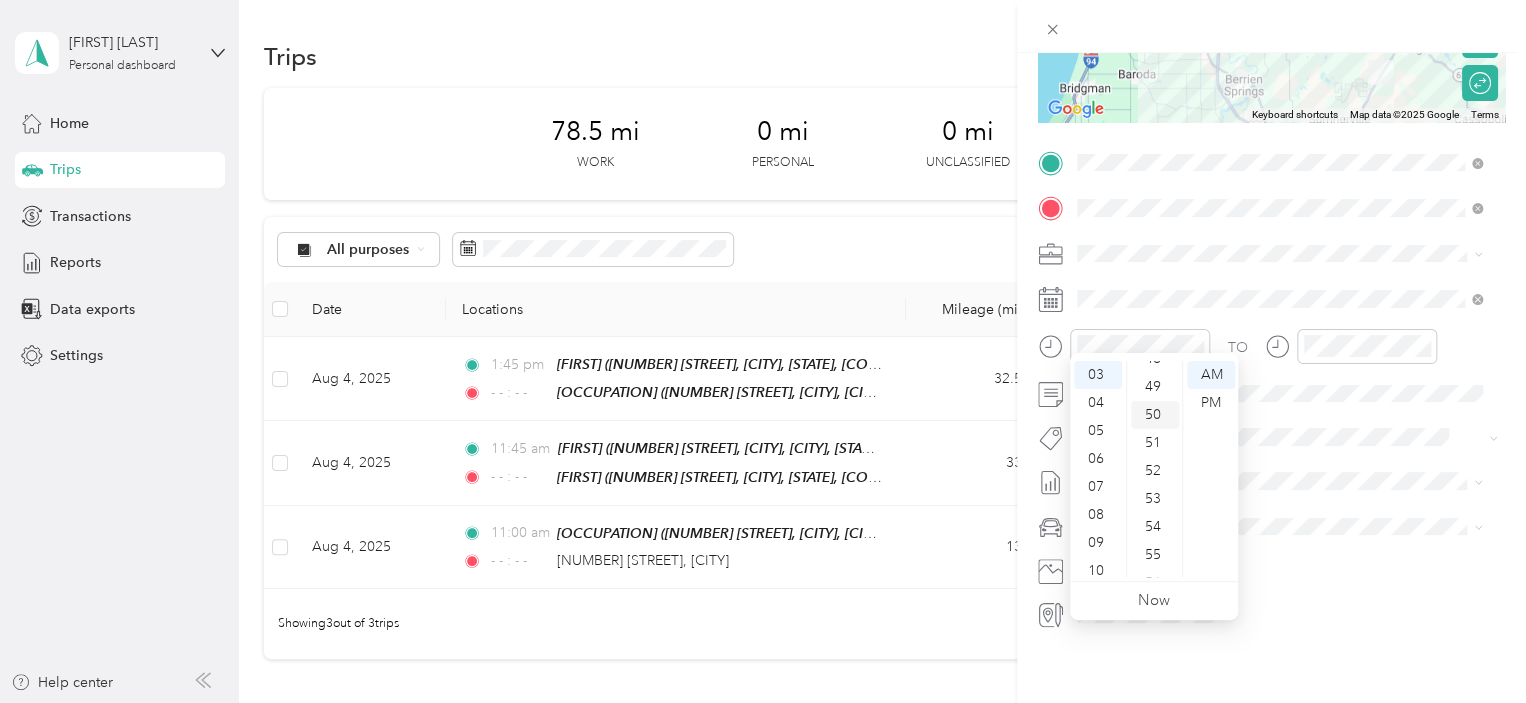 click on "50" at bounding box center [1155, 415] 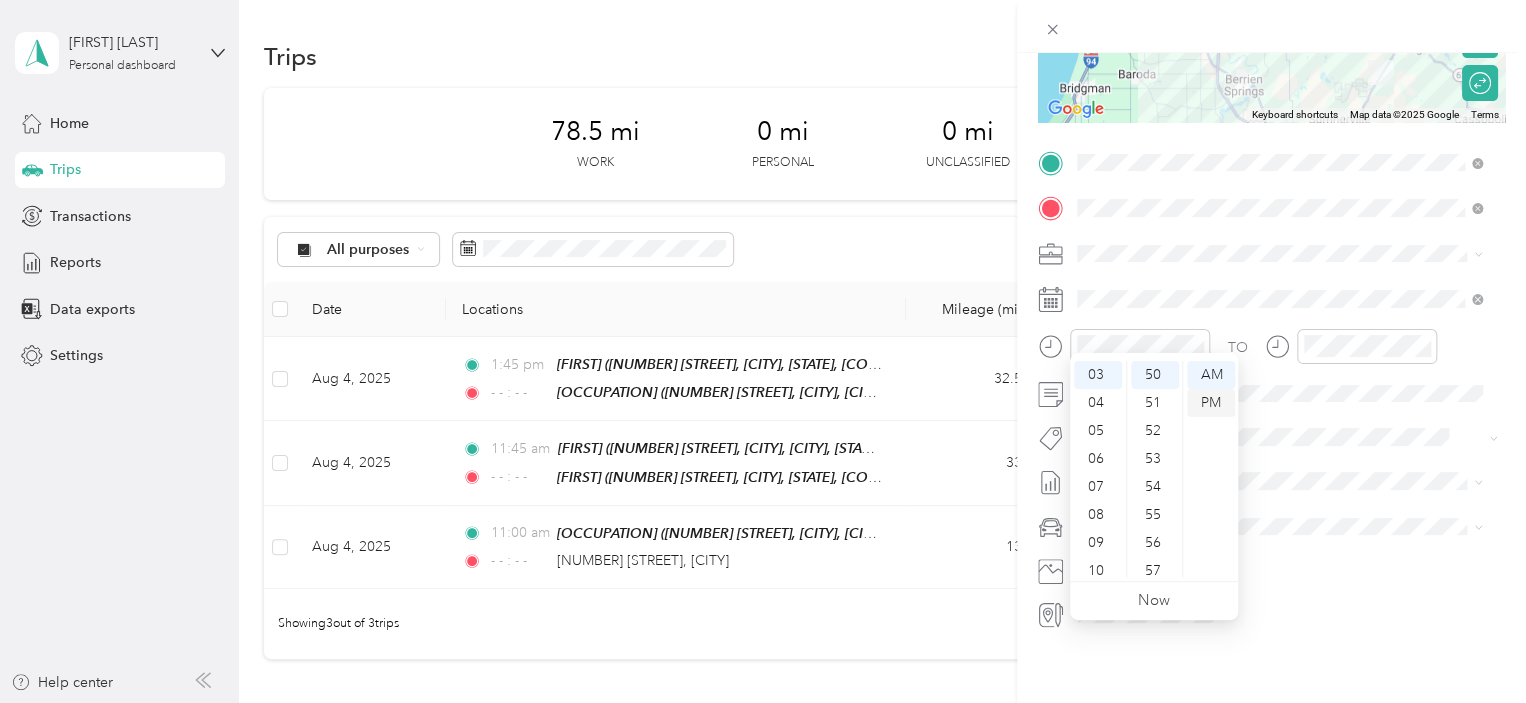 scroll, scrollTop: 1400, scrollLeft: 0, axis: vertical 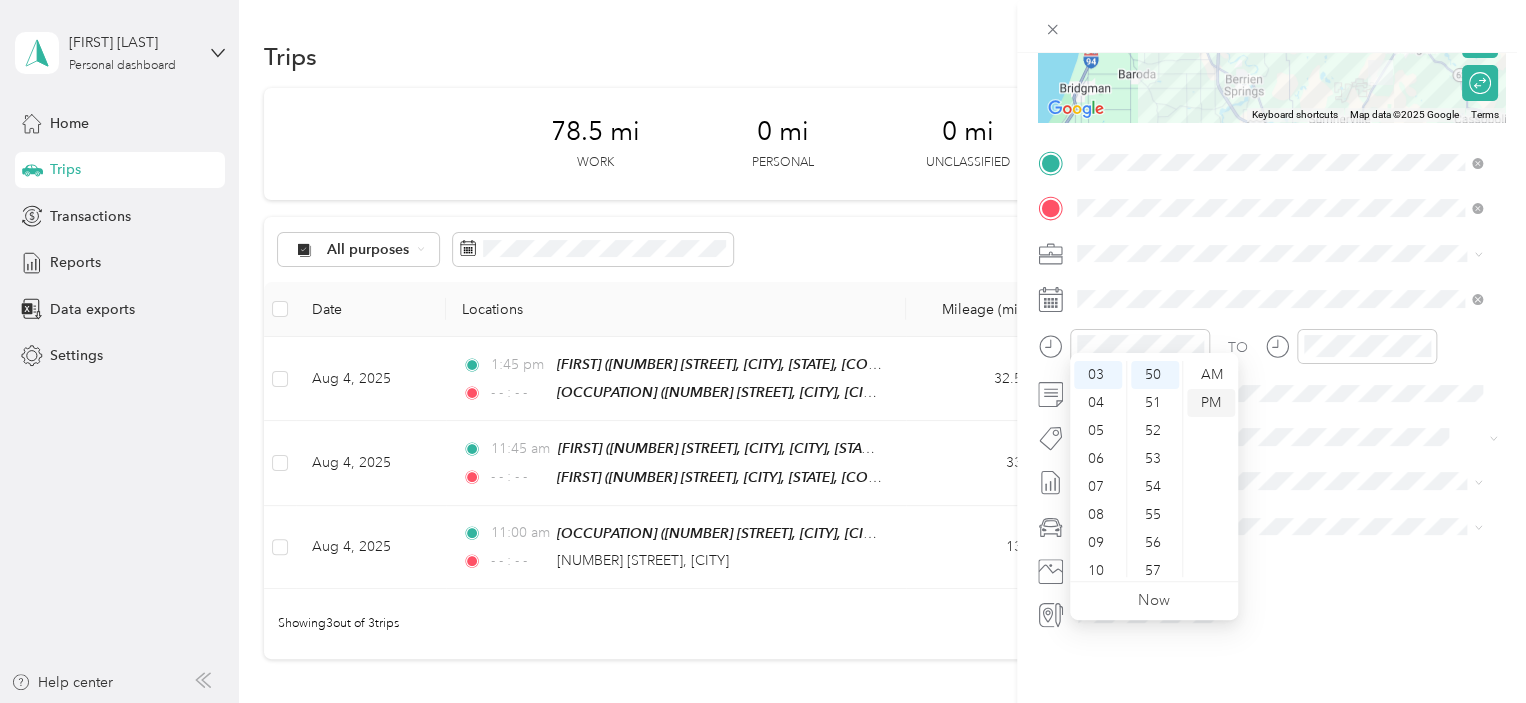 click on "PM" at bounding box center (1211, 403) 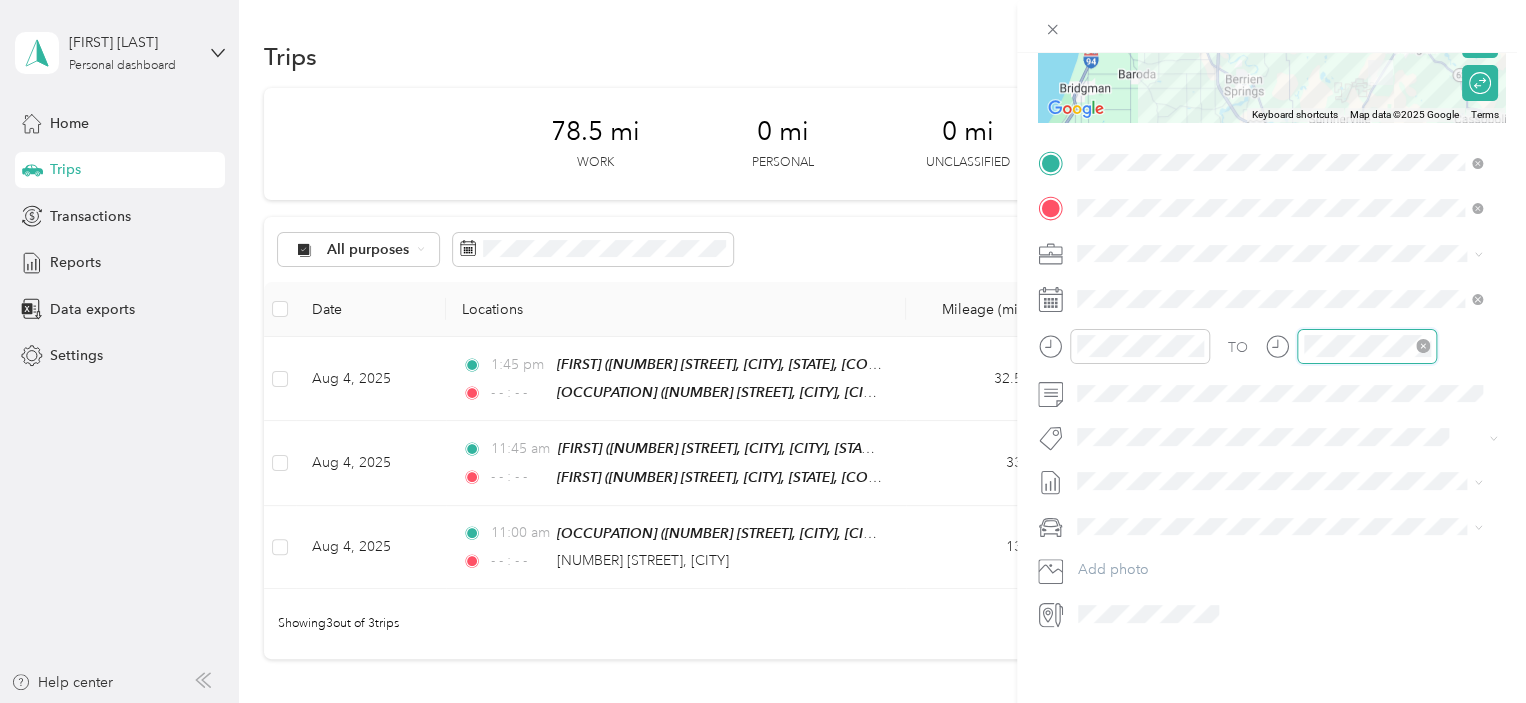 scroll, scrollTop: 248, scrollLeft: 0, axis: vertical 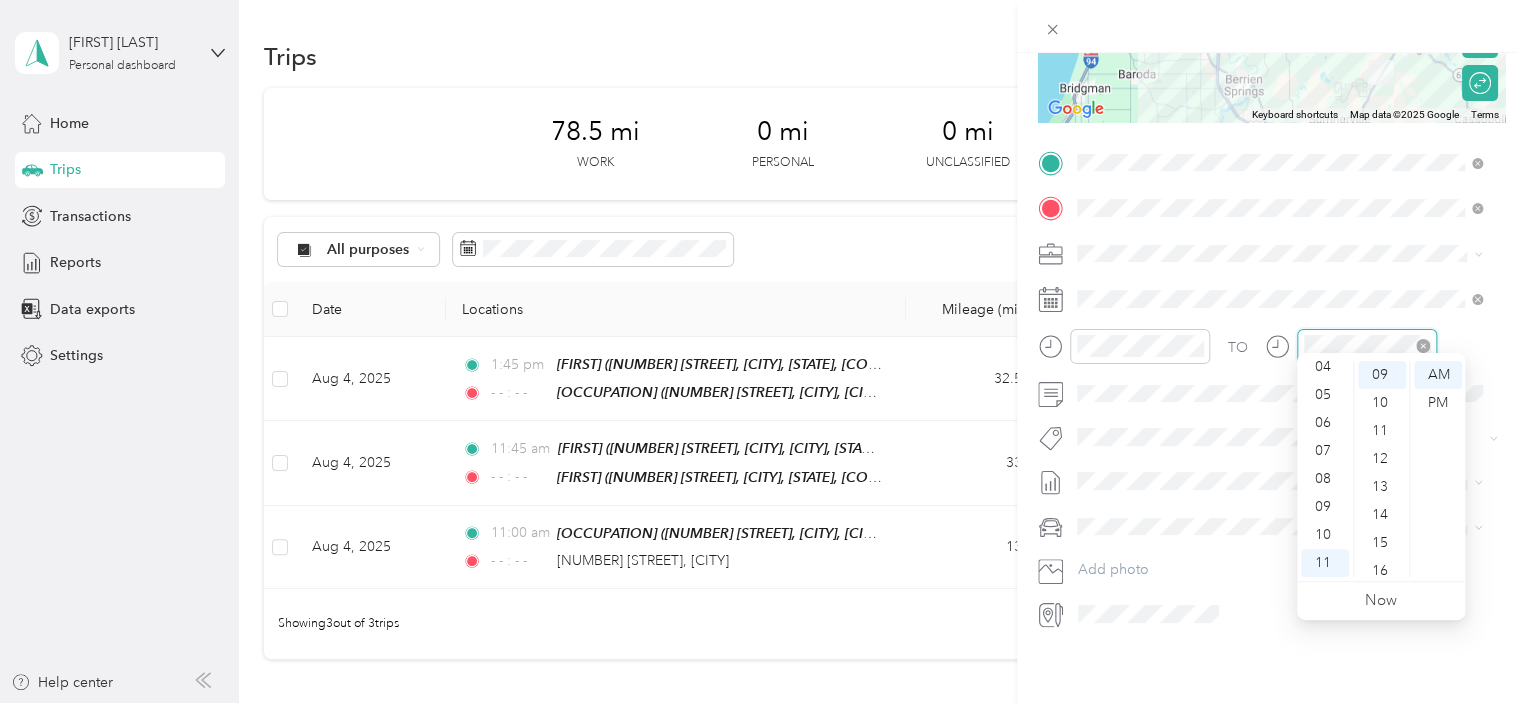 click 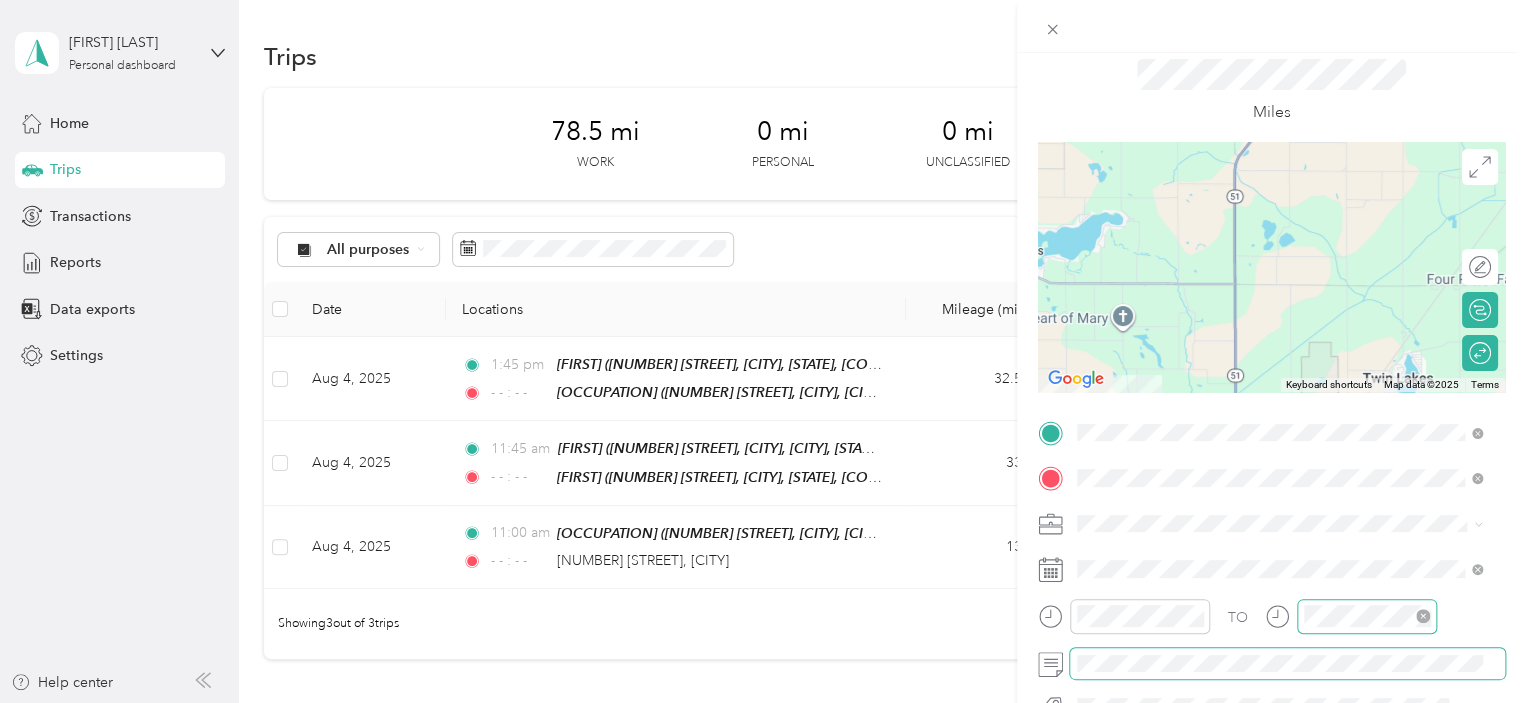 scroll, scrollTop: 0, scrollLeft: 0, axis: both 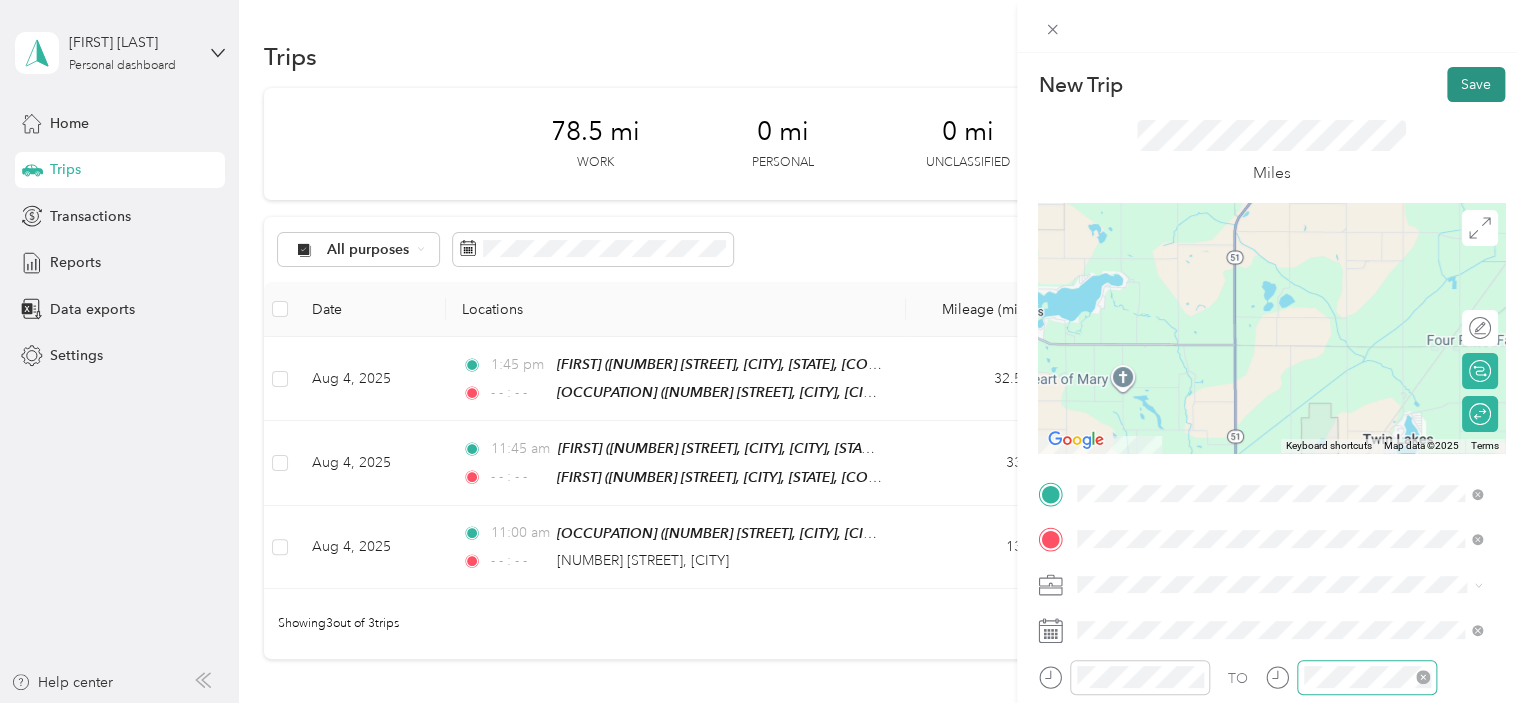click on "Save" at bounding box center (1476, 84) 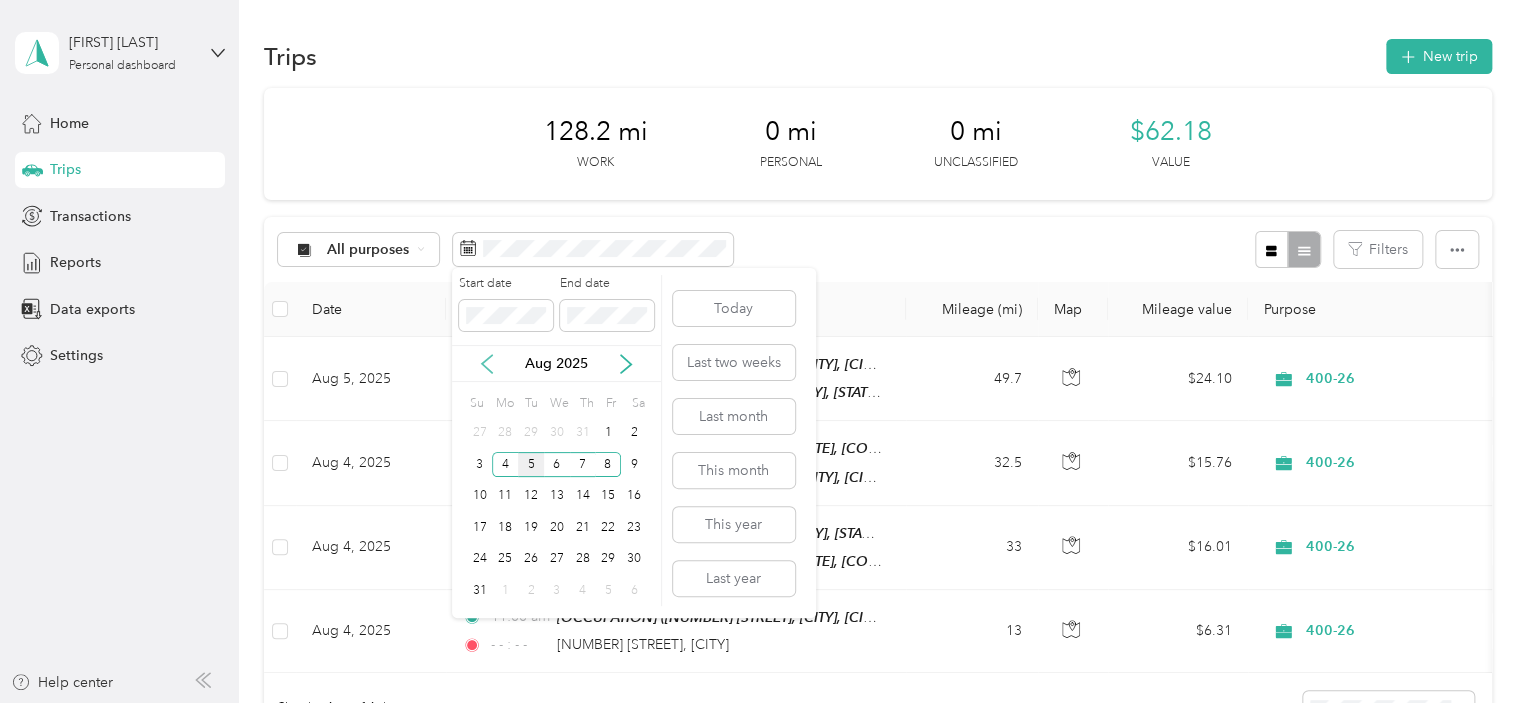 click 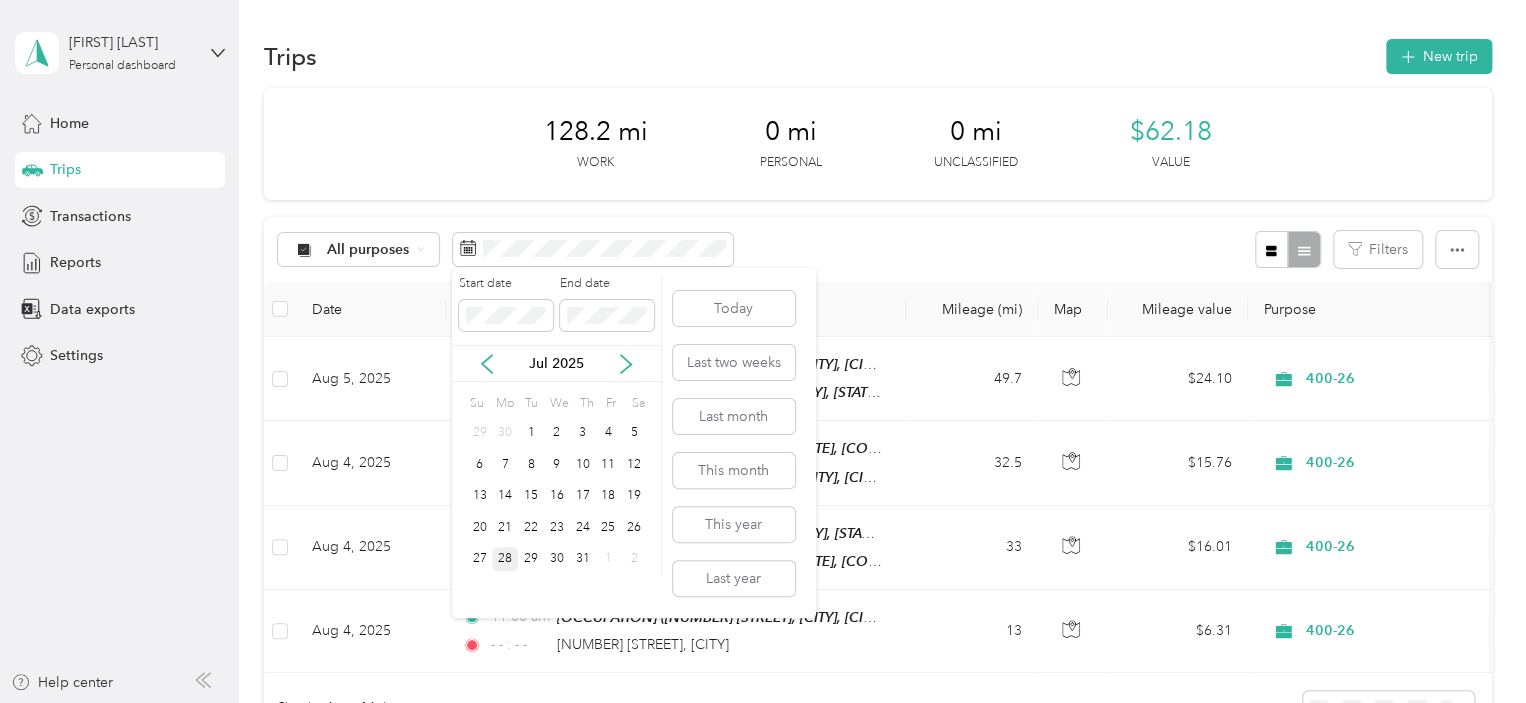 click on "28" at bounding box center [505, 559] 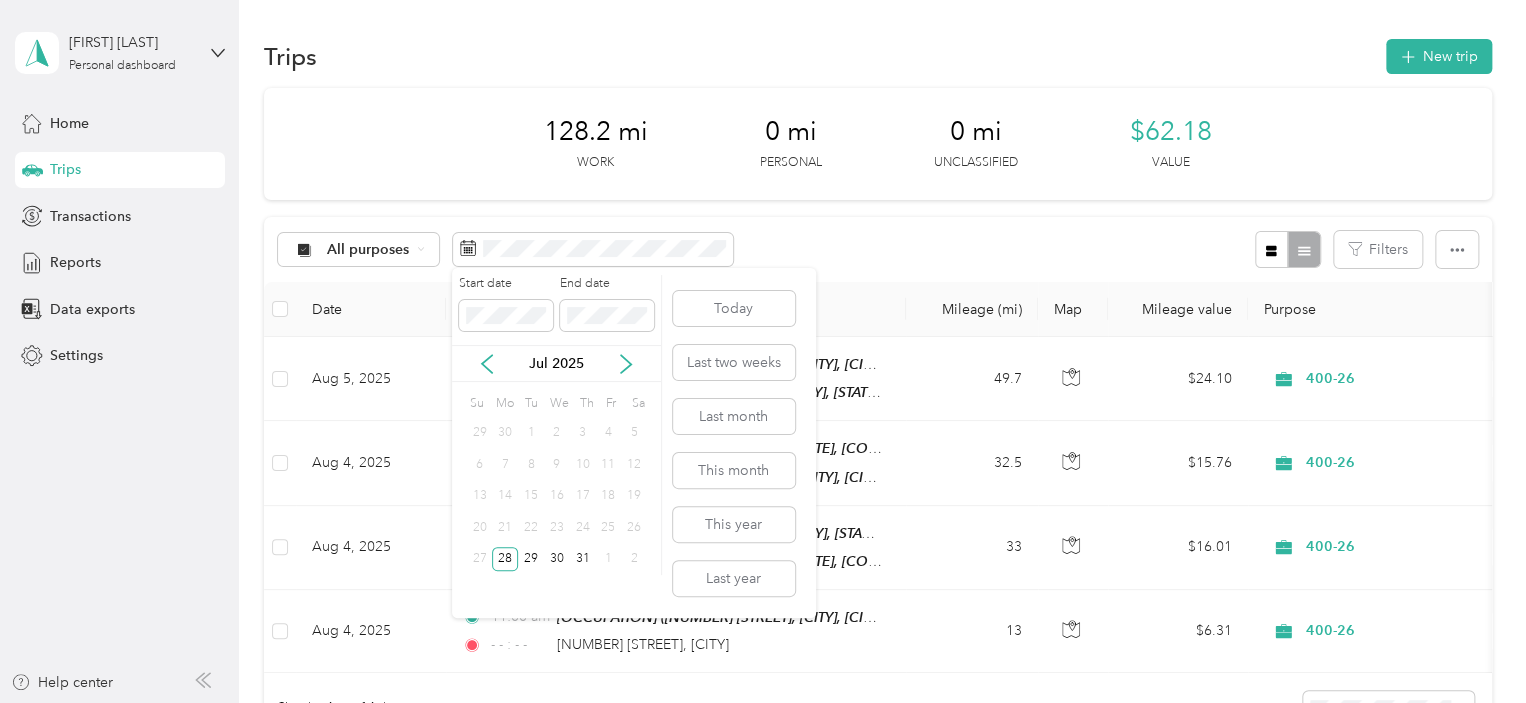 click on "Jul 2025" at bounding box center [556, 363] 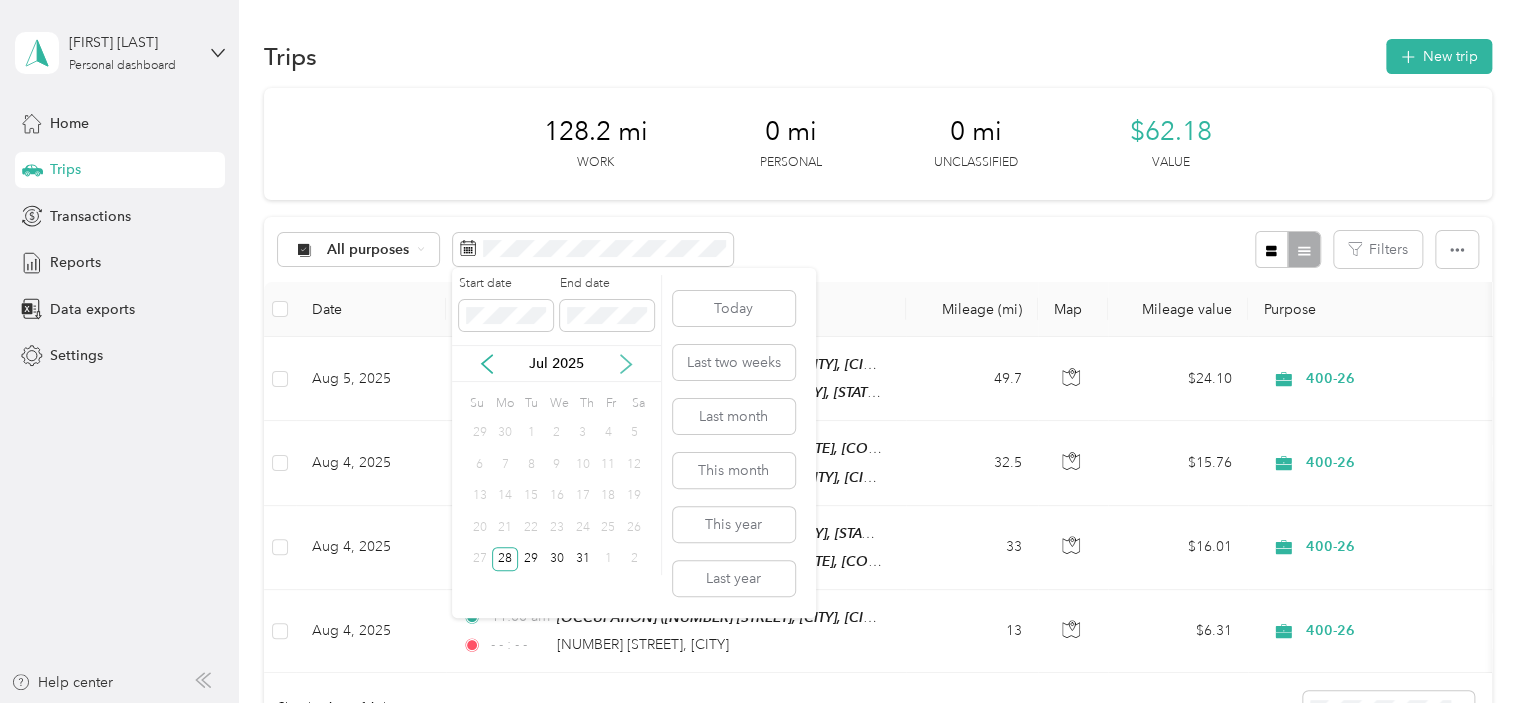click 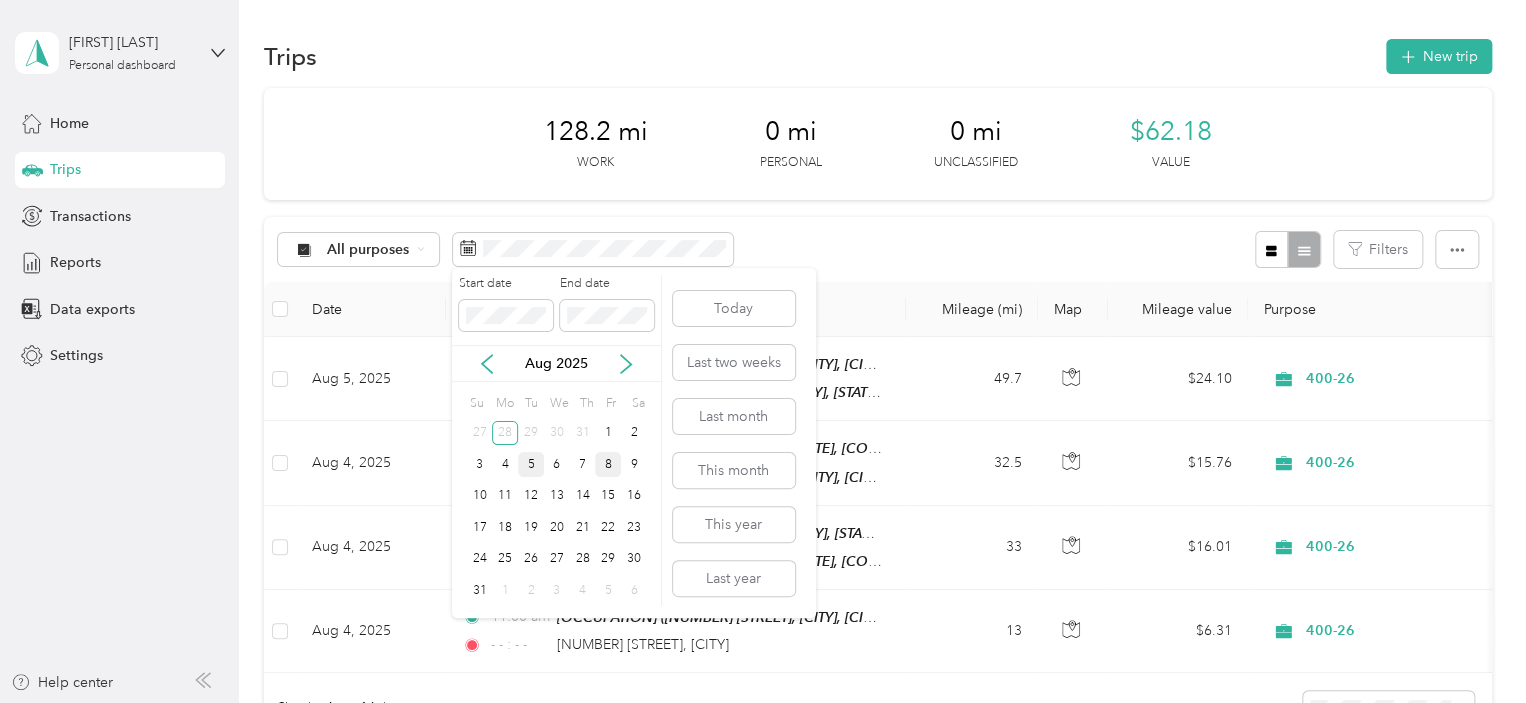 click on "8" at bounding box center [608, 464] 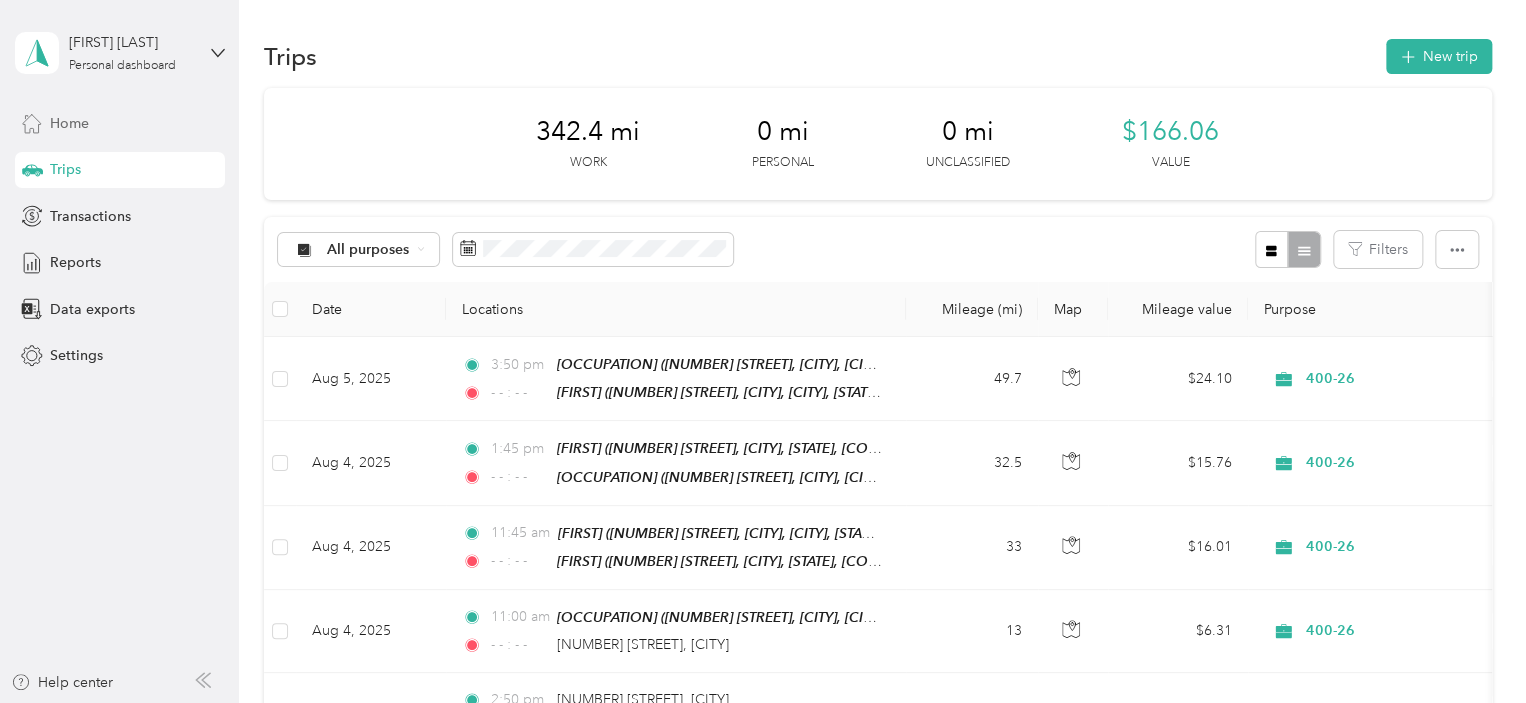 click on "Home" at bounding box center [69, 123] 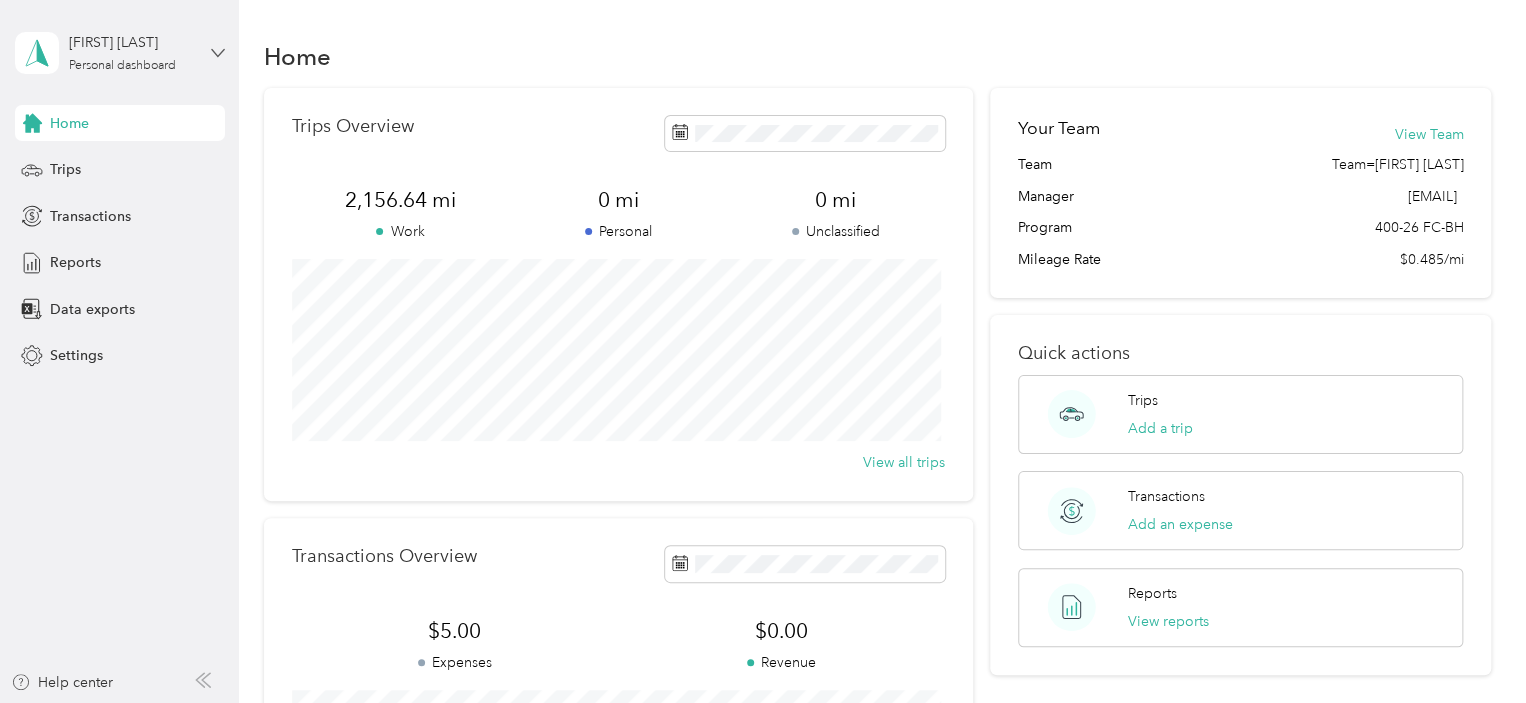 click 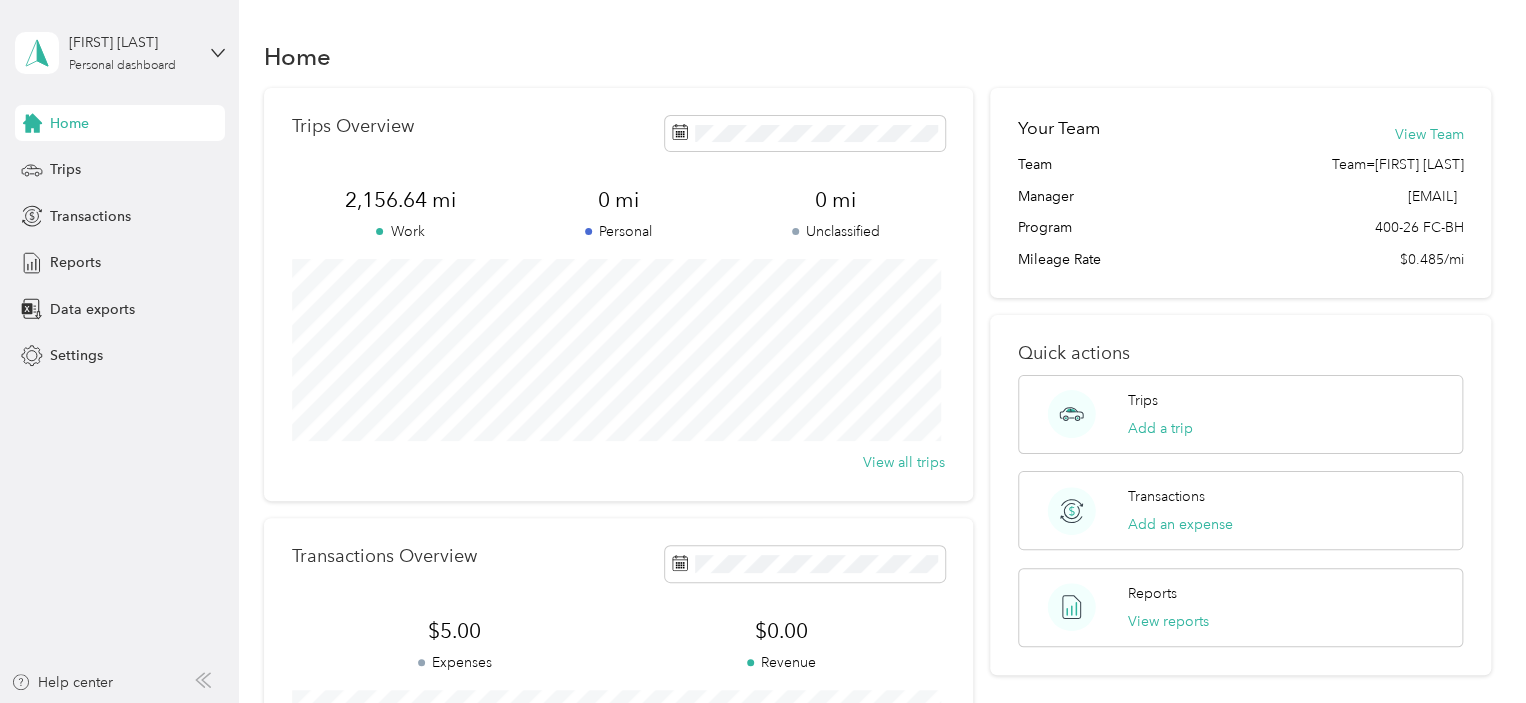 click on "Log out" at bounding box center (70, 164) 